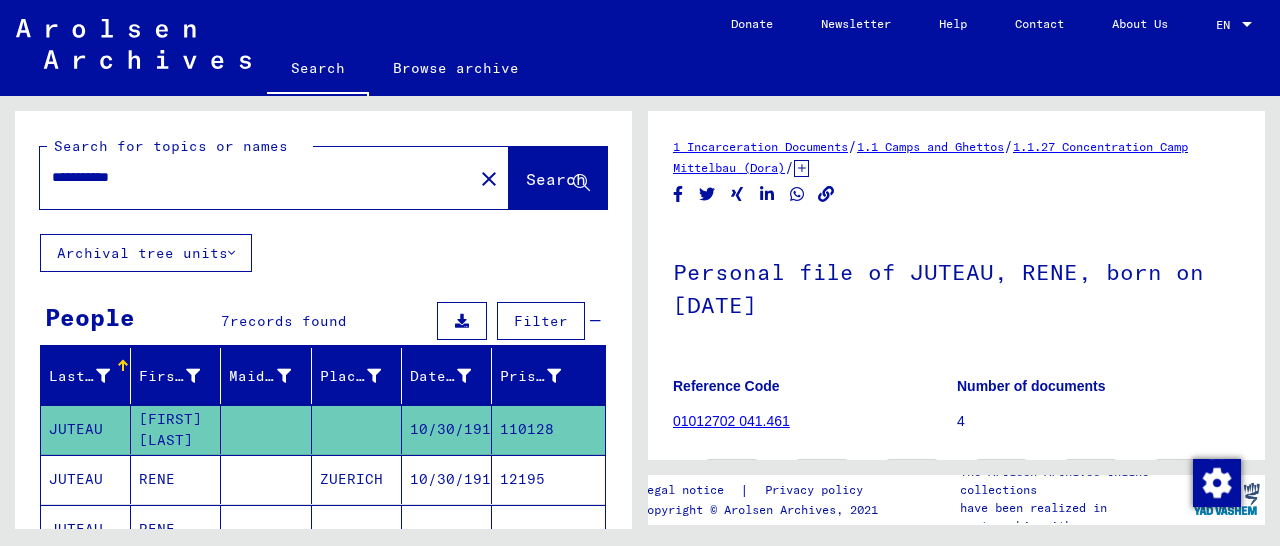 scroll, scrollTop: 0, scrollLeft: 0, axis: both 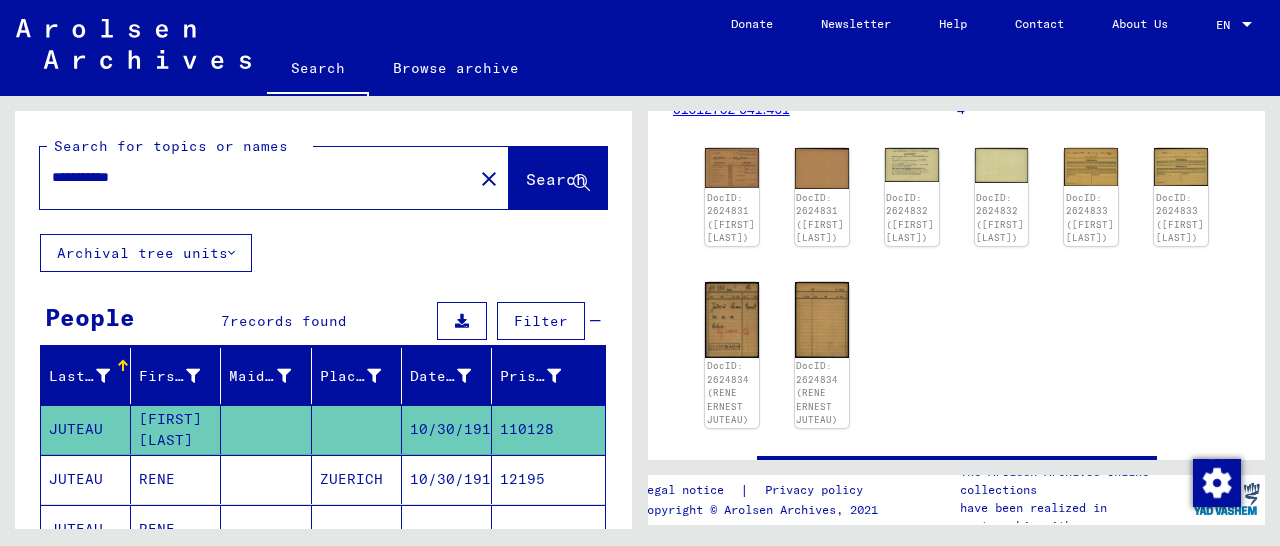 drag, startPoint x: 168, startPoint y: 181, endPoint x: 34, endPoint y: 188, distance: 134.18271 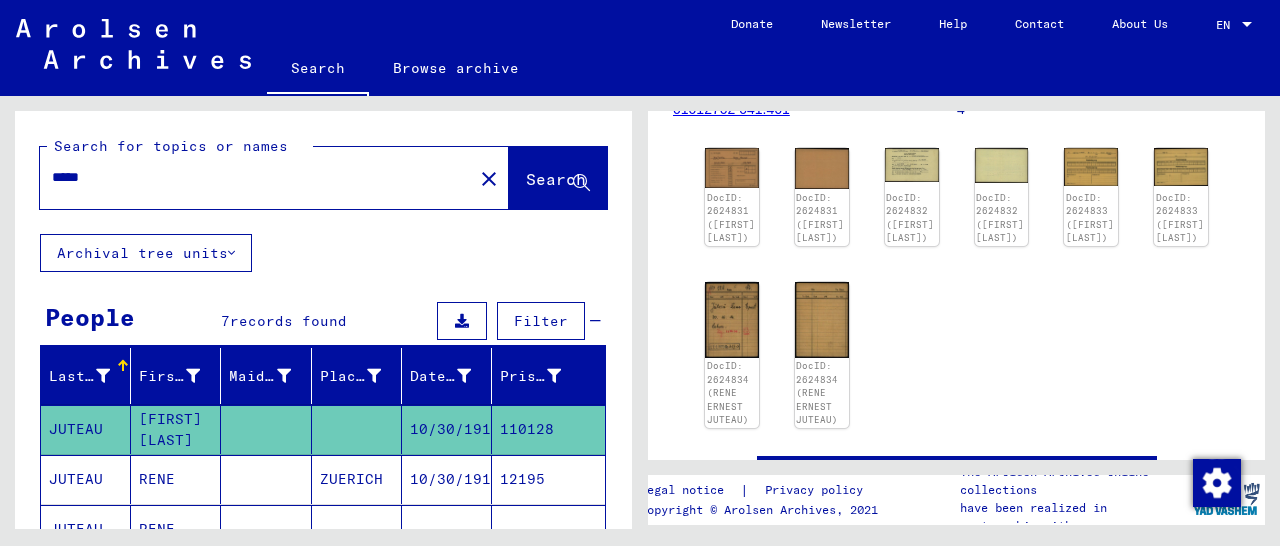 click on "Search" 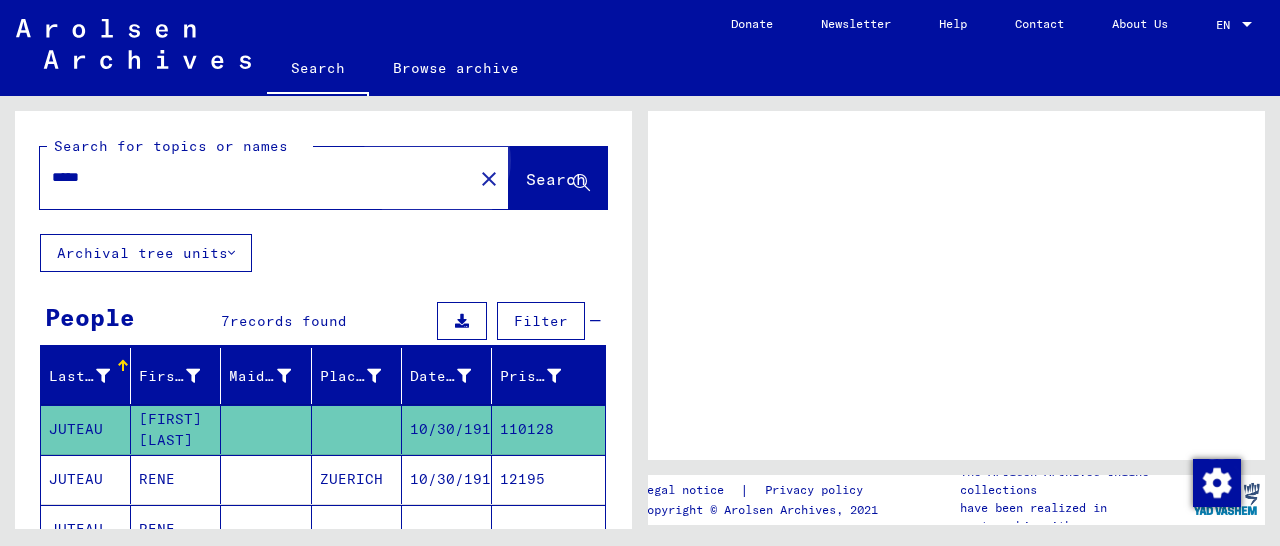 scroll, scrollTop: 0, scrollLeft: 0, axis: both 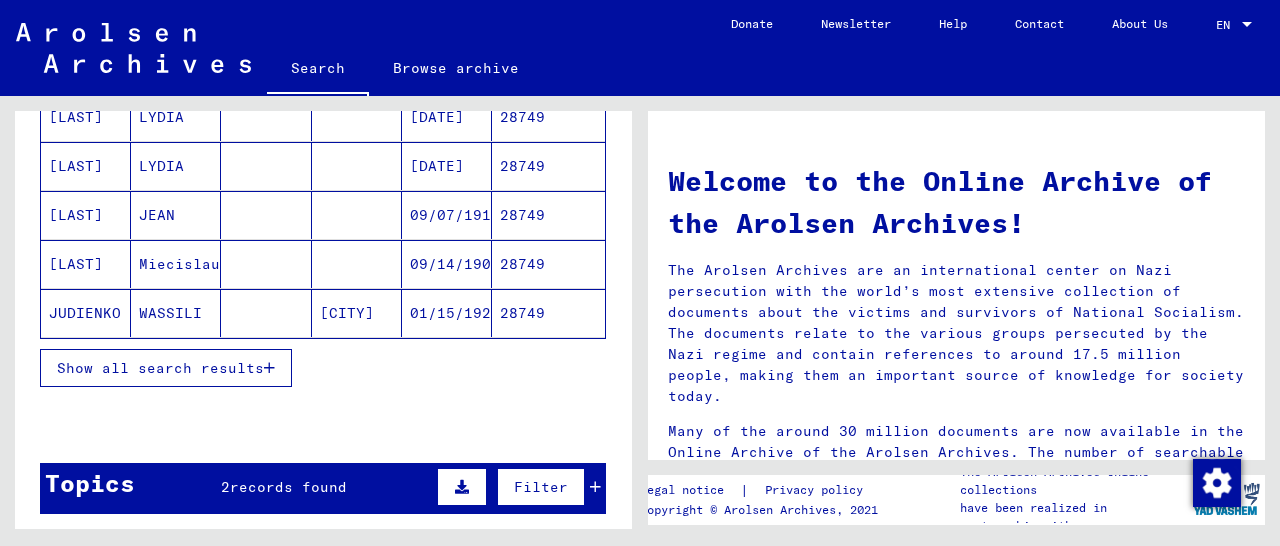 click at bounding box center [269, 368] 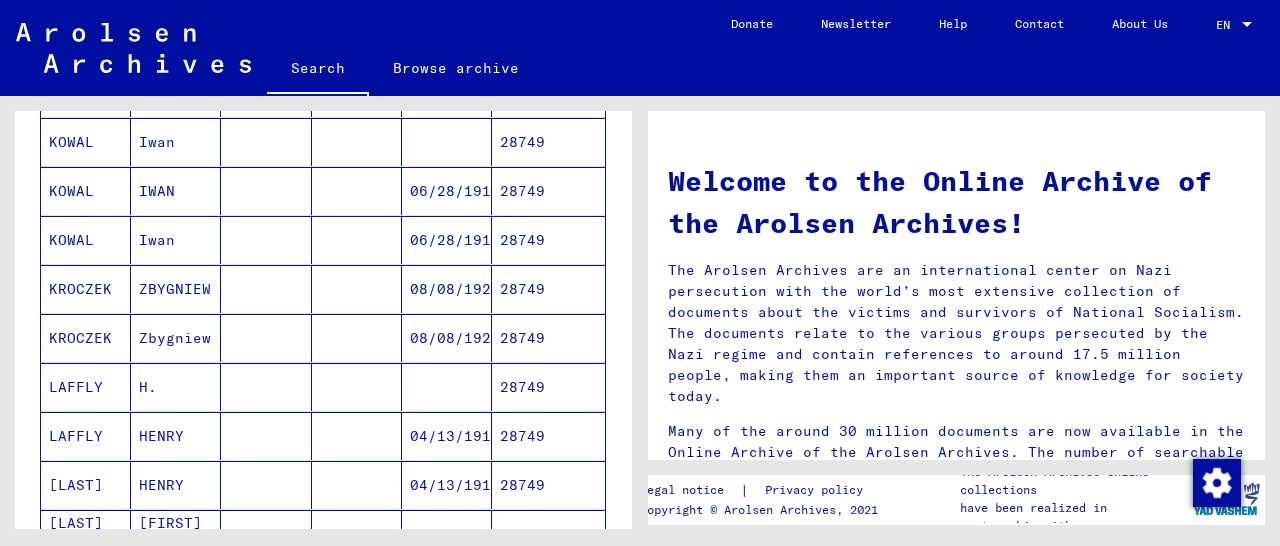 scroll, scrollTop: 832, scrollLeft: 0, axis: vertical 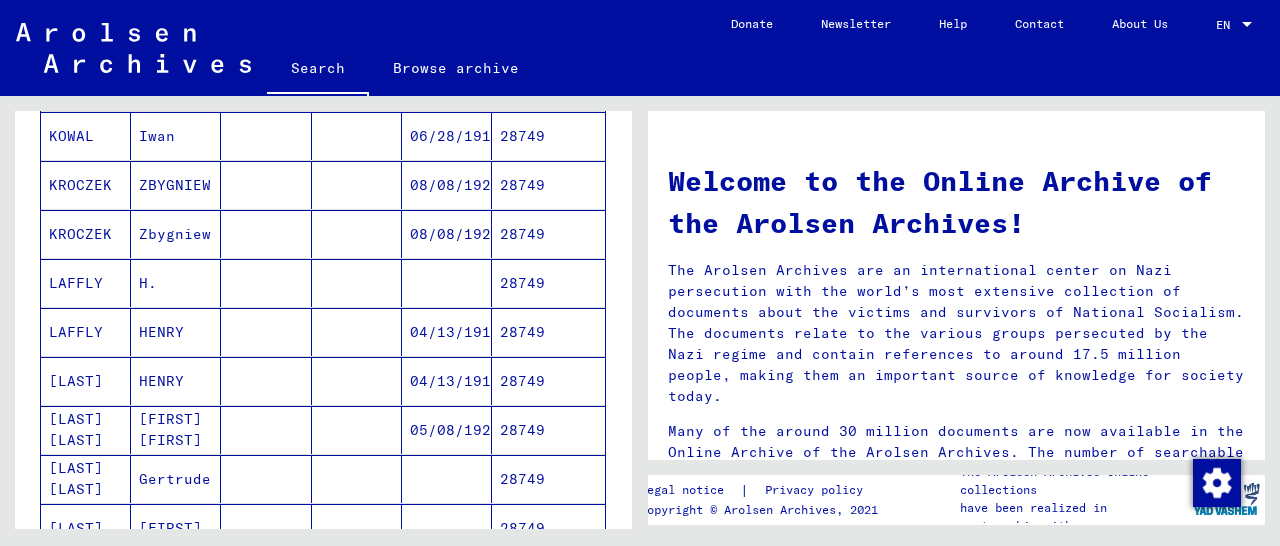 click on "28749" at bounding box center [548, 430] 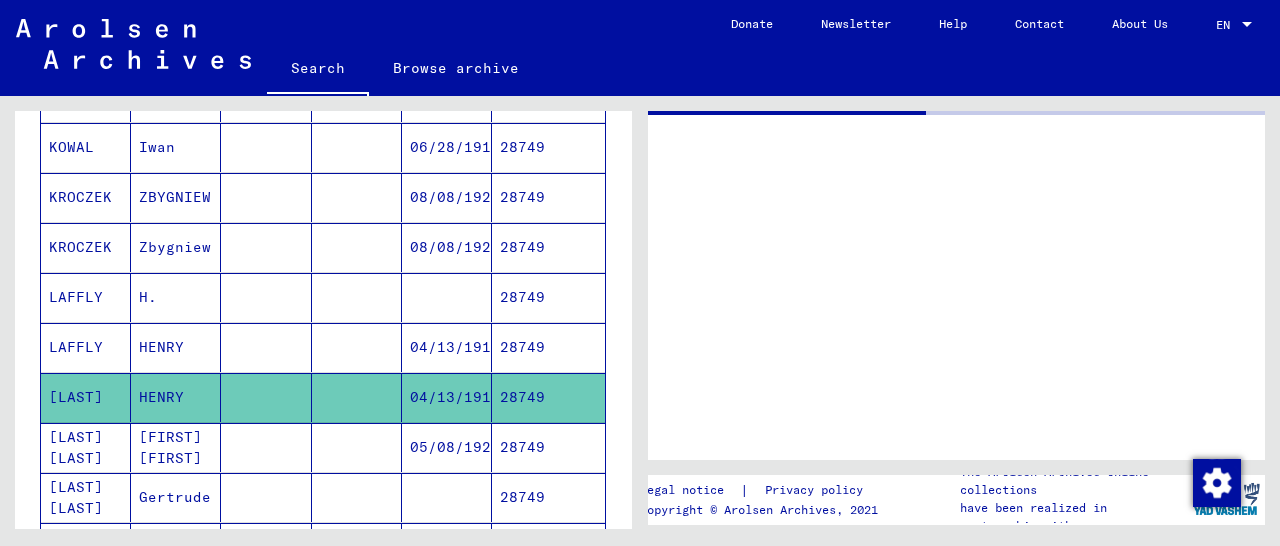 scroll, scrollTop: 840, scrollLeft: 0, axis: vertical 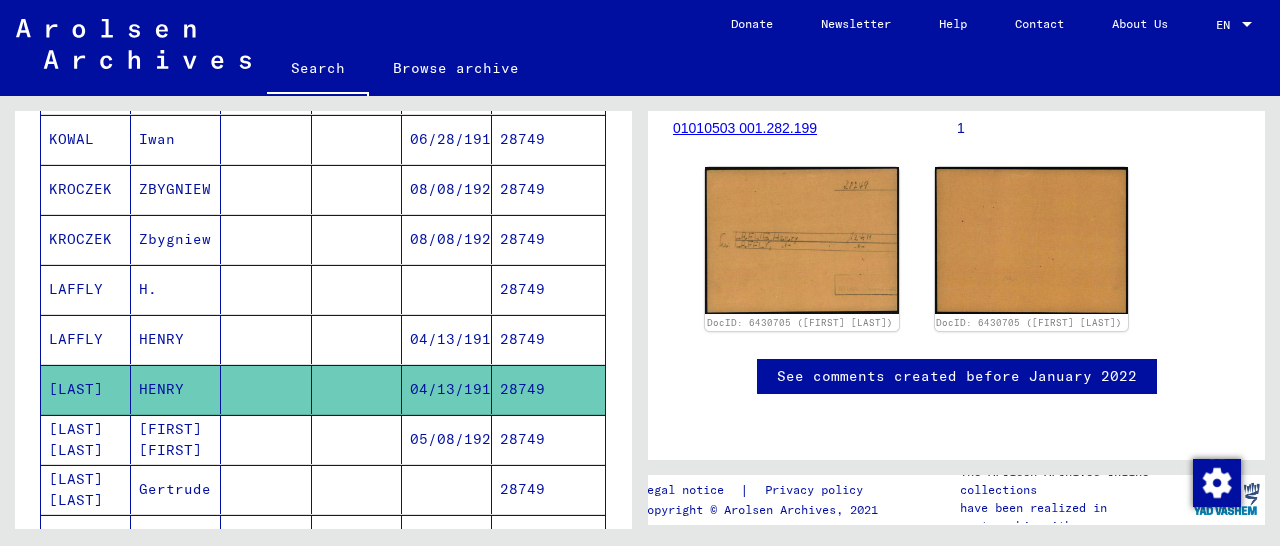 click on "28749" at bounding box center [548, 389] 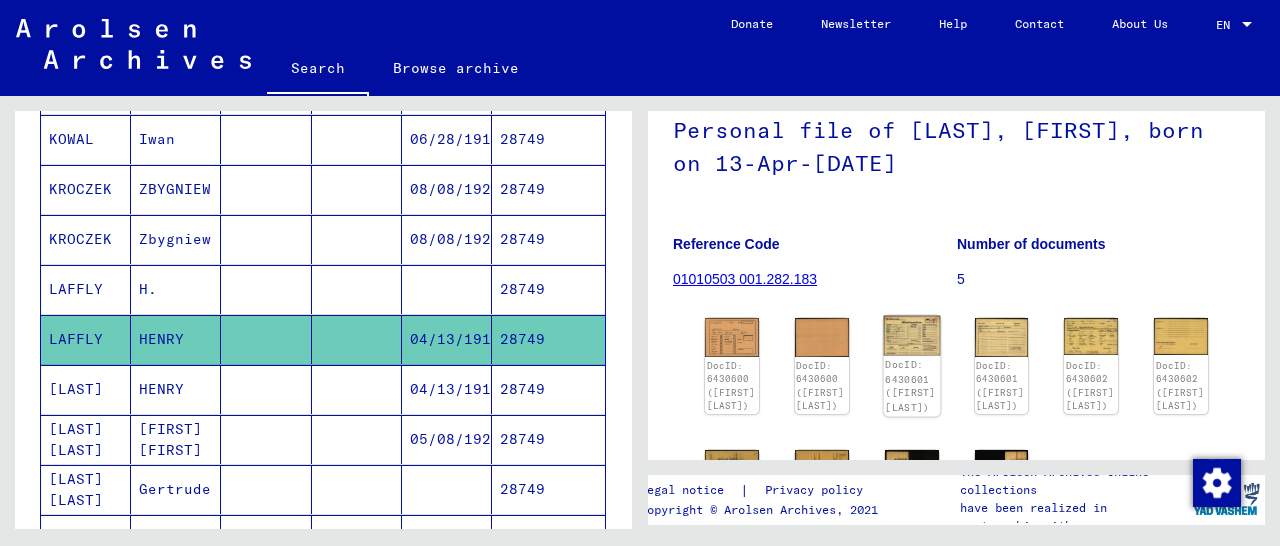 scroll, scrollTop: 246, scrollLeft: 0, axis: vertical 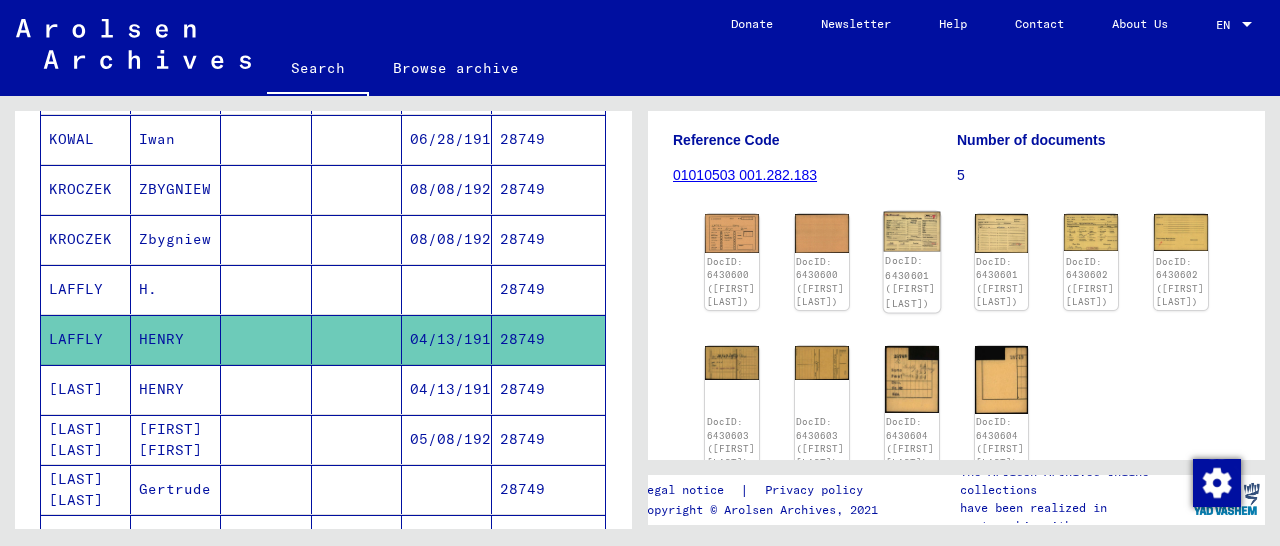 click 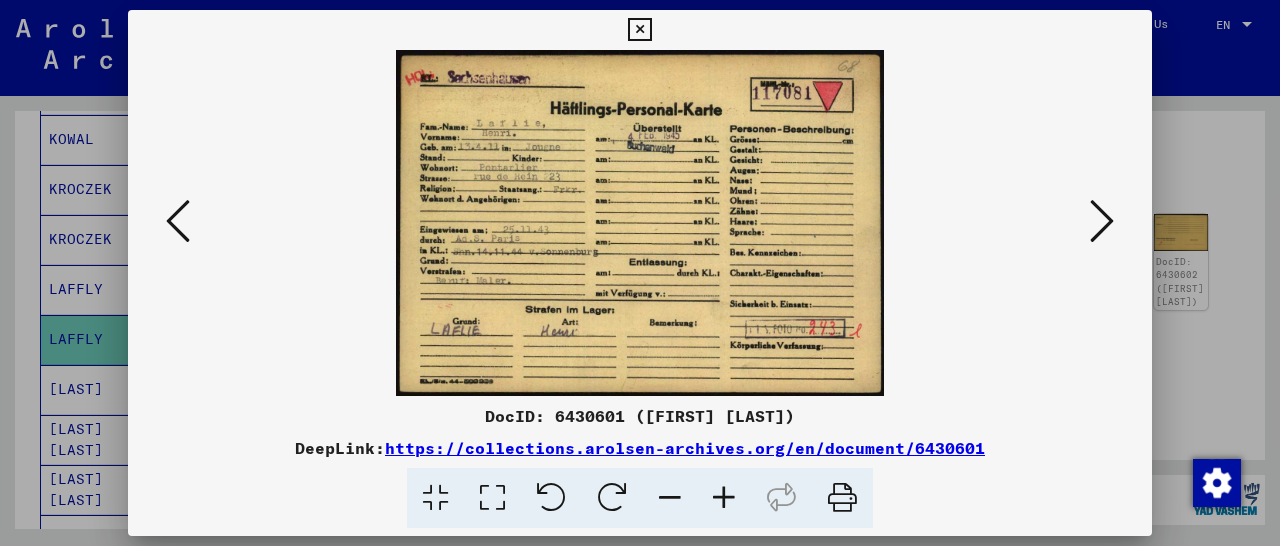click at bounding box center (724, 498) 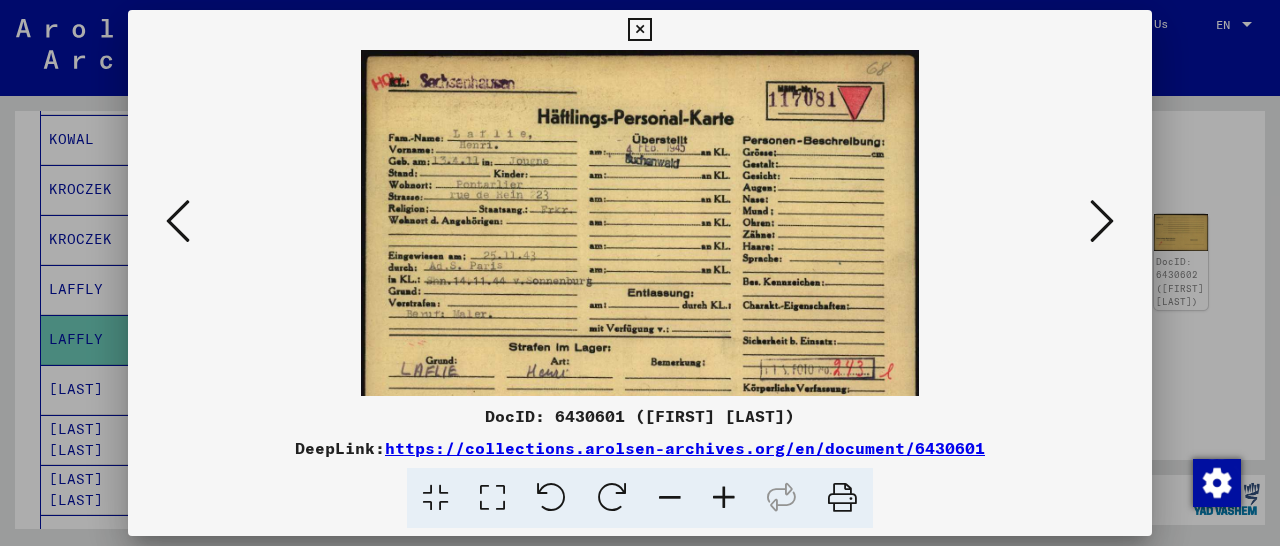 click at bounding box center (724, 498) 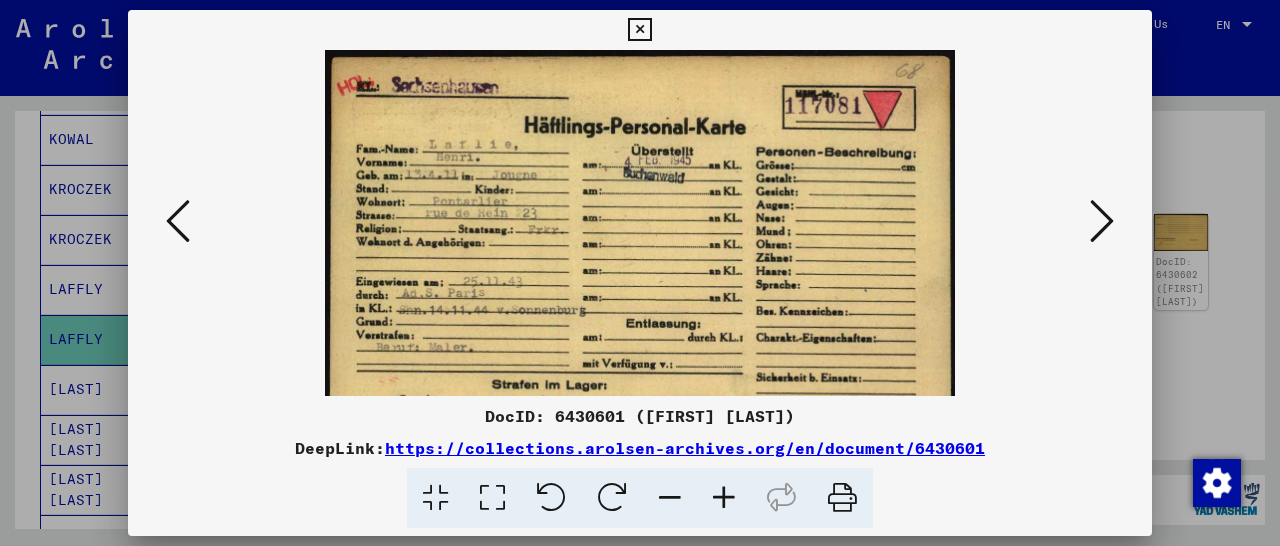 click at bounding box center (724, 498) 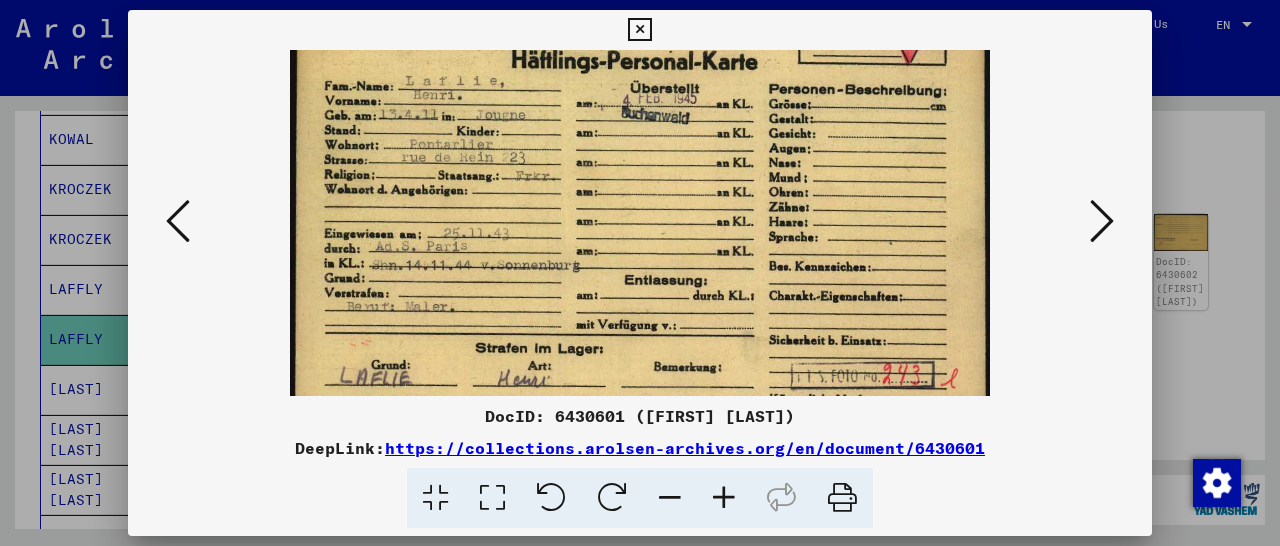 scroll, scrollTop: 117, scrollLeft: 0, axis: vertical 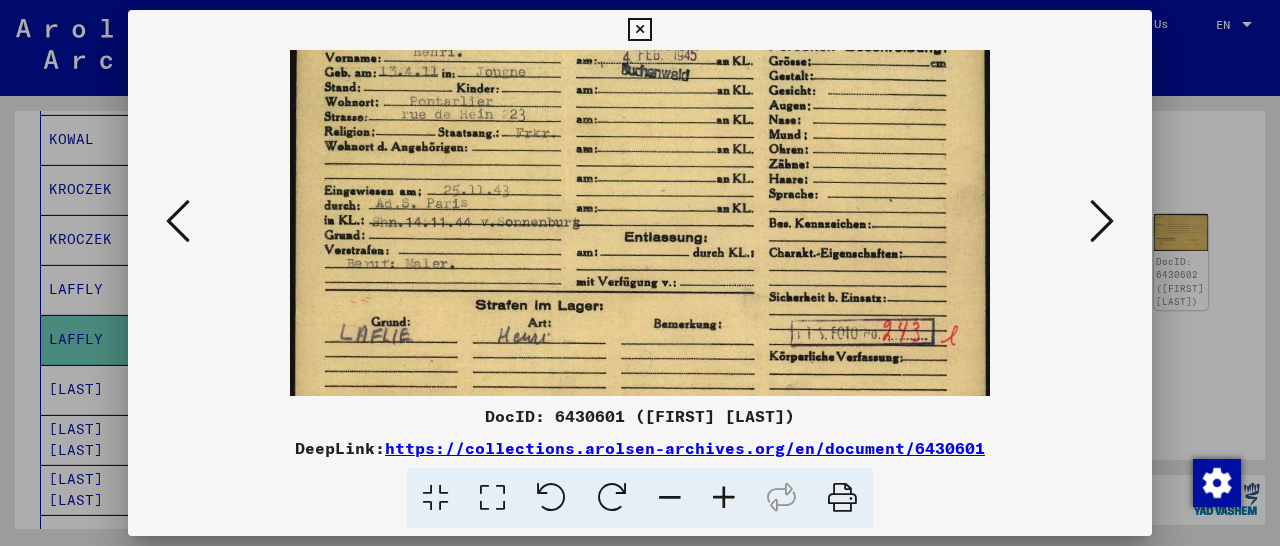 drag, startPoint x: 683, startPoint y: 320, endPoint x: 701, endPoint y: 203, distance: 118.37652 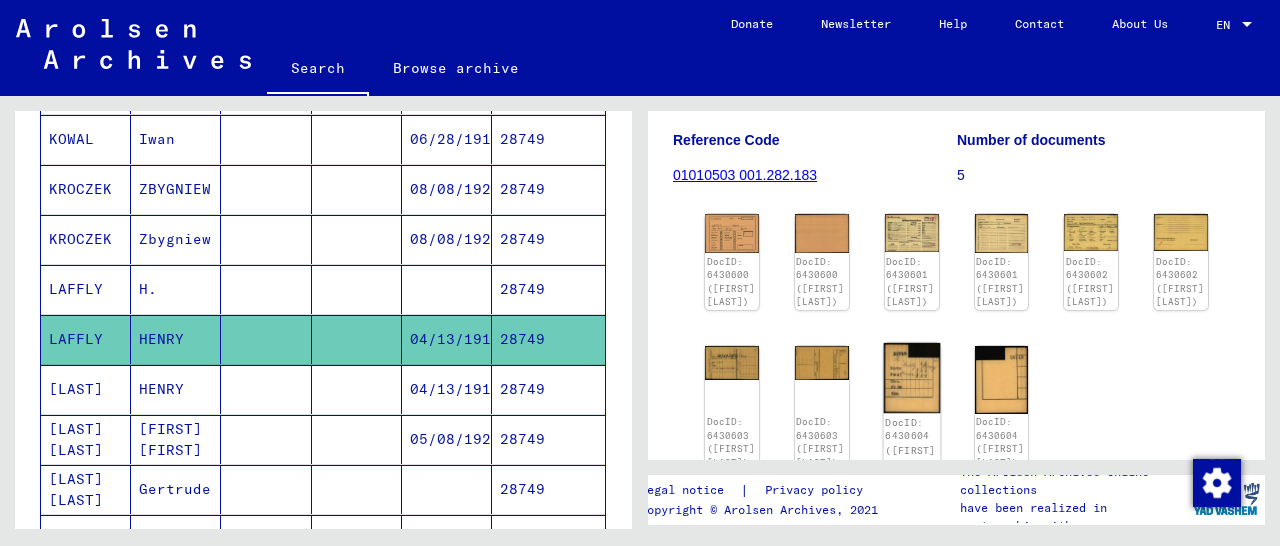 click 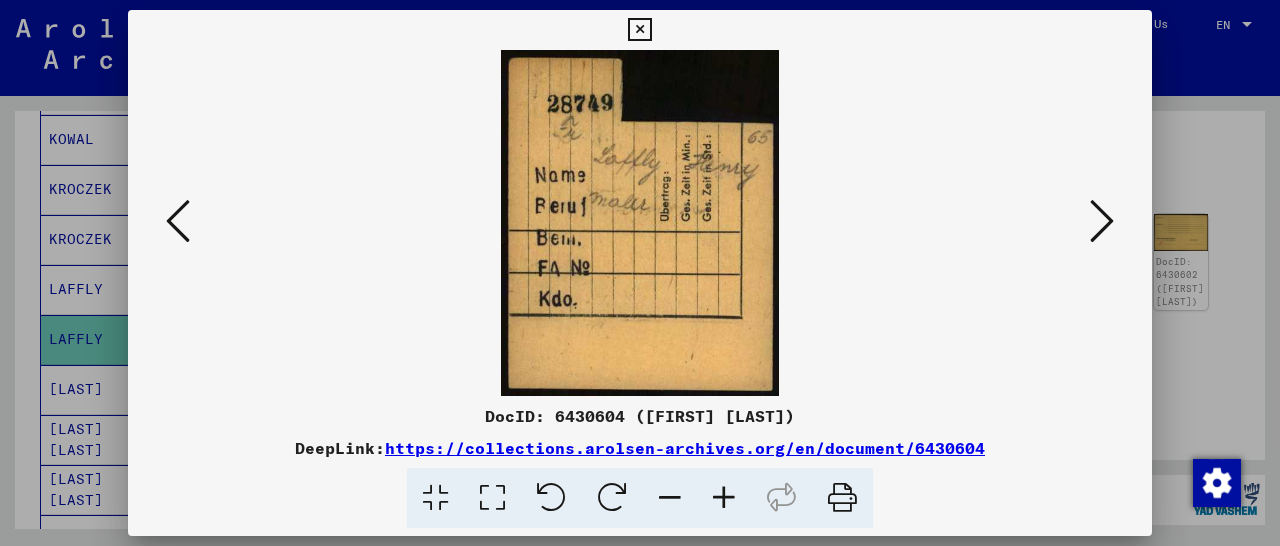 click at bounding box center (639, 30) 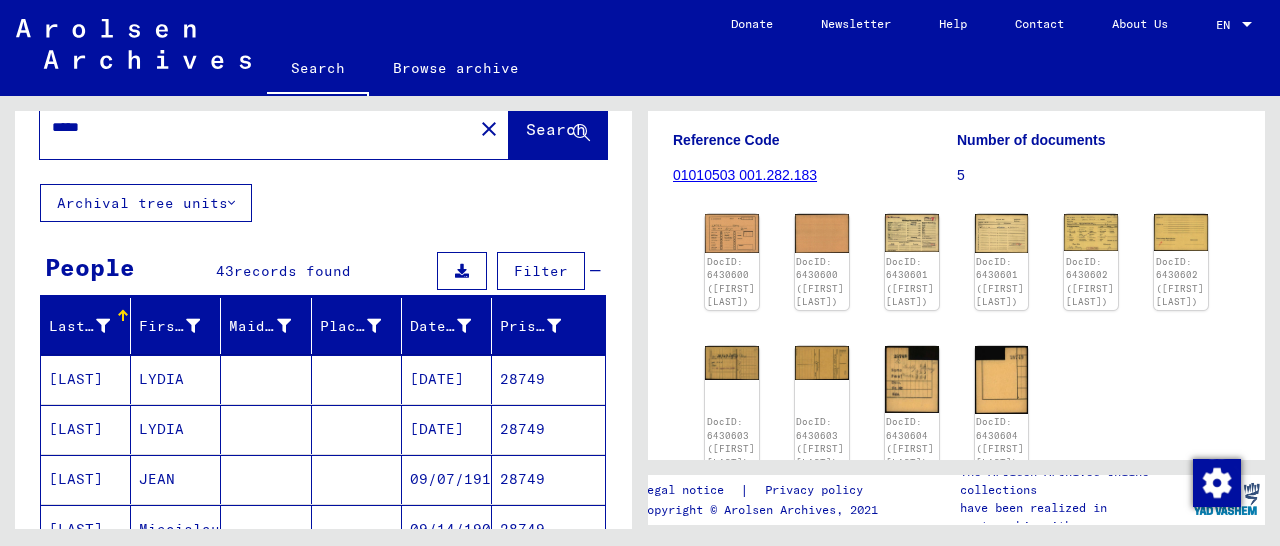scroll, scrollTop: 0, scrollLeft: 0, axis: both 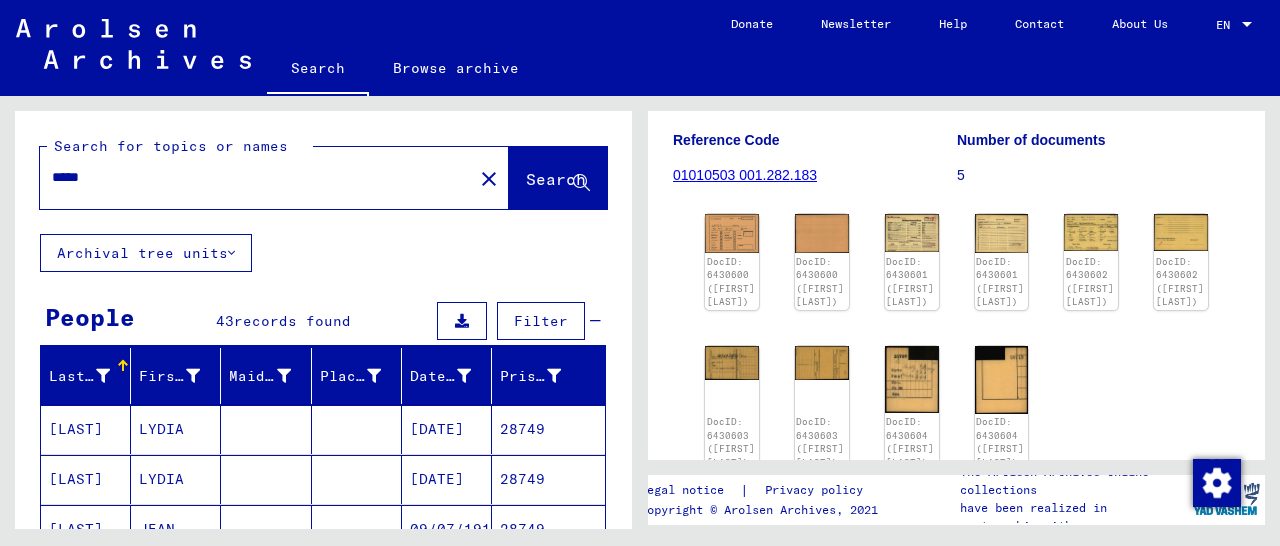 drag, startPoint x: 145, startPoint y: 184, endPoint x: 39, endPoint y: 172, distance: 106.677086 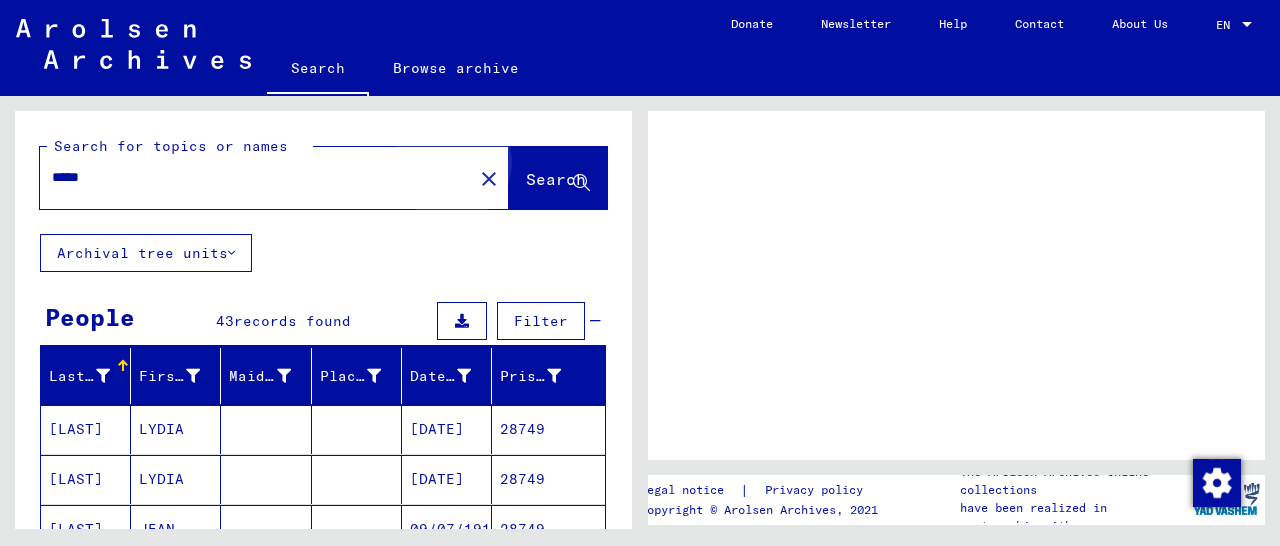 scroll, scrollTop: 0, scrollLeft: 0, axis: both 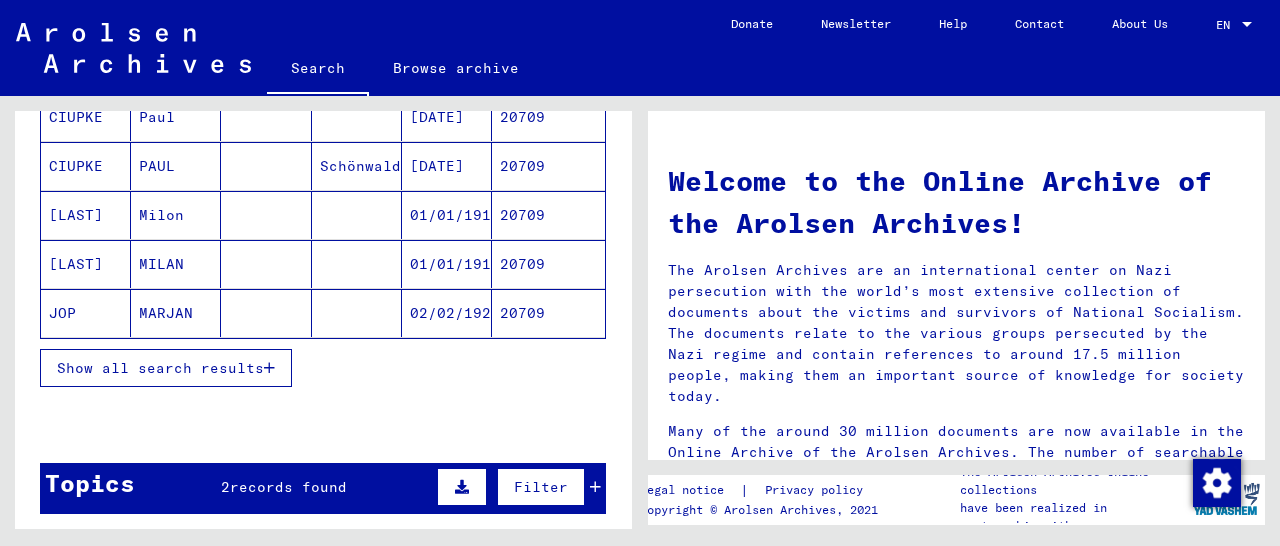 click at bounding box center [269, 368] 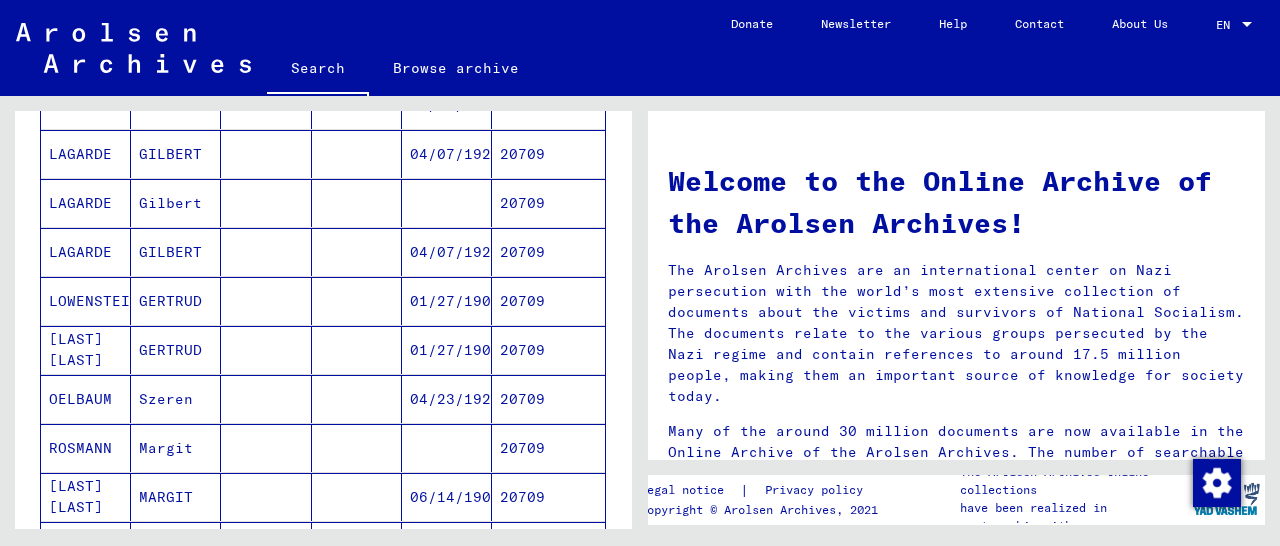 scroll, scrollTop: 416, scrollLeft: 0, axis: vertical 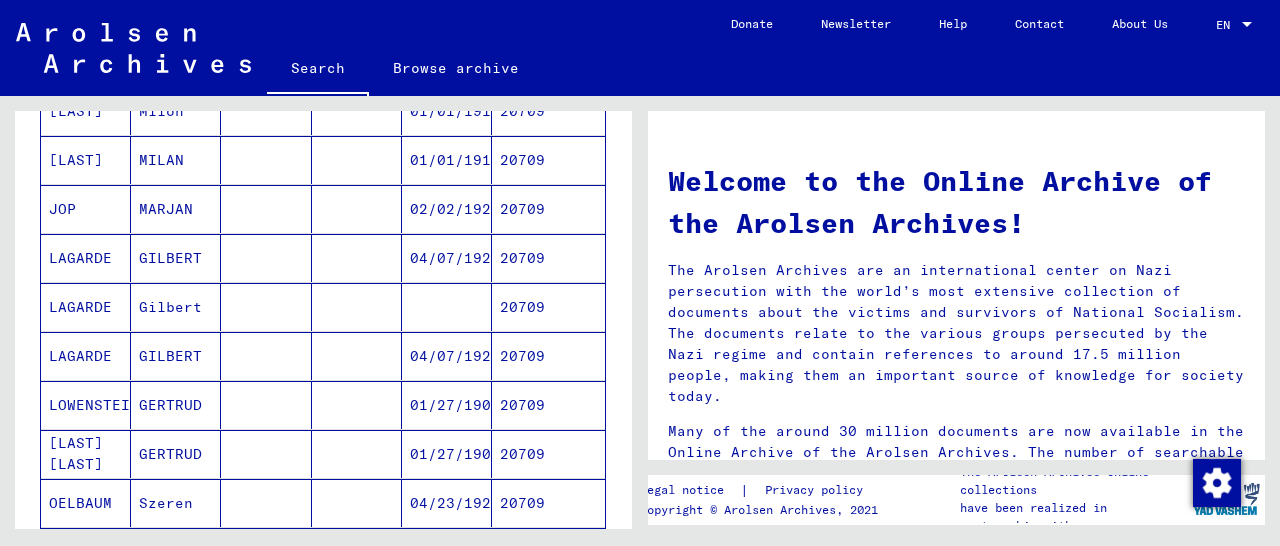 click on "20709" at bounding box center (548, 307) 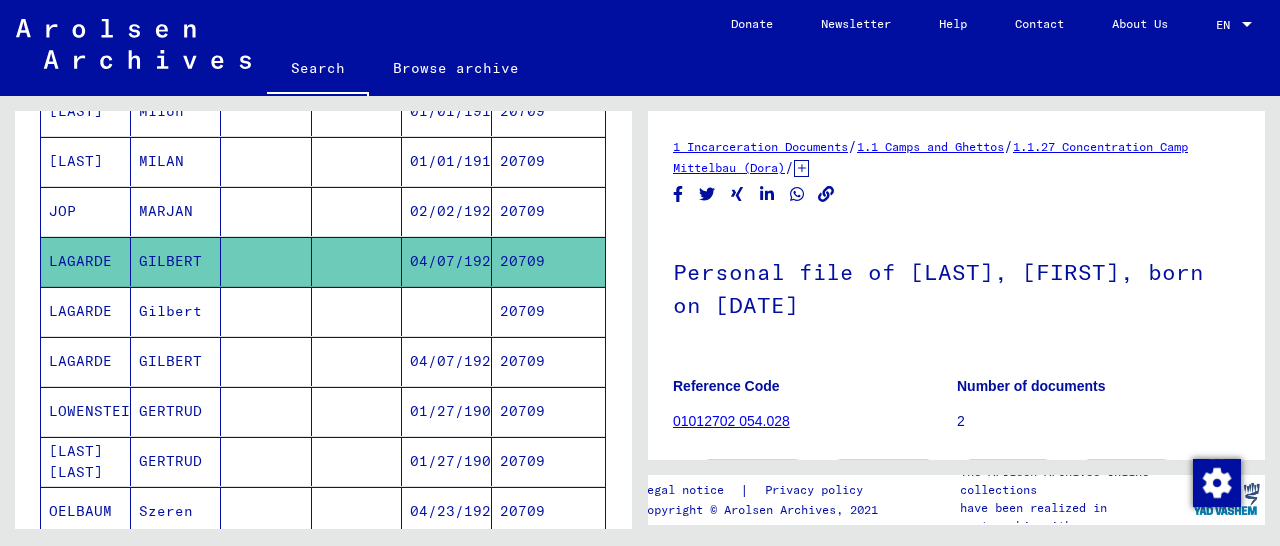 scroll, scrollTop: 270, scrollLeft: 0, axis: vertical 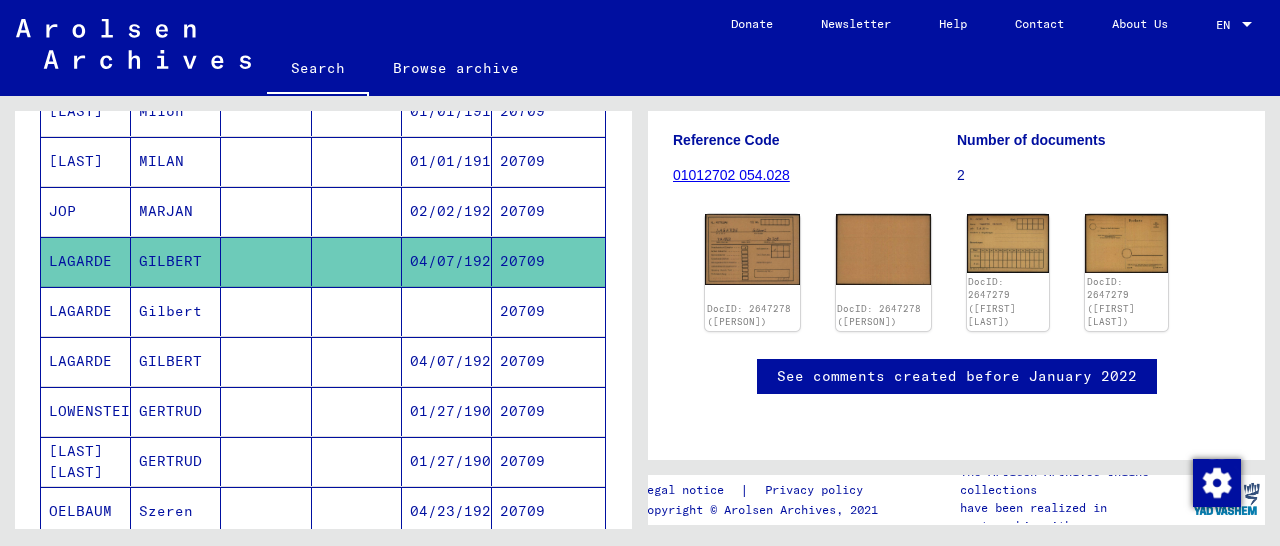 click on "20709" at bounding box center [548, 411] 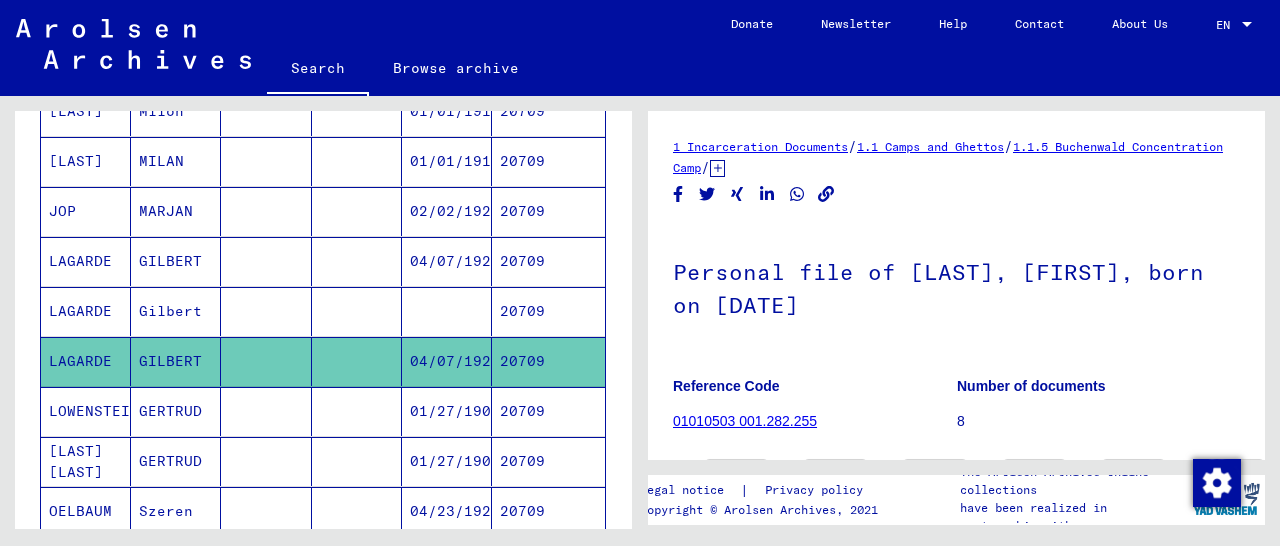 scroll, scrollTop: 208, scrollLeft: 0, axis: vertical 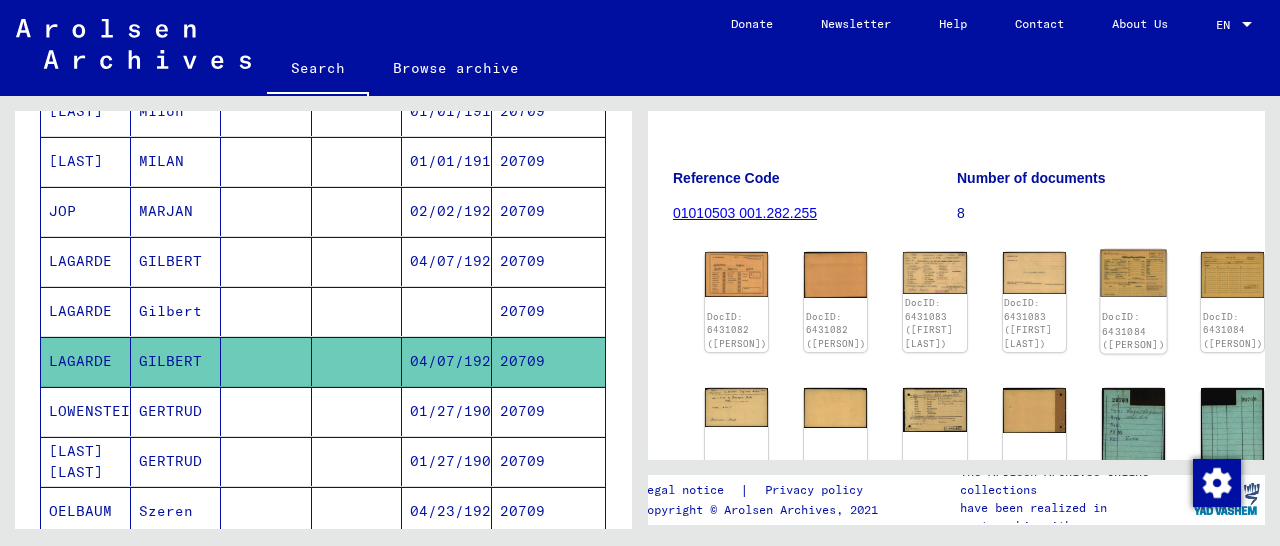 click 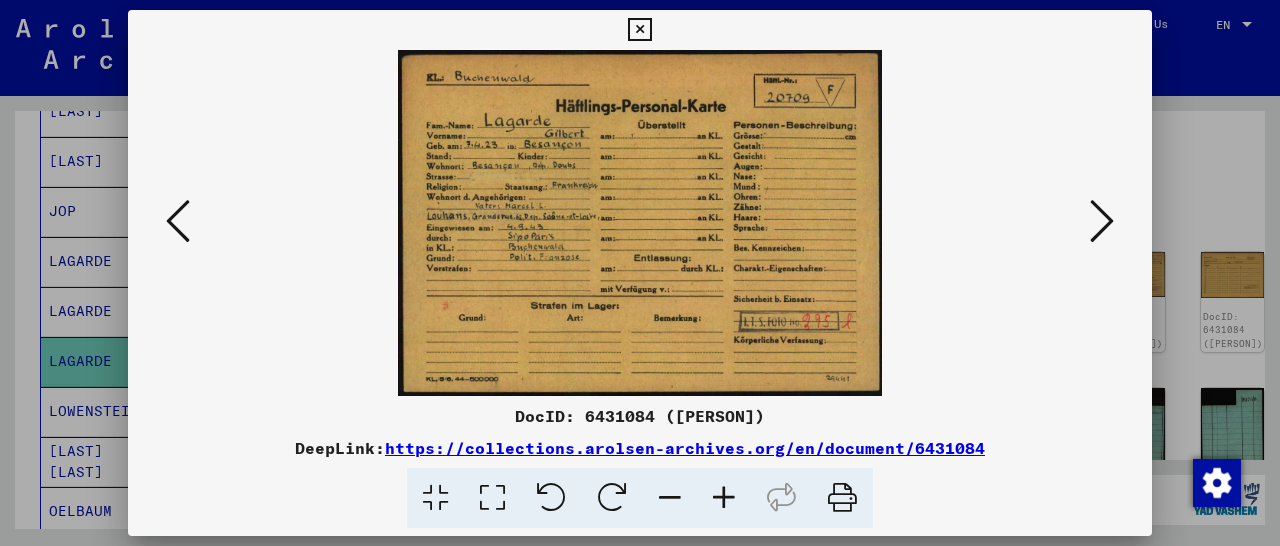 click at bounding box center [639, 30] 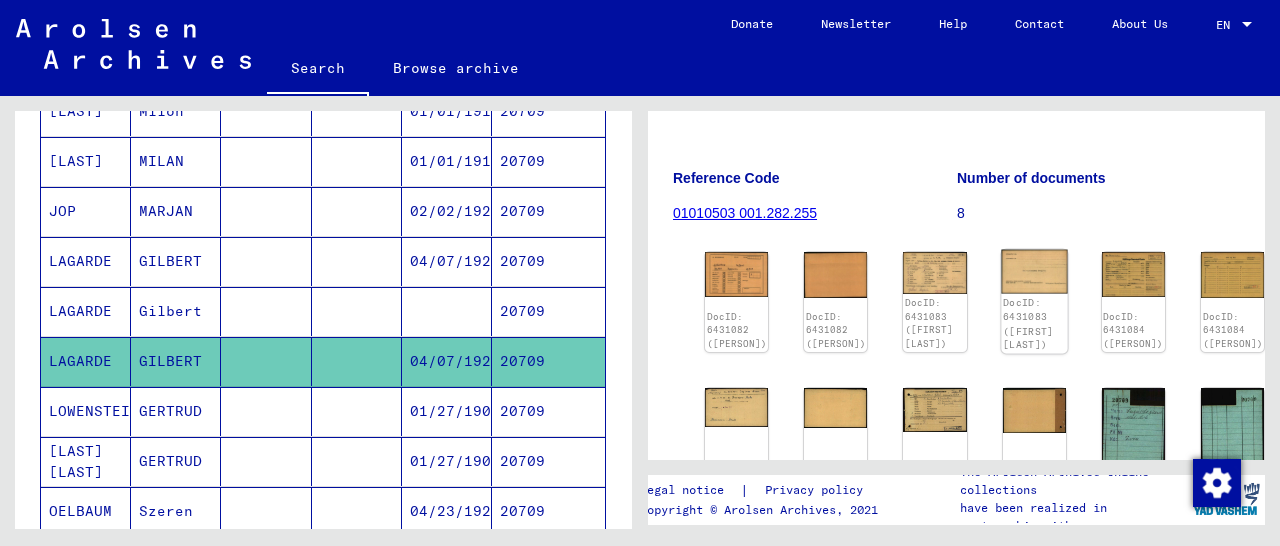 click 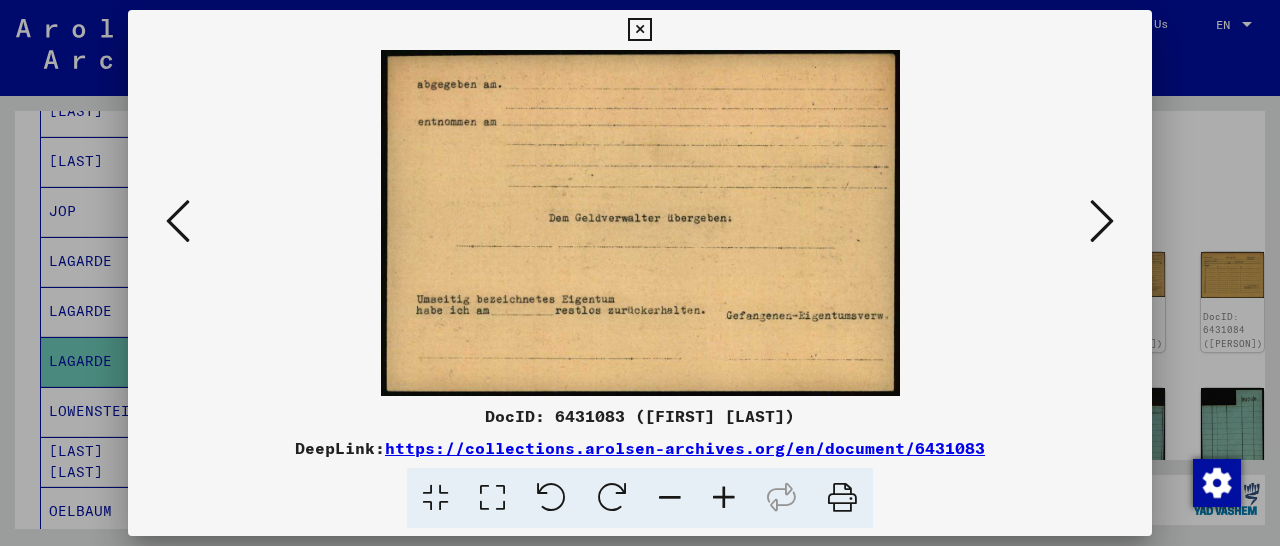 click at bounding box center (639, 30) 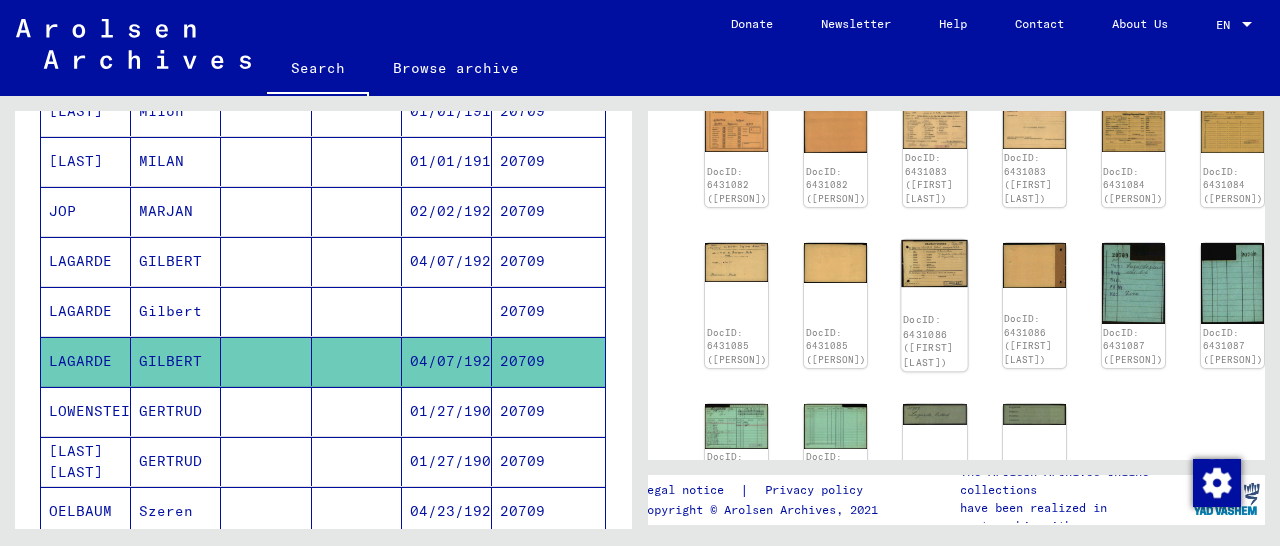 scroll, scrollTop: 312, scrollLeft: 0, axis: vertical 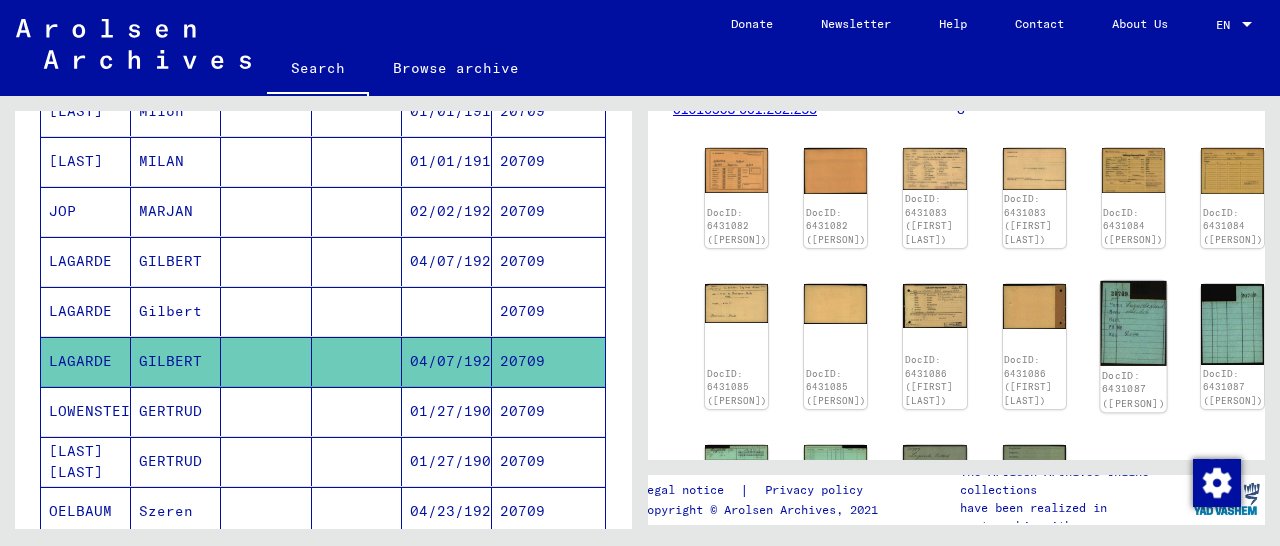 click 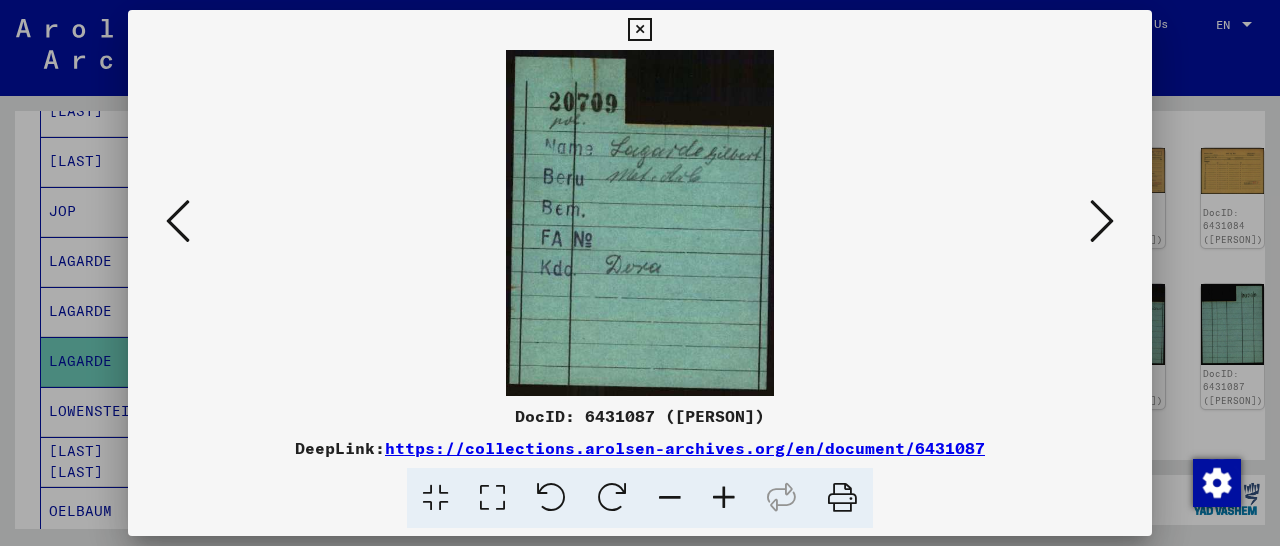 click at bounding box center (639, 30) 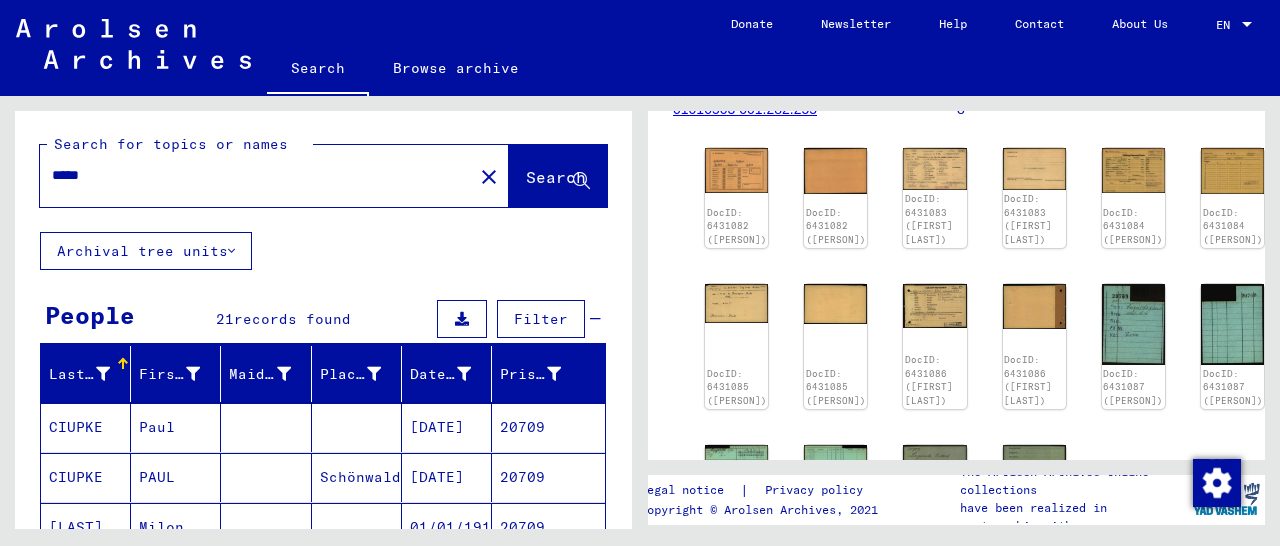 scroll, scrollTop: 0, scrollLeft: 0, axis: both 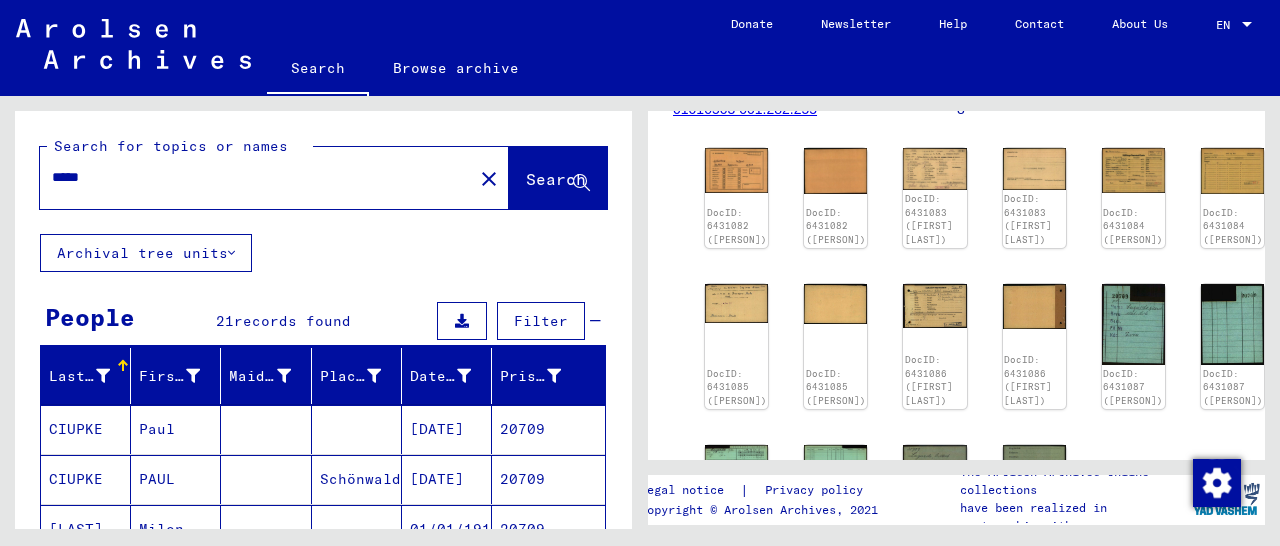 drag, startPoint x: 107, startPoint y: 171, endPoint x: 73, endPoint y: 196, distance: 42.201897 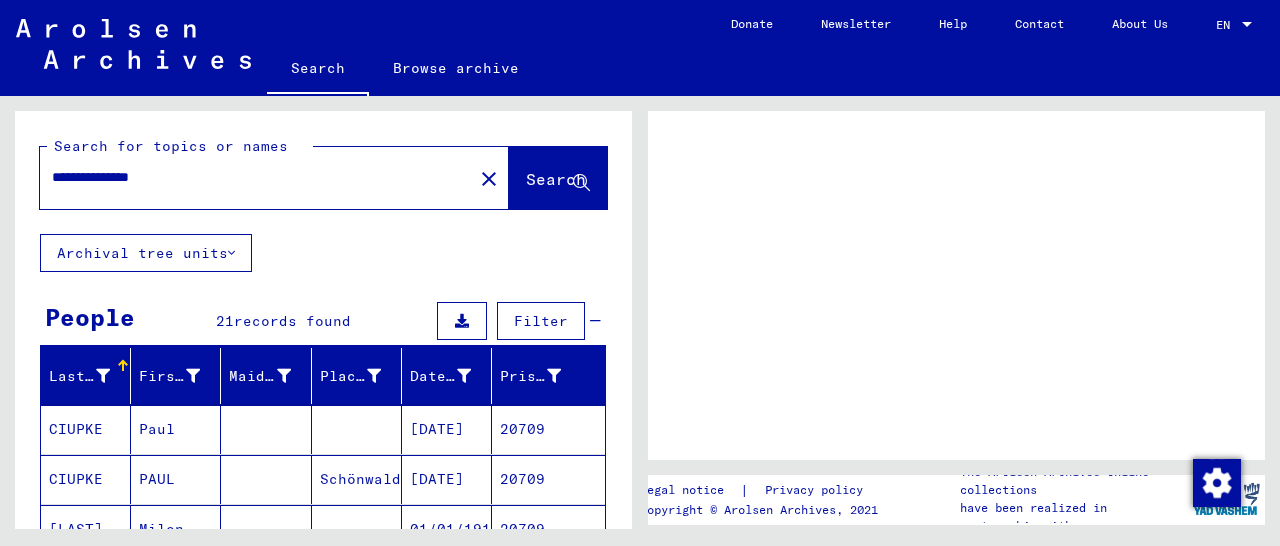scroll, scrollTop: 0, scrollLeft: 0, axis: both 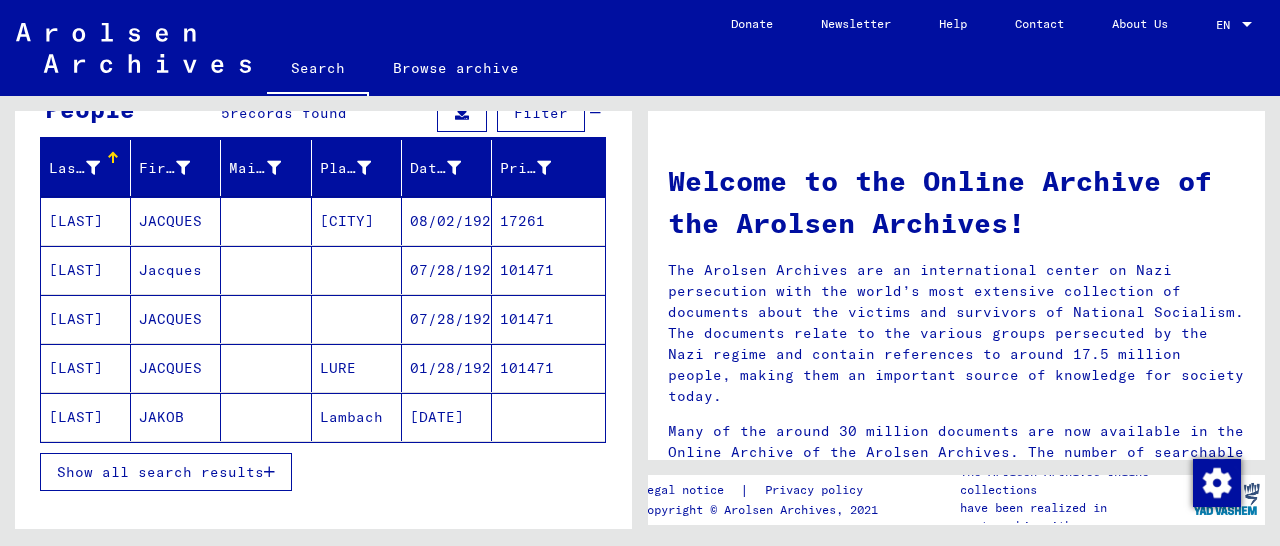 click on "17261" at bounding box center (548, 270) 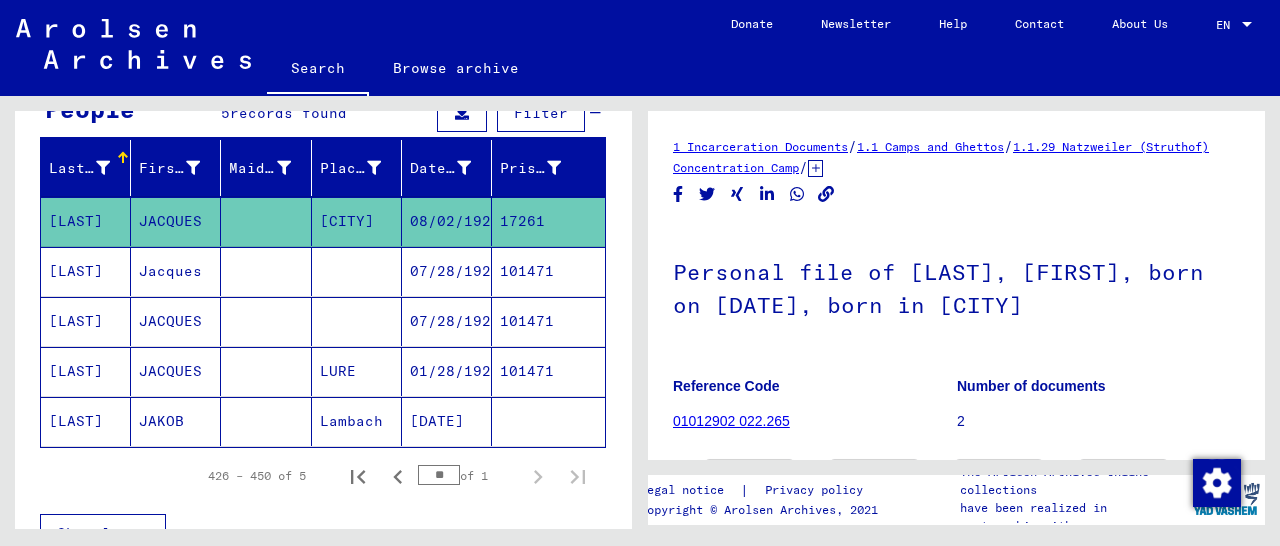 scroll, scrollTop: 206, scrollLeft: 0, axis: vertical 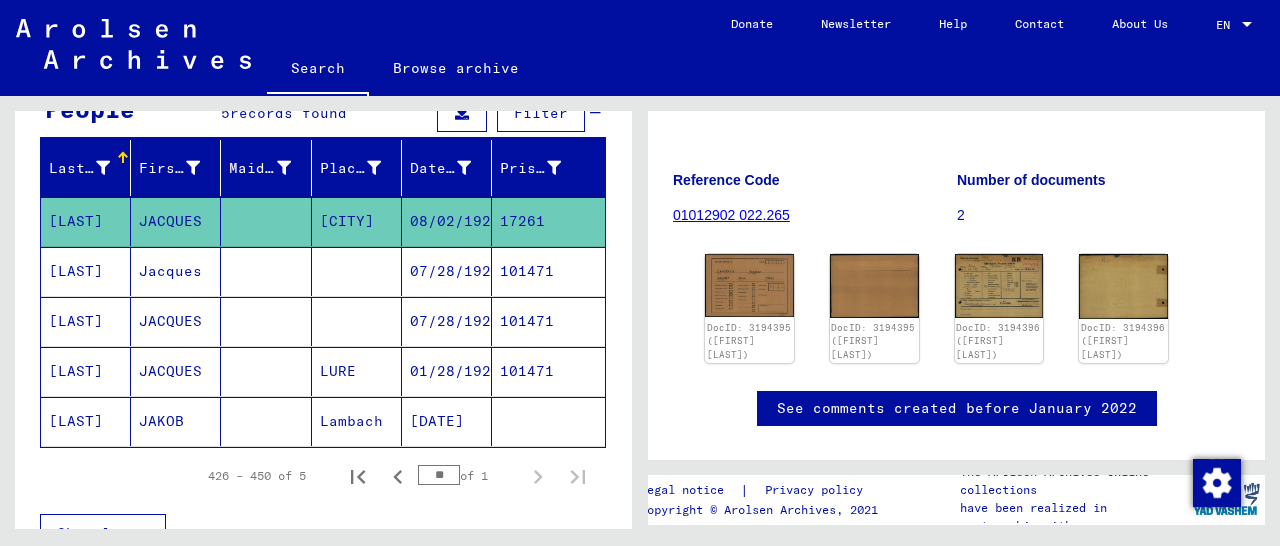 click on "101471" at bounding box center (548, 321) 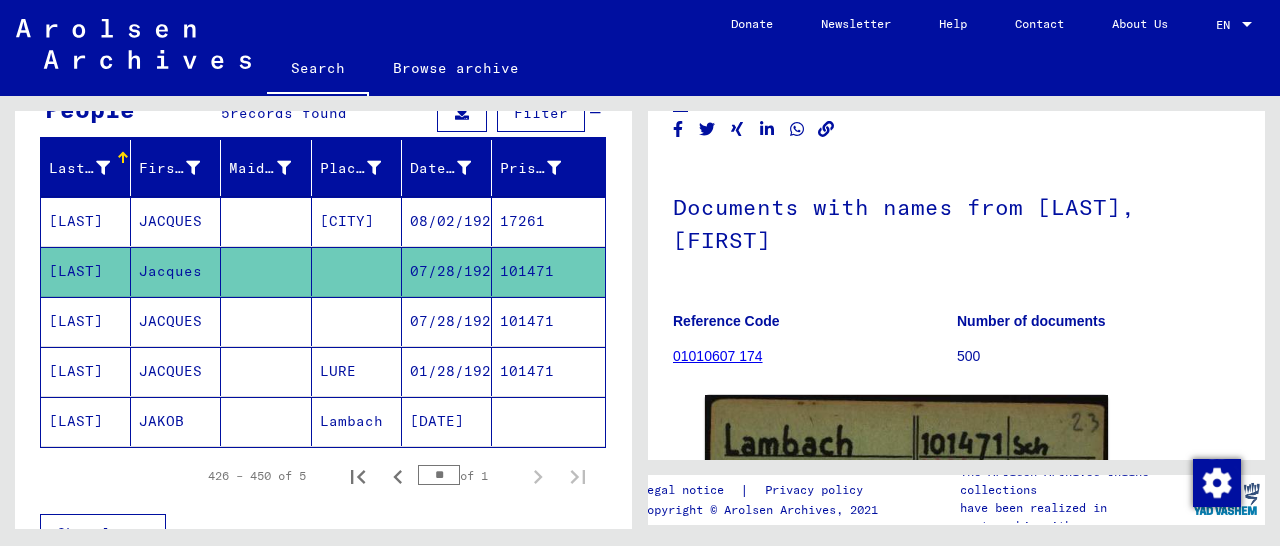 scroll, scrollTop: 312, scrollLeft: 0, axis: vertical 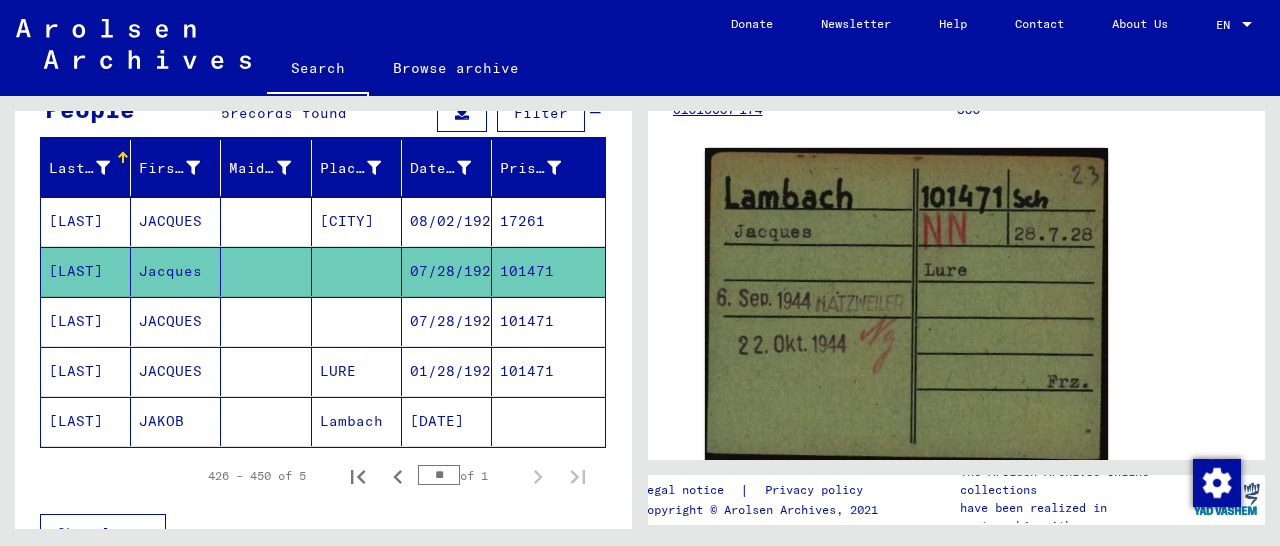 click on "101471" at bounding box center (548, 371) 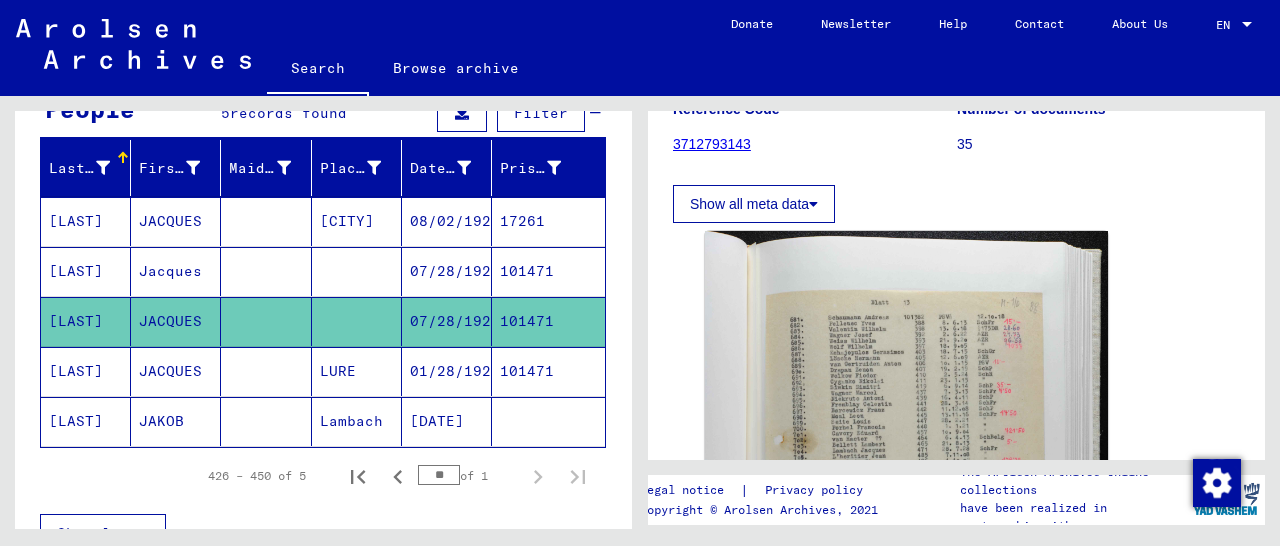scroll, scrollTop: 312, scrollLeft: 0, axis: vertical 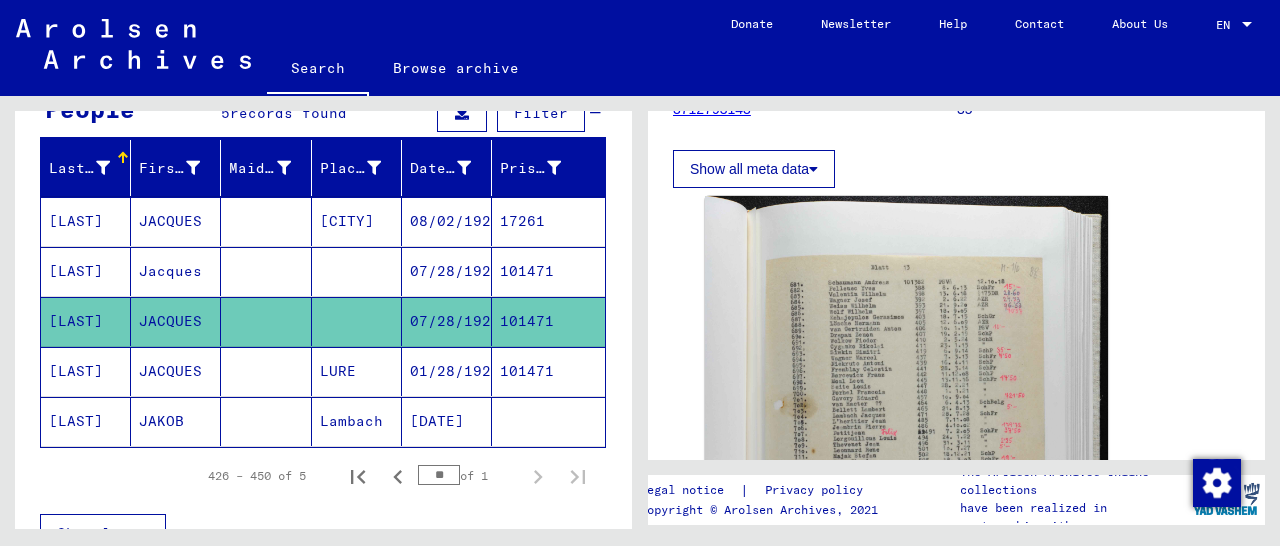 click on "101471" at bounding box center (548, 421) 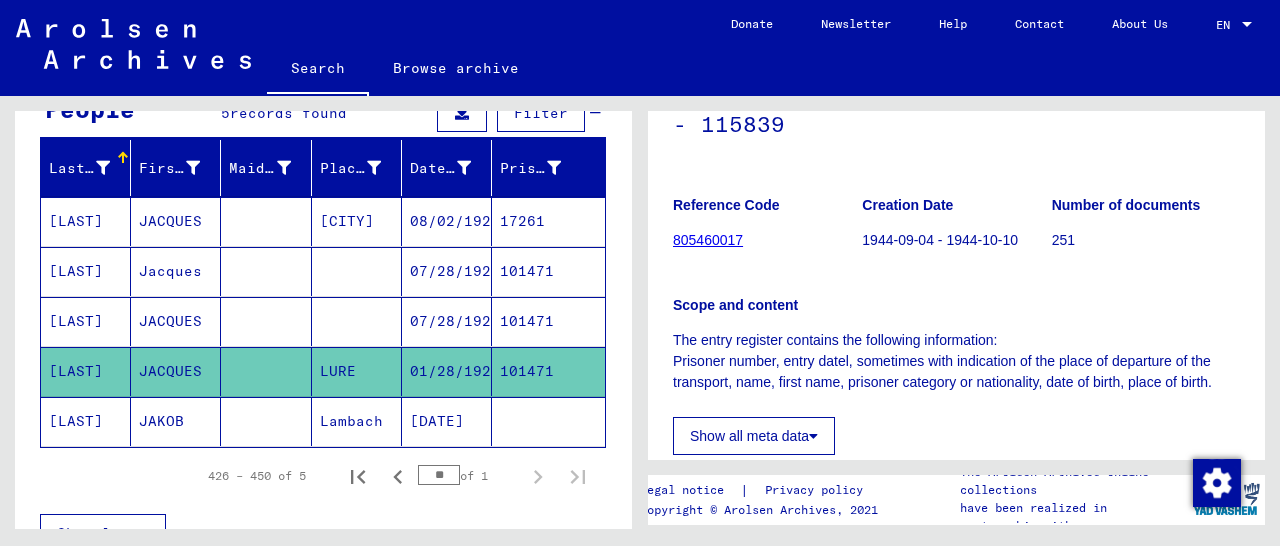 scroll, scrollTop: 416, scrollLeft: 0, axis: vertical 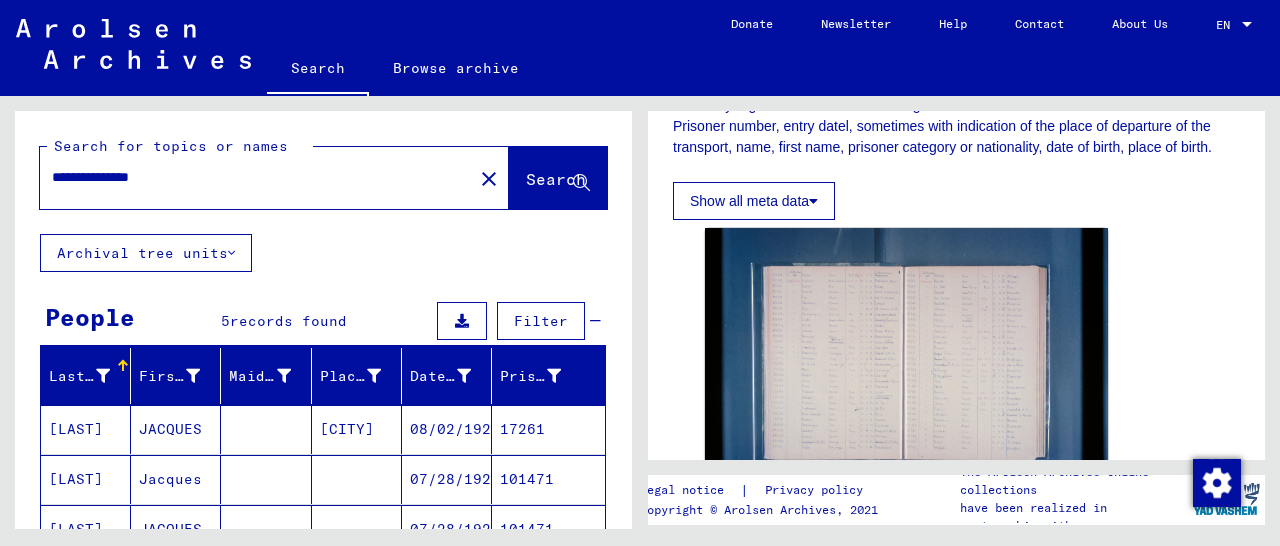drag, startPoint x: 211, startPoint y: 182, endPoint x: 91, endPoint y: 181, distance: 120.004166 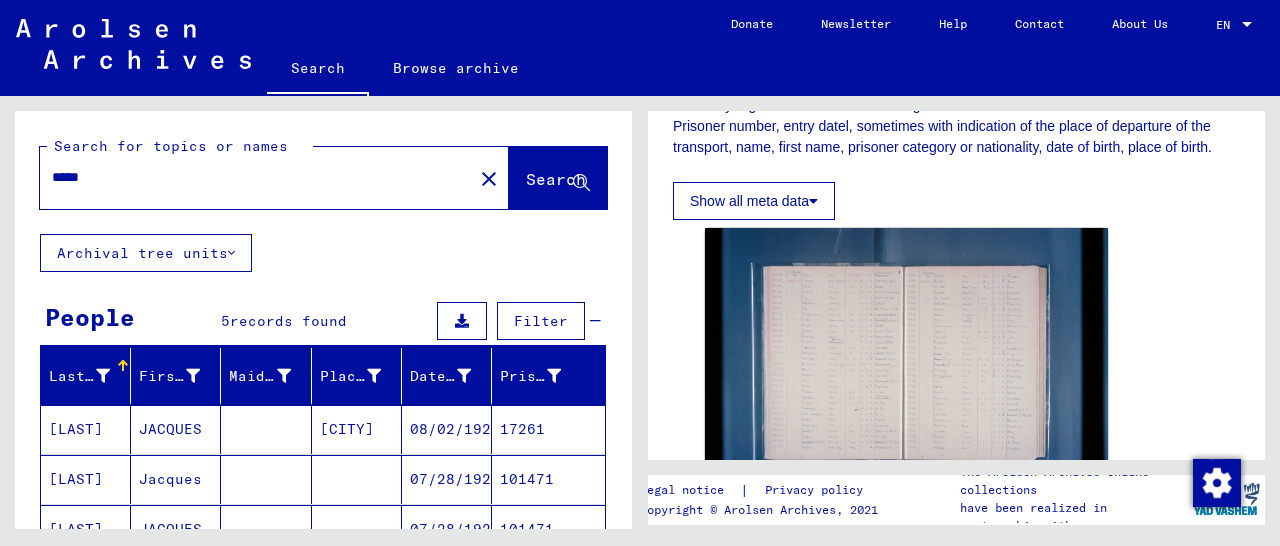 click on "Search" 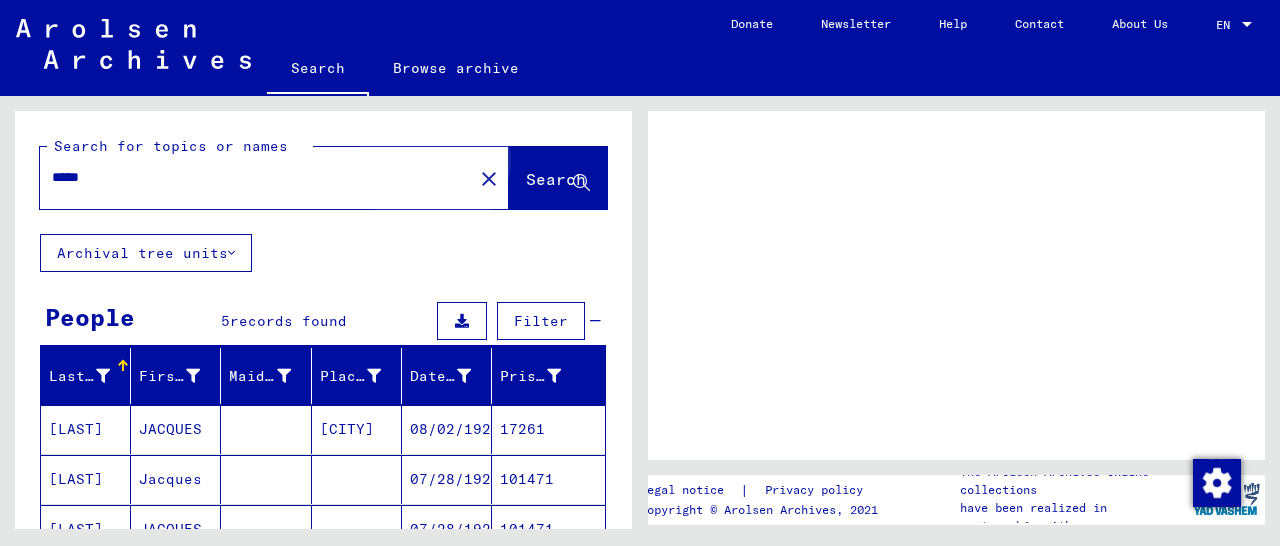 scroll, scrollTop: 0, scrollLeft: 0, axis: both 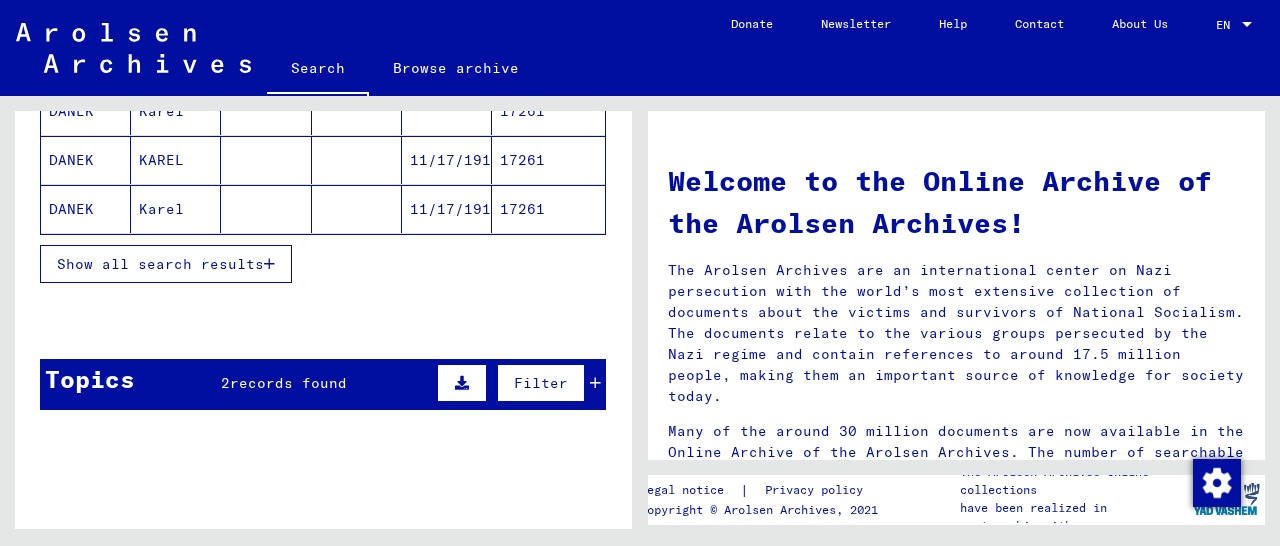 click at bounding box center [269, 264] 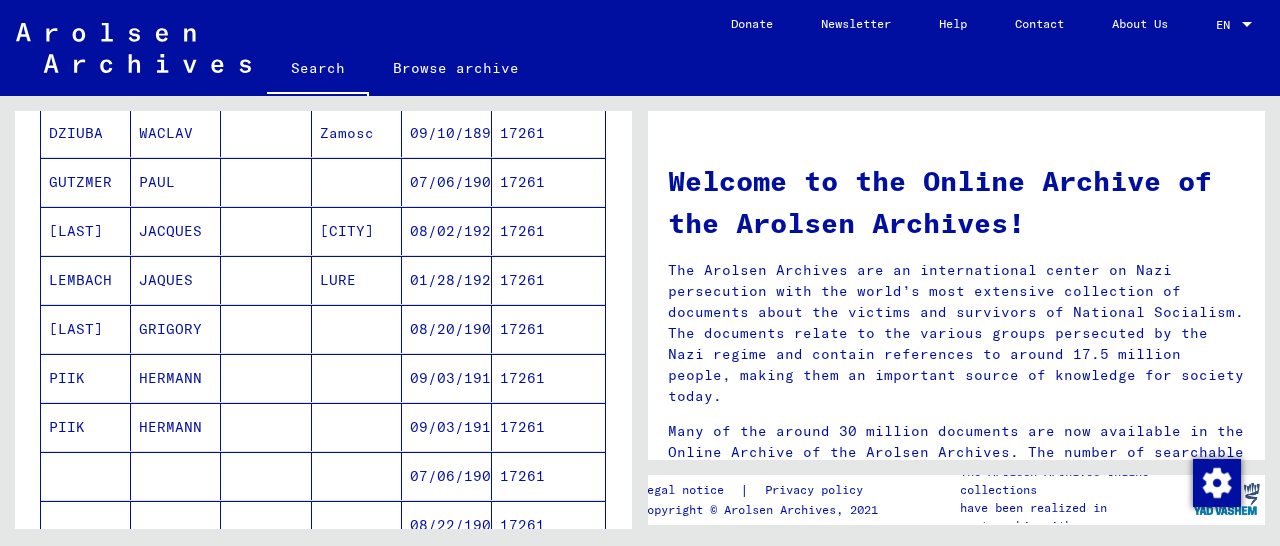 scroll, scrollTop: 624, scrollLeft: 0, axis: vertical 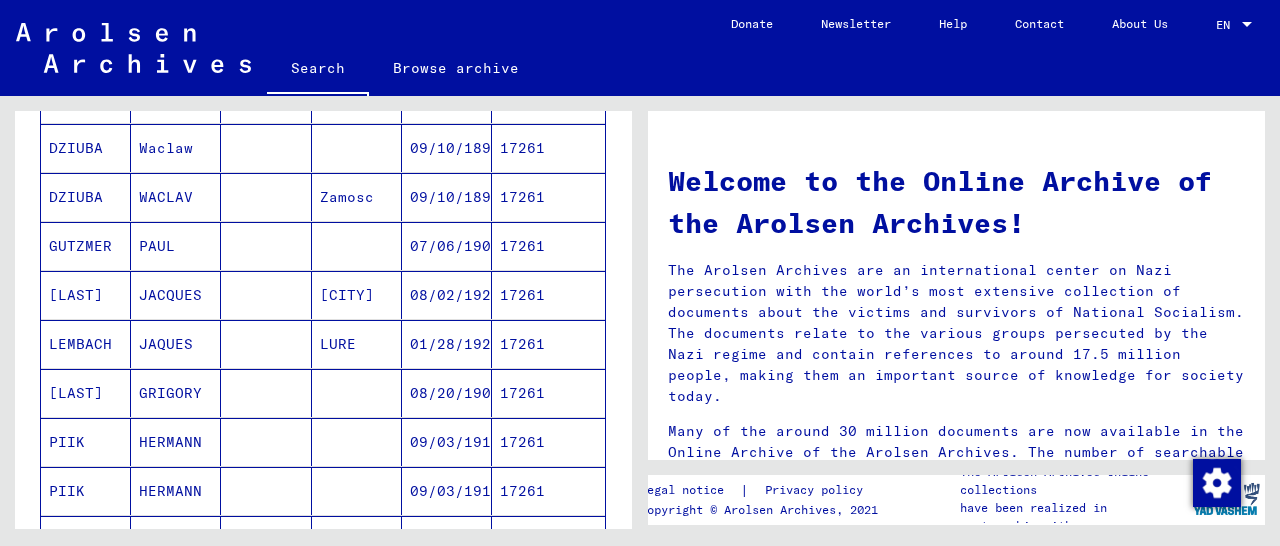 click on "17261" at bounding box center (548, 344) 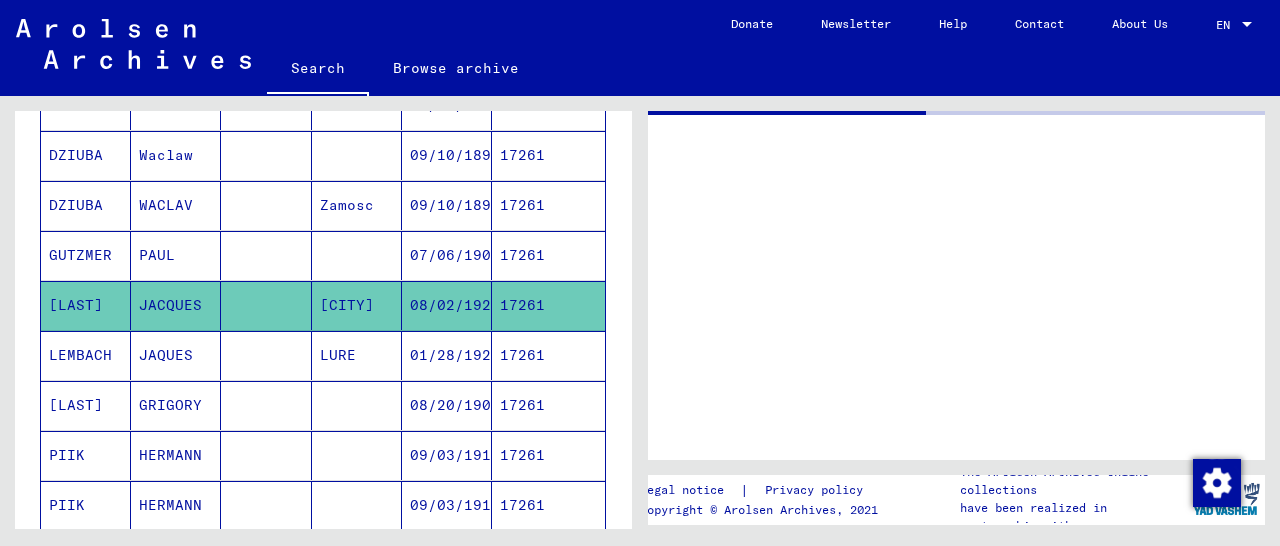 scroll, scrollTop: 628, scrollLeft: 0, axis: vertical 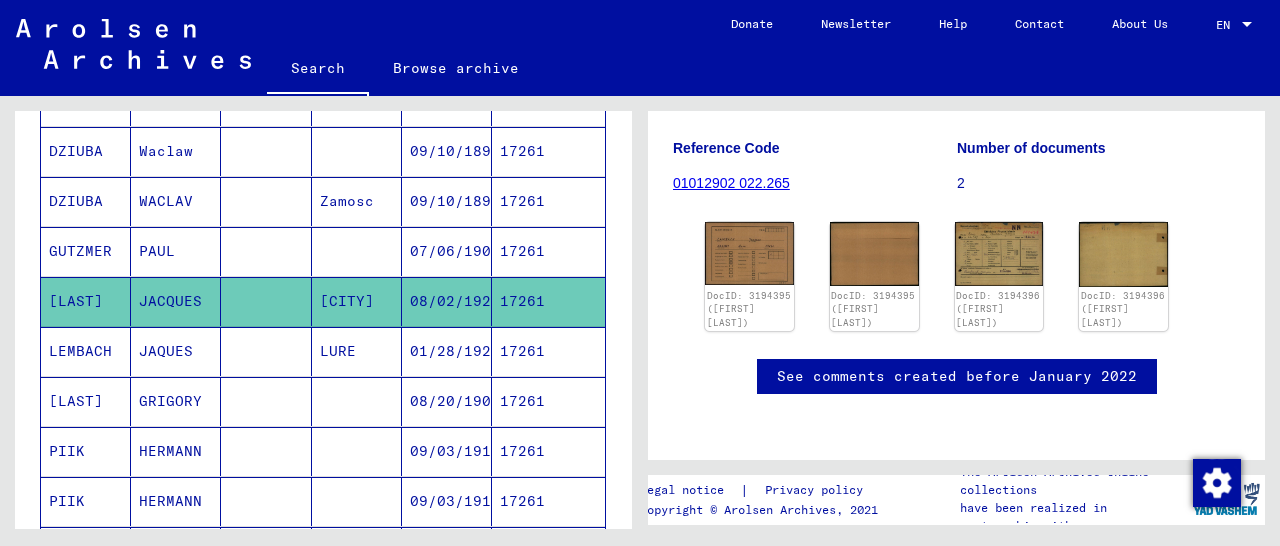 click on "17261" at bounding box center [548, 401] 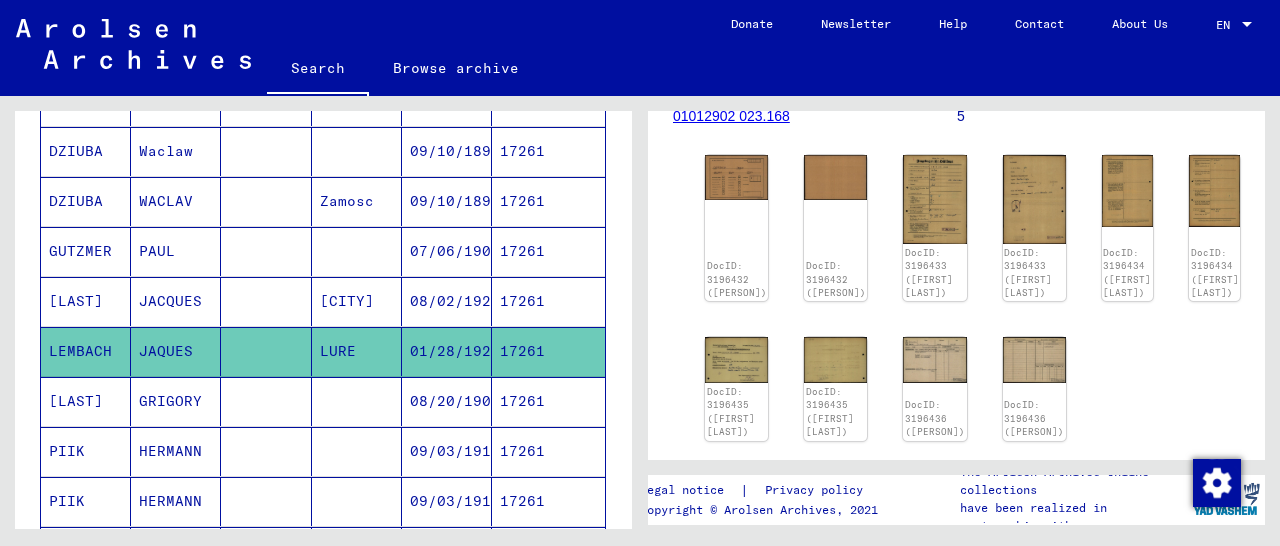 scroll, scrollTop: 312, scrollLeft: 0, axis: vertical 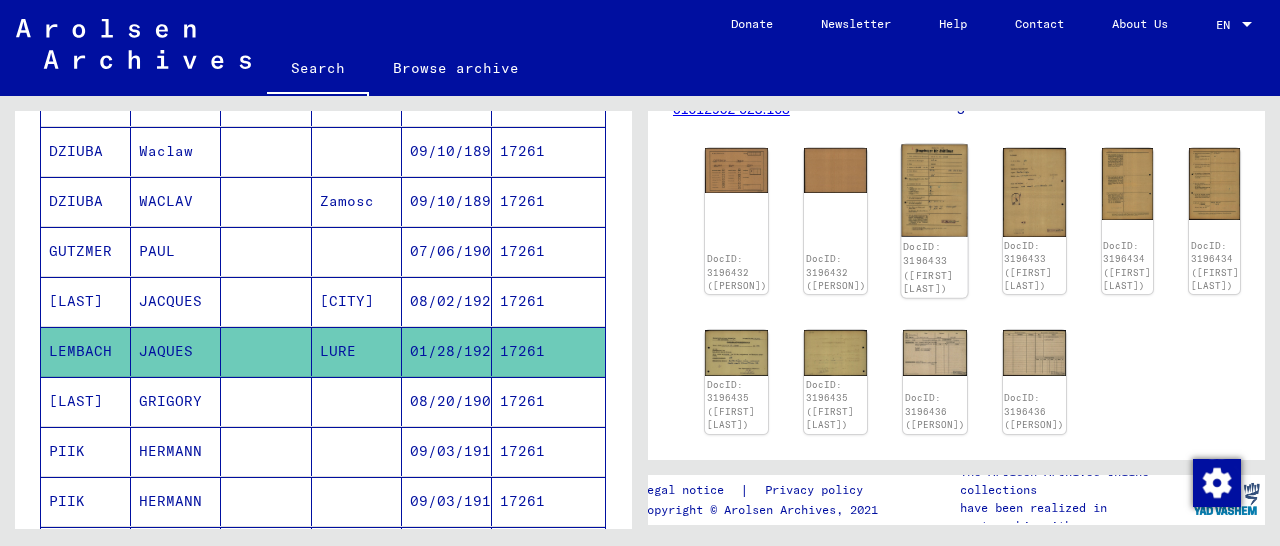 click 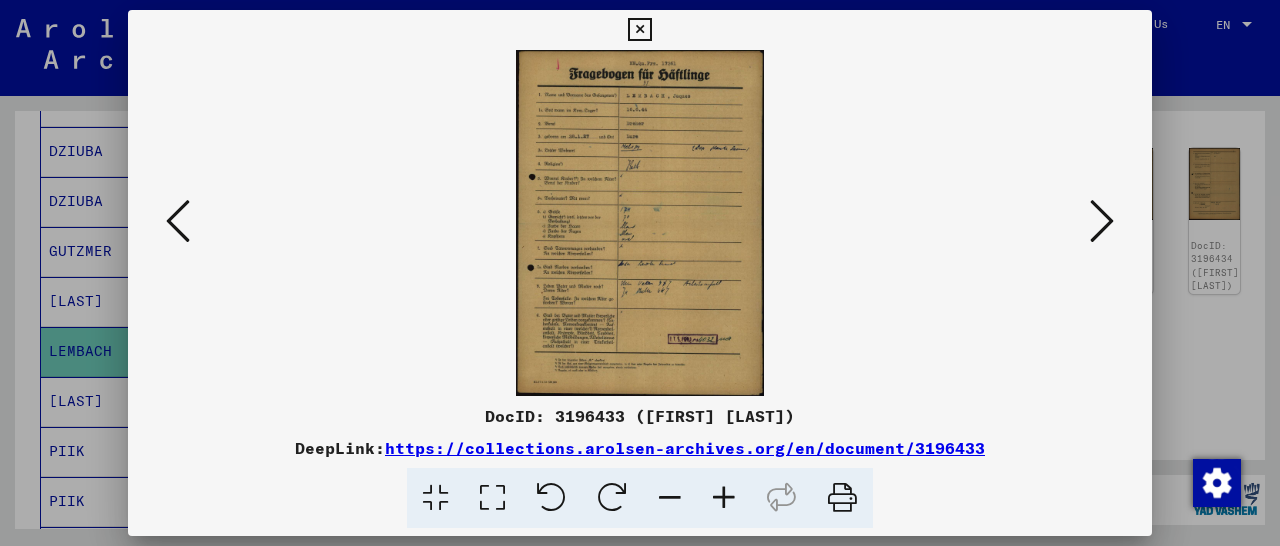 click at bounding box center (724, 498) 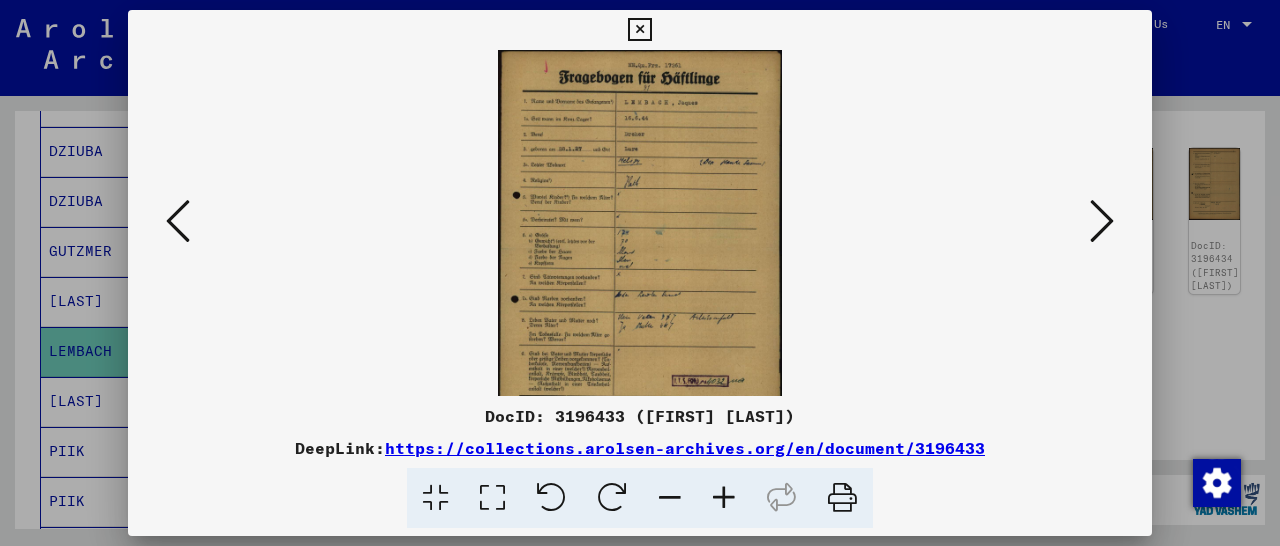 click at bounding box center (724, 498) 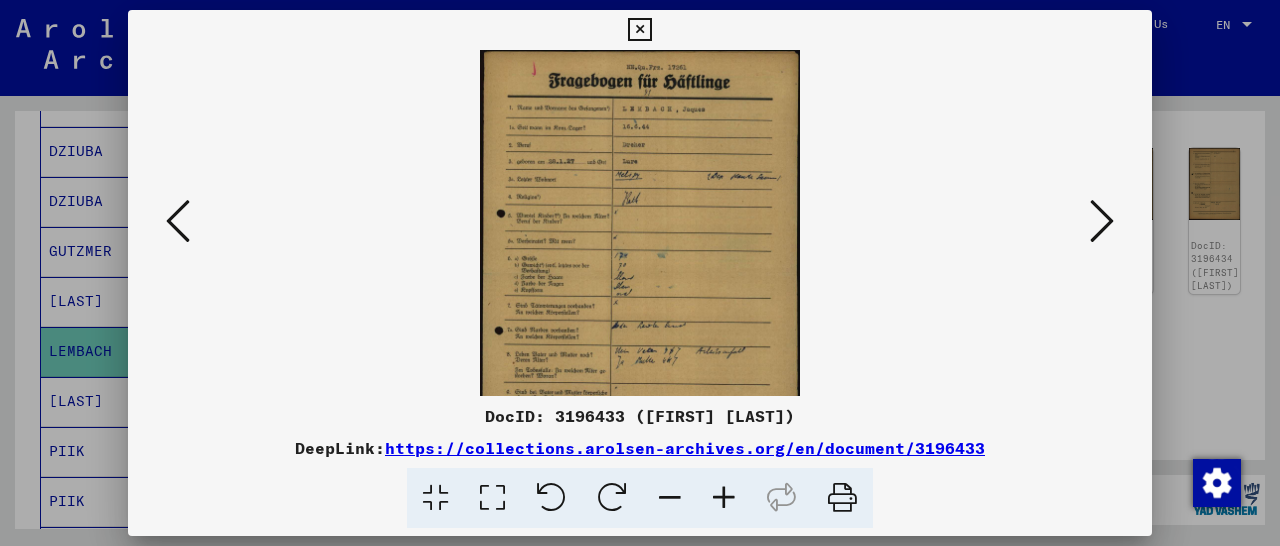 click at bounding box center [724, 498] 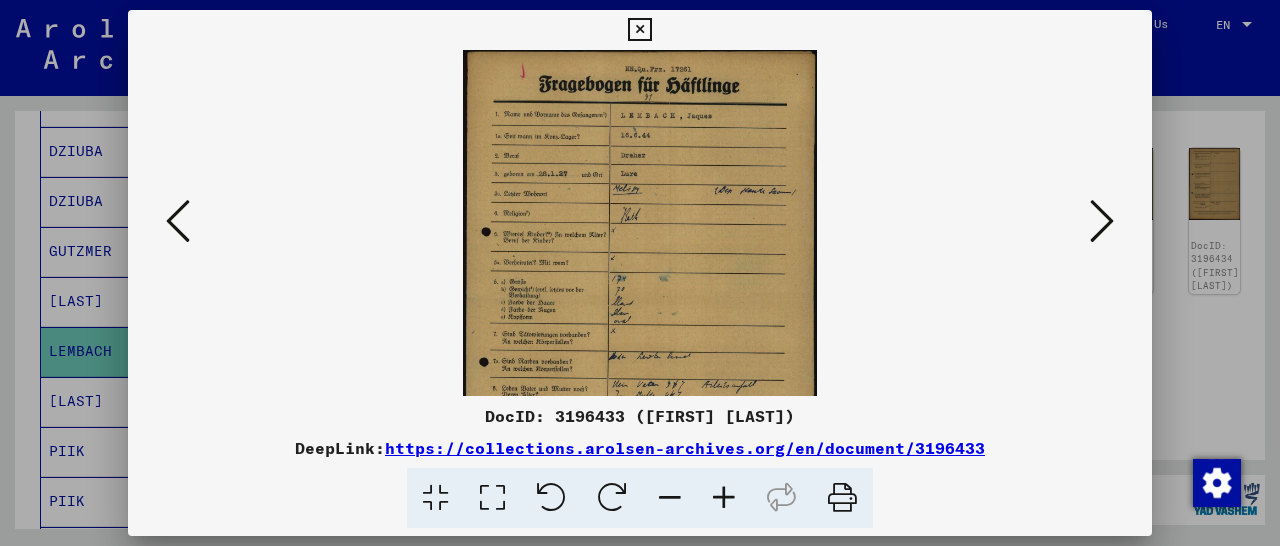 click at bounding box center [724, 498] 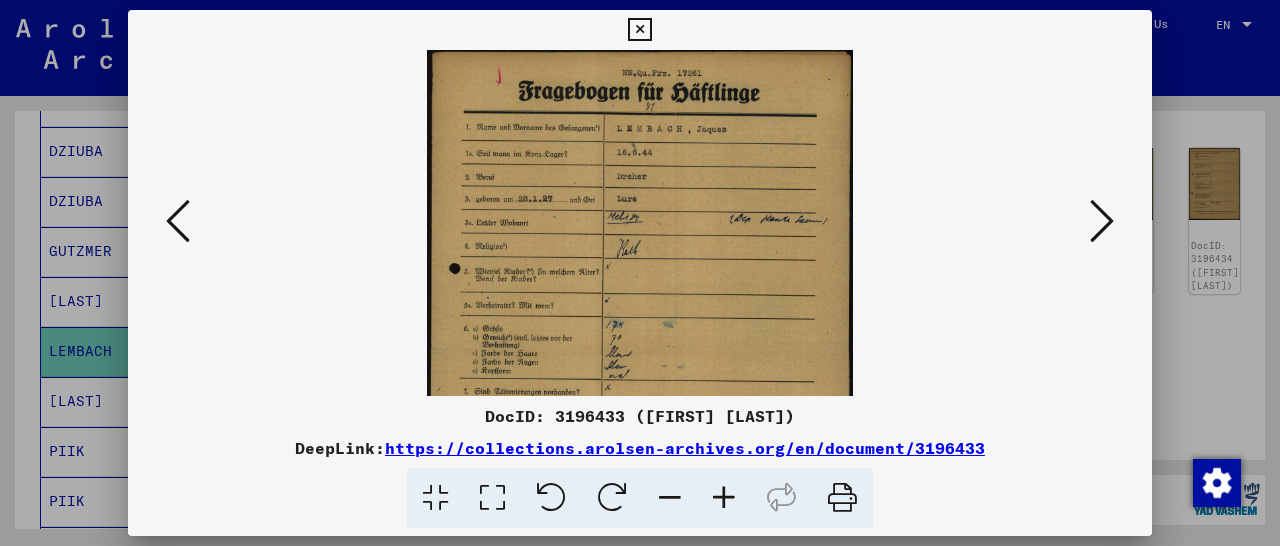 click at bounding box center (724, 498) 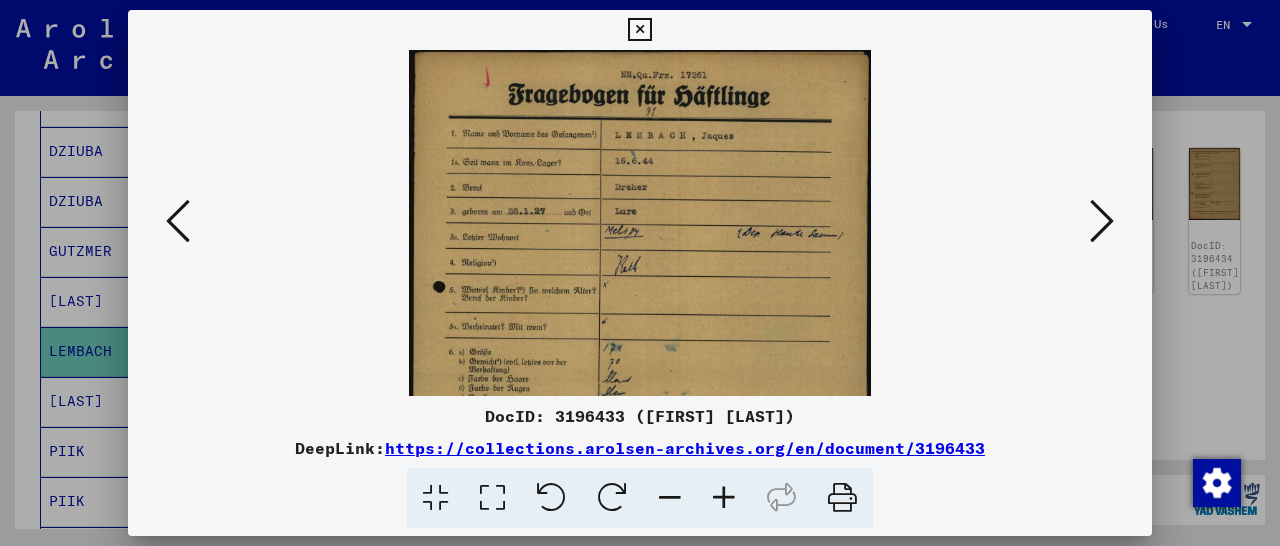 click at bounding box center (724, 498) 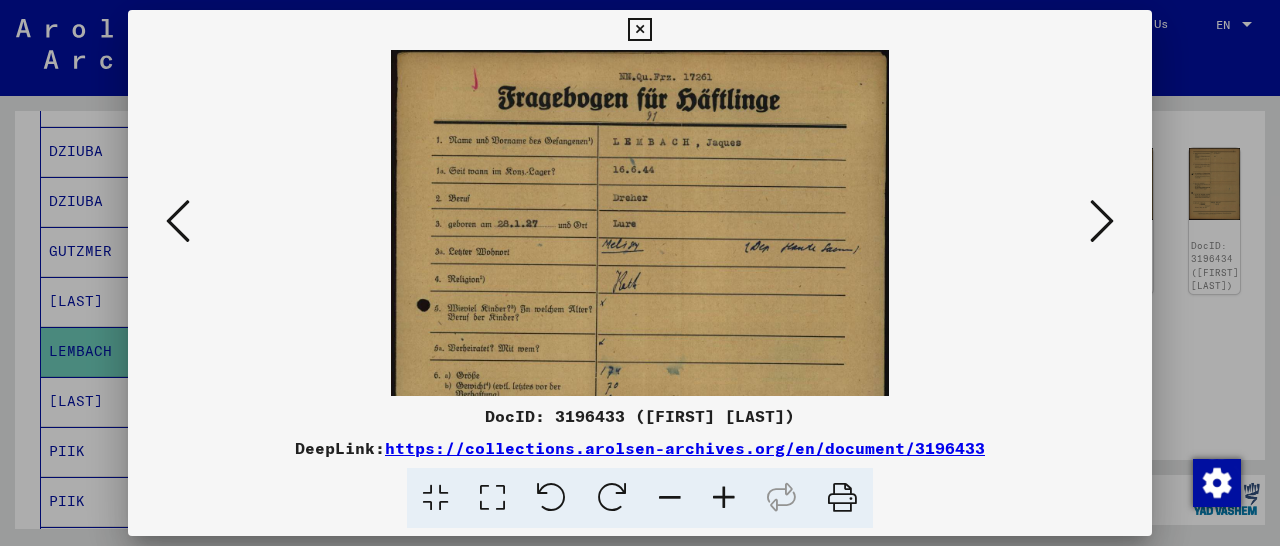 click at bounding box center [724, 498] 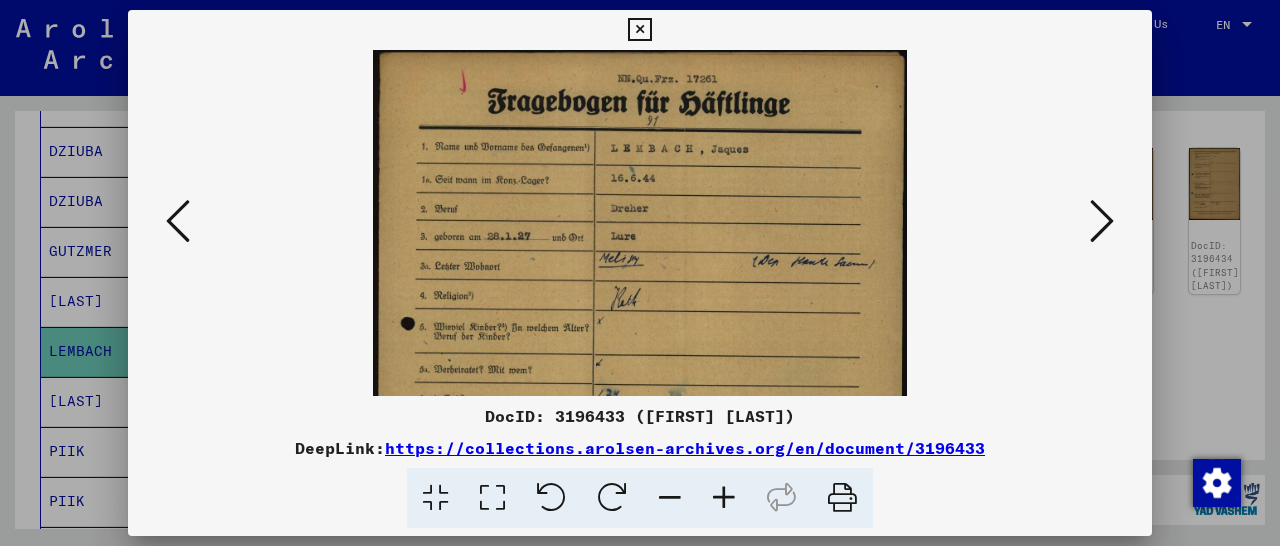 click at bounding box center [724, 498] 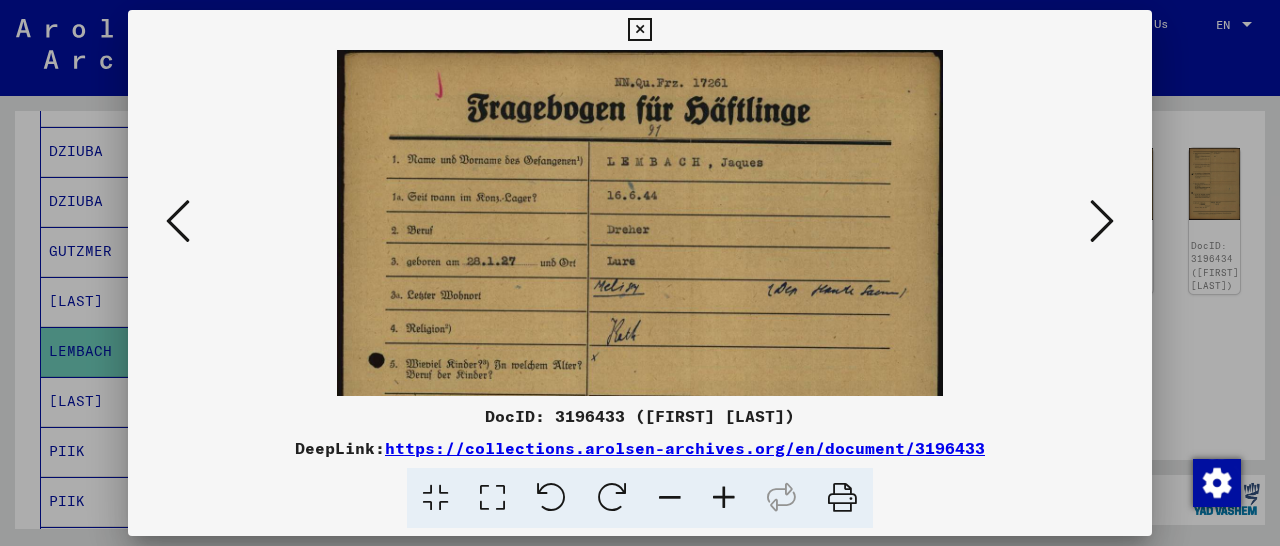 click at bounding box center [724, 498] 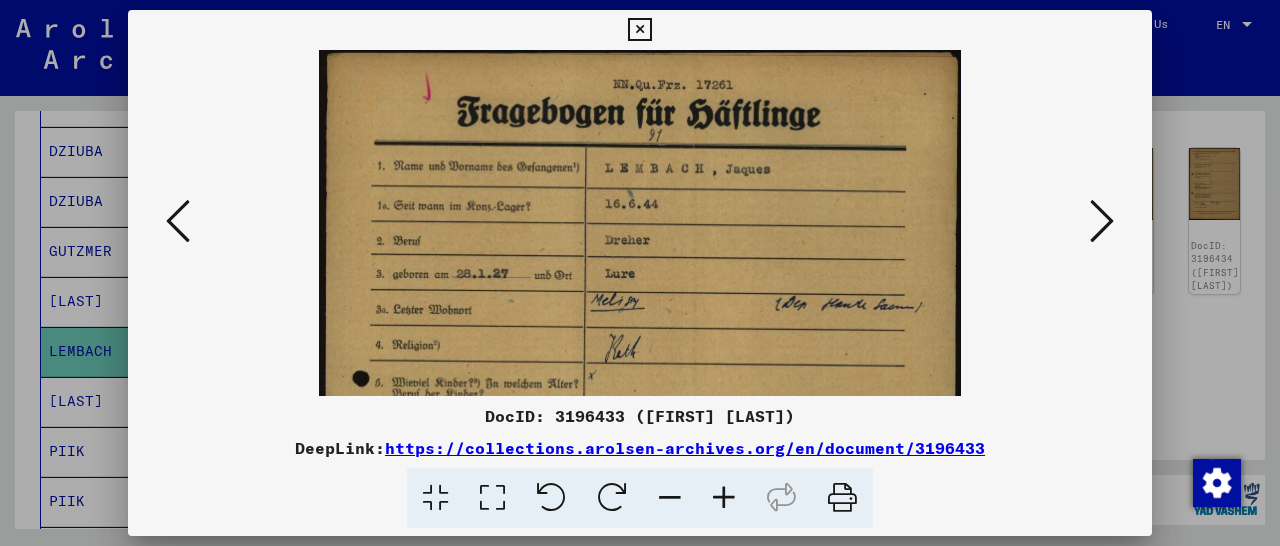 click at bounding box center [724, 498] 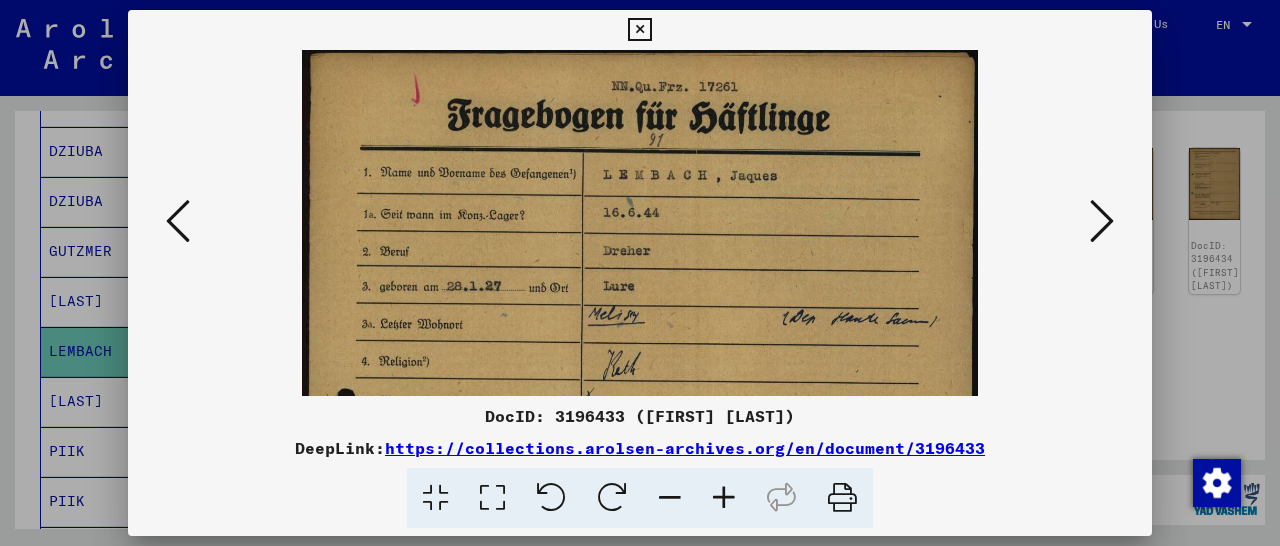 click at bounding box center (724, 498) 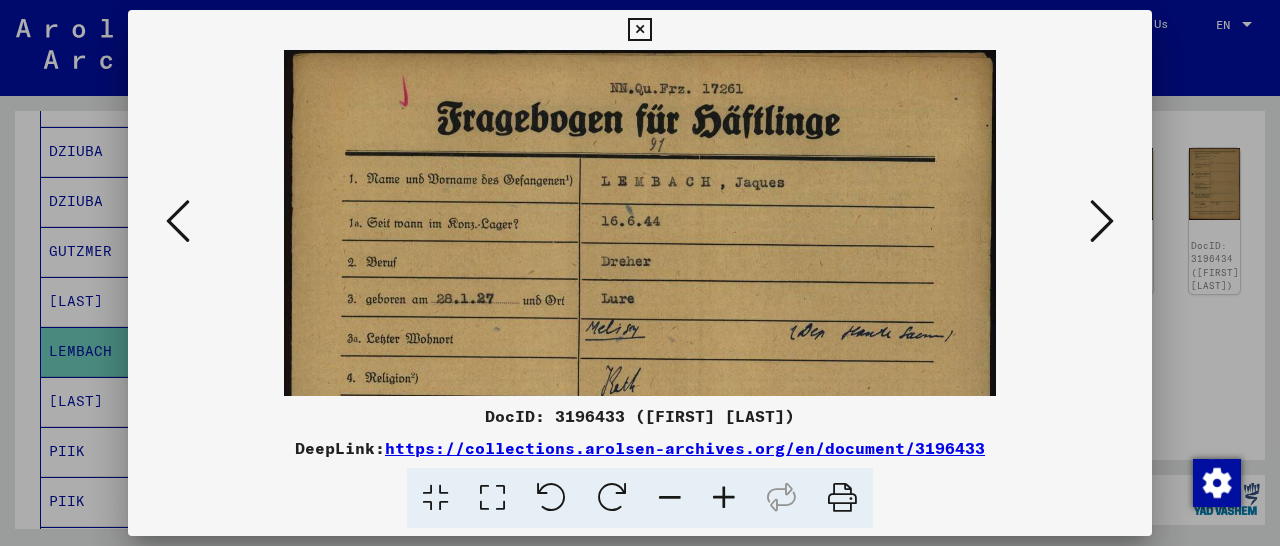 click at bounding box center [724, 498] 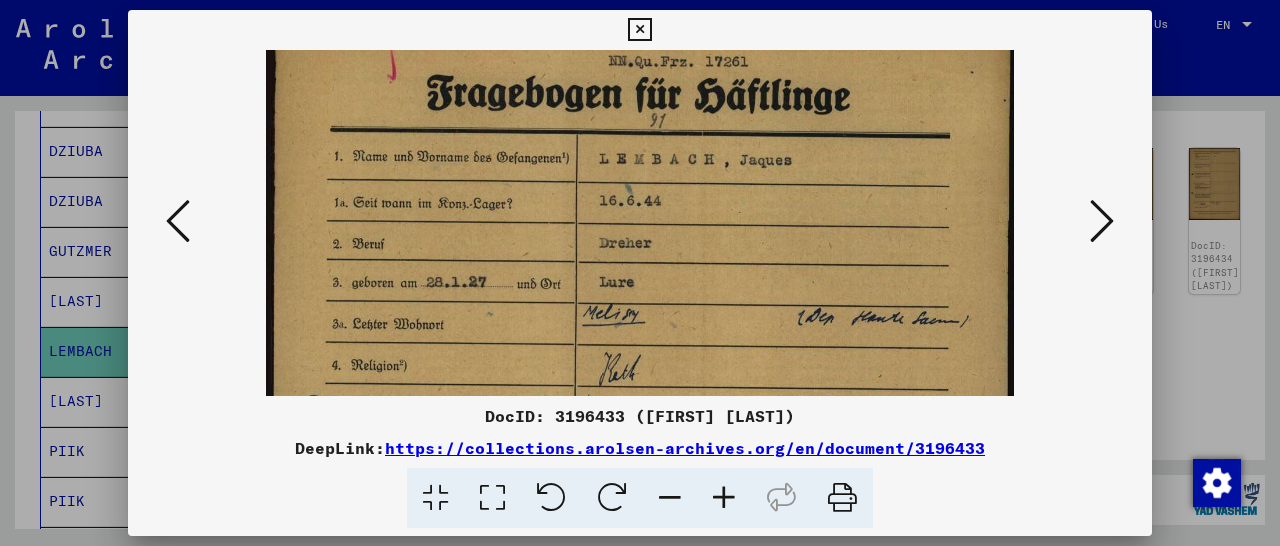 scroll, scrollTop: 36, scrollLeft: 0, axis: vertical 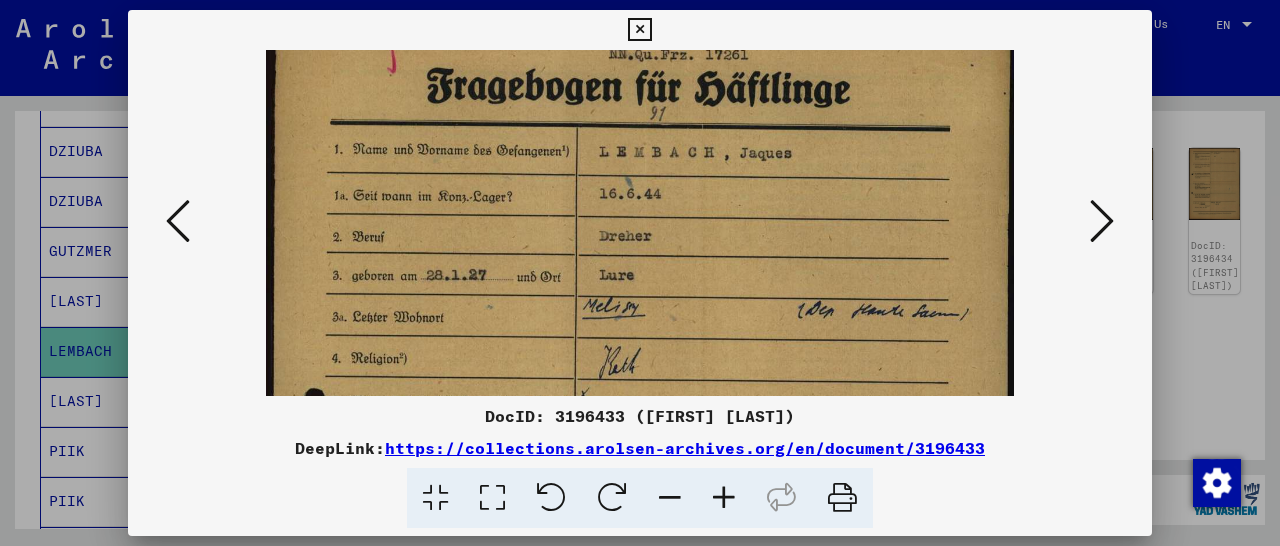 drag, startPoint x: 705, startPoint y: 336, endPoint x: 721, endPoint y: 300, distance: 39.39543 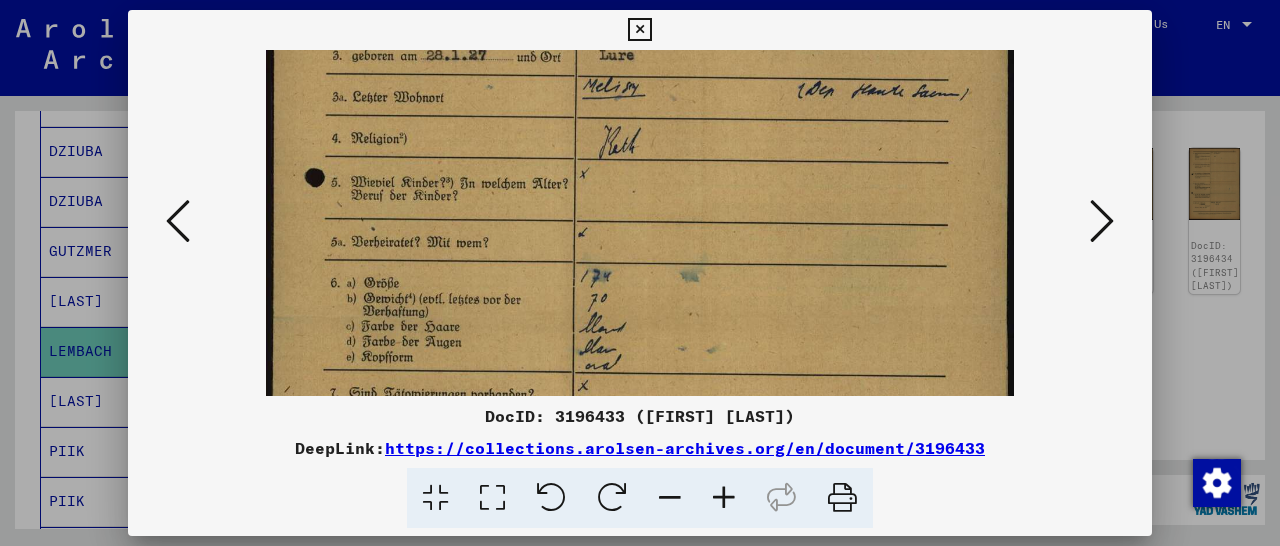 scroll, scrollTop: 257, scrollLeft: 0, axis: vertical 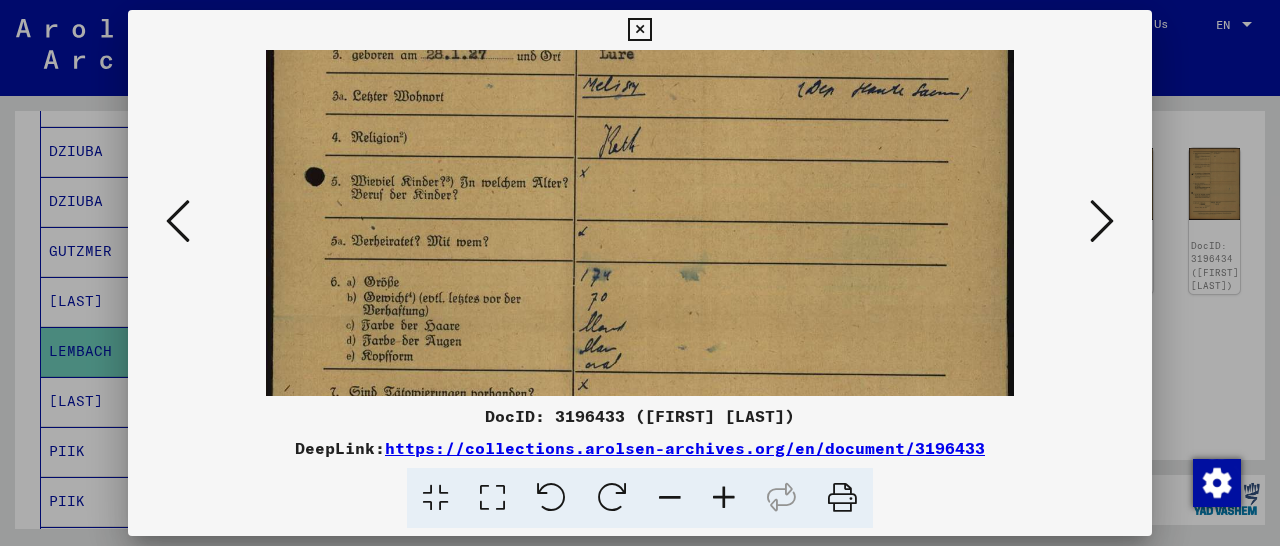 drag, startPoint x: 629, startPoint y: 346, endPoint x: 676, endPoint y: 125, distance: 225.94247 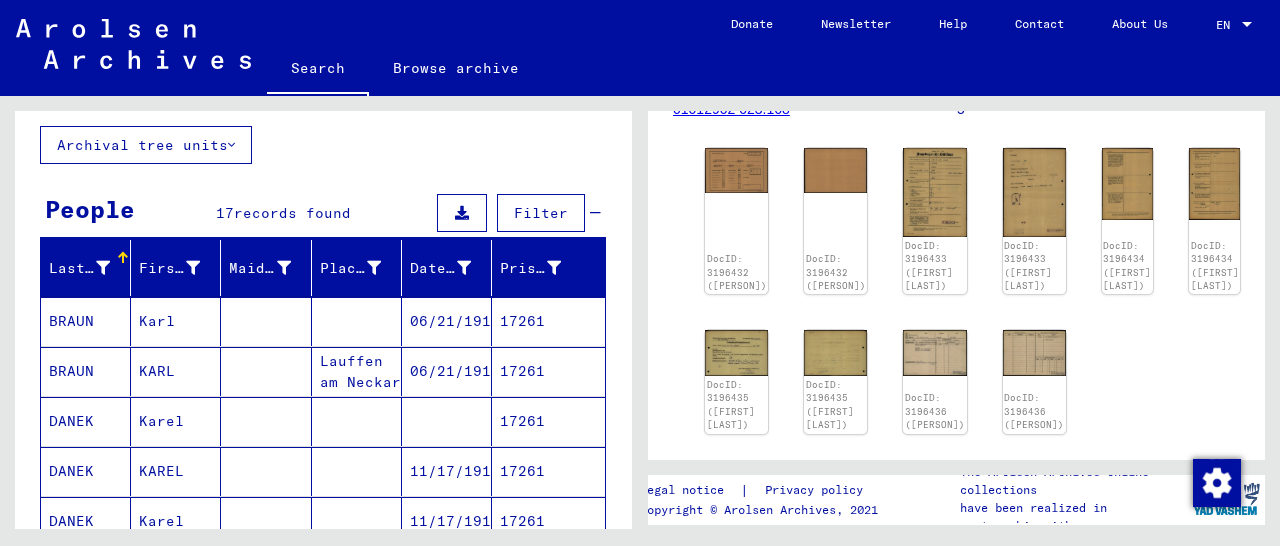 scroll, scrollTop: 0, scrollLeft: 0, axis: both 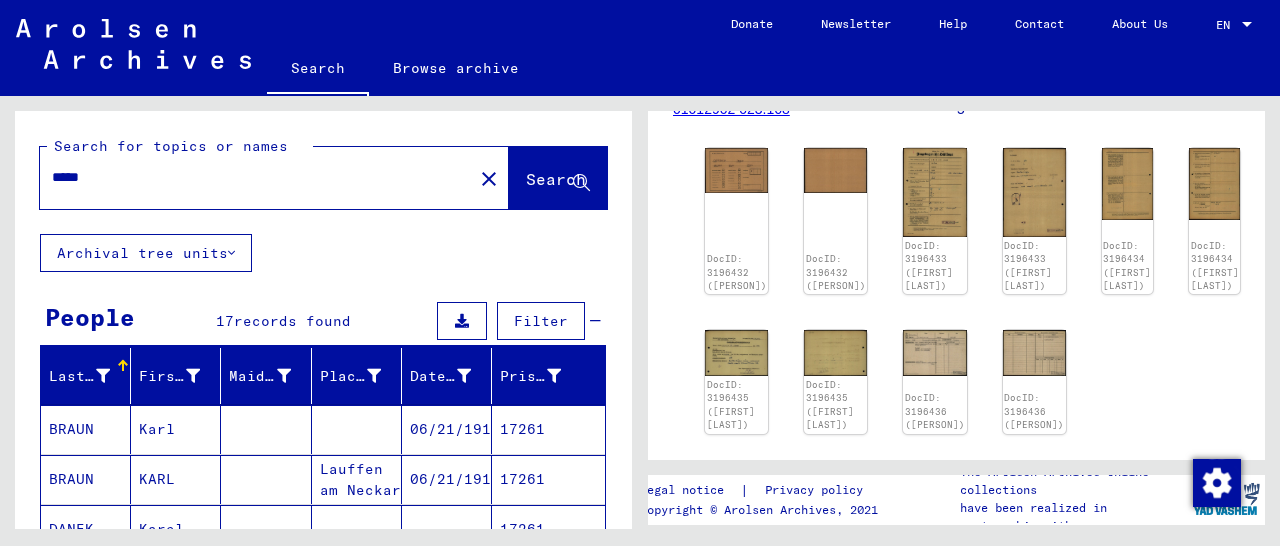 drag, startPoint x: 141, startPoint y: 179, endPoint x: 14, endPoint y: 182, distance: 127.03543 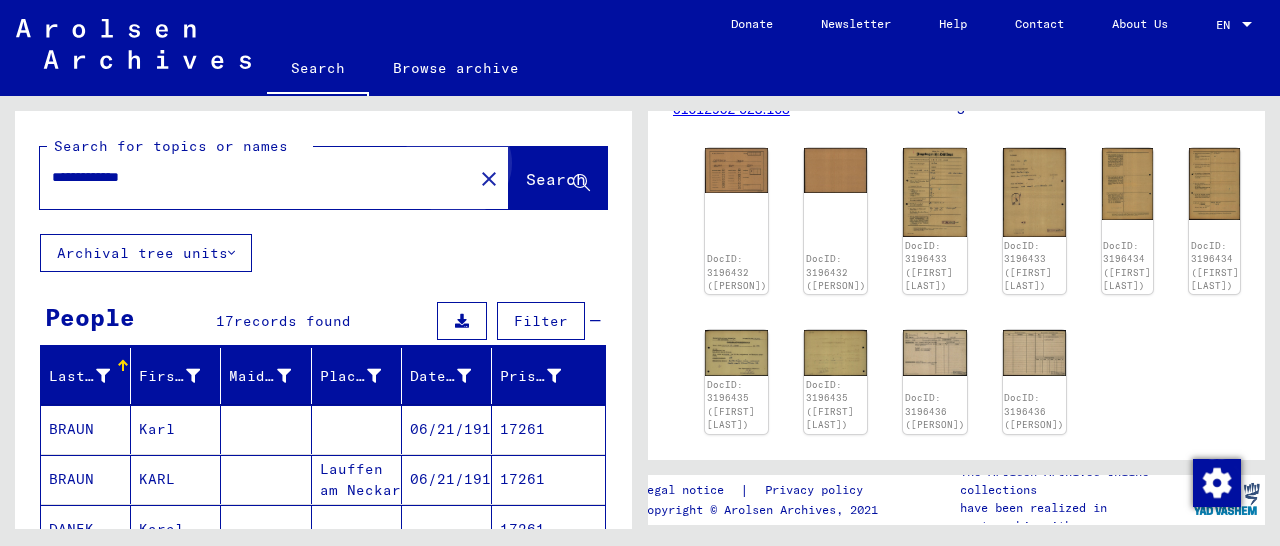 click on "Search" 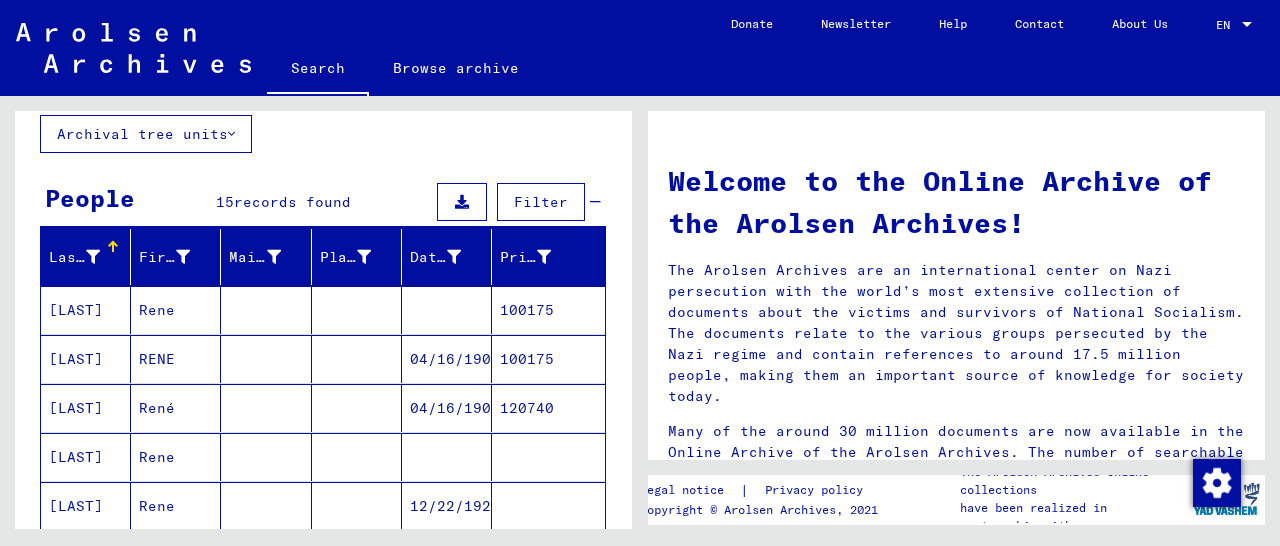 scroll, scrollTop: 208, scrollLeft: 0, axis: vertical 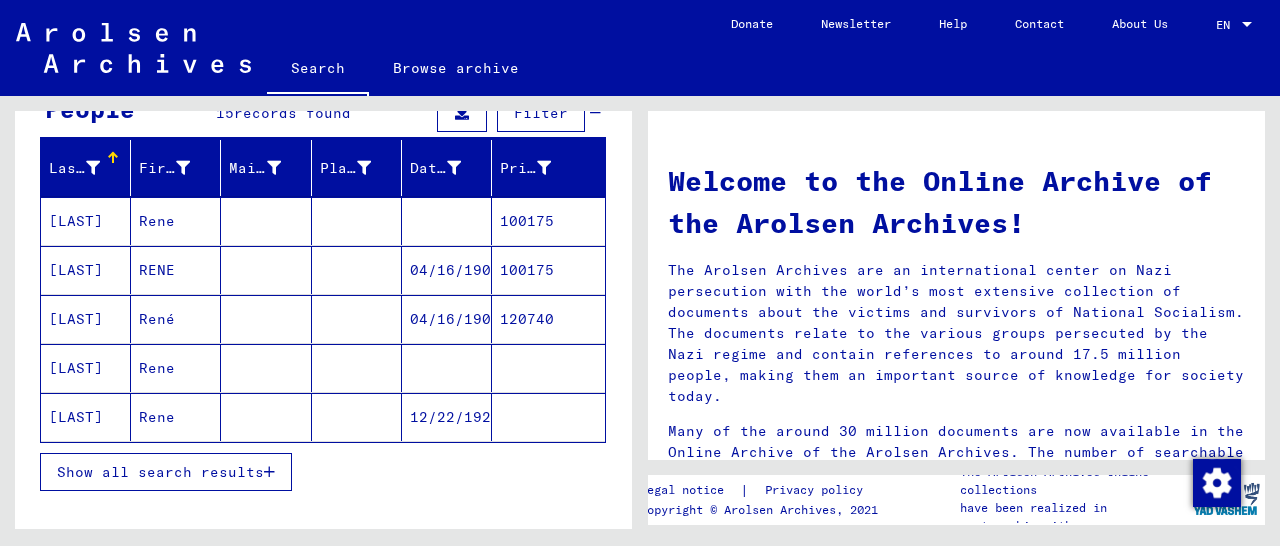 click on "100175" at bounding box center [548, 319] 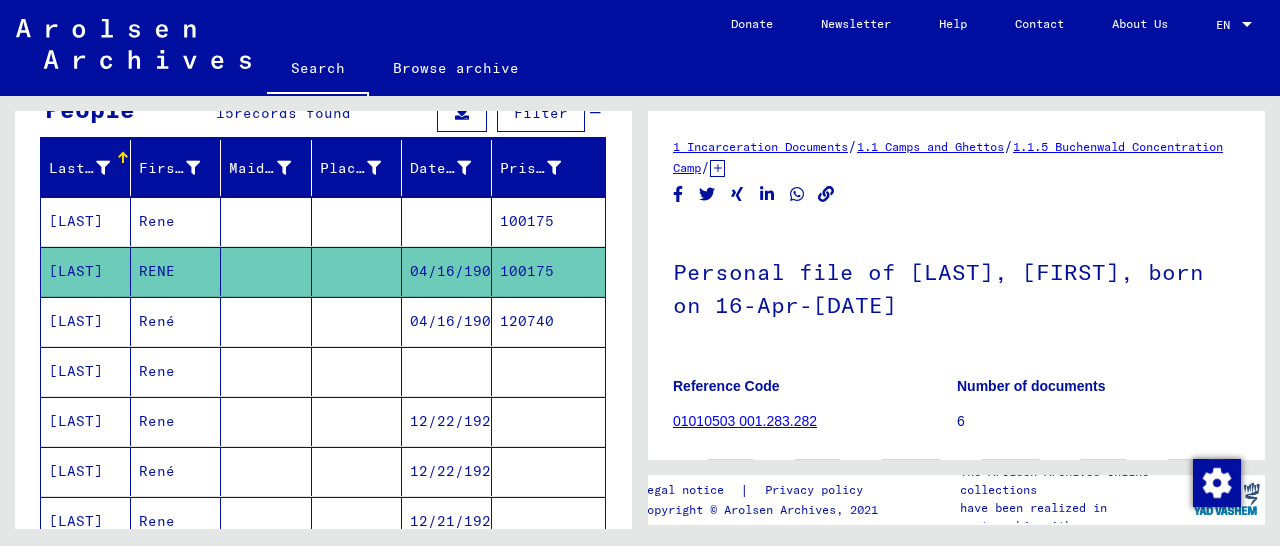 scroll, scrollTop: 312, scrollLeft: 0, axis: vertical 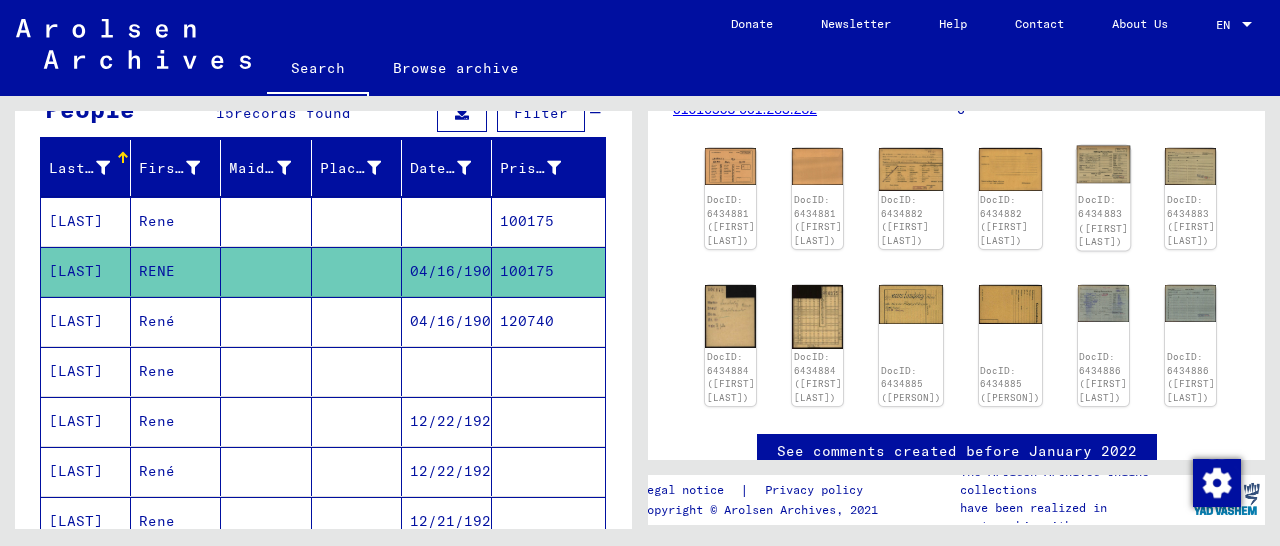 click 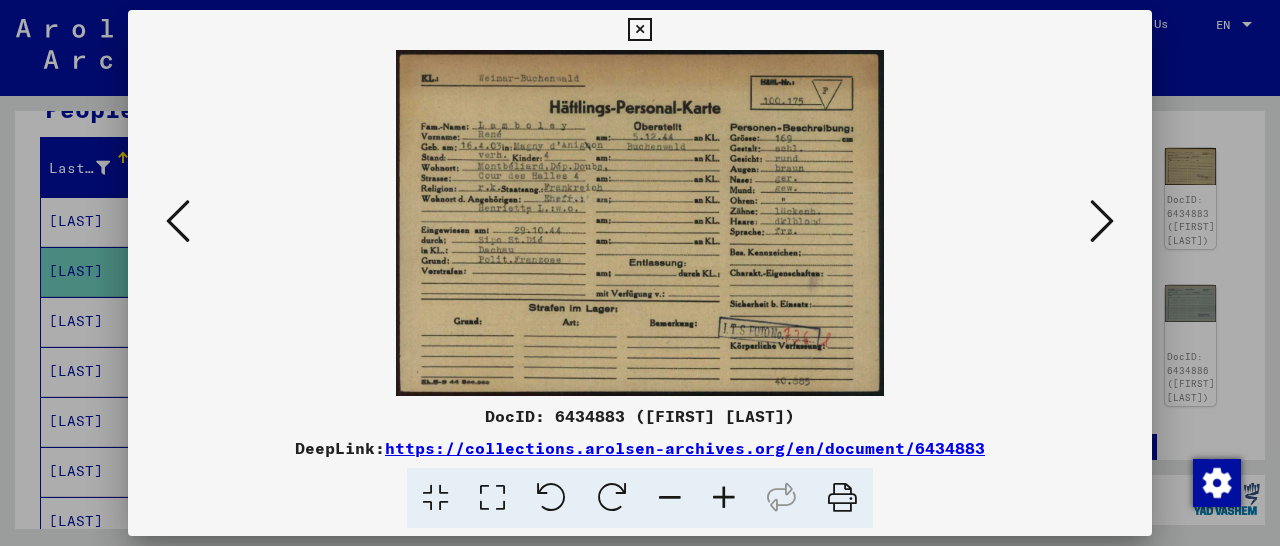 click at bounding box center (639, 30) 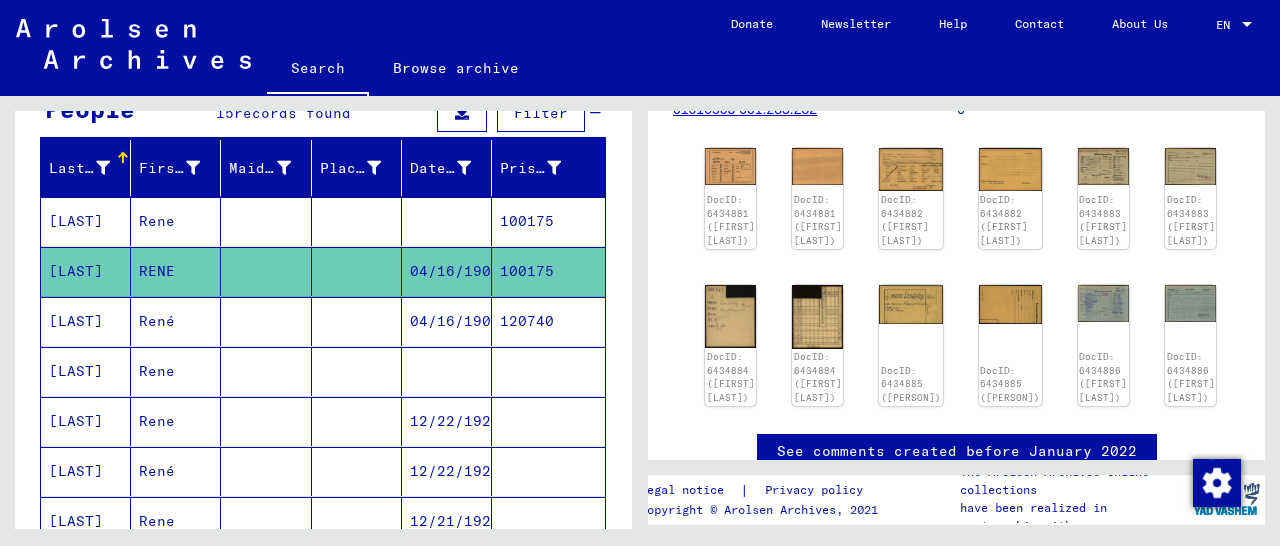 click on "120740" at bounding box center (548, 371) 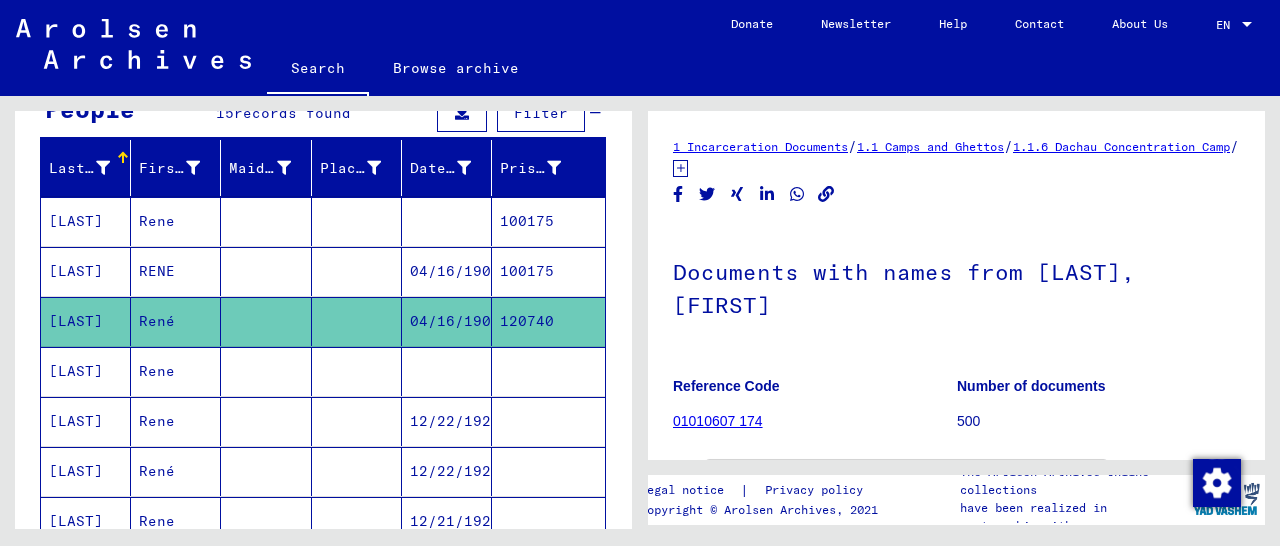 scroll, scrollTop: 312, scrollLeft: 0, axis: vertical 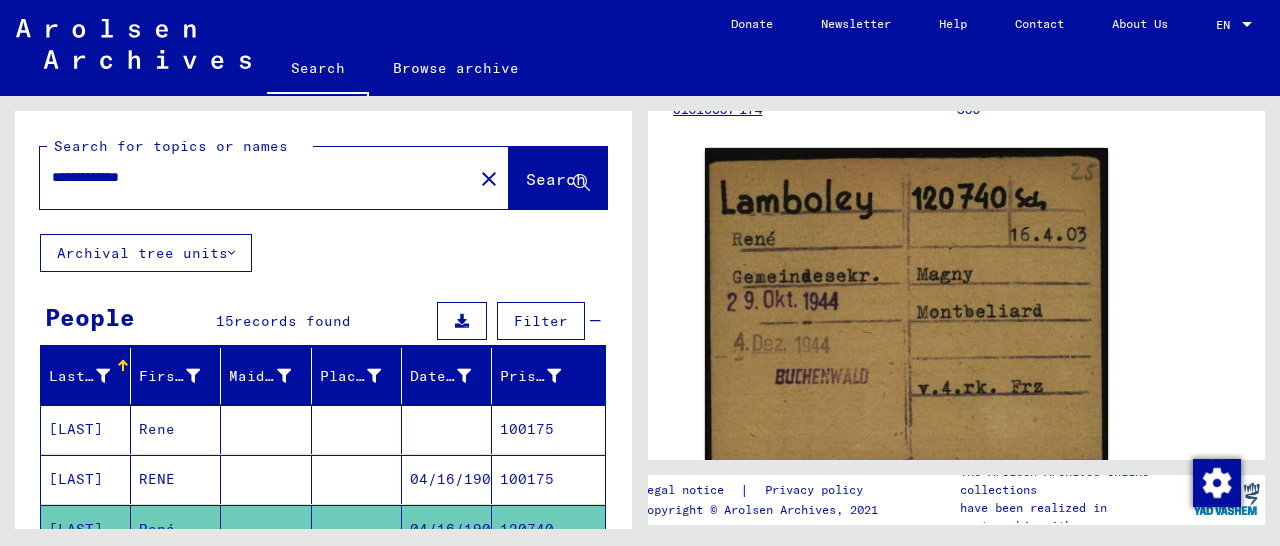 drag, startPoint x: 164, startPoint y: 173, endPoint x: 47, endPoint y: 191, distance: 118.37652 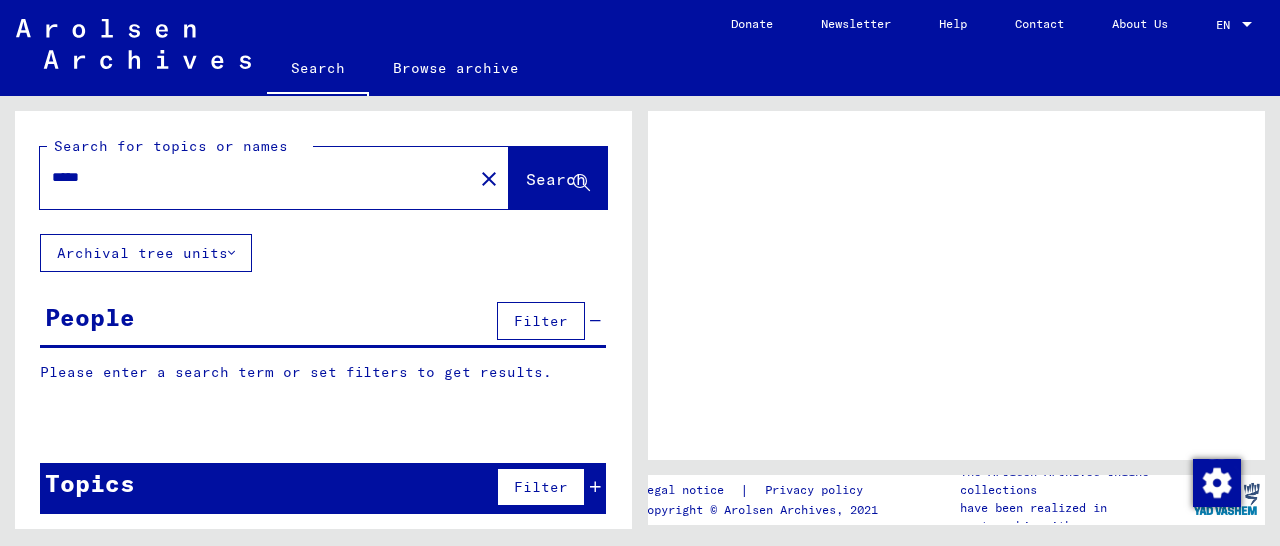 scroll, scrollTop: 0, scrollLeft: 0, axis: both 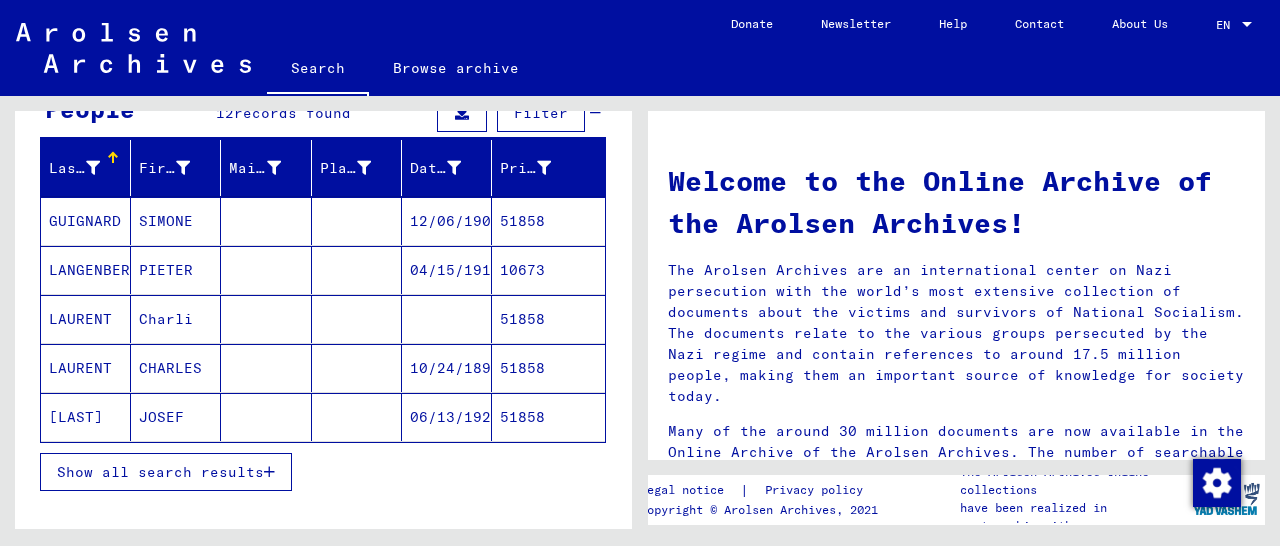 click on "51858" at bounding box center [548, 417] 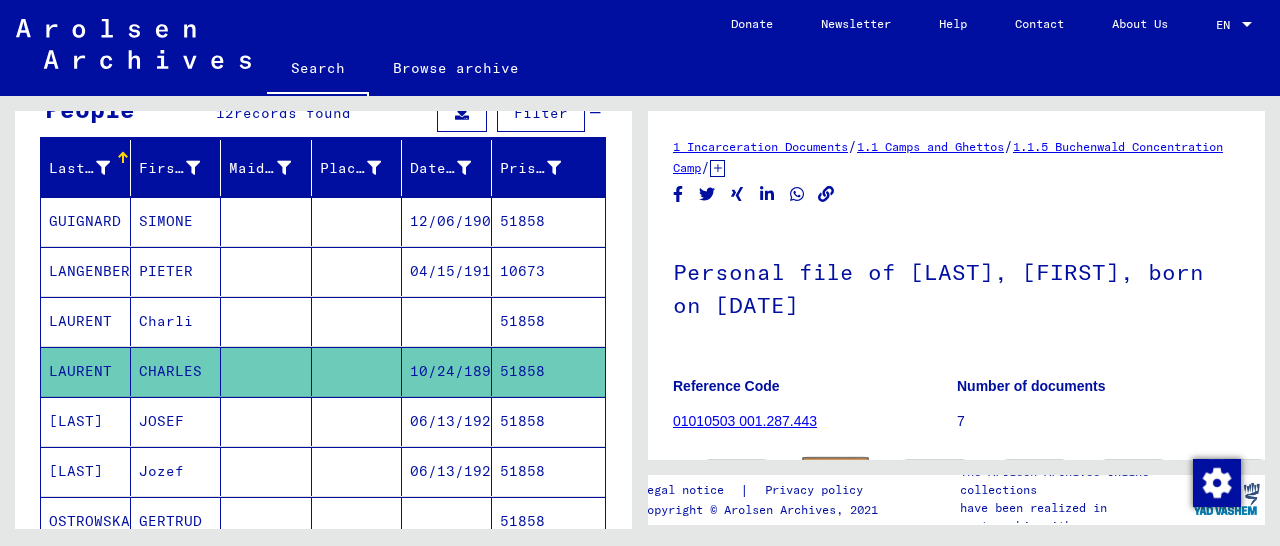 scroll, scrollTop: 312, scrollLeft: 0, axis: vertical 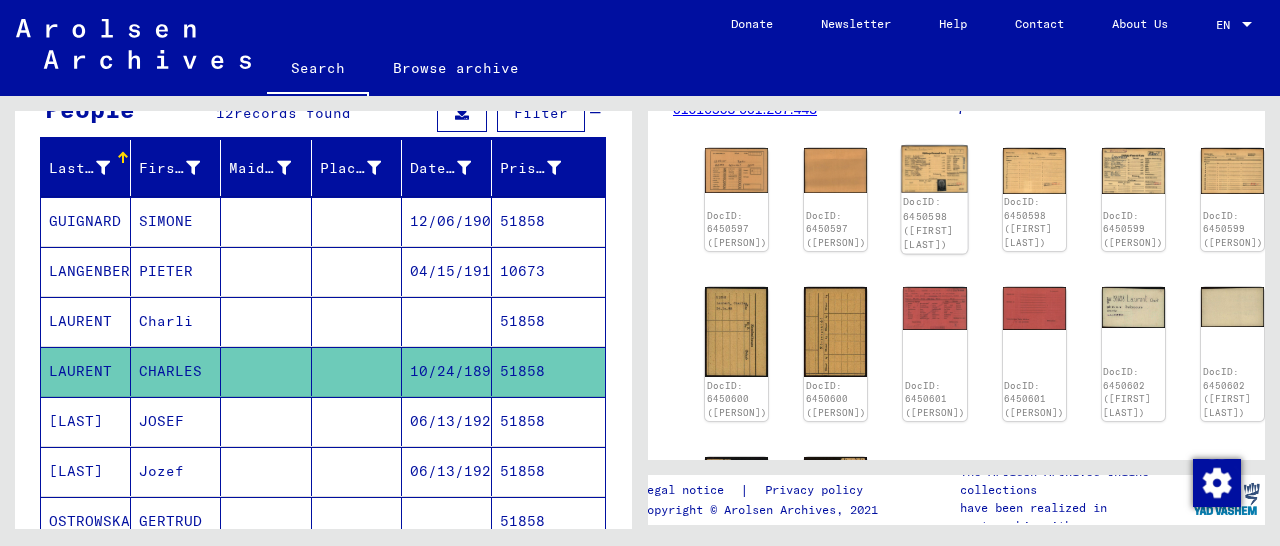 click 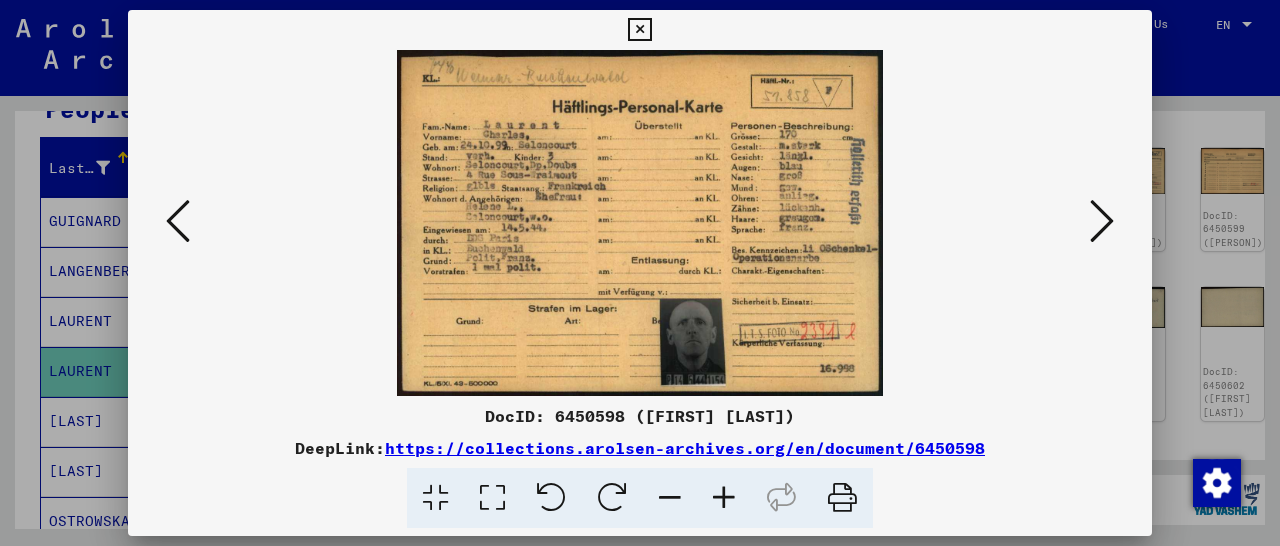 click at bounding box center [639, 30] 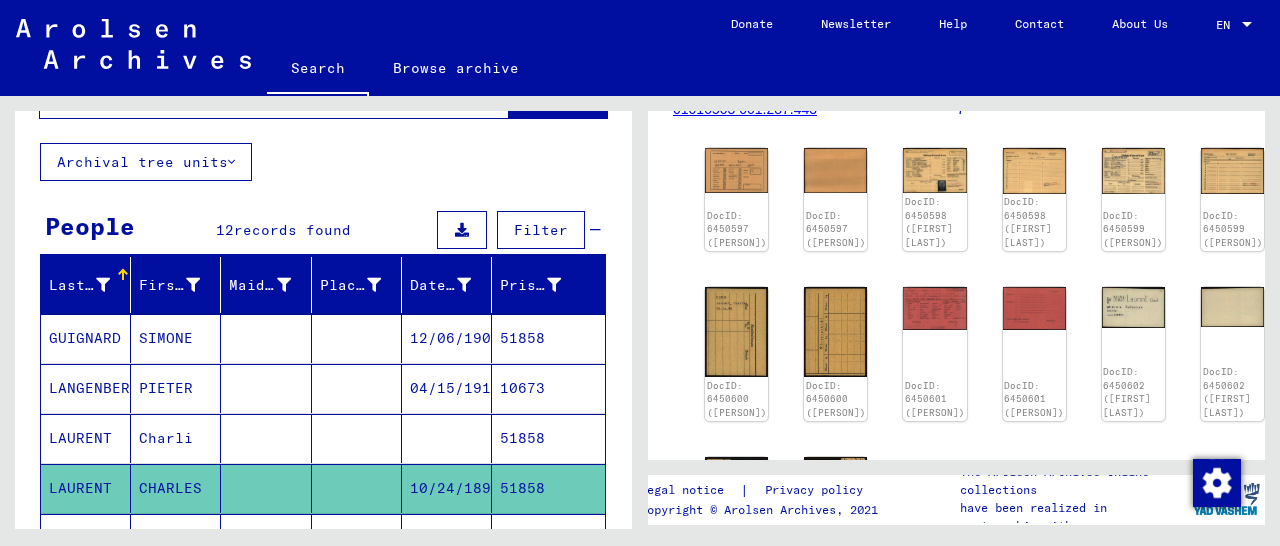 scroll, scrollTop: 0, scrollLeft: 0, axis: both 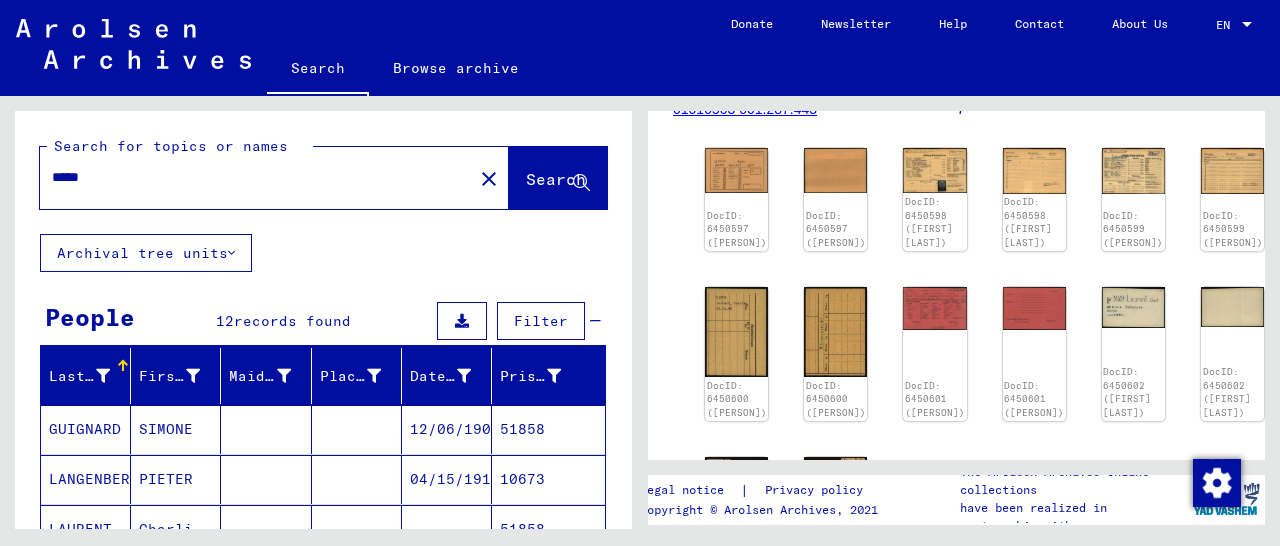drag, startPoint x: 175, startPoint y: 181, endPoint x: 69, endPoint y: 181, distance: 106 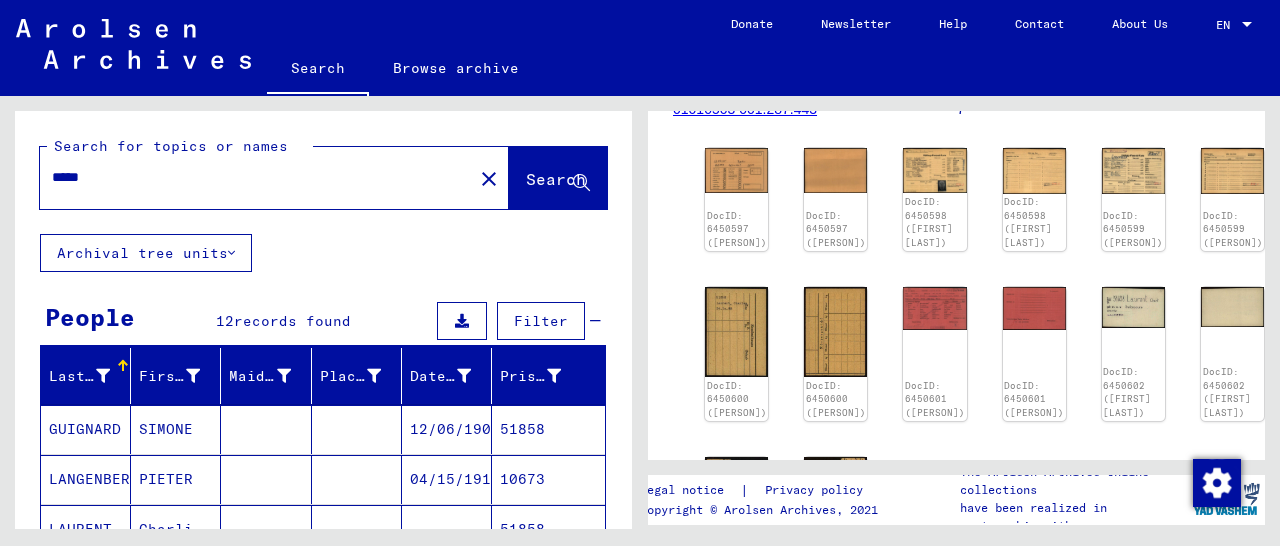 paste 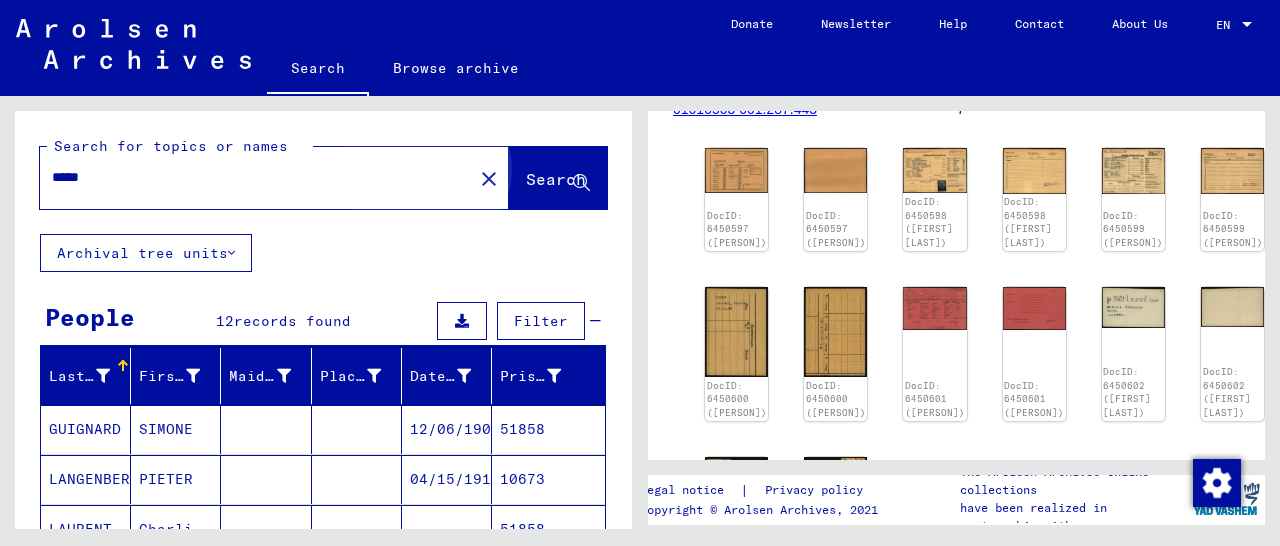 click on "Search" 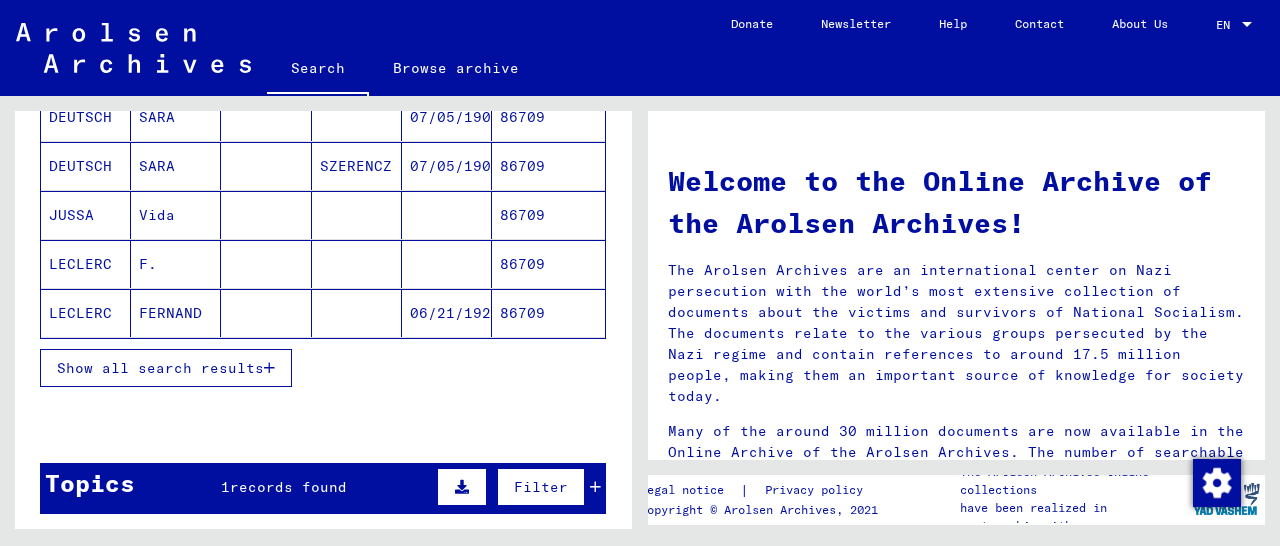 click on "86709" 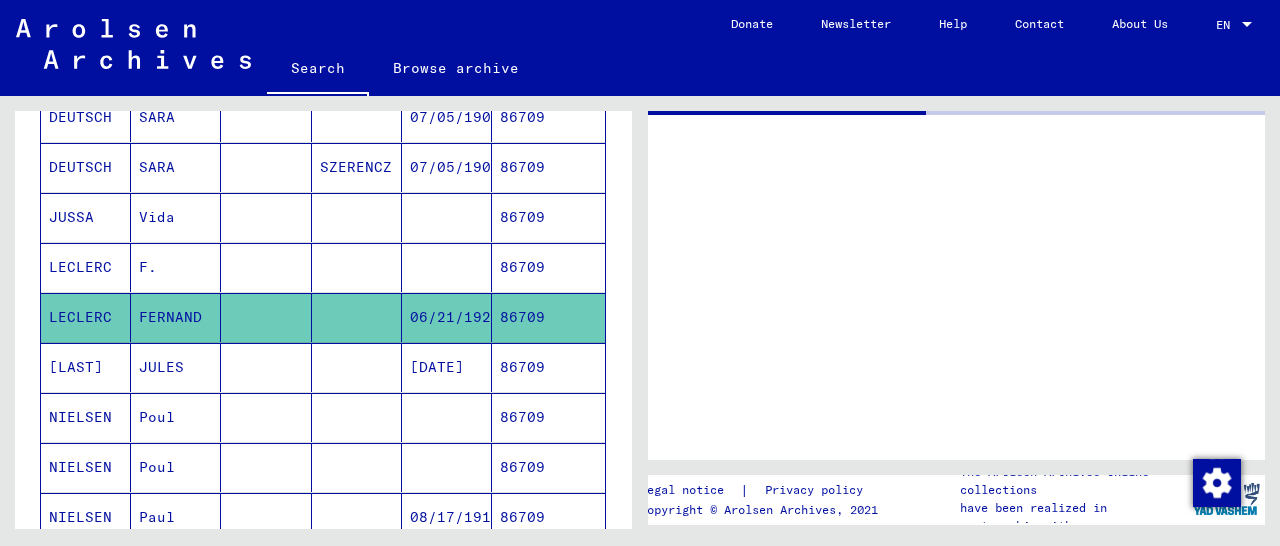 scroll, scrollTop: 312, scrollLeft: 0, axis: vertical 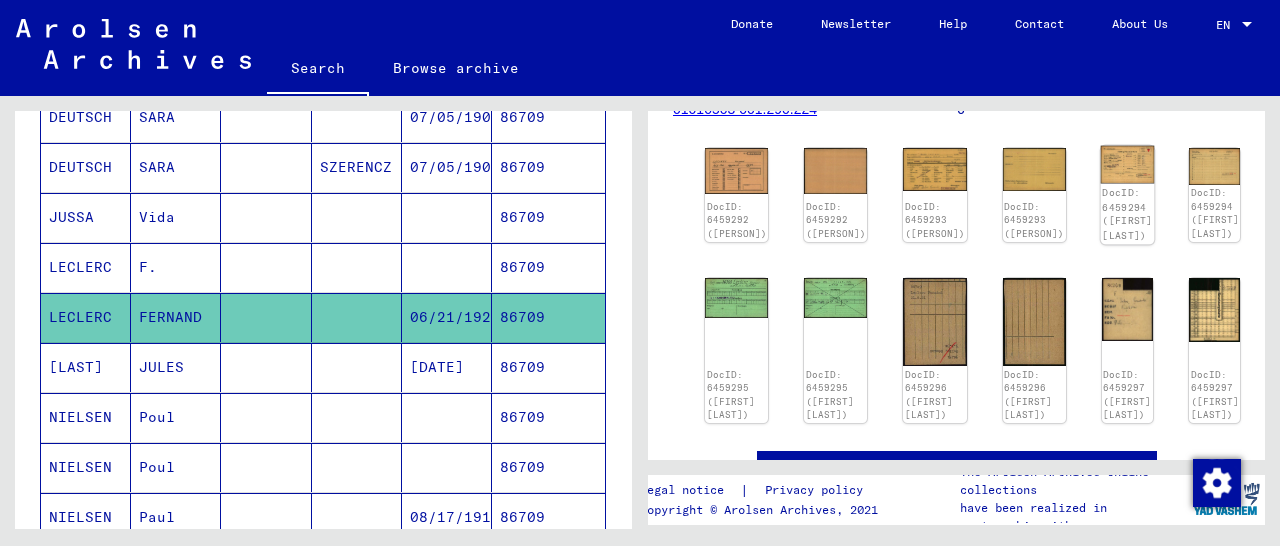 click 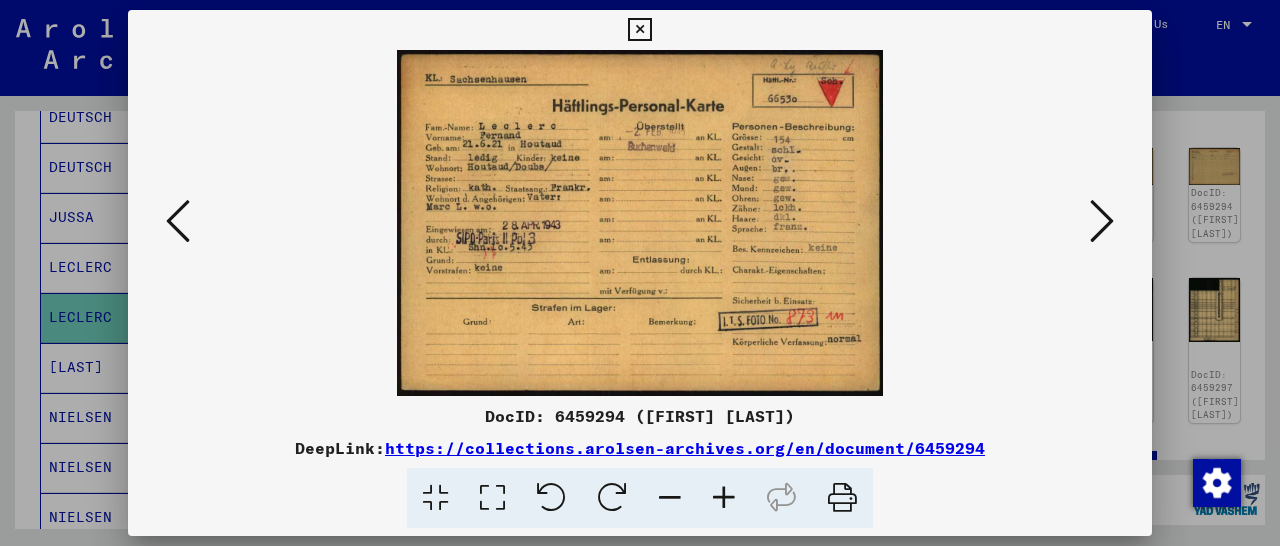 click at bounding box center (639, 30) 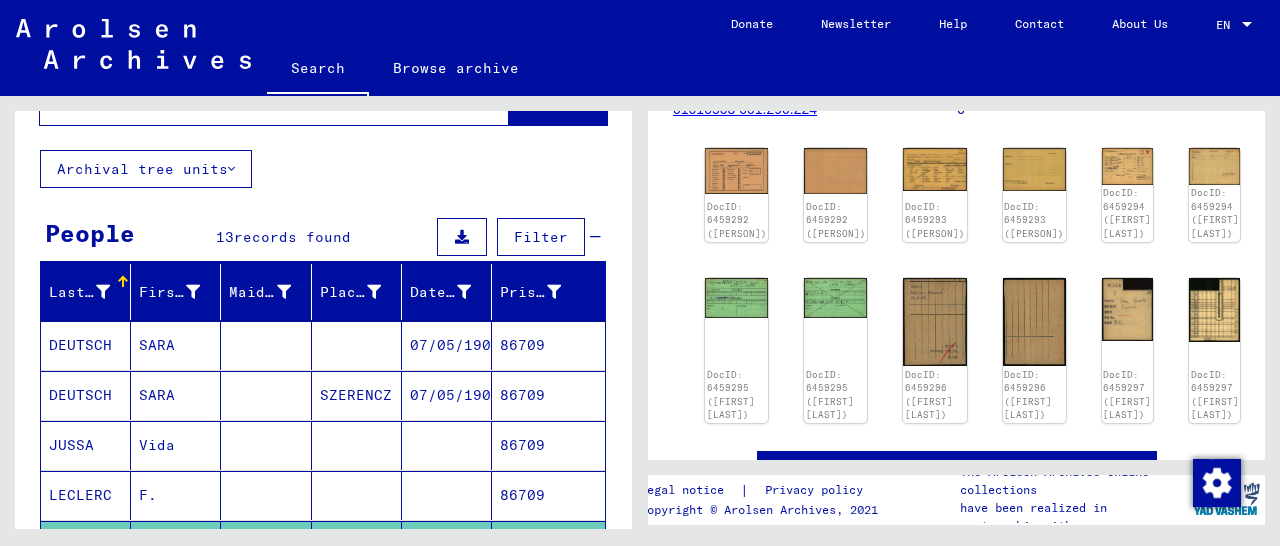 scroll, scrollTop: 0, scrollLeft: 0, axis: both 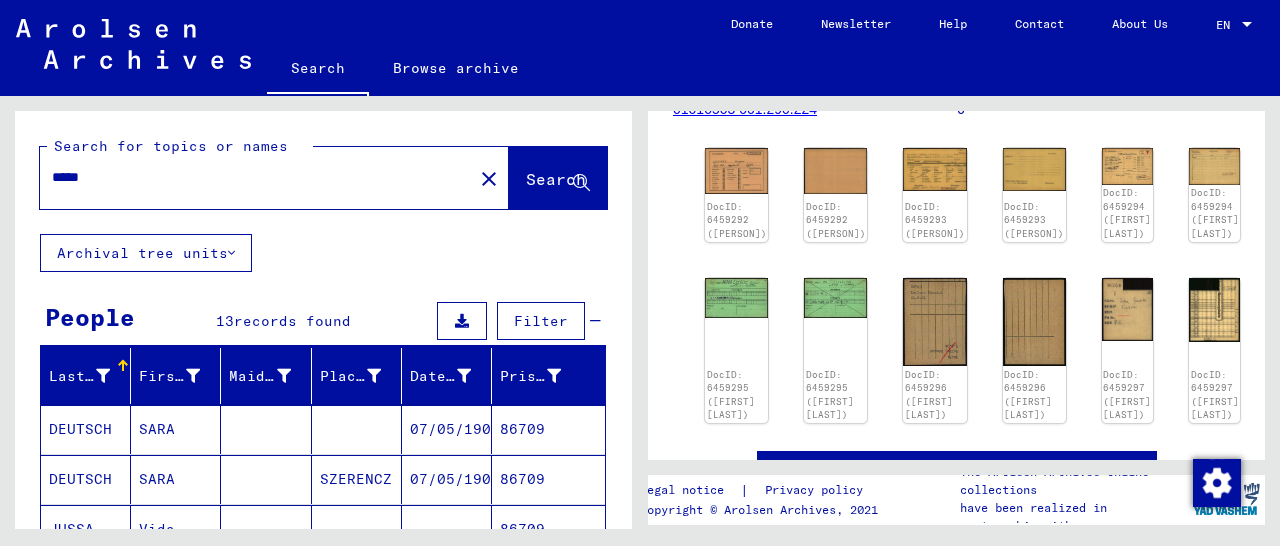 drag, startPoint x: 143, startPoint y: 184, endPoint x: 75, endPoint y: 185, distance: 68.007355 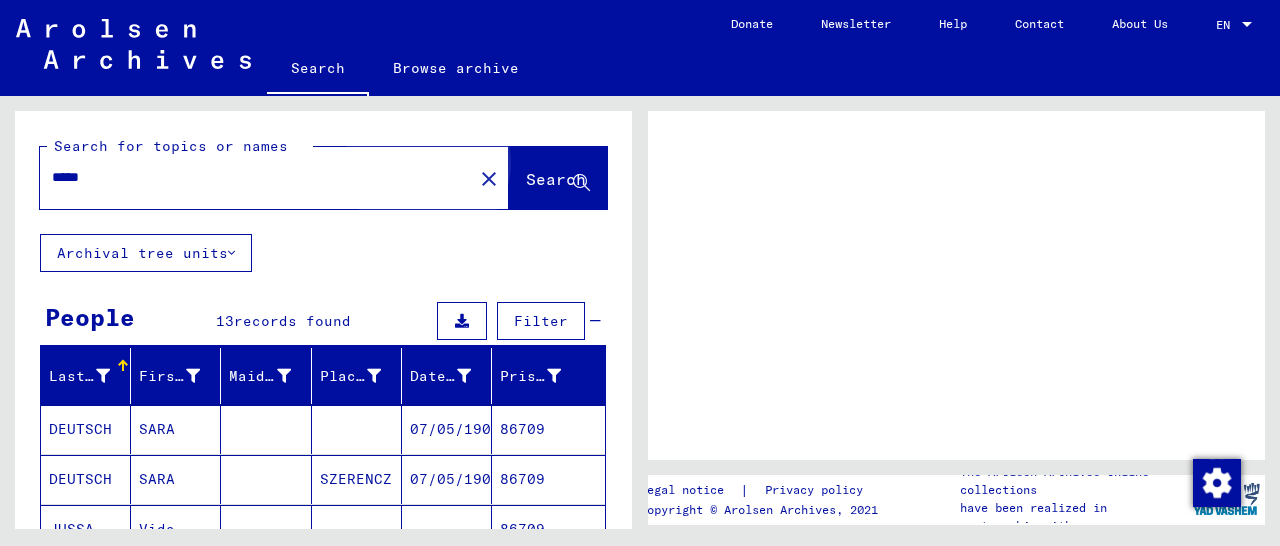 scroll, scrollTop: 0, scrollLeft: 0, axis: both 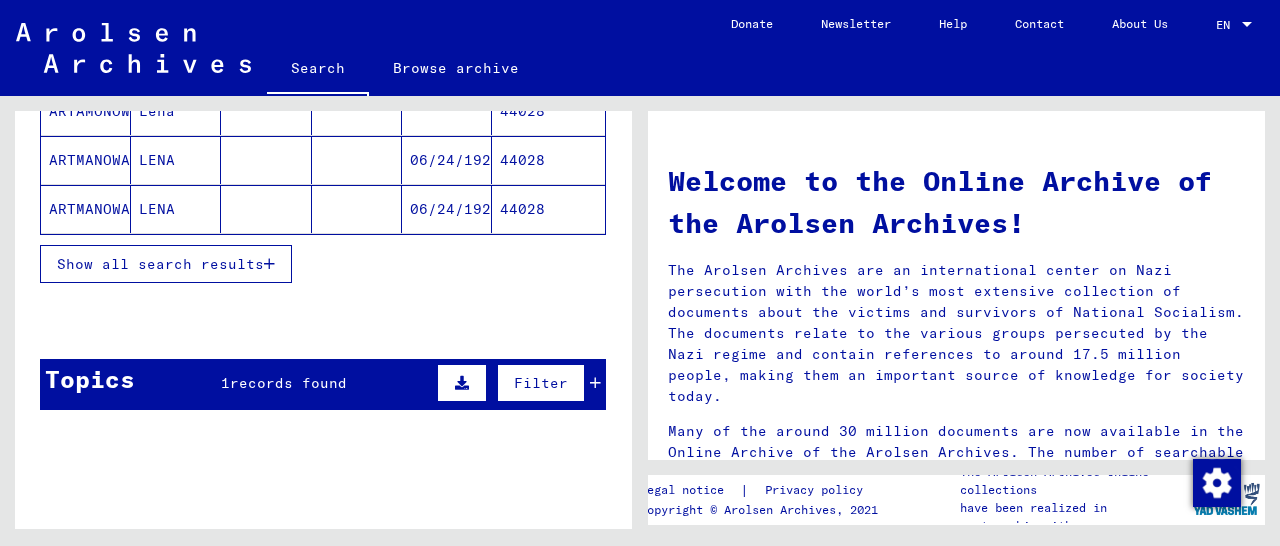 click at bounding box center (269, 264) 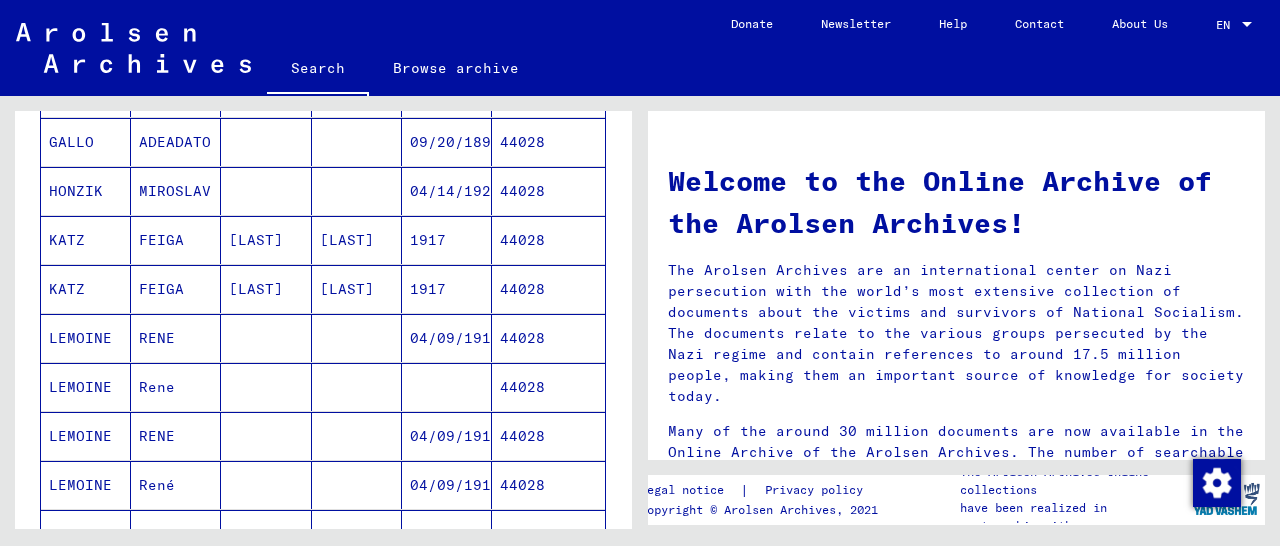 scroll, scrollTop: 832, scrollLeft: 0, axis: vertical 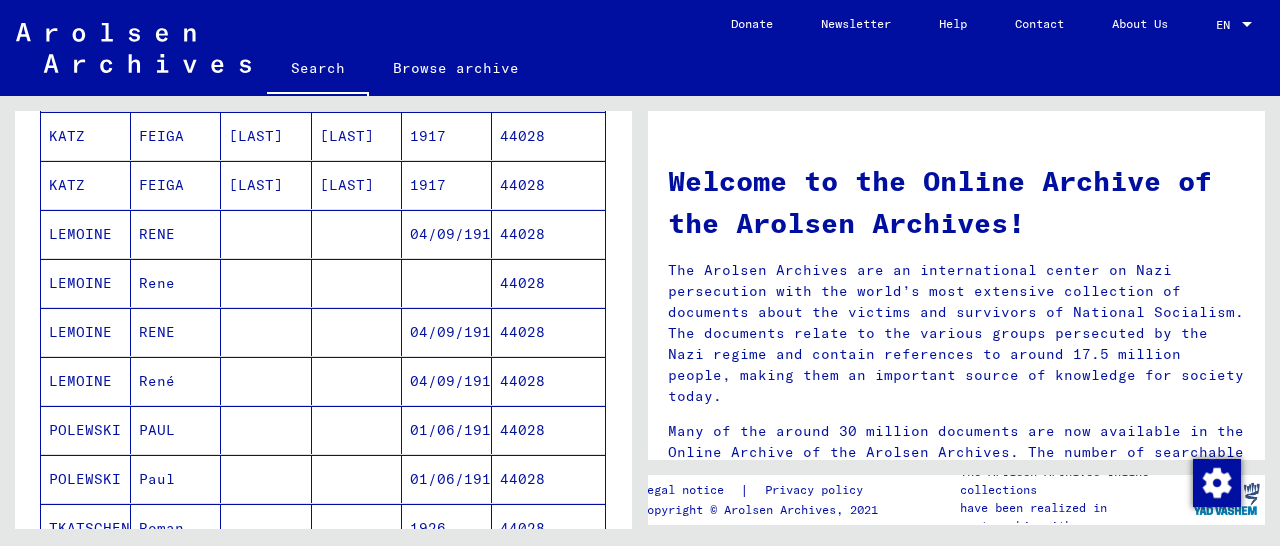 click on "44028" at bounding box center (548, 430) 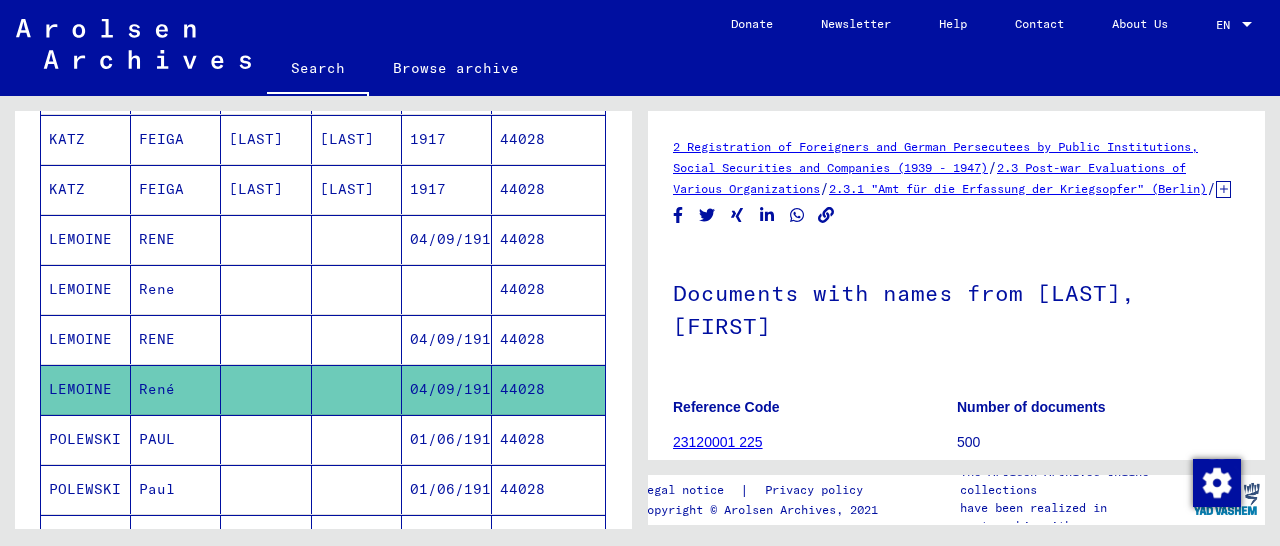 scroll, scrollTop: 303, scrollLeft: 0, axis: vertical 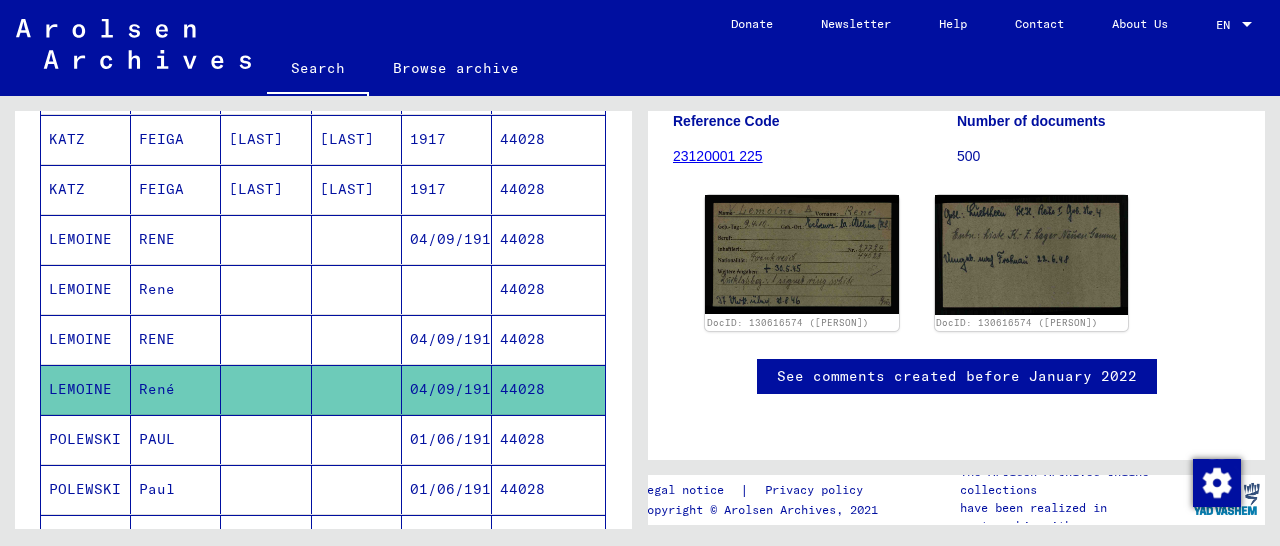 click on "44028" at bounding box center [548, 389] 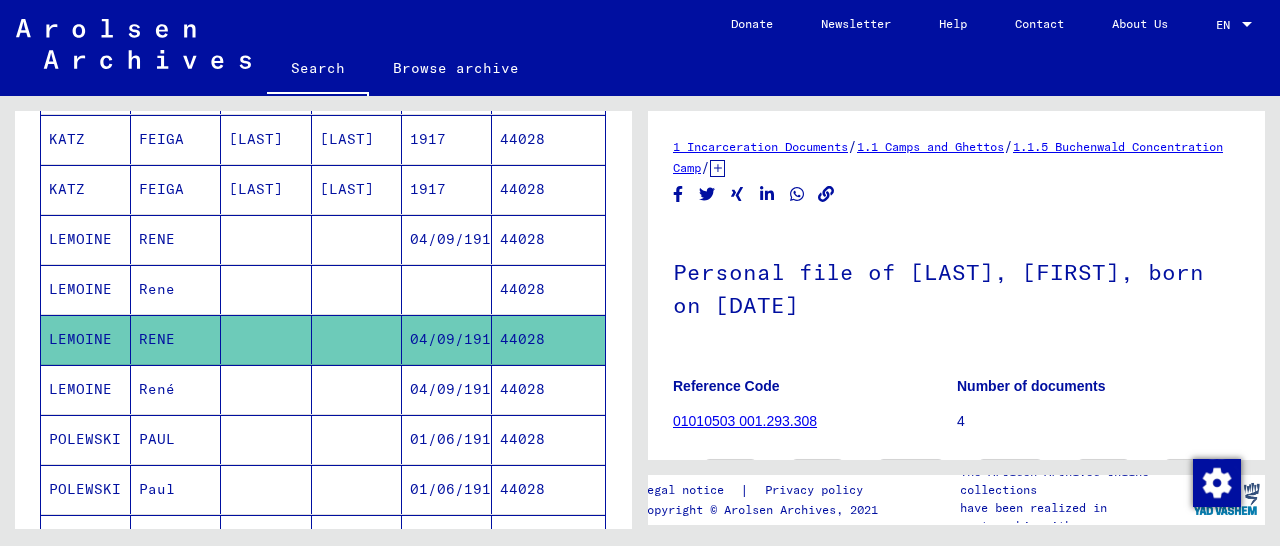 scroll, scrollTop: 312, scrollLeft: 0, axis: vertical 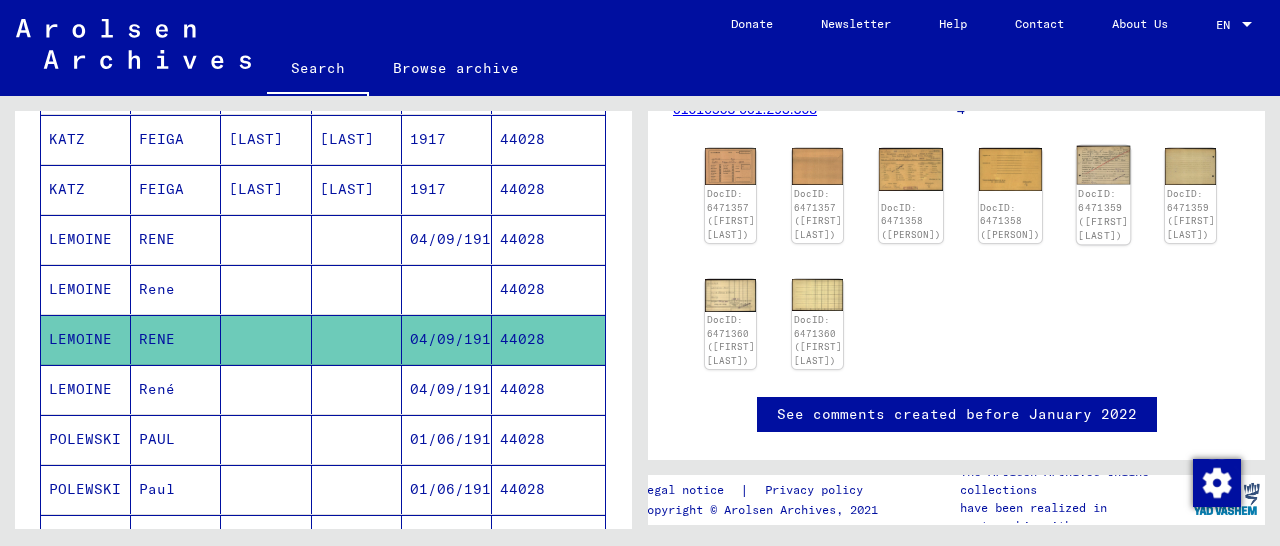 click 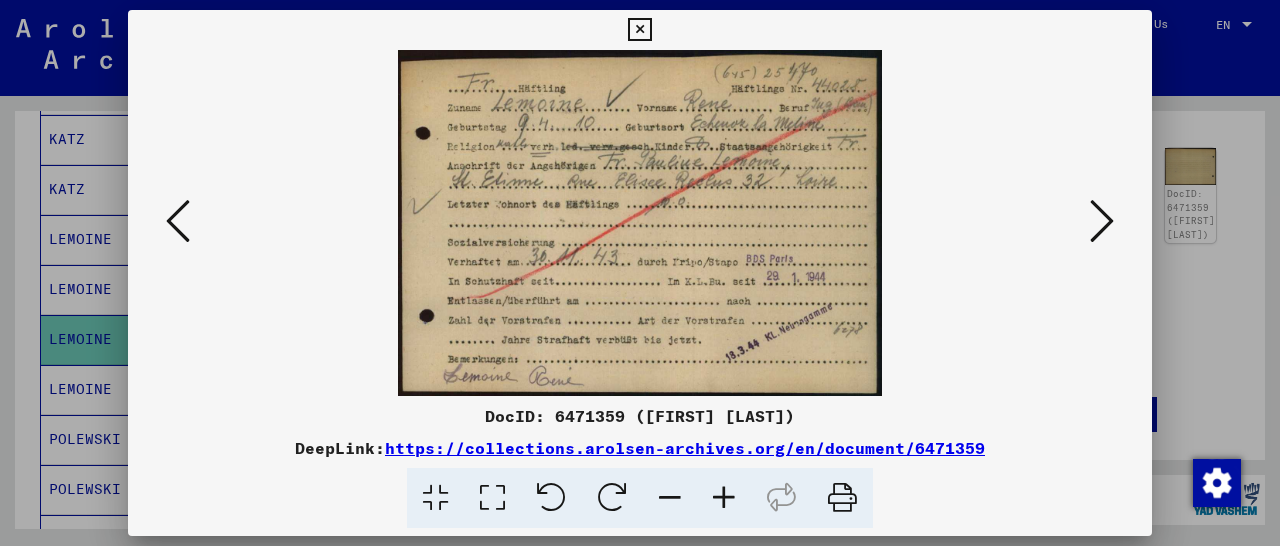 click at bounding box center (724, 498) 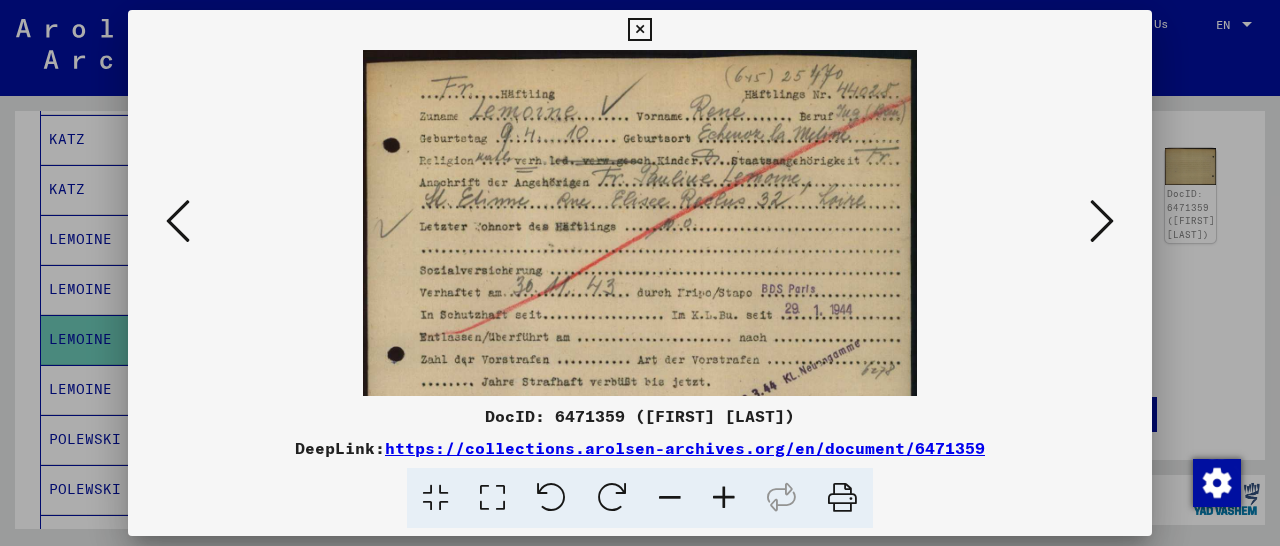 click at bounding box center [724, 498] 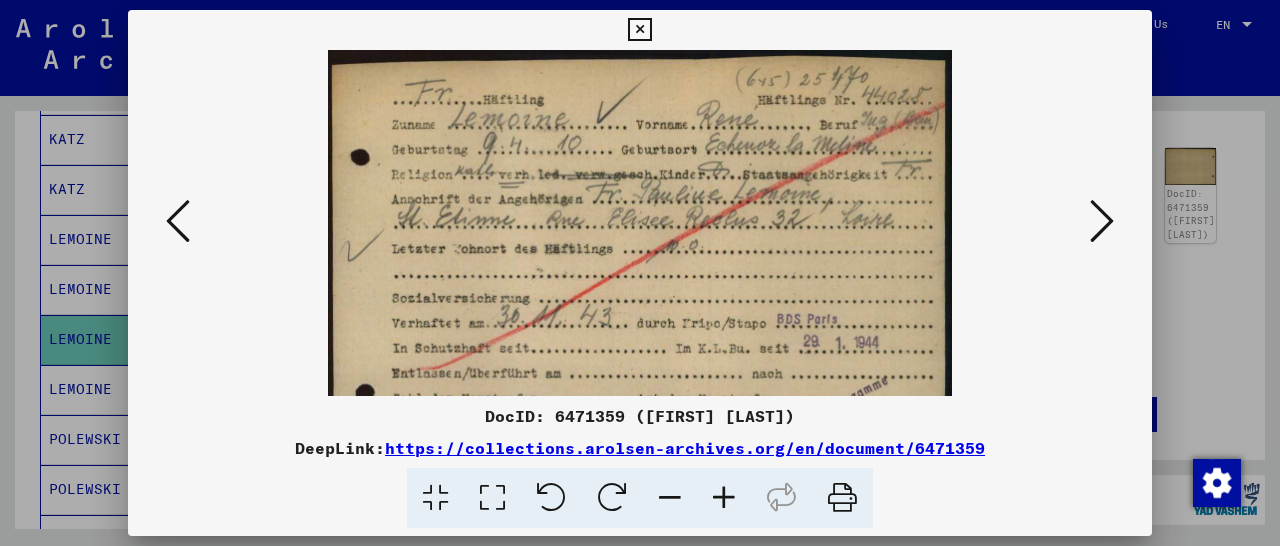 click at bounding box center [724, 498] 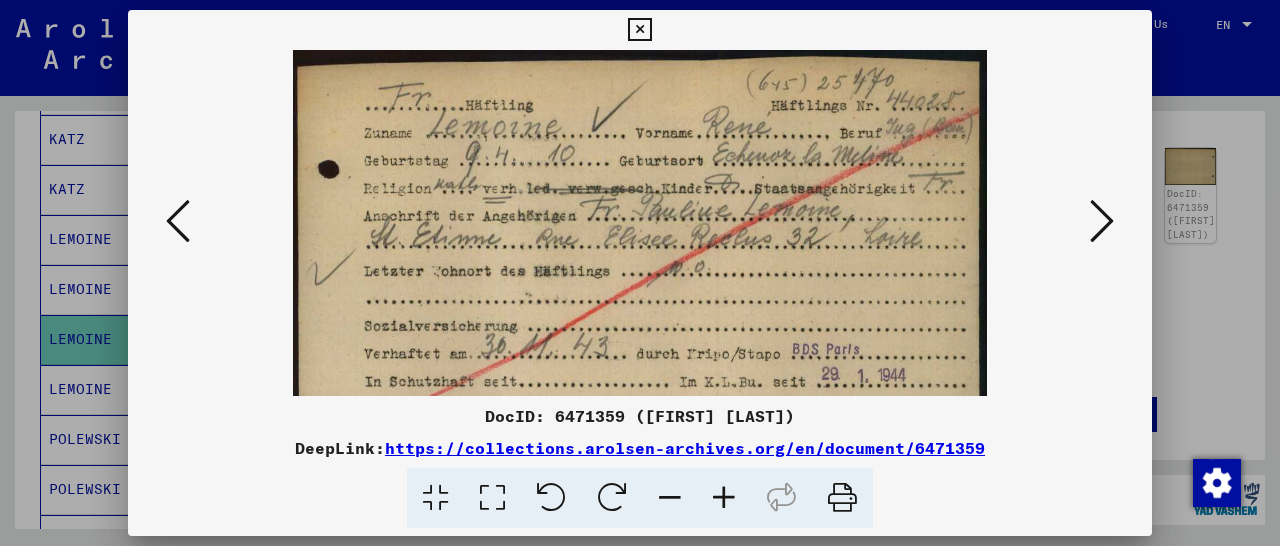 click at bounding box center [724, 498] 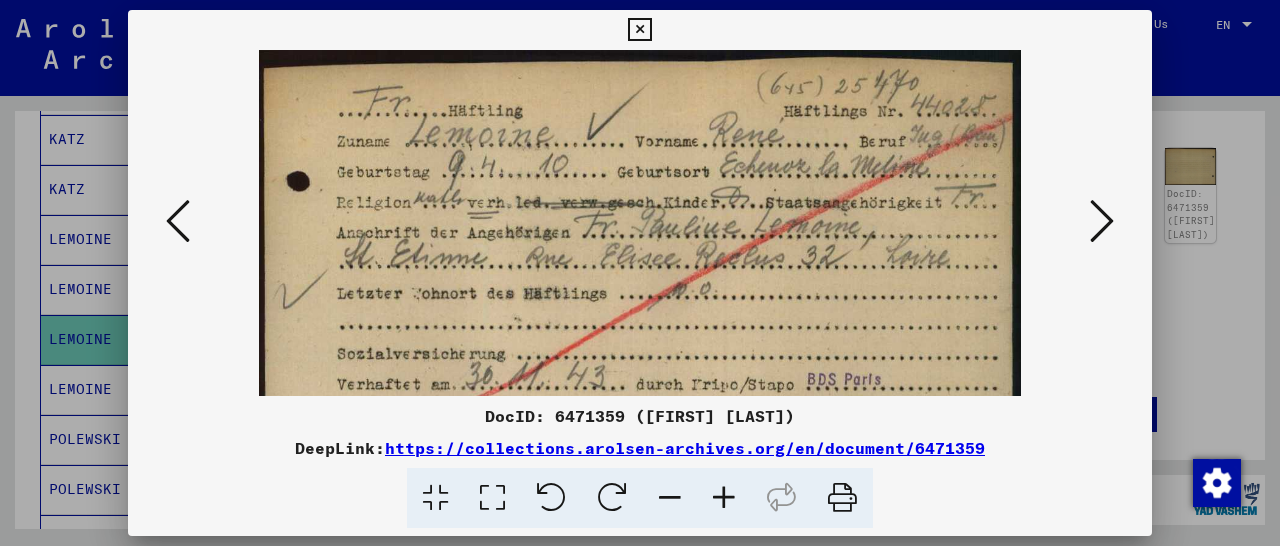 click at bounding box center [724, 498] 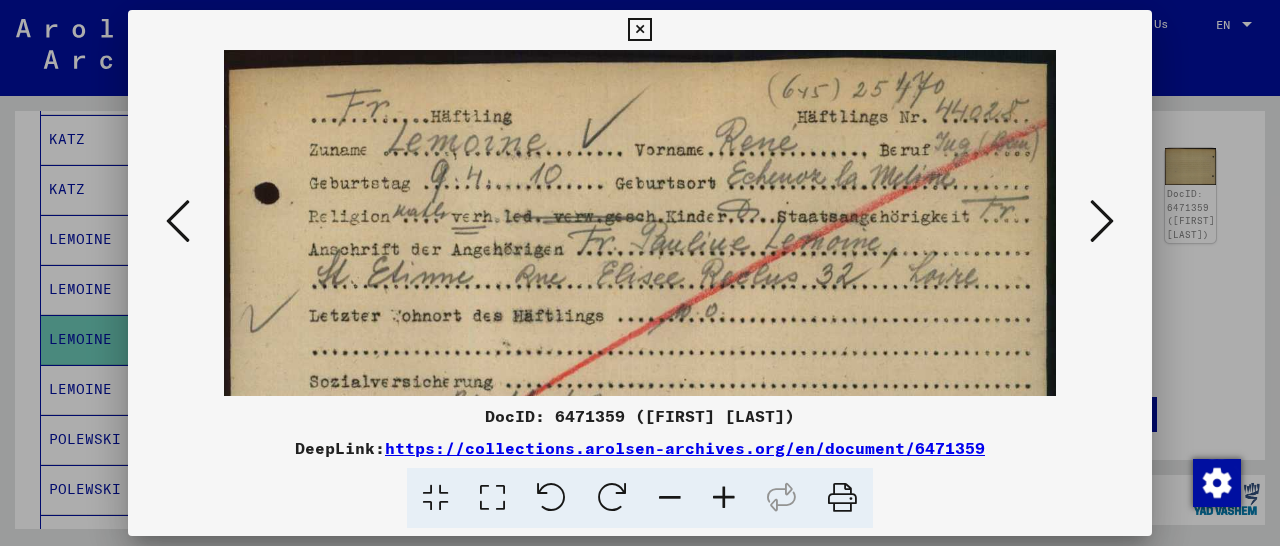 click at bounding box center [724, 498] 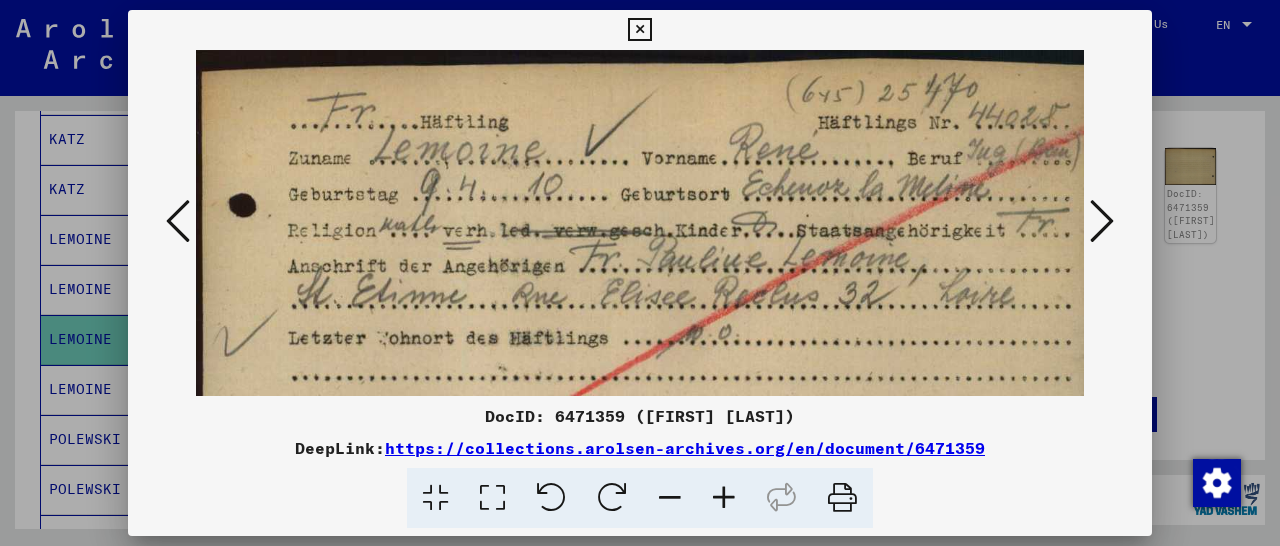click at bounding box center [724, 498] 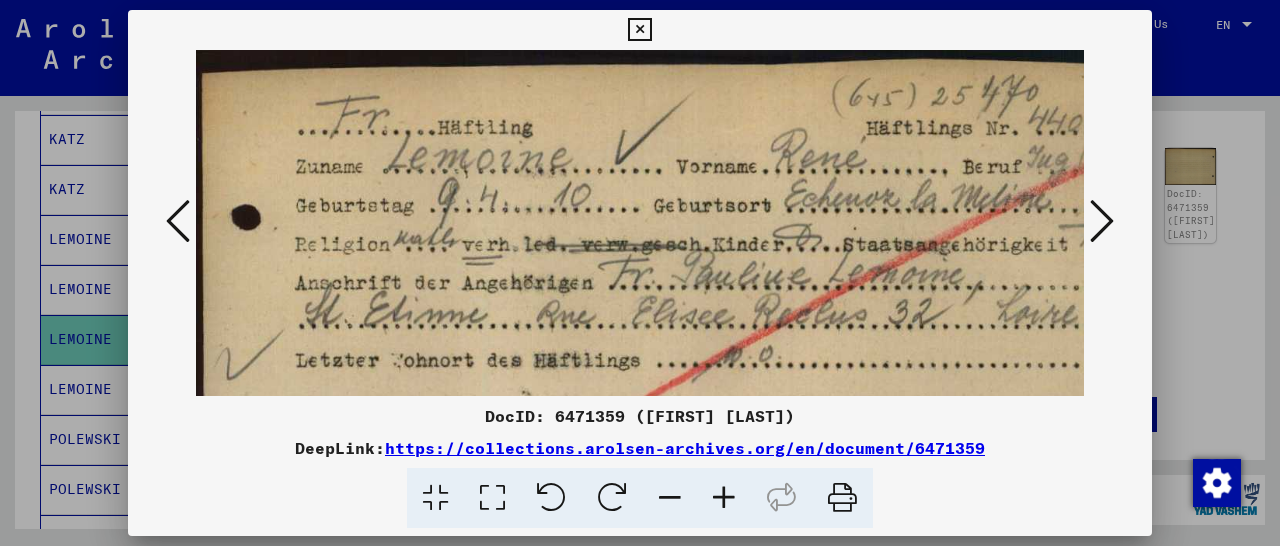 click at bounding box center (724, 498) 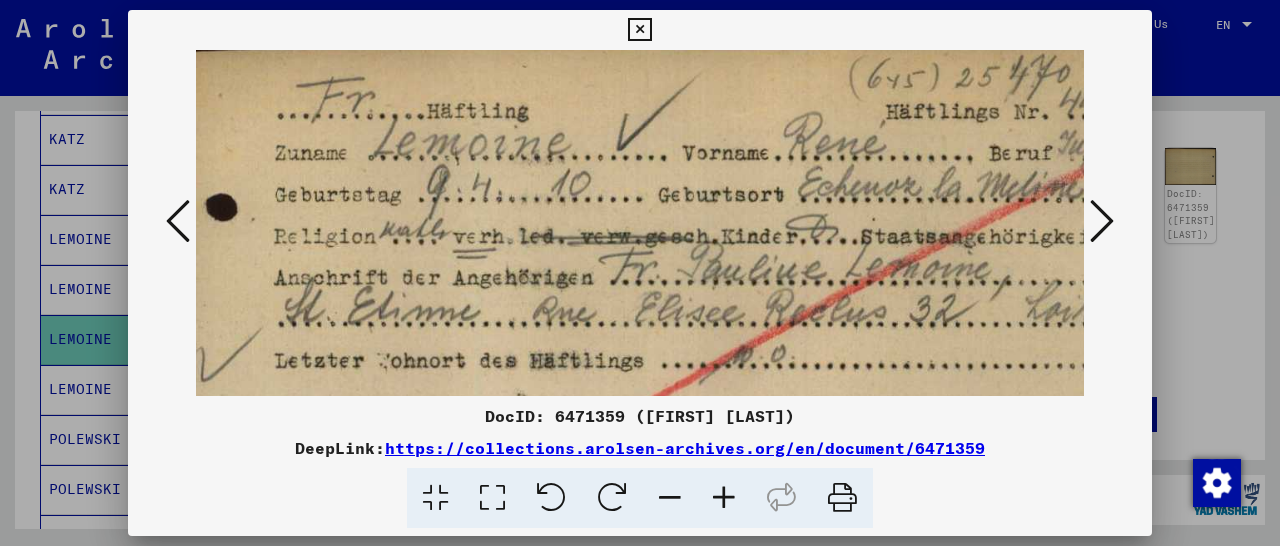 scroll, scrollTop: 19, scrollLeft: 23, axis: both 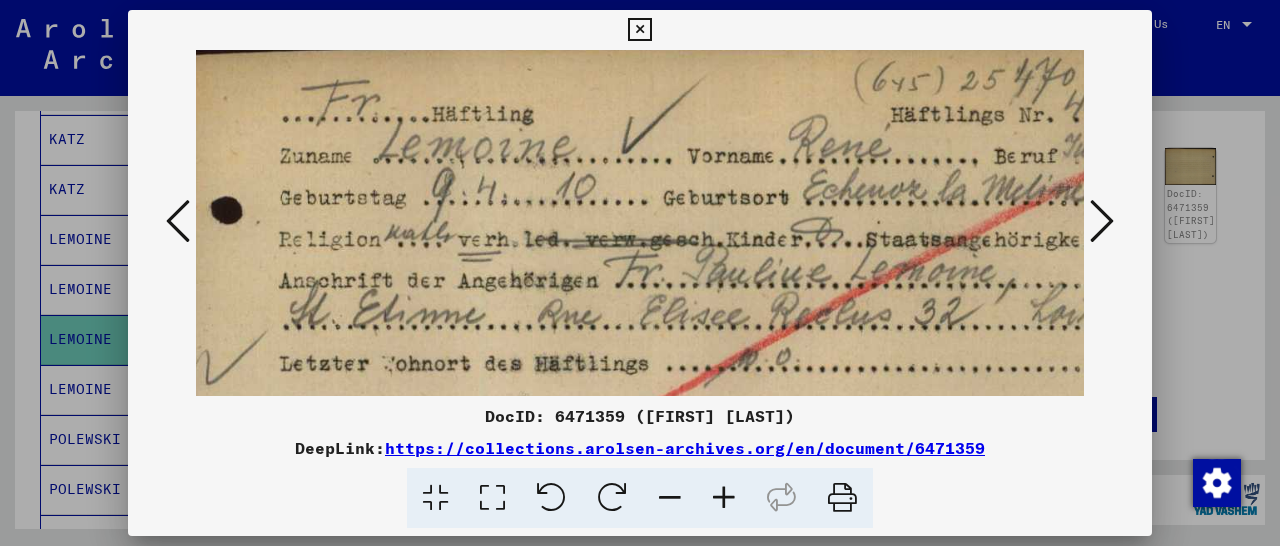 drag, startPoint x: 713, startPoint y: 373, endPoint x: 690, endPoint y: 354, distance: 29.832869 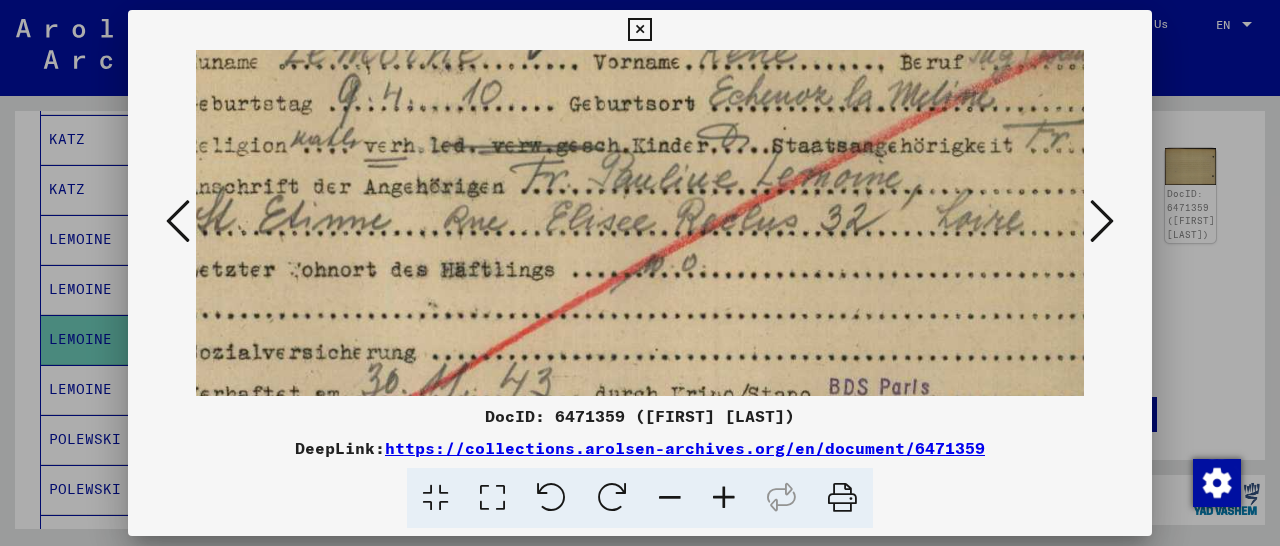 scroll, scrollTop: 114, scrollLeft: 102, axis: both 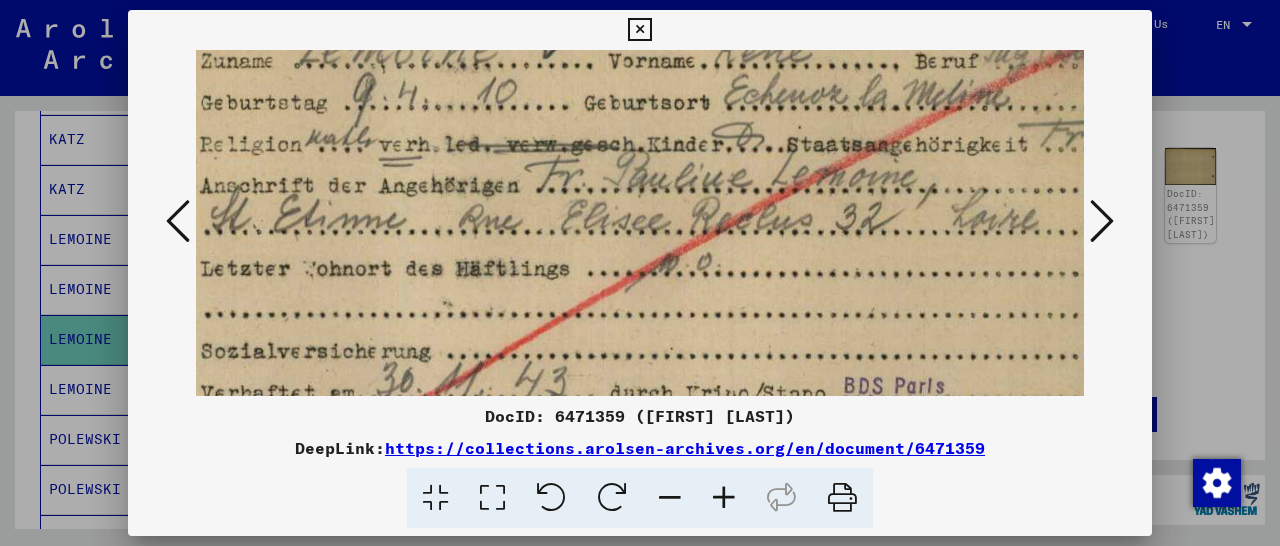 drag, startPoint x: 571, startPoint y: 295, endPoint x: 402, endPoint y: 200, distance: 193.8711 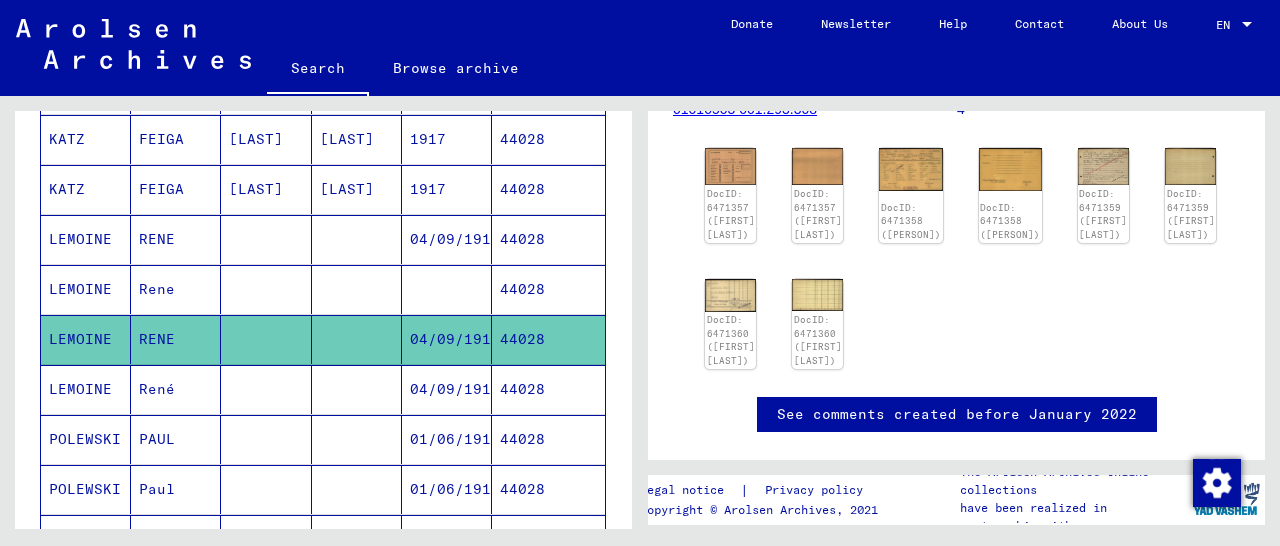 click on "44028" at bounding box center [548, 339] 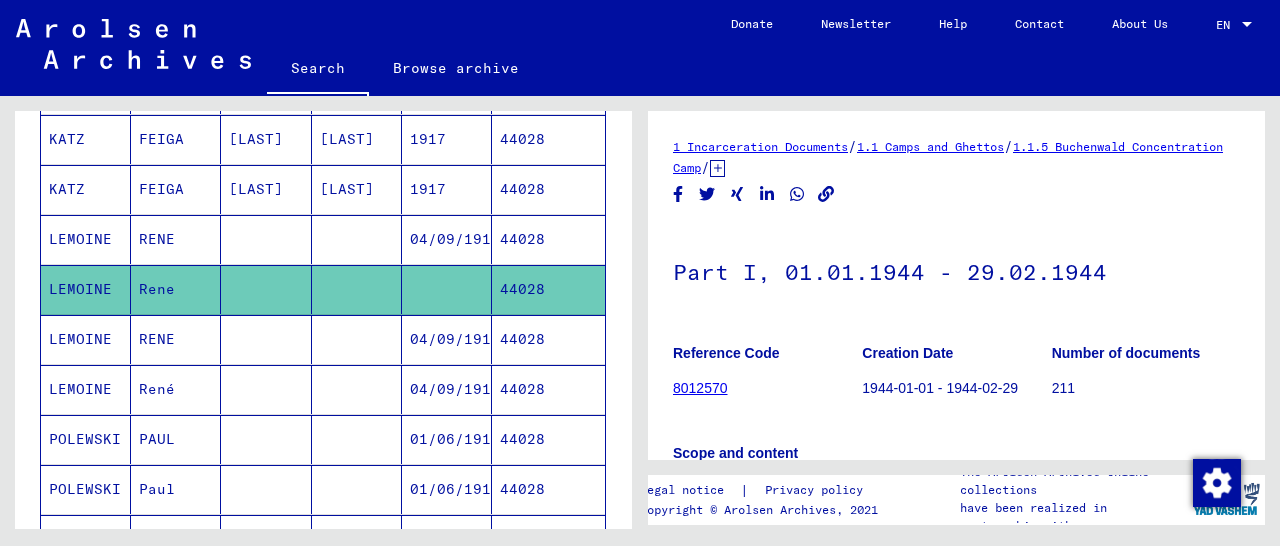 scroll, scrollTop: 312, scrollLeft: 0, axis: vertical 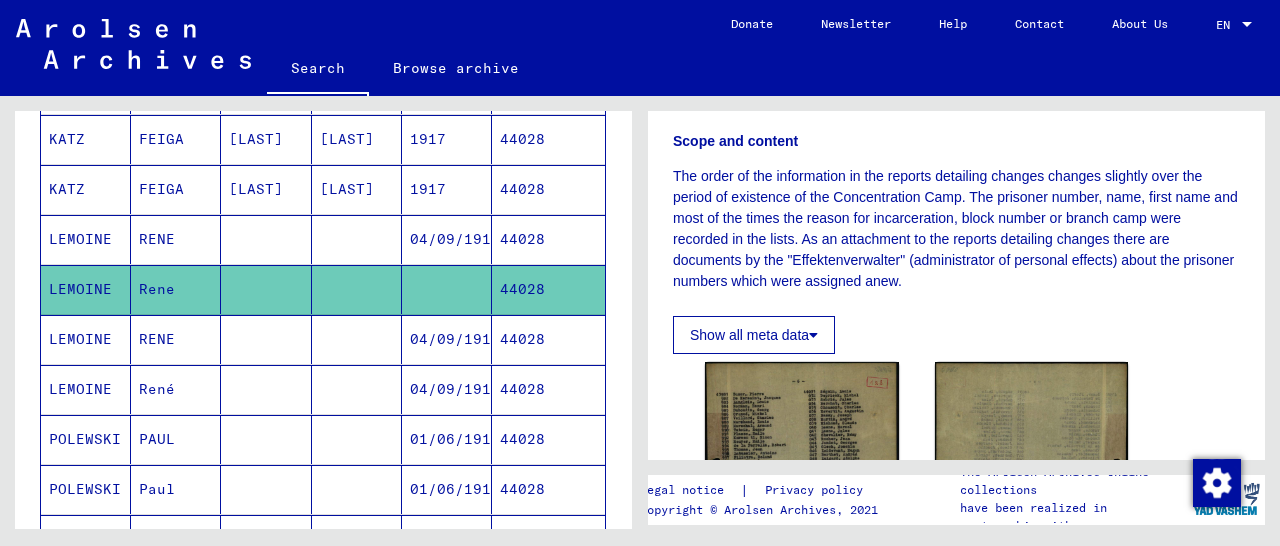 click on "44028" at bounding box center (548, 289) 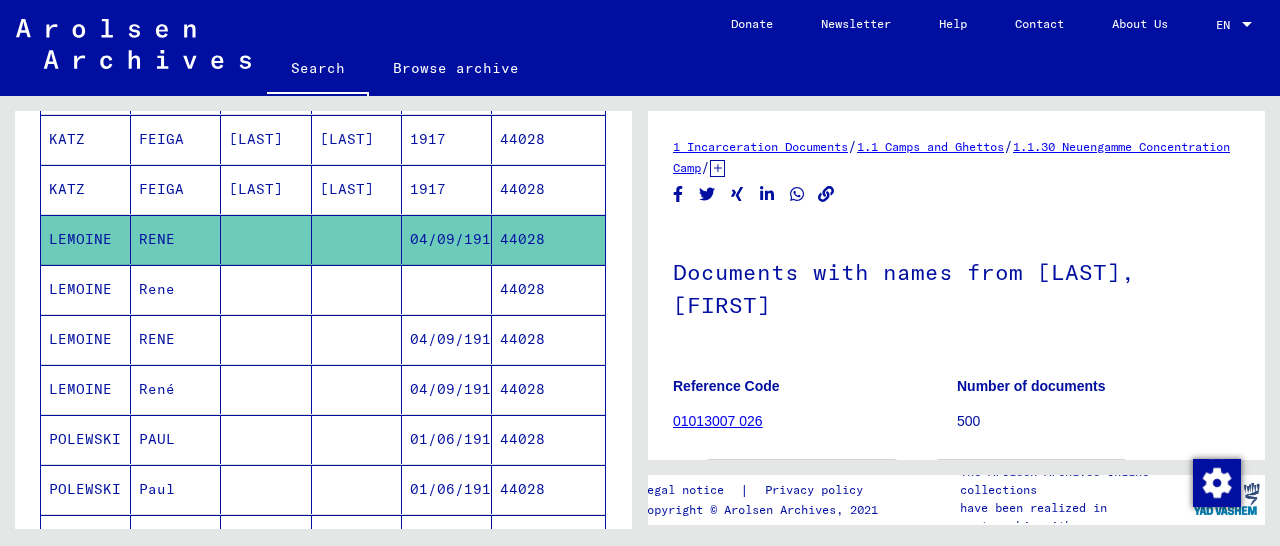 scroll, scrollTop: 297, scrollLeft: 0, axis: vertical 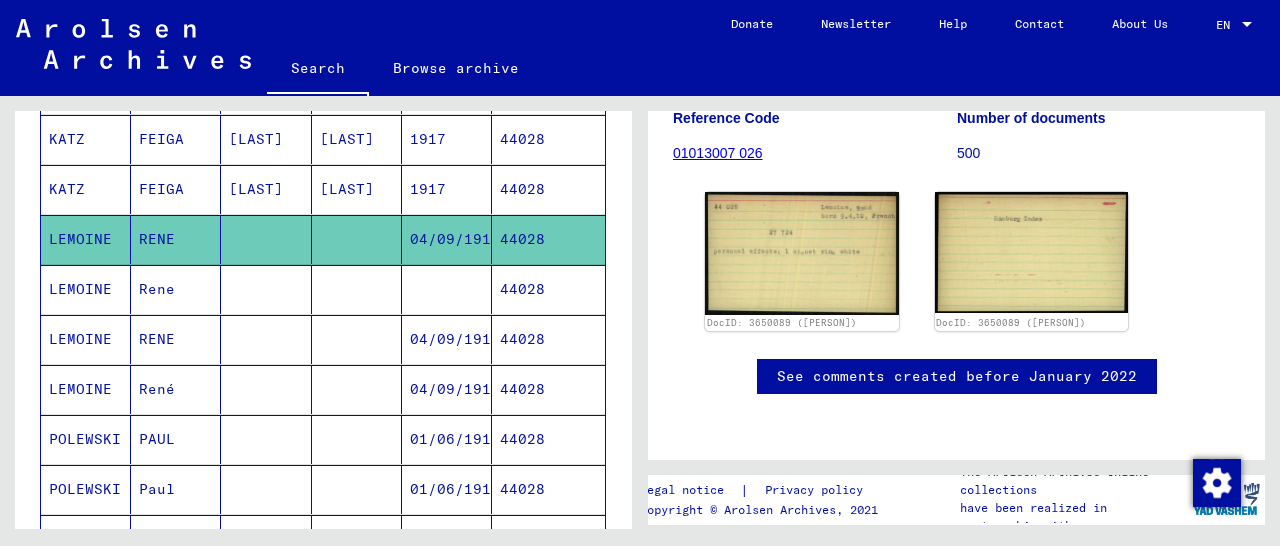 click on "44028" at bounding box center [548, 439] 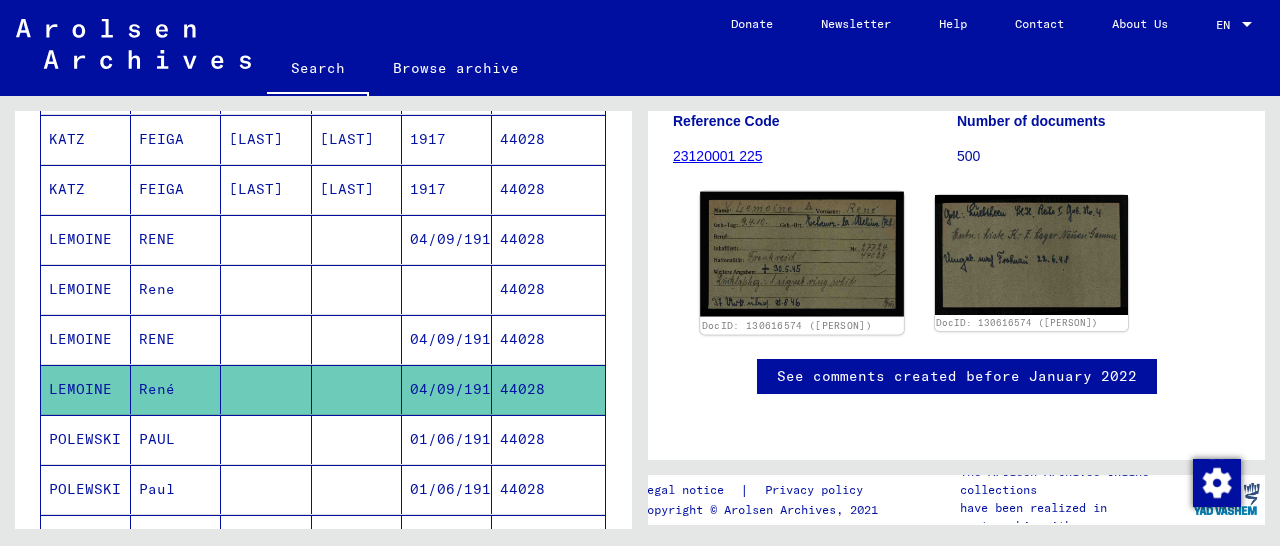 click 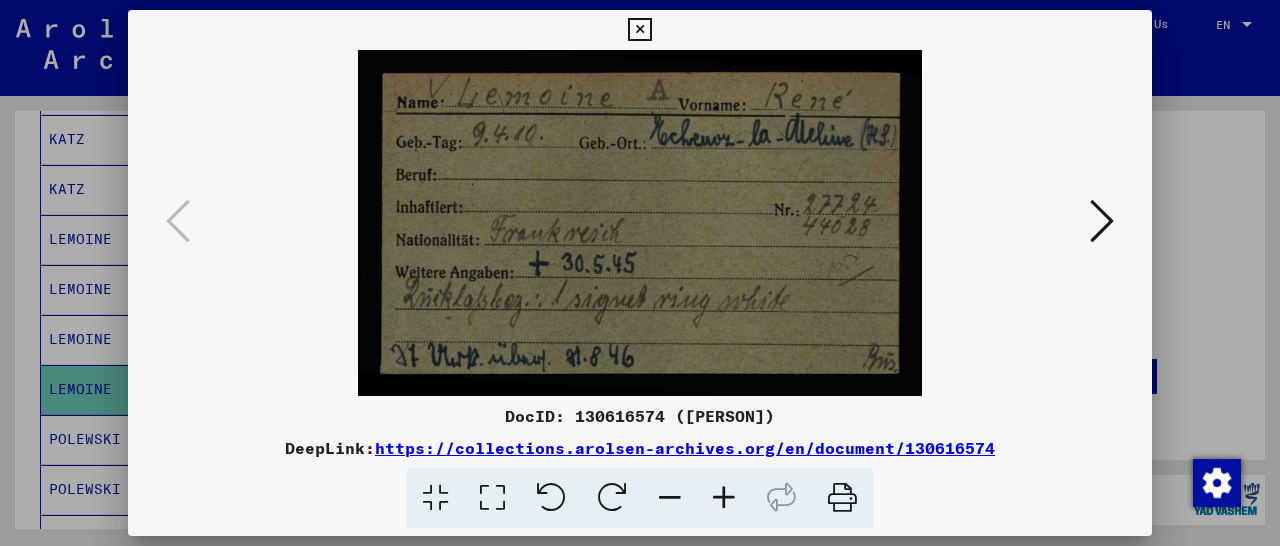 click at bounding box center [639, 30] 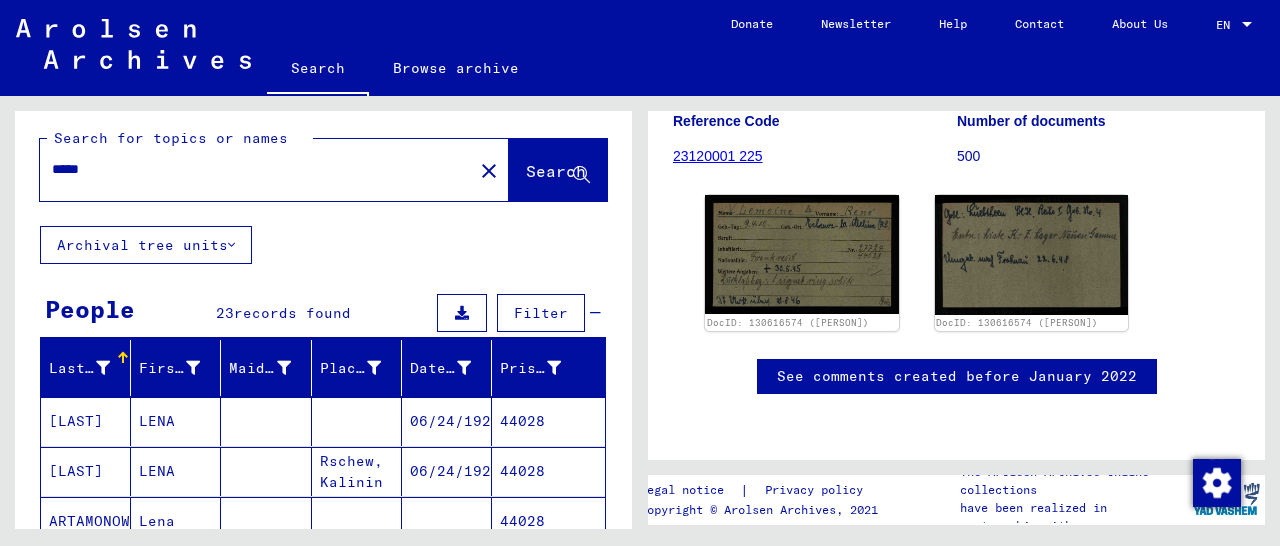 scroll, scrollTop: 0, scrollLeft: 0, axis: both 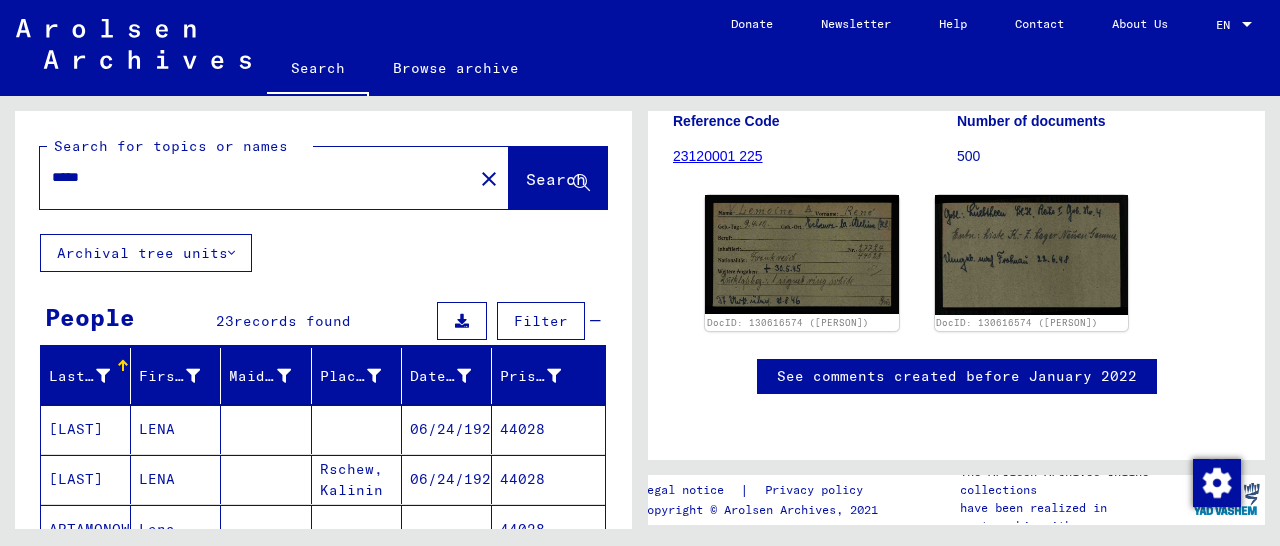 drag, startPoint x: 197, startPoint y: 172, endPoint x: 57, endPoint y: 171, distance: 140.00357 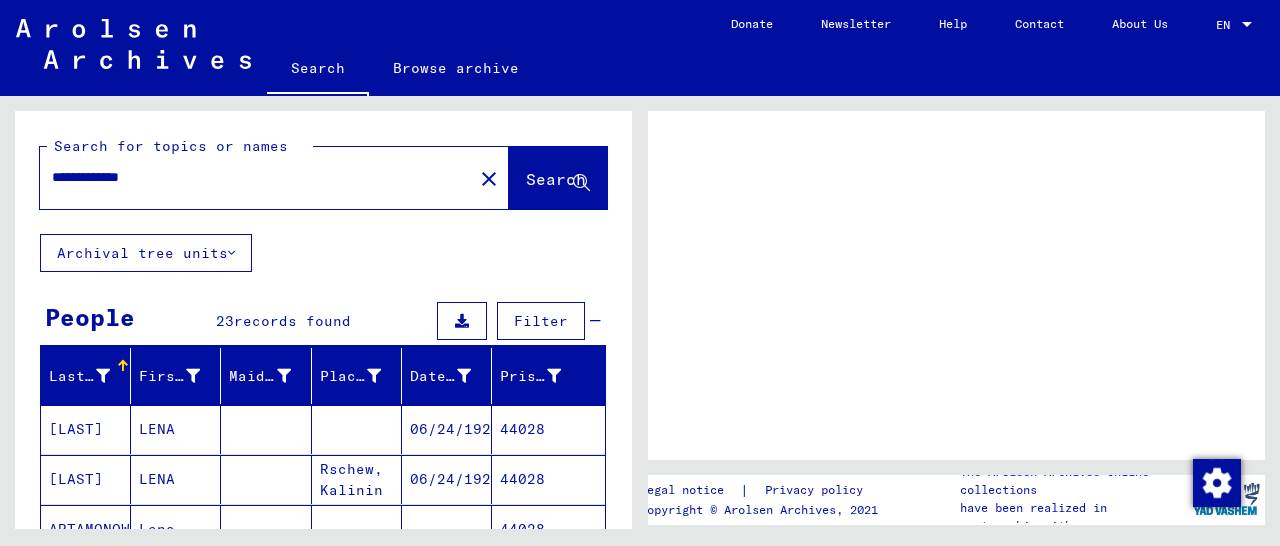 scroll, scrollTop: 0, scrollLeft: 0, axis: both 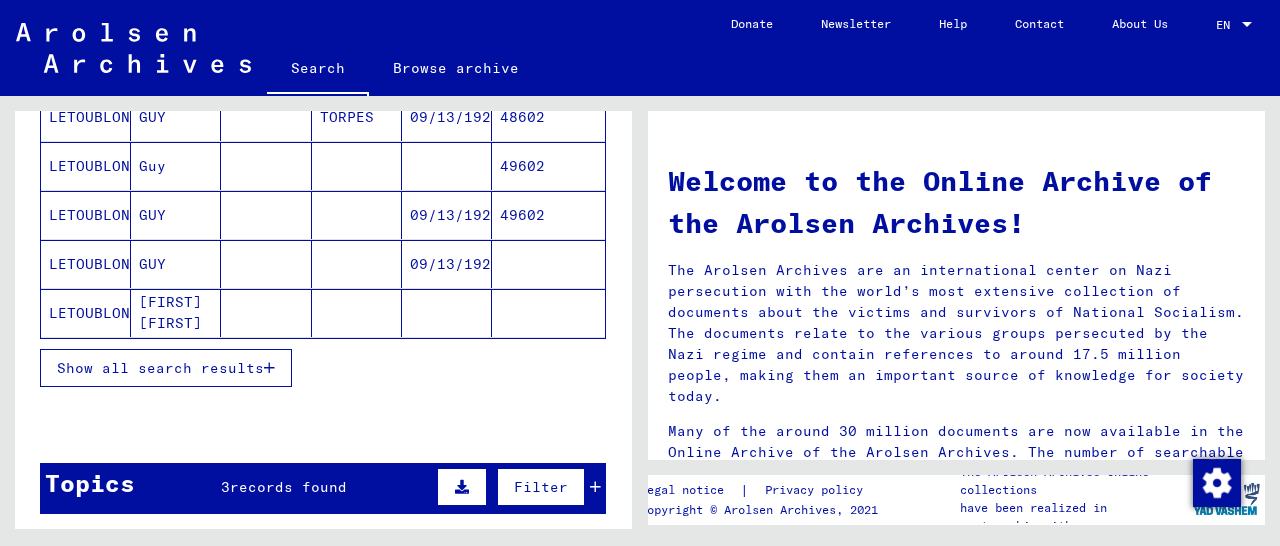 click on "49602" at bounding box center (548, 264) 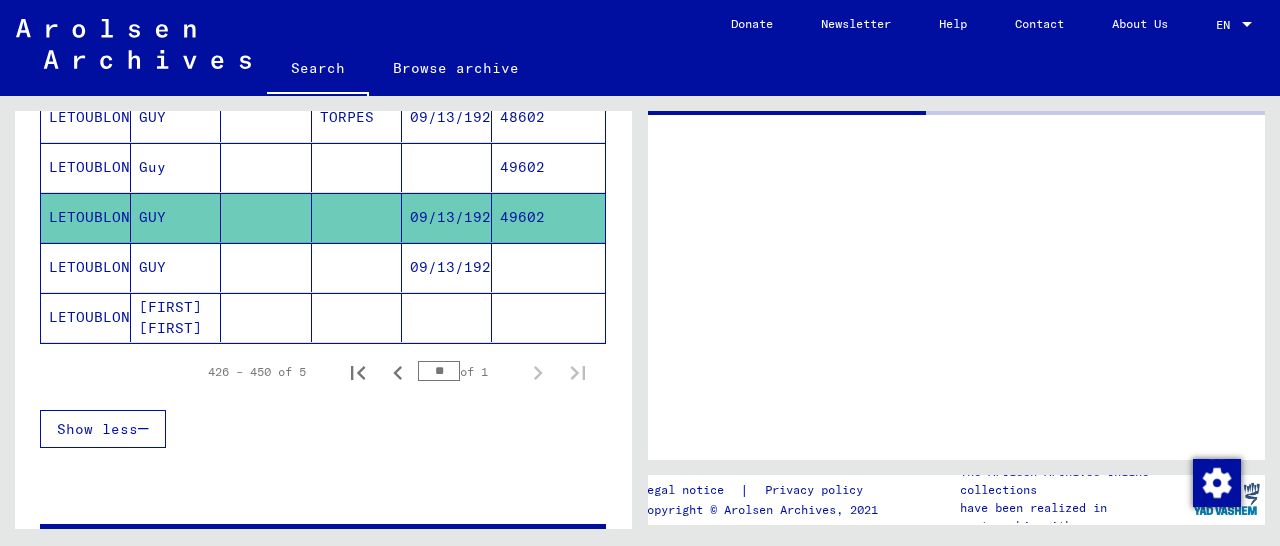 scroll, scrollTop: 312, scrollLeft: 0, axis: vertical 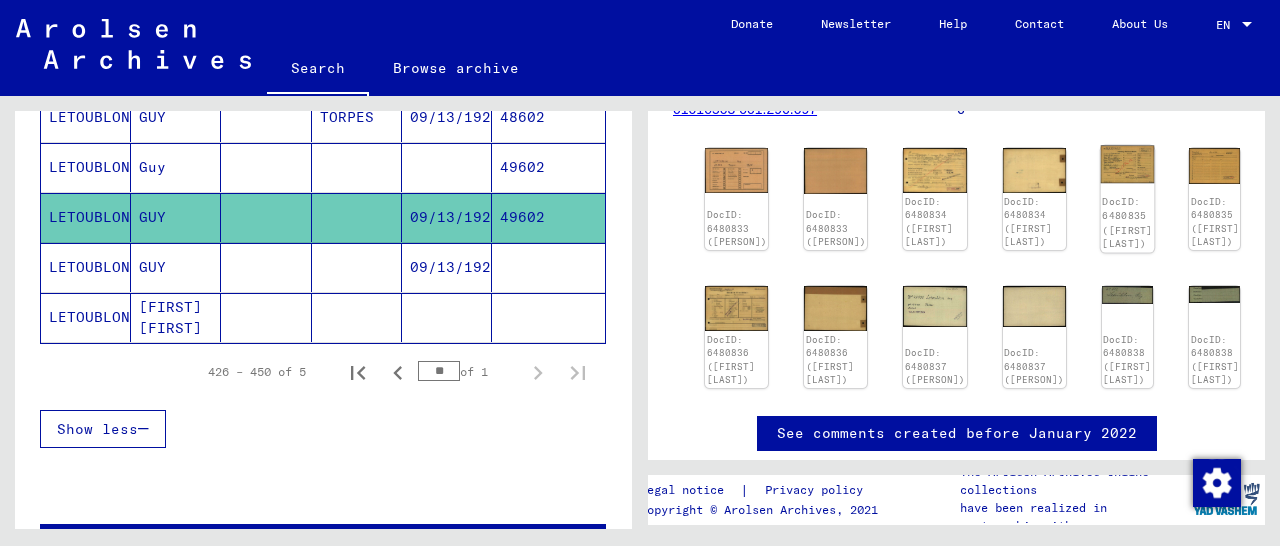 click 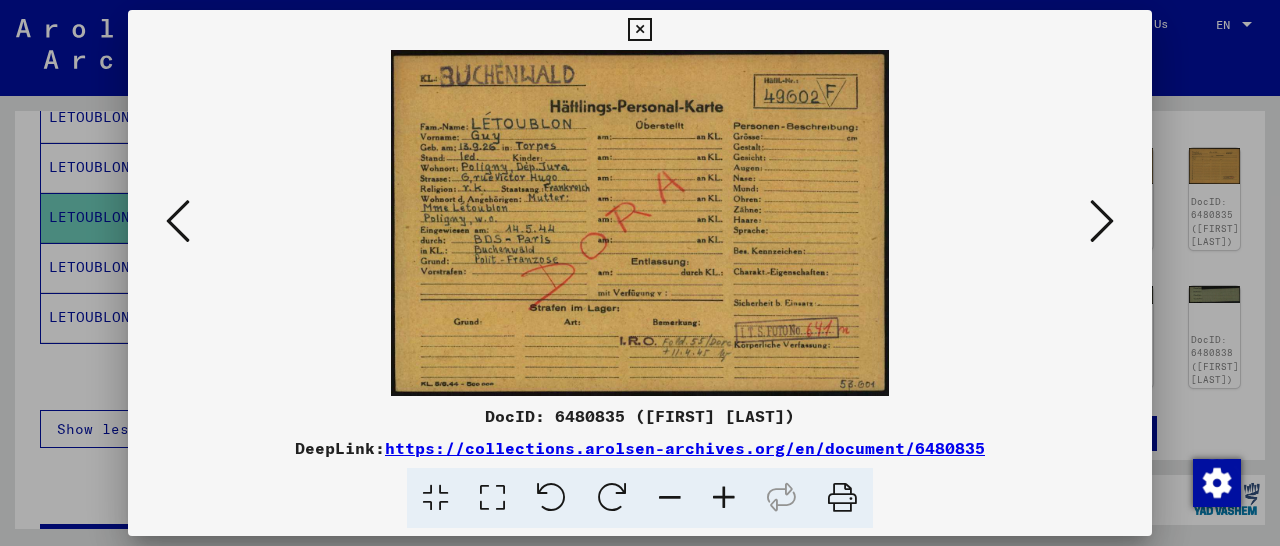 click at bounding box center [639, 30] 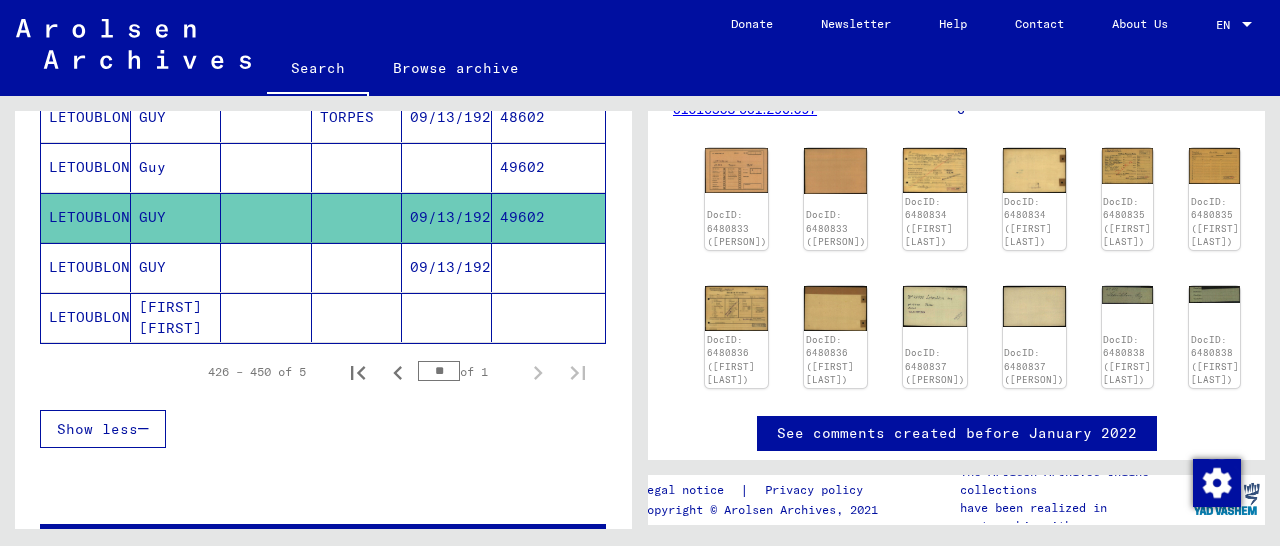 scroll, scrollTop: 0, scrollLeft: 0, axis: both 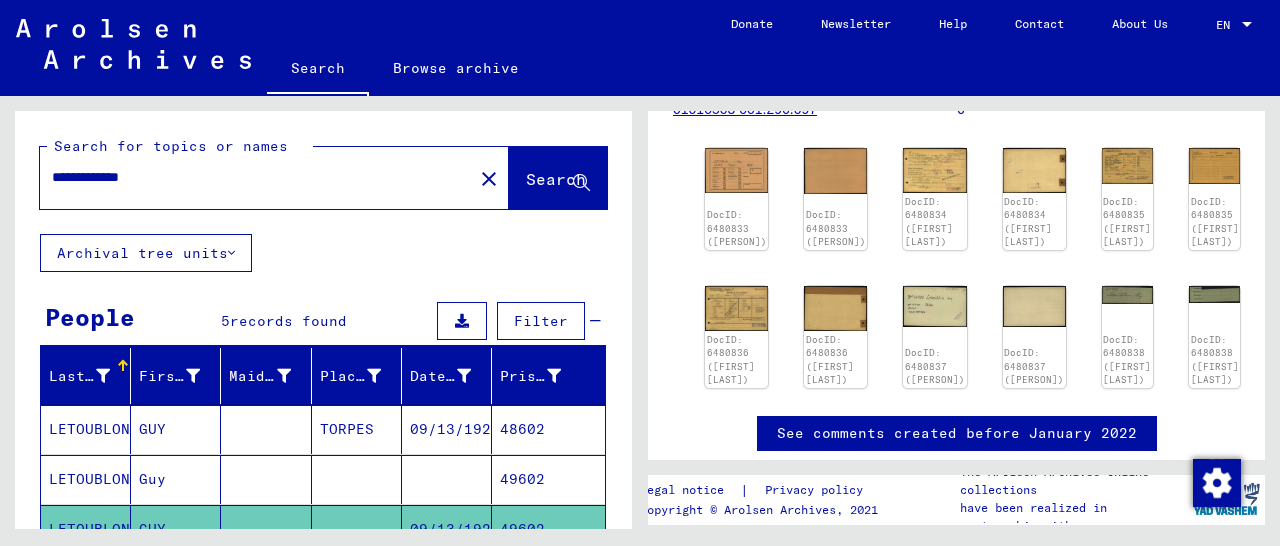 drag, startPoint x: 182, startPoint y: 177, endPoint x: 20, endPoint y: 167, distance: 162.30835 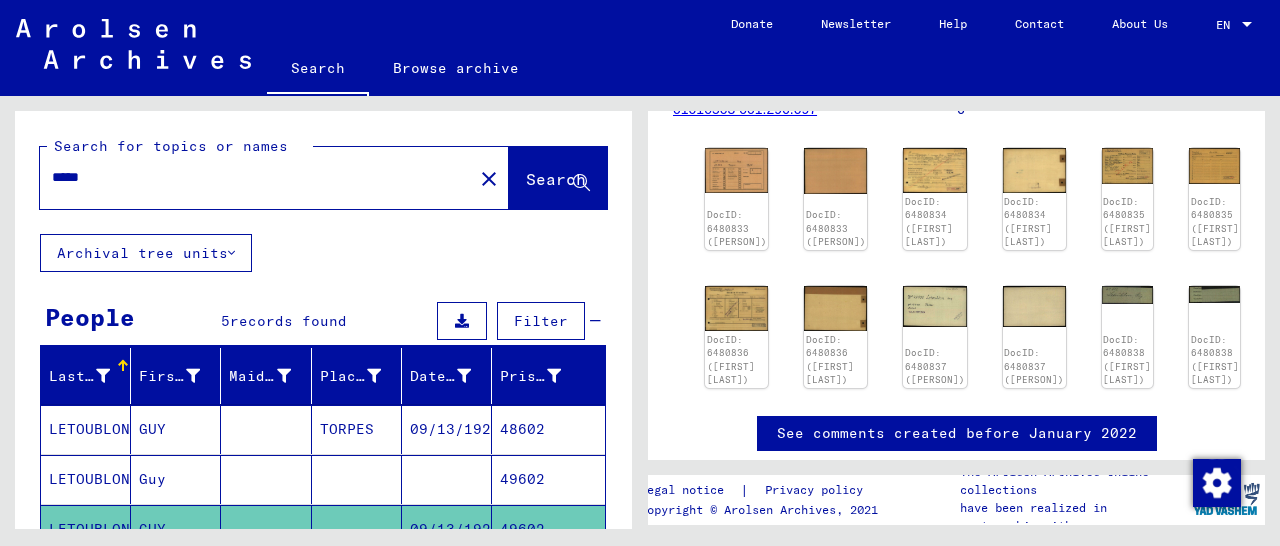 click on "Search" 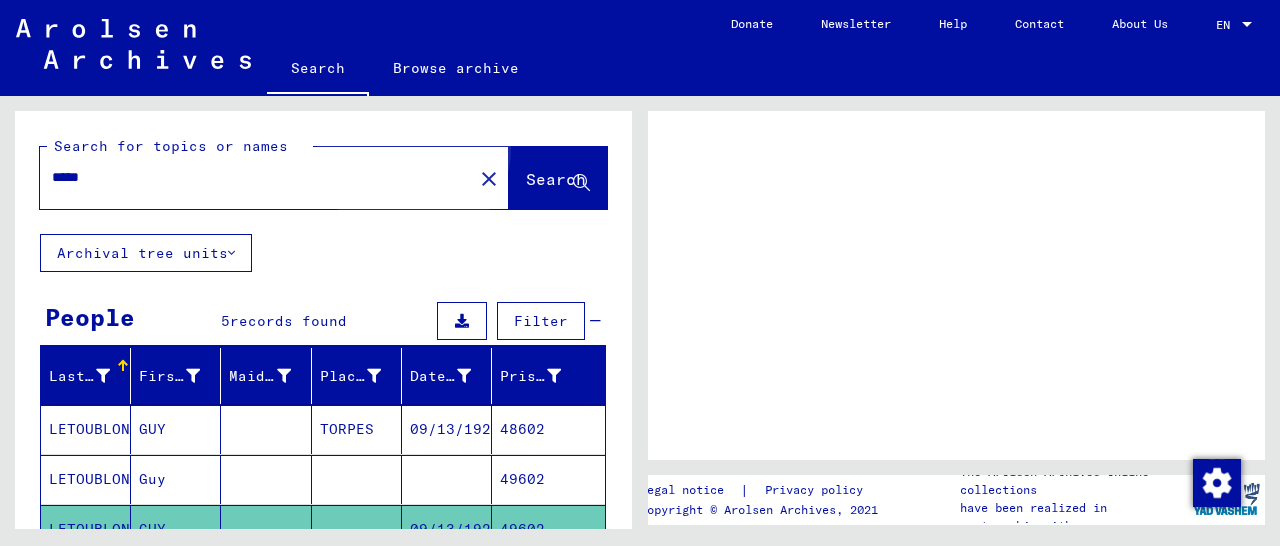 scroll, scrollTop: 0, scrollLeft: 0, axis: both 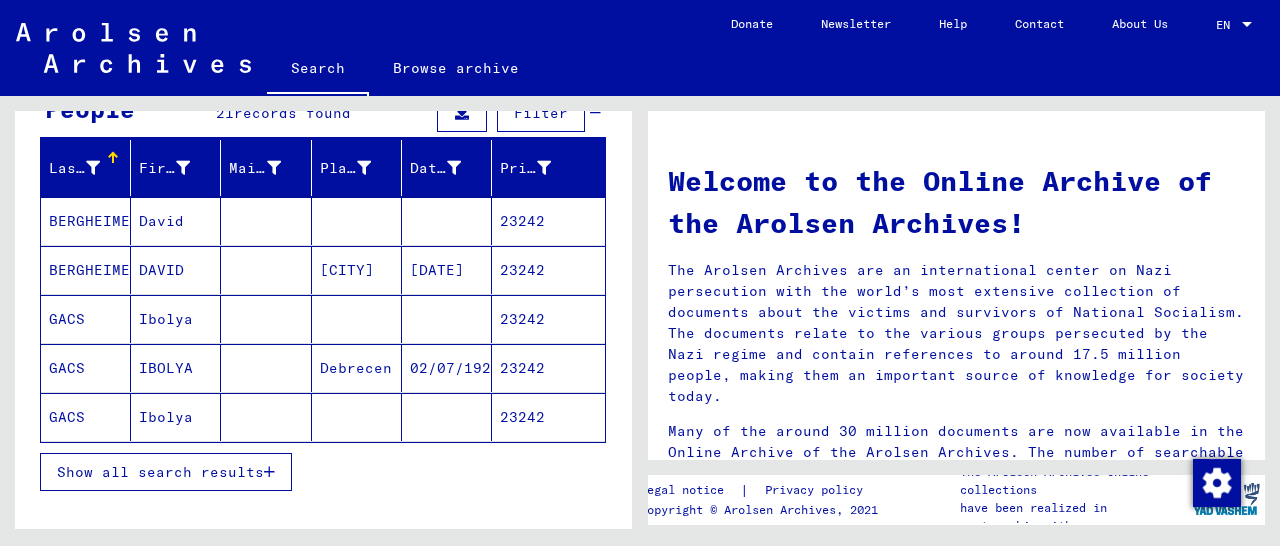 click at bounding box center (269, 472) 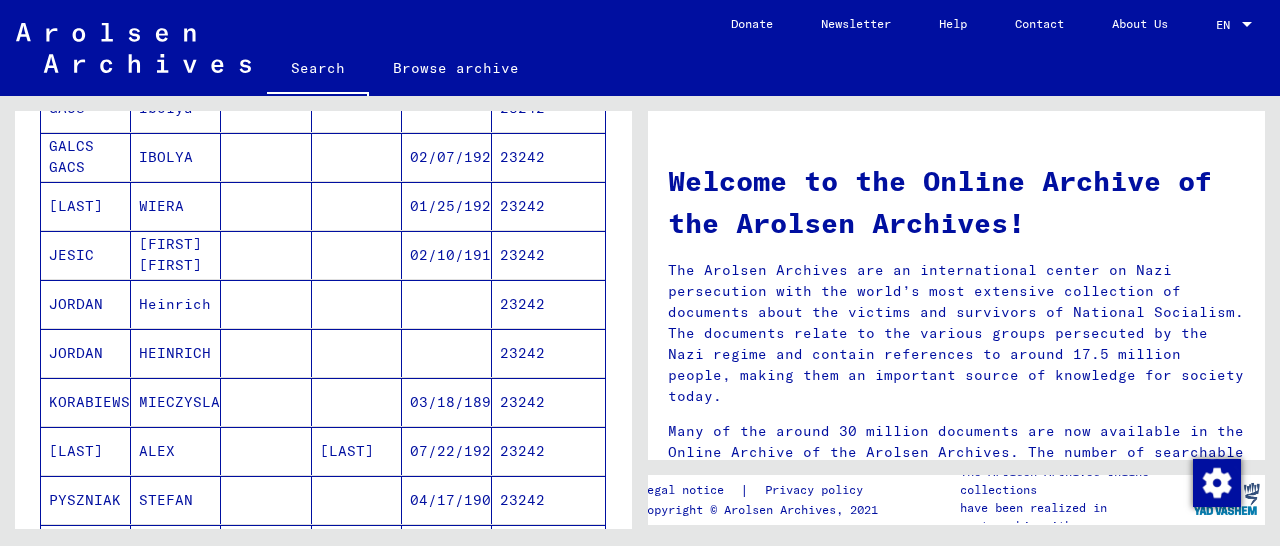 scroll, scrollTop: 520, scrollLeft: 0, axis: vertical 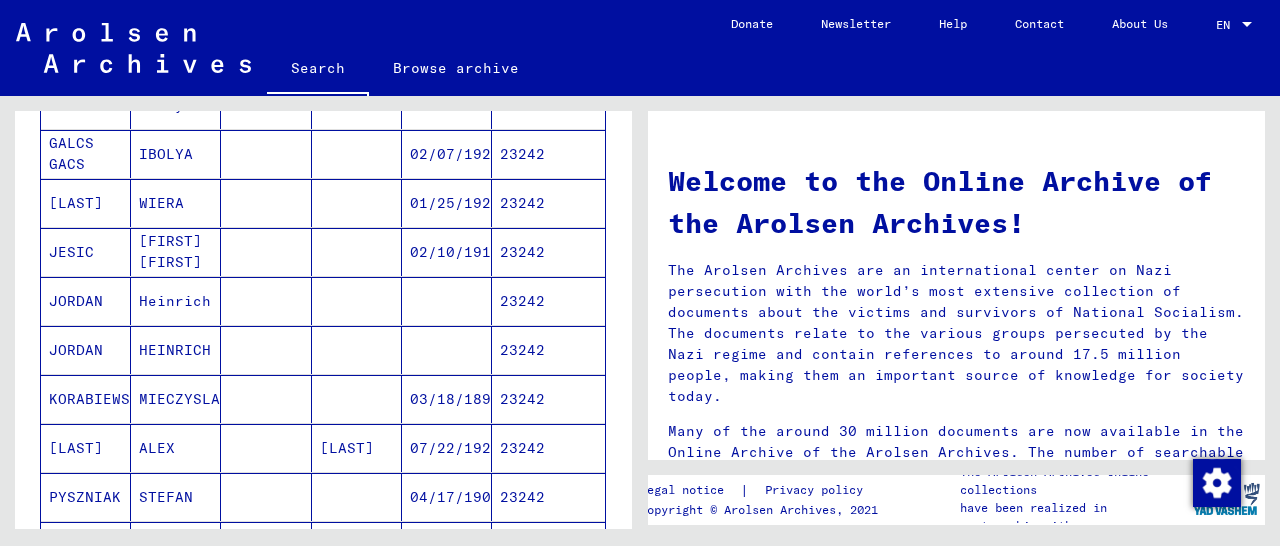 click on "23242" at bounding box center [548, 497] 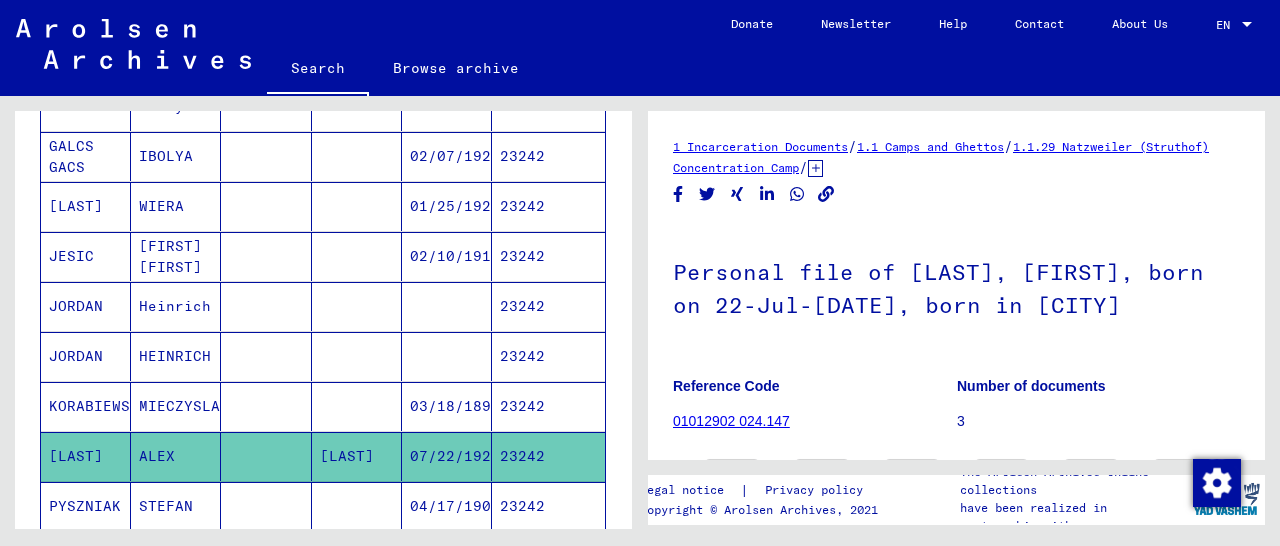 scroll, scrollTop: 257, scrollLeft: 0, axis: vertical 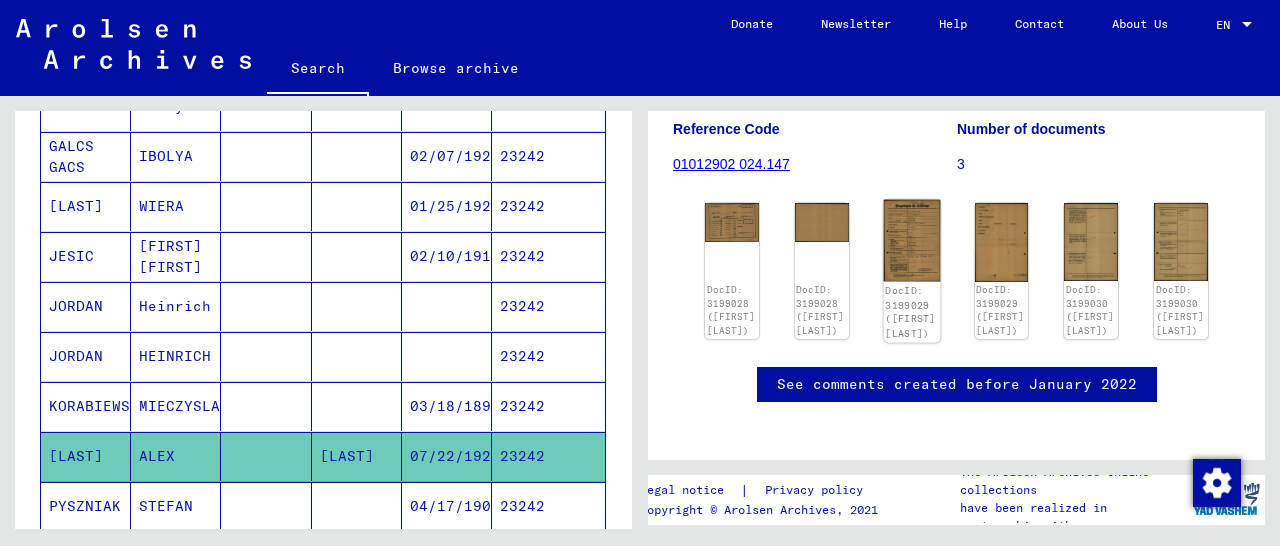 click 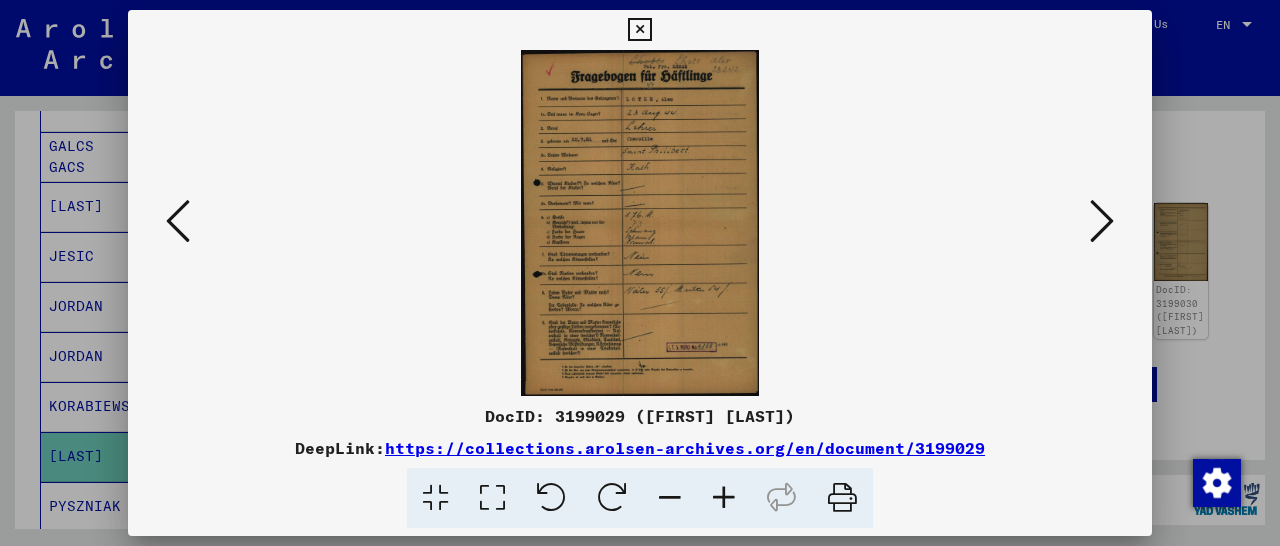 click at bounding box center (724, 498) 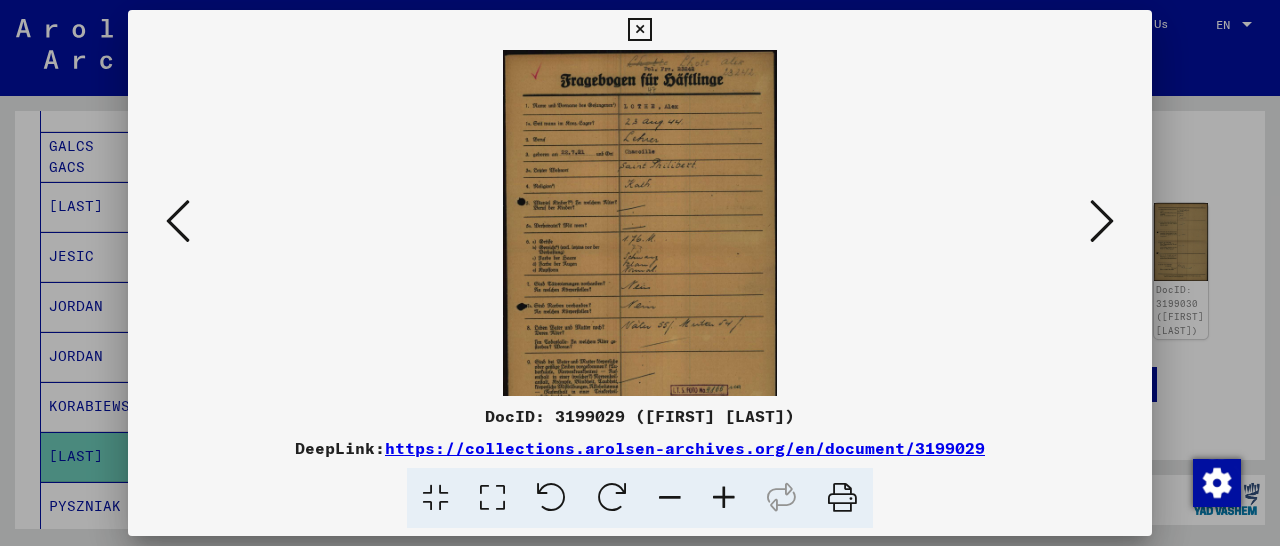 click at bounding box center [724, 498] 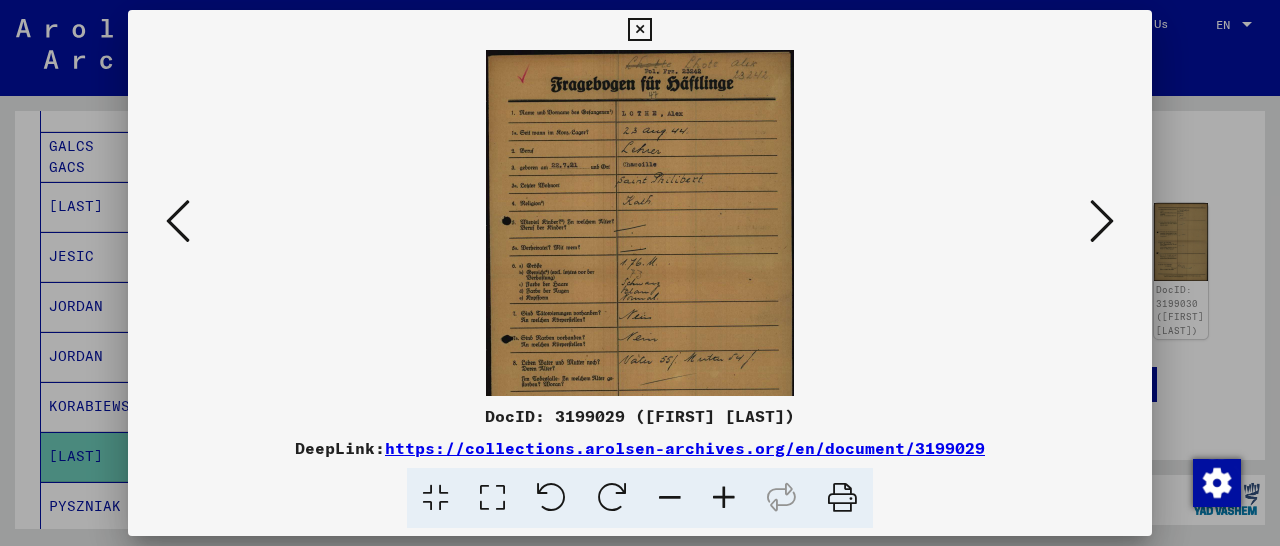click at bounding box center (724, 498) 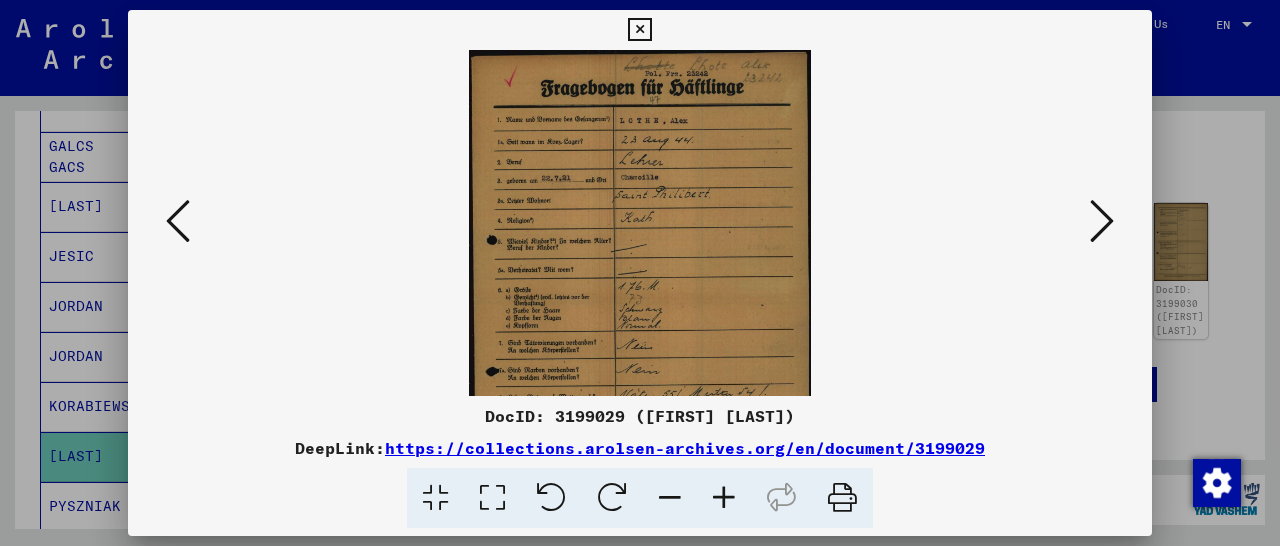click at bounding box center (724, 498) 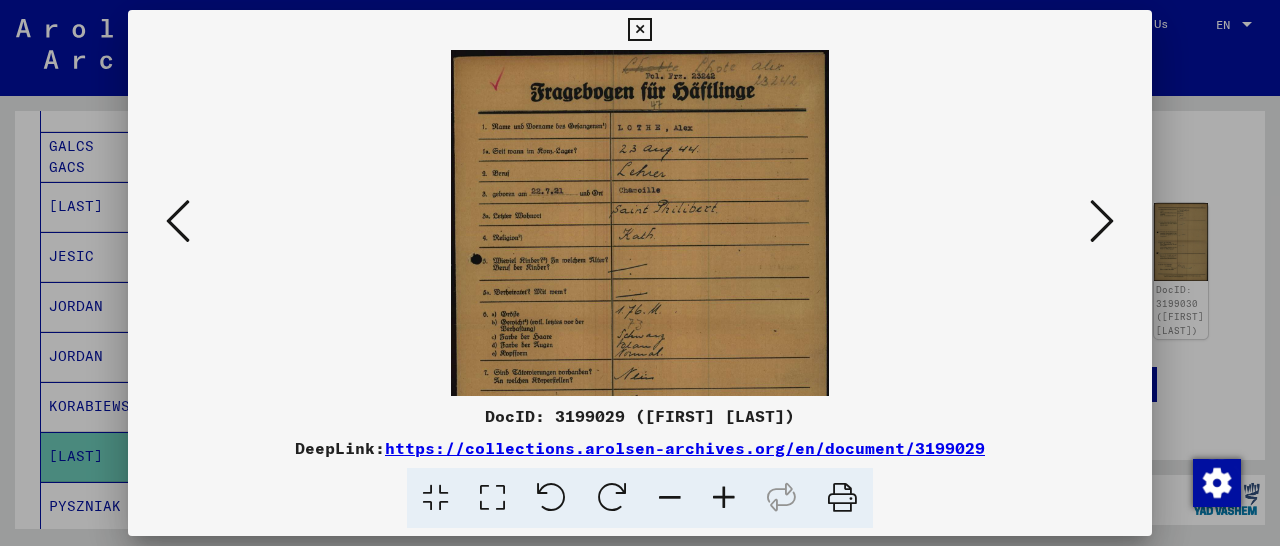click at bounding box center [724, 498] 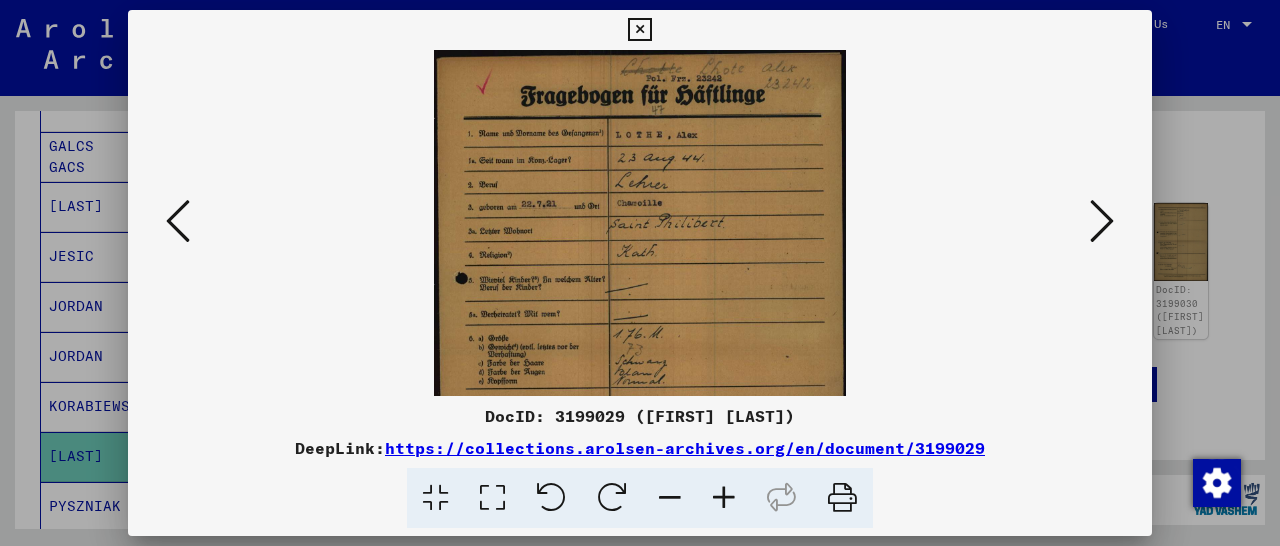 click at bounding box center (724, 498) 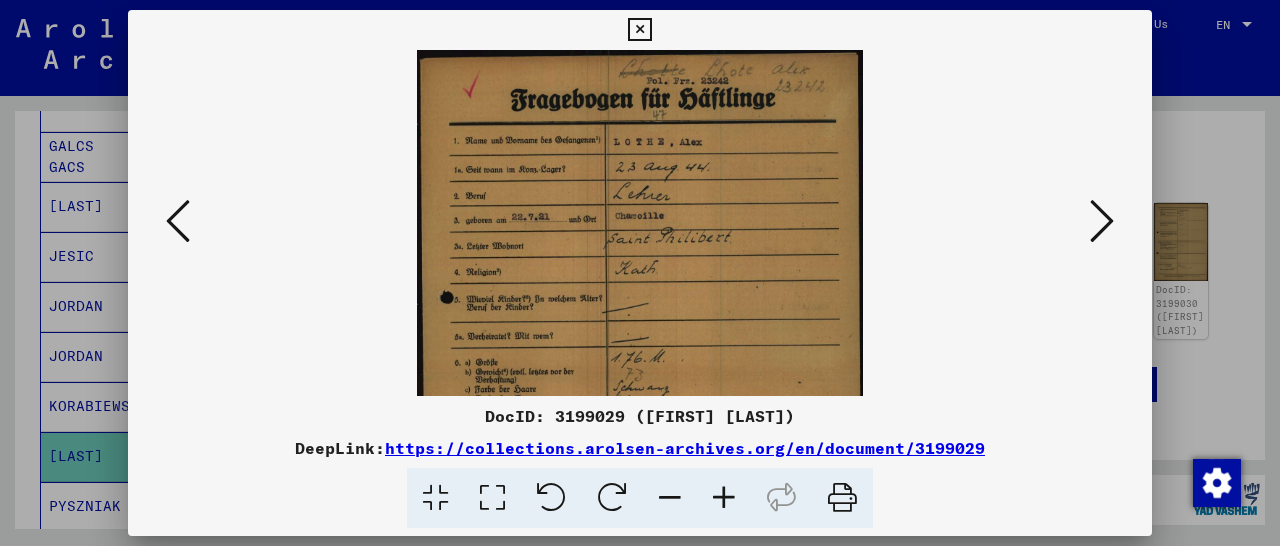 click at bounding box center [724, 498] 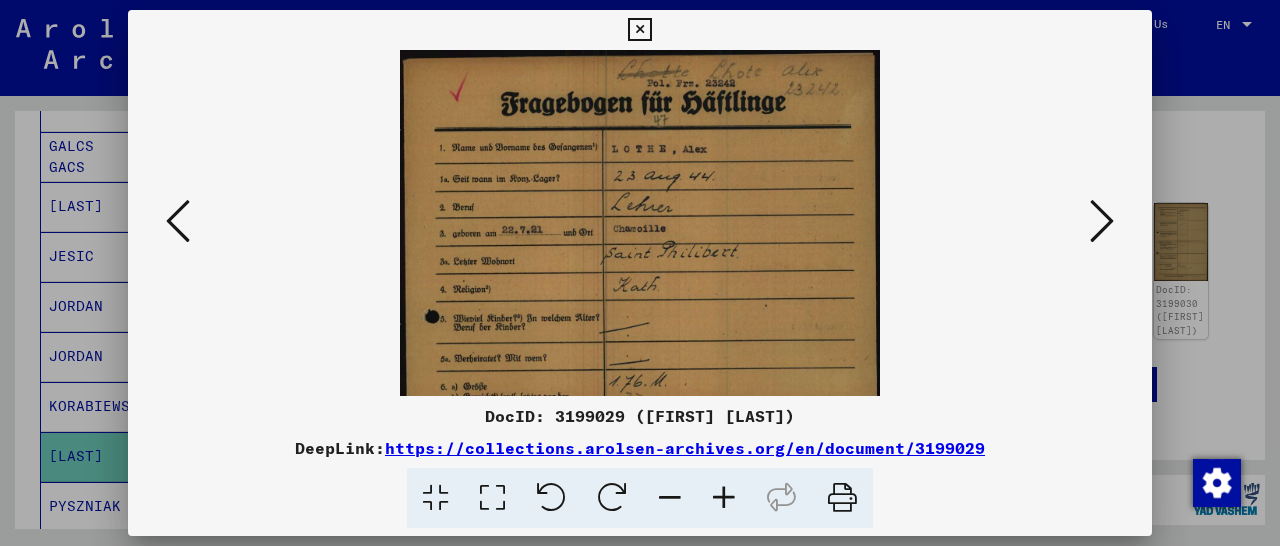 click at bounding box center (724, 498) 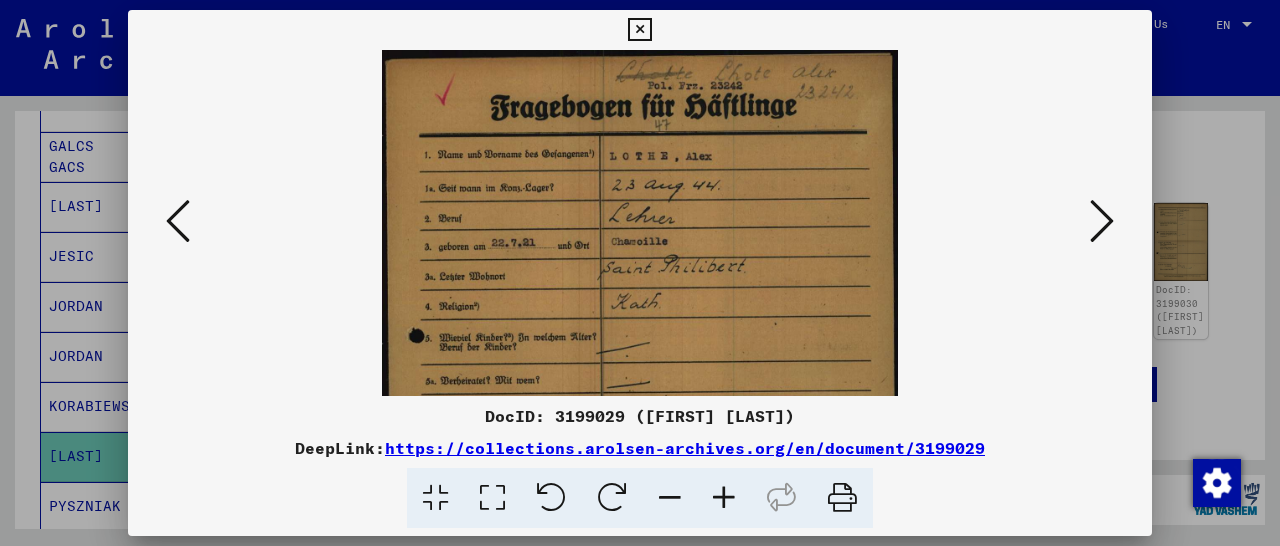click at bounding box center [724, 498] 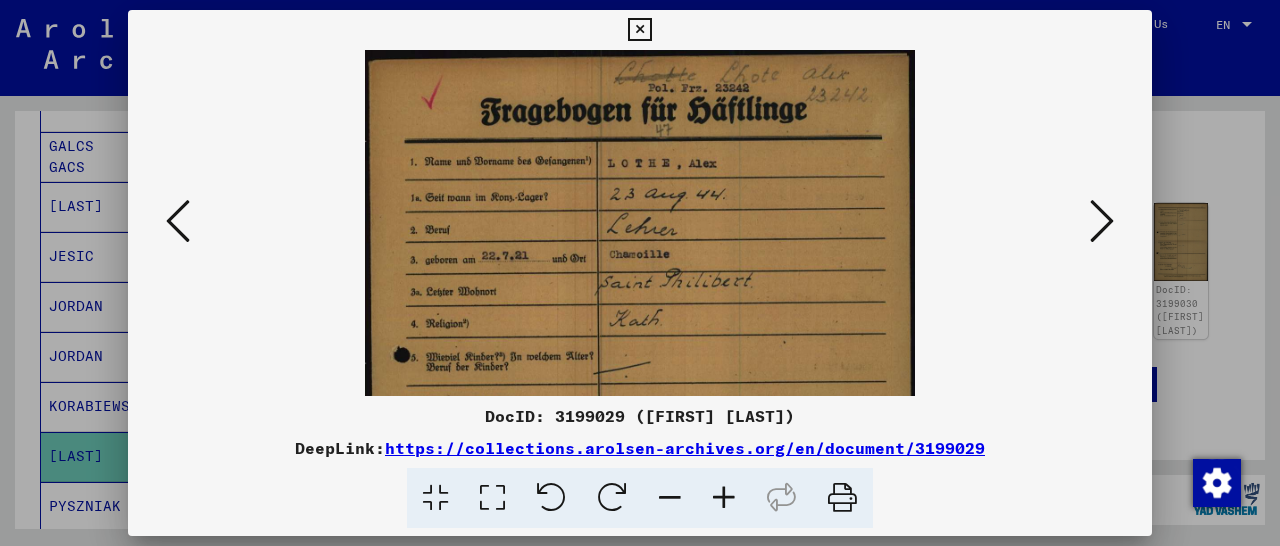 click at bounding box center [724, 498] 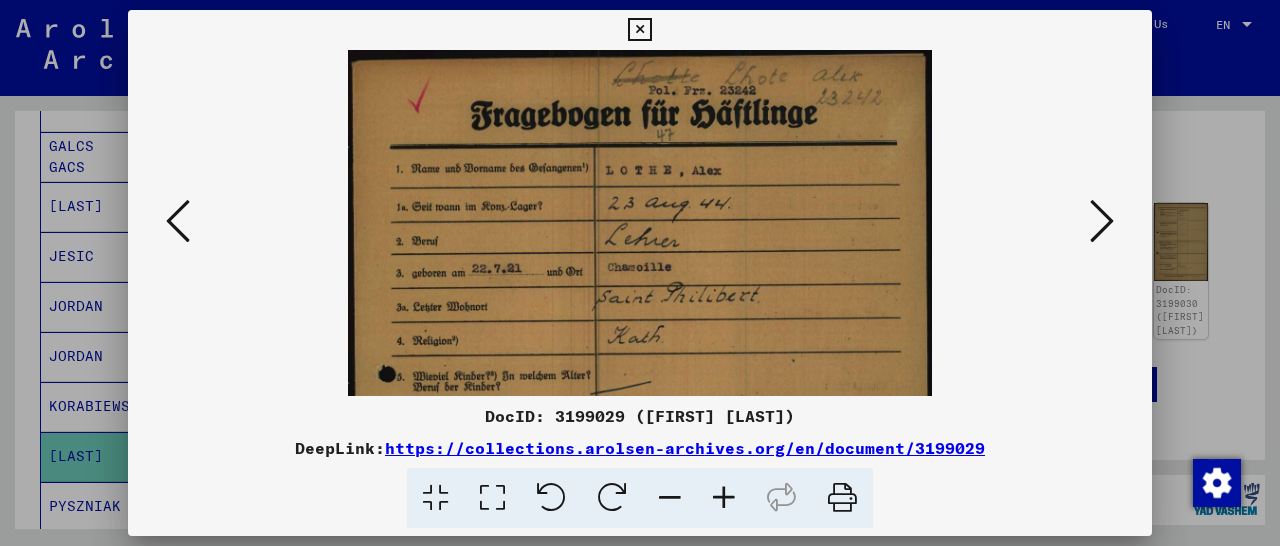 click at bounding box center (724, 498) 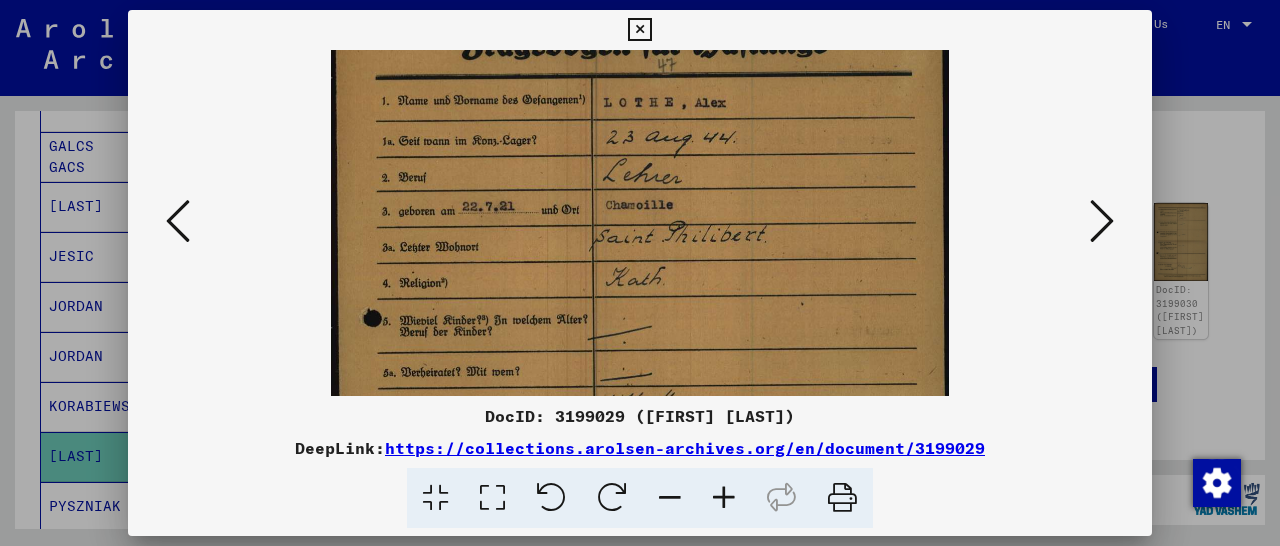 drag, startPoint x: 737, startPoint y: 343, endPoint x: 645, endPoint y: 457, distance: 146.49232 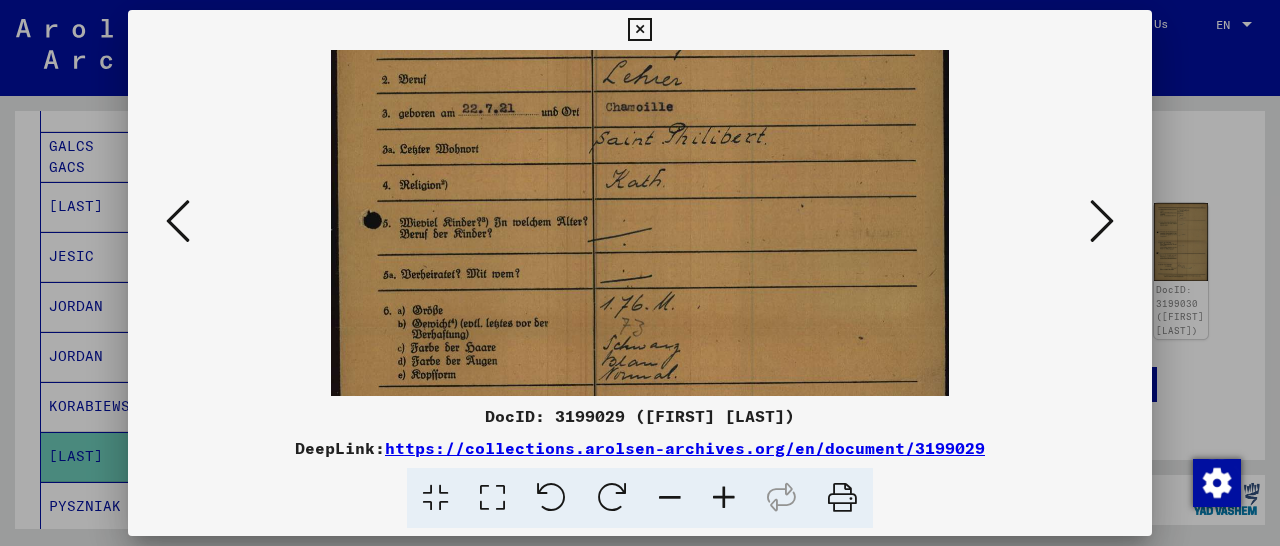 scroll, scrollTop: 201, scrollLeft: 0, axis: vertical 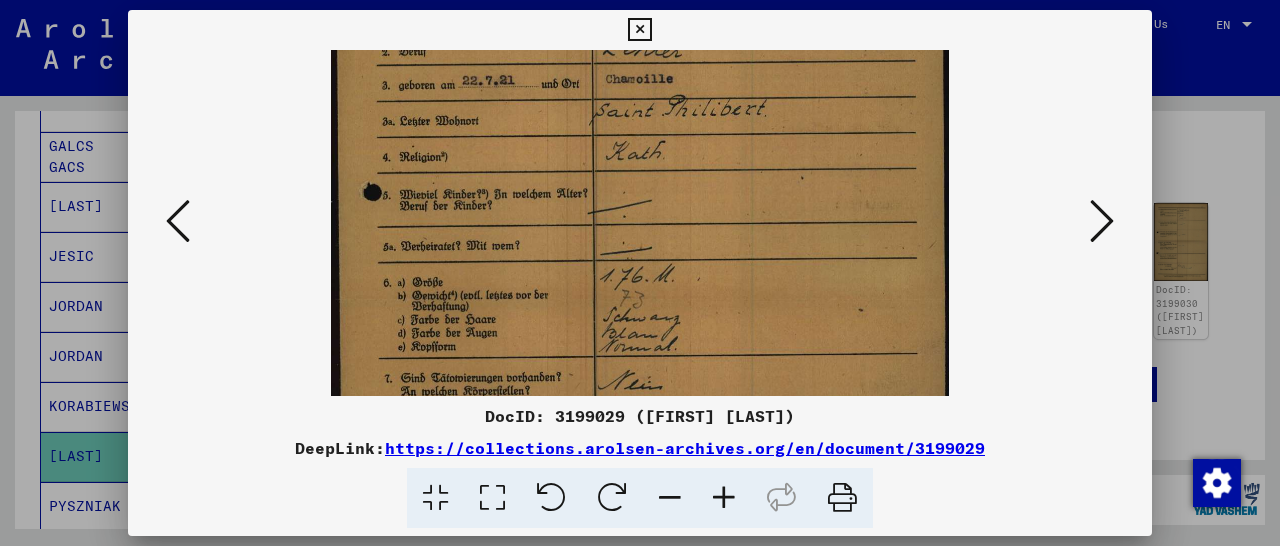 drag, startPoint x: 584, startPoint y: 326, endPoint x: 622, endPoint y: 201, distance: 130.64838 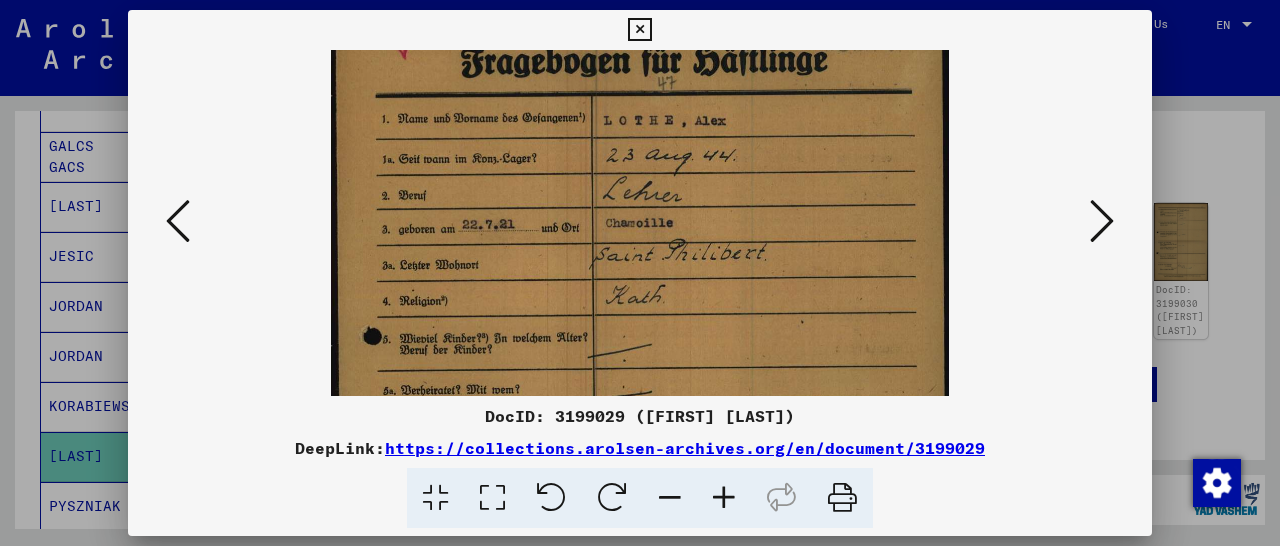 scroll, scrollTop: 63, scrollLeft: 0, axis: vertical 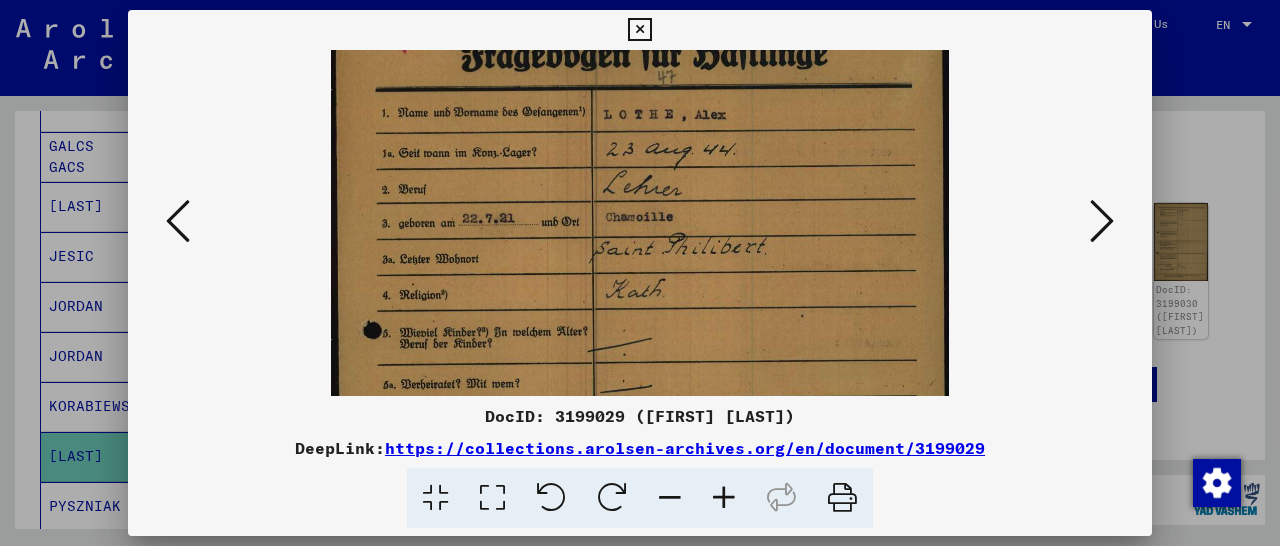 click at bounding box center (640, 435) 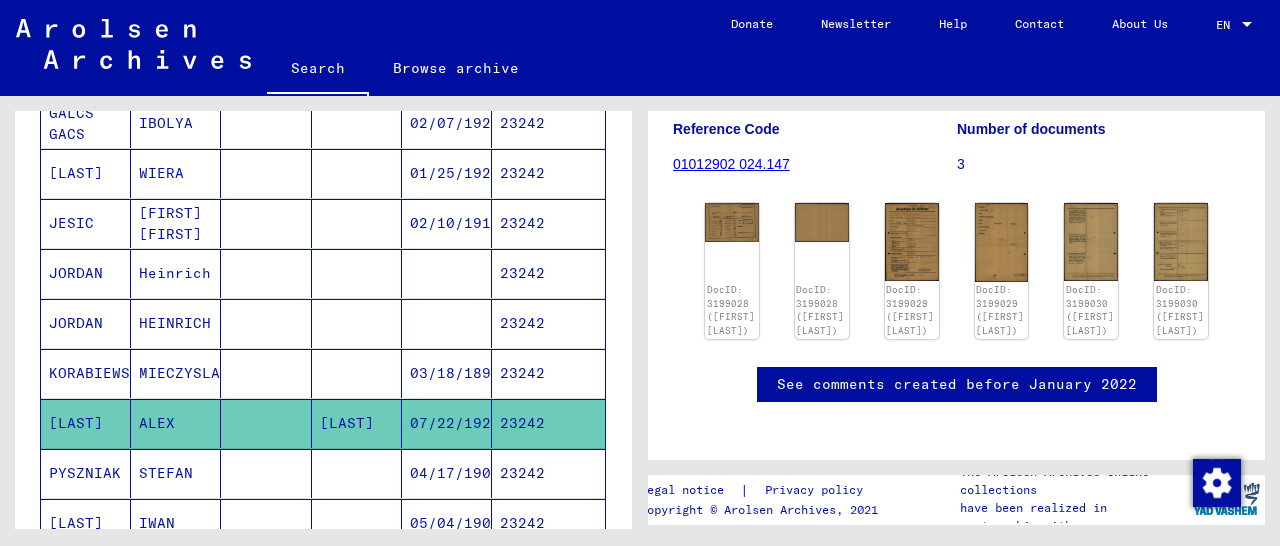 scroll, scrollTop: 523, scrollLeft: 0, axis: vertical 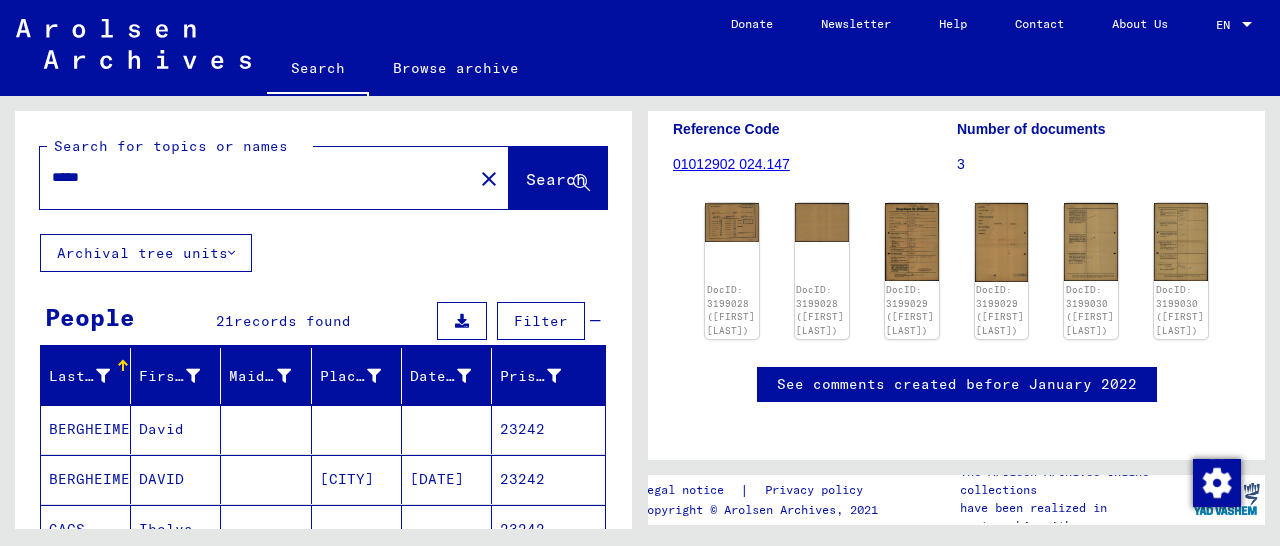 drag, startPoint x: 152, startPoint y: 173, endPoint x: 48, endPoint y: 182, distance: 104.388695 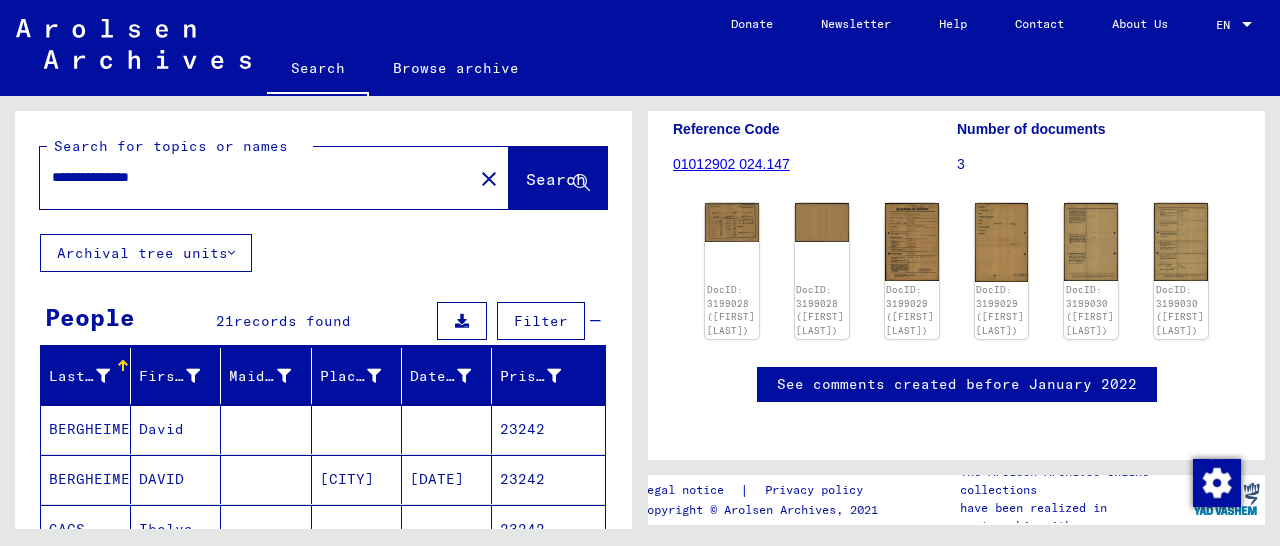 click on "Search" 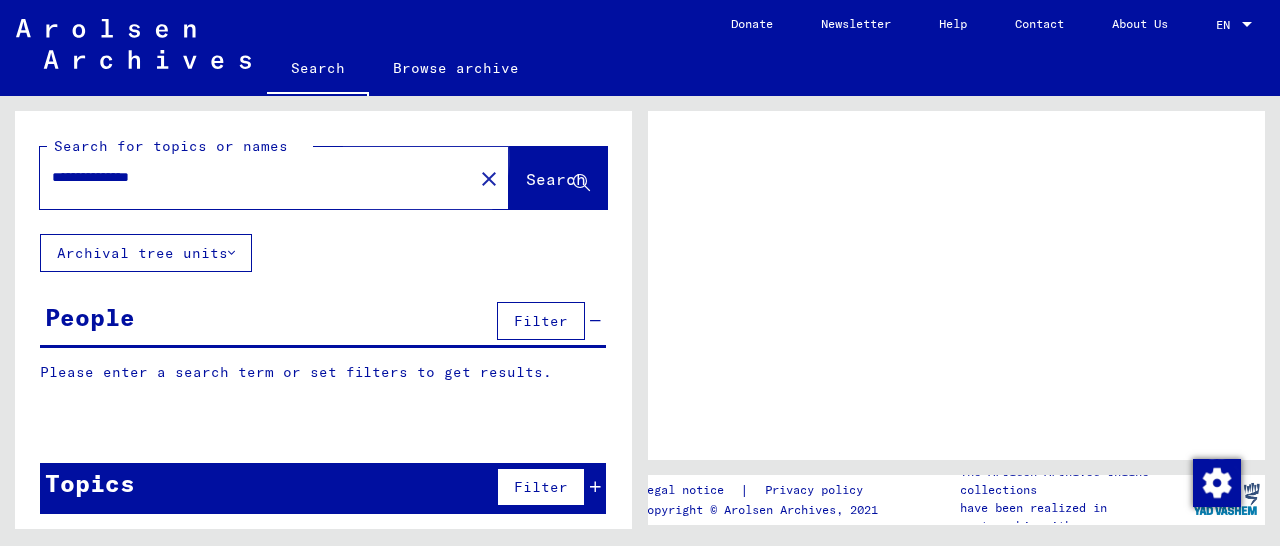 scroll, scrollTop: 0, scrollLeft: 0, axis: both 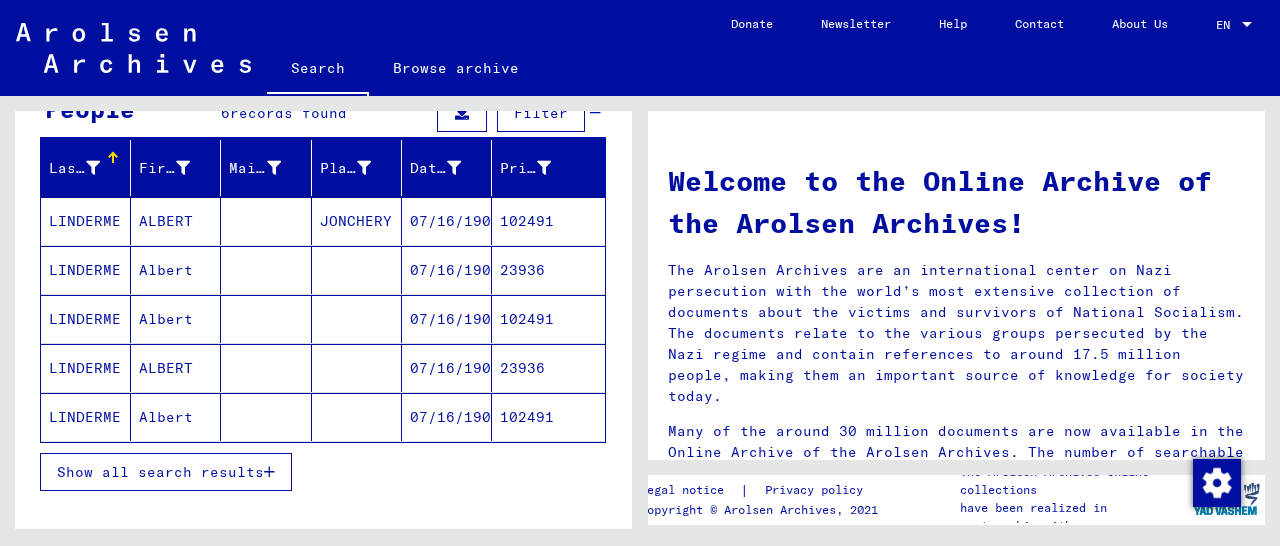 click on "23936" at bounding box center (548, 319) 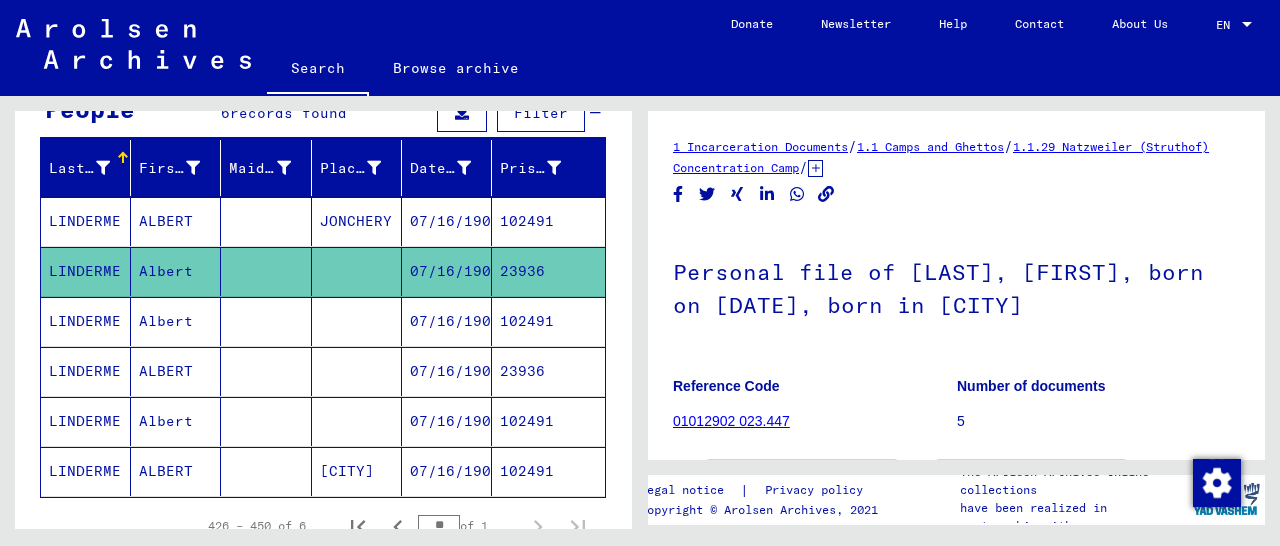 scroll, scrollTop: 283, scrollLeft: 0, axis: vertical 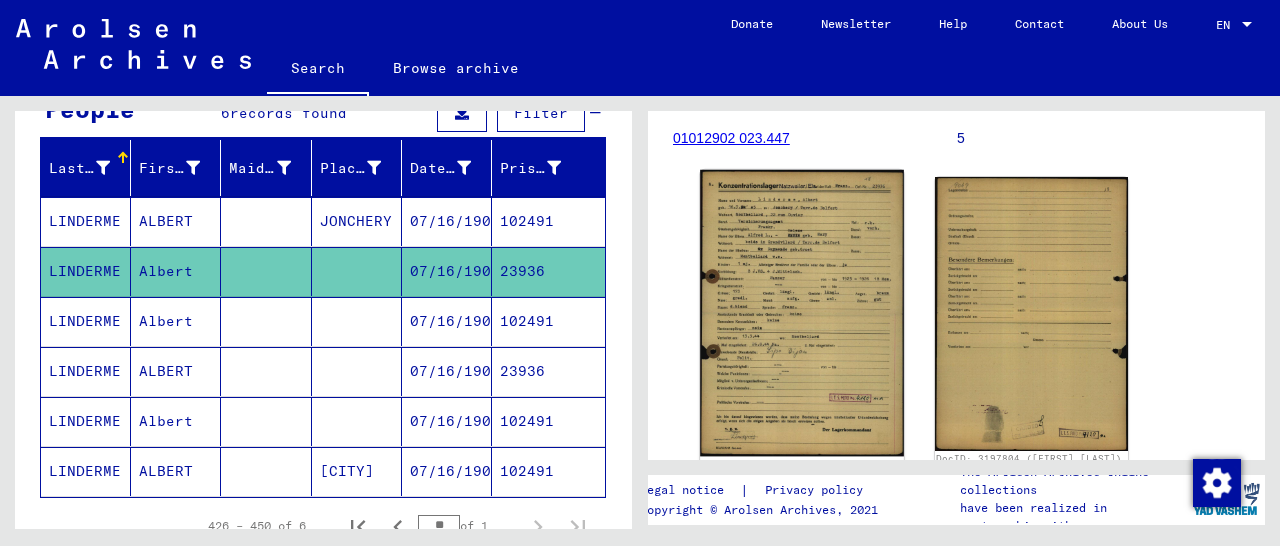 click 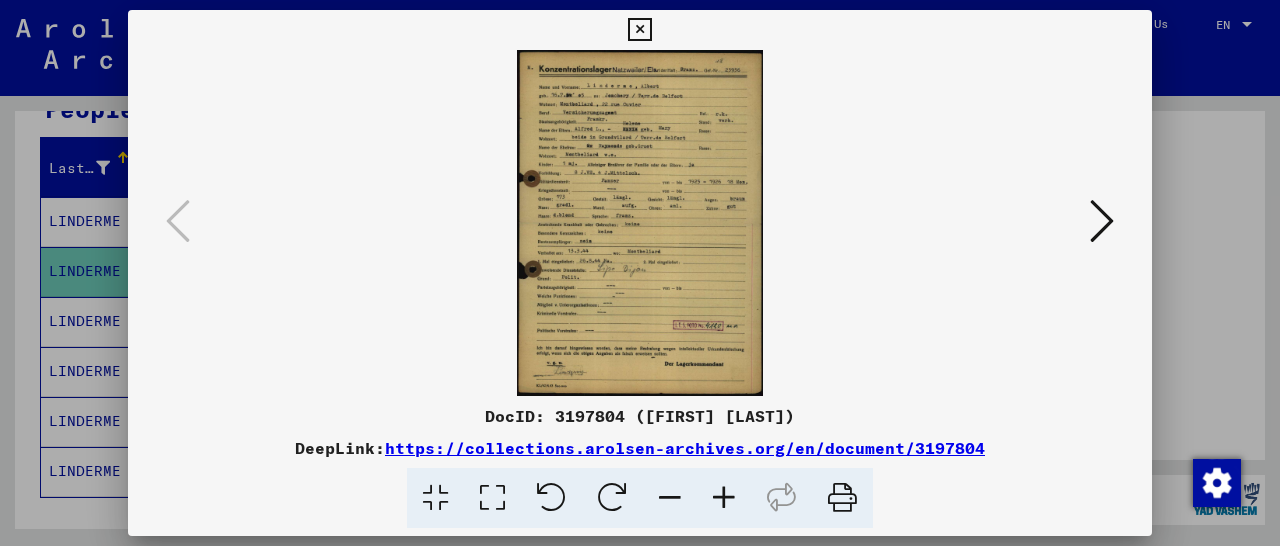 click at bounding box center [724, 498] 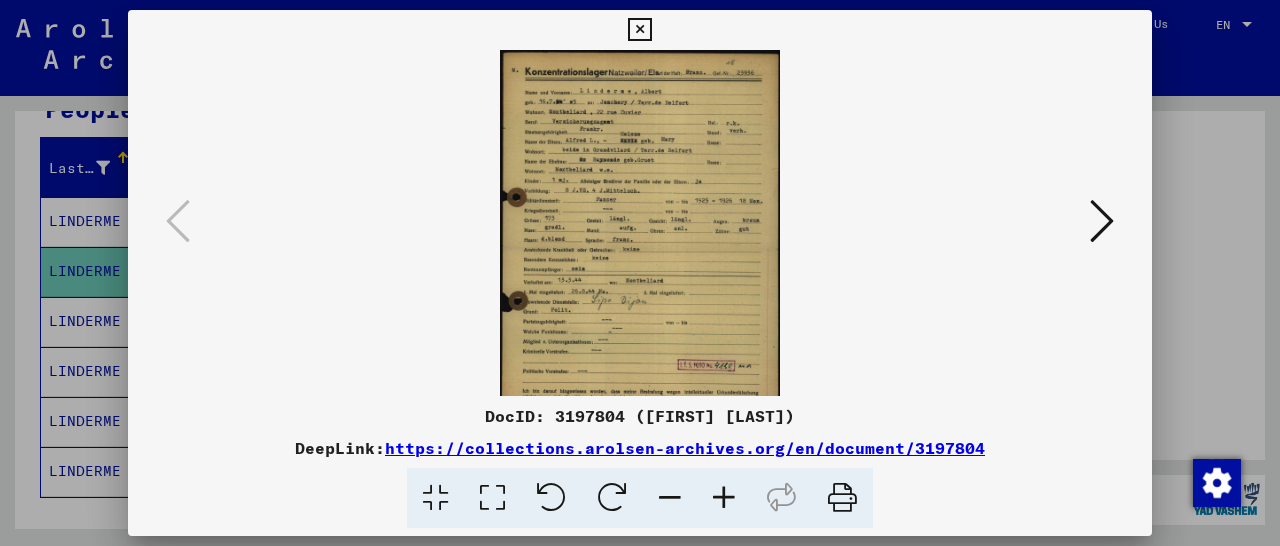 click at bounding box center (724, 498) 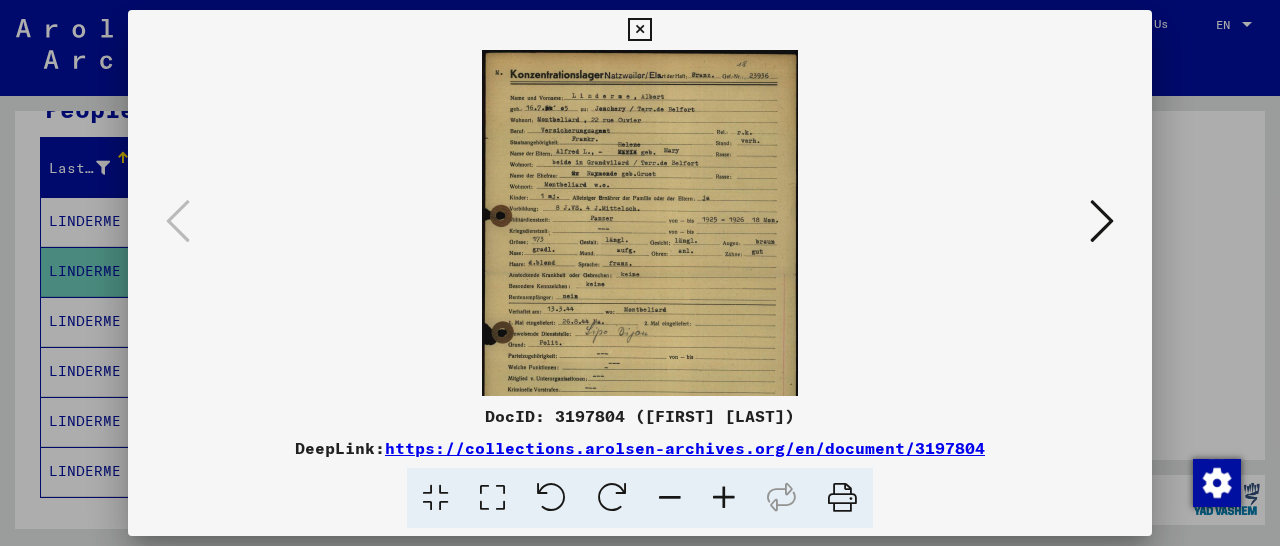 click at bounding box center (724, 498) 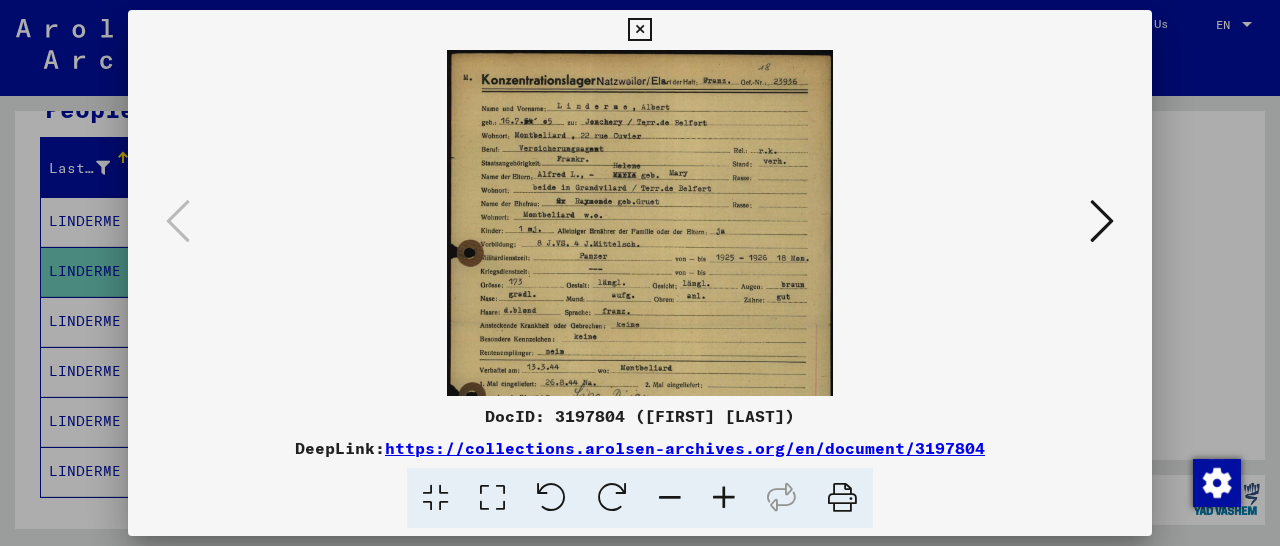 click at bounding box center [724, 498] 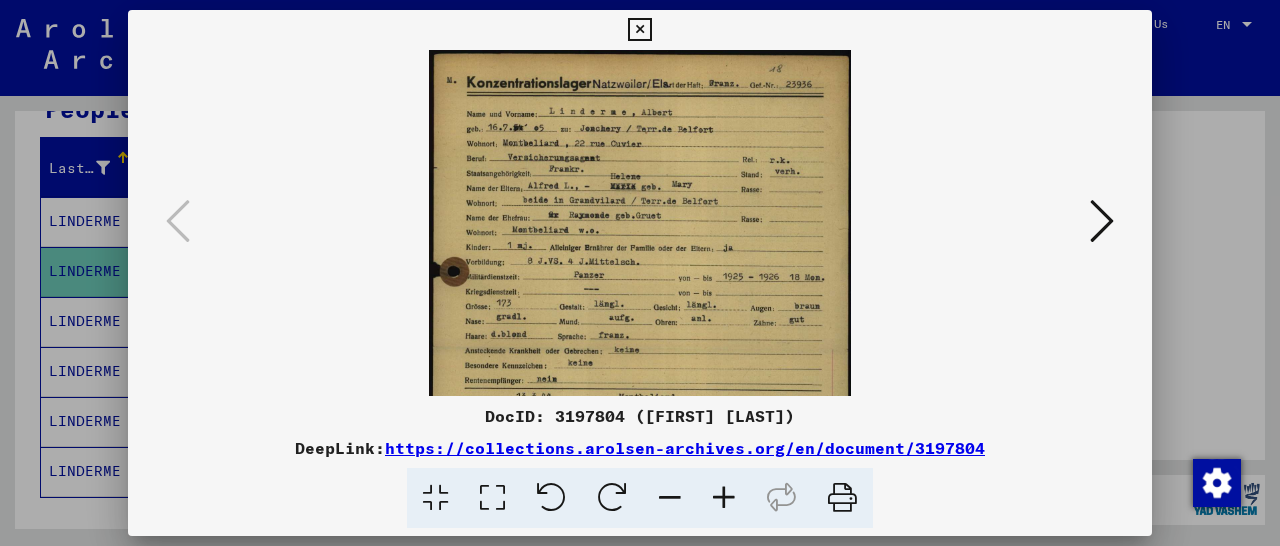 click at bounding box center [724, 498] 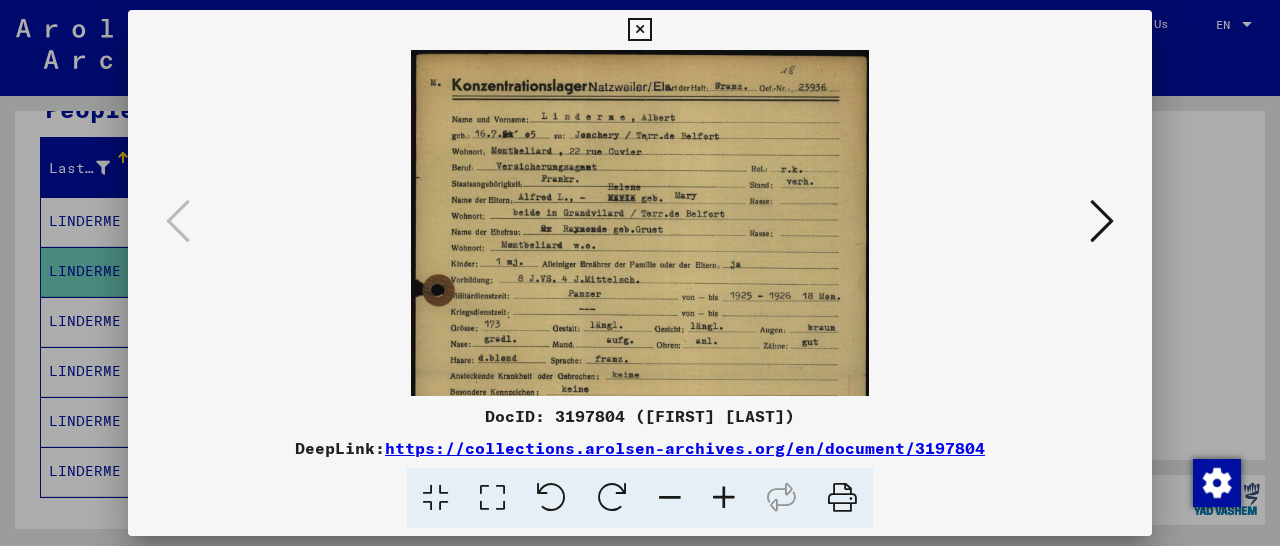 click at bounding box center (724, 498) 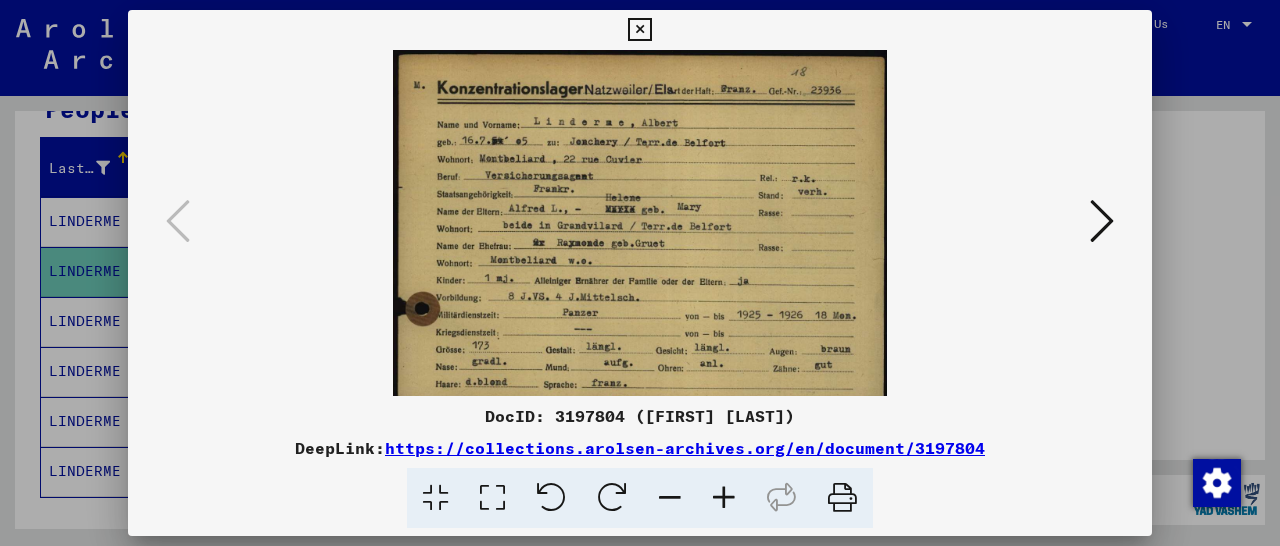 click at bounding box center [724, 498] 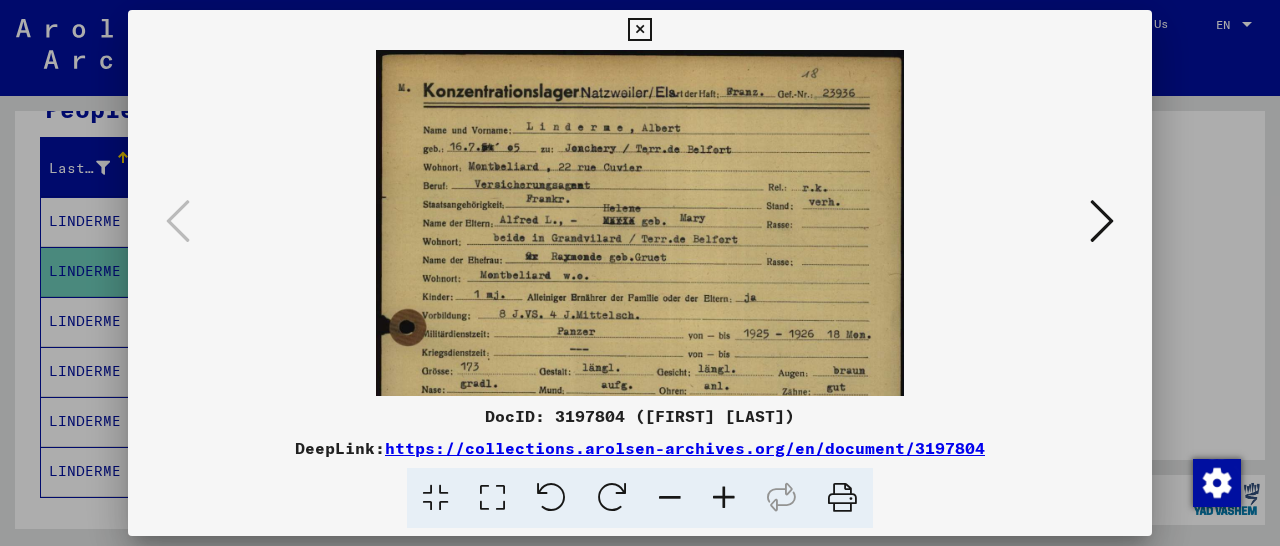 click at bounding box center [724, 498] 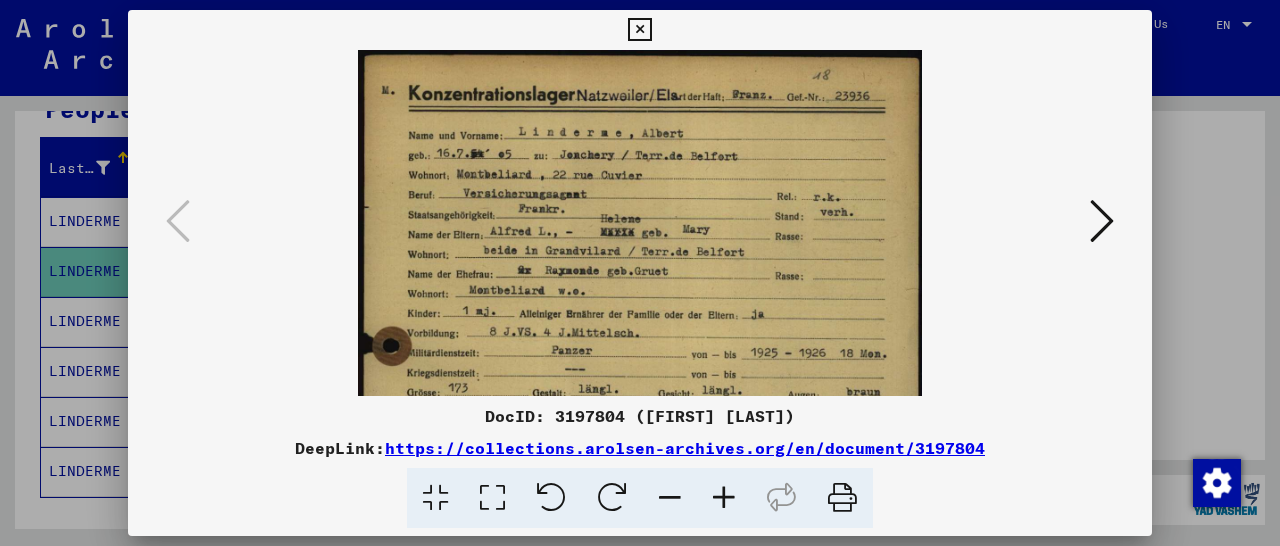click at bounding box center (724, 498) 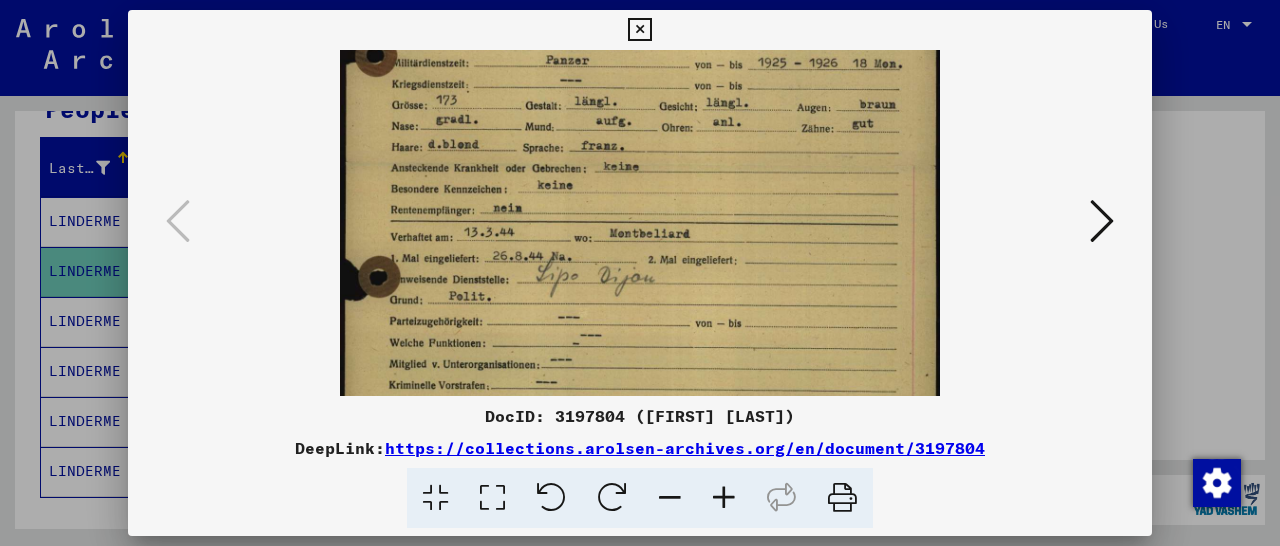 scroll, scrollTop: 316, scrollLeft: 0, axis: vertical 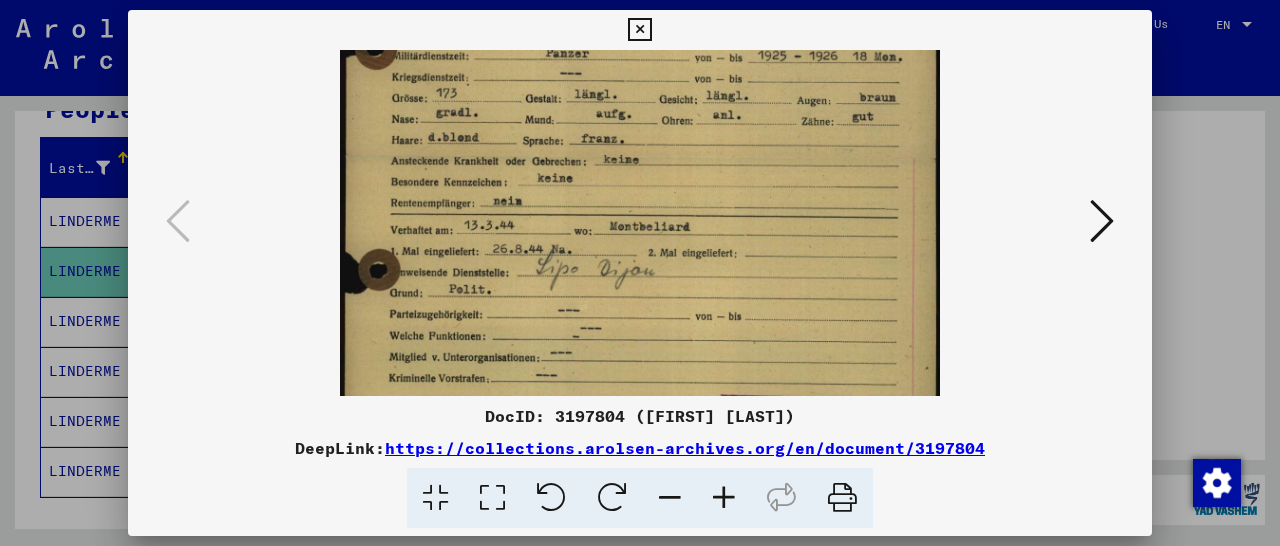 drag, startPoint x: 618, startPoint y: 351, endPoint x: 678, endPoint y: 53, distance: 303.98026 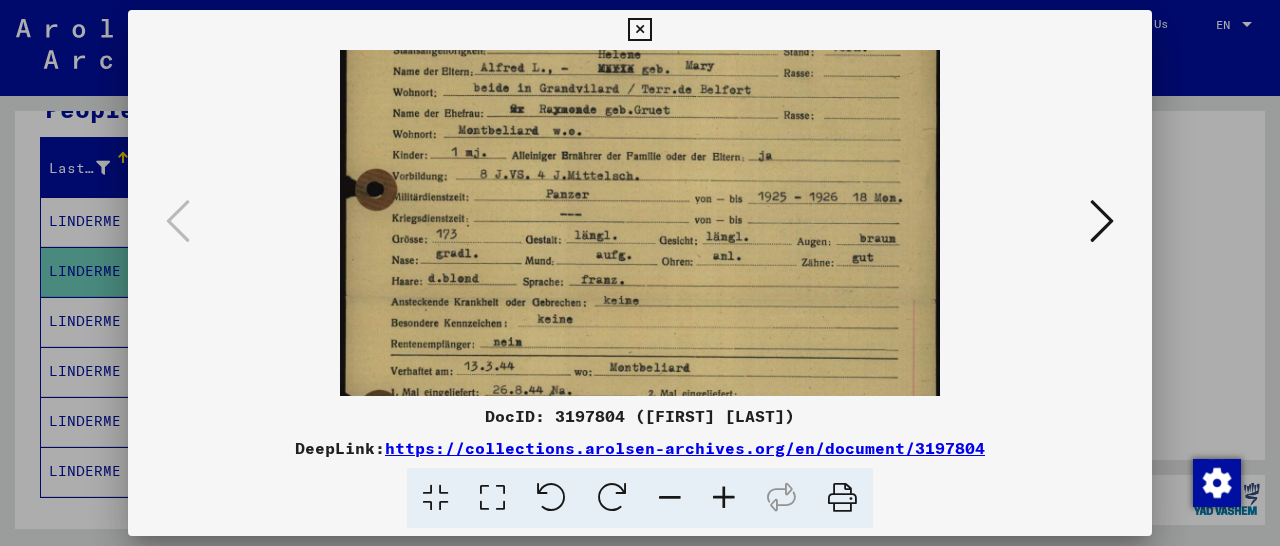 scroll, scrollTop: 167, scrollLeft: 0, axis: vertical 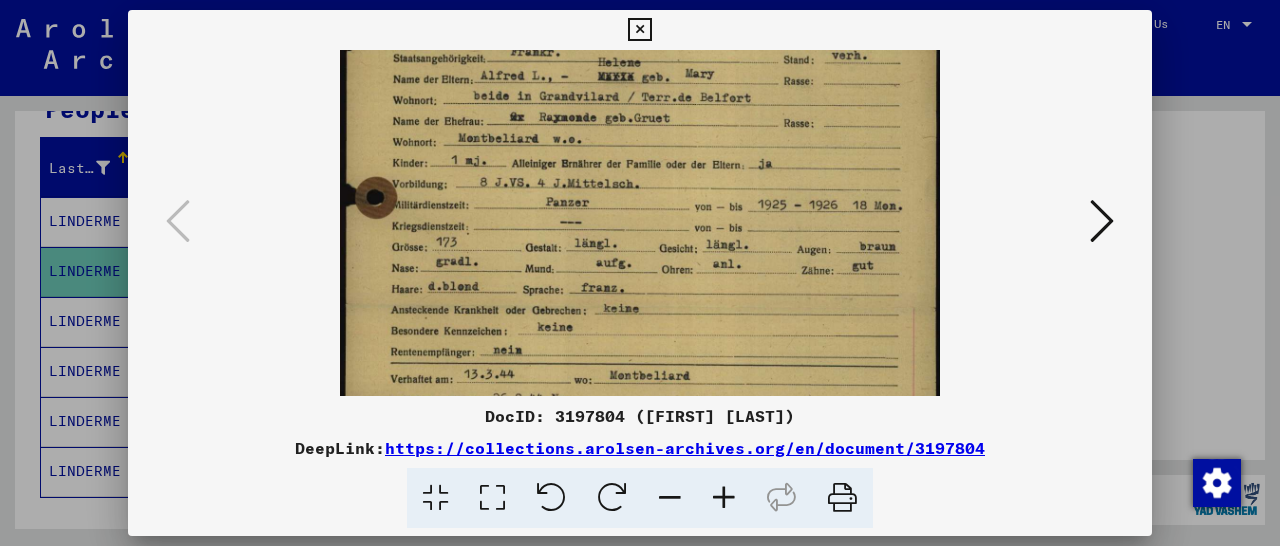 drag, startPoint x: 778, startPoint y: 207, endPoint x: 756, endPoint y: 334, distance: 128.89143 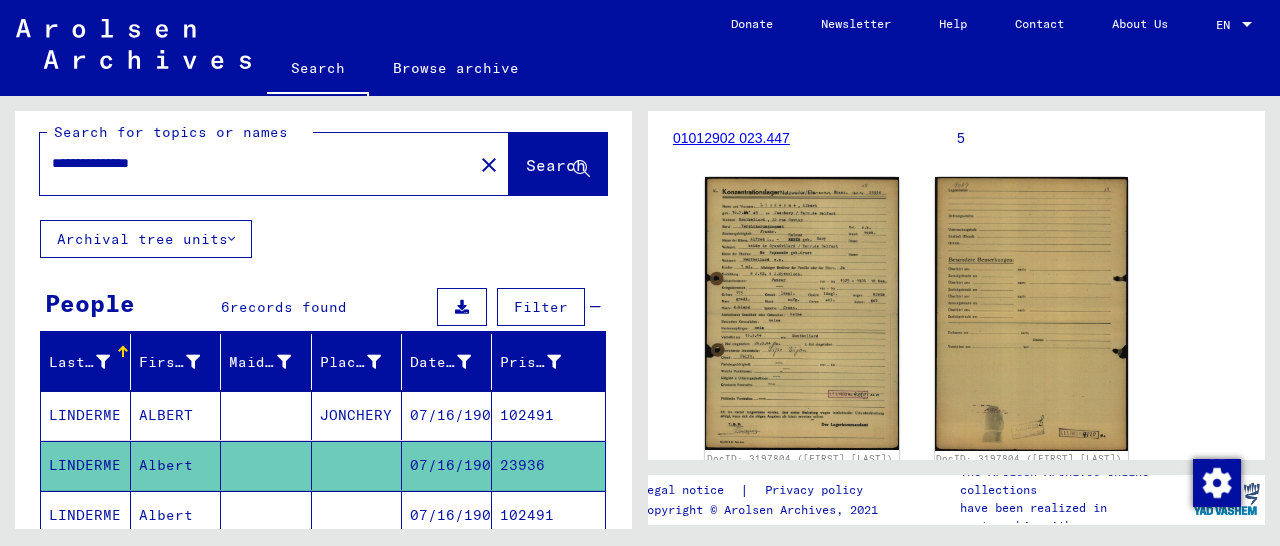 scroll, scrollTop: 0, scrollLeft: 0, axis: both 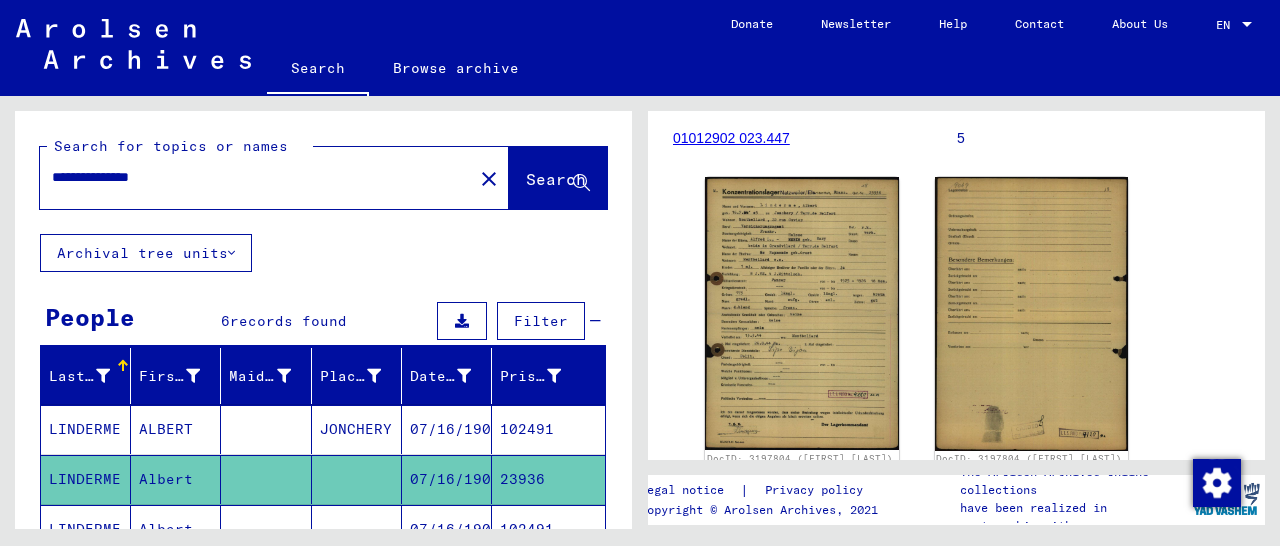 drag, startPoint x: 221, startPoint y: 183, endPoint x: 63, endPoint y: 193, distance: 158.31615 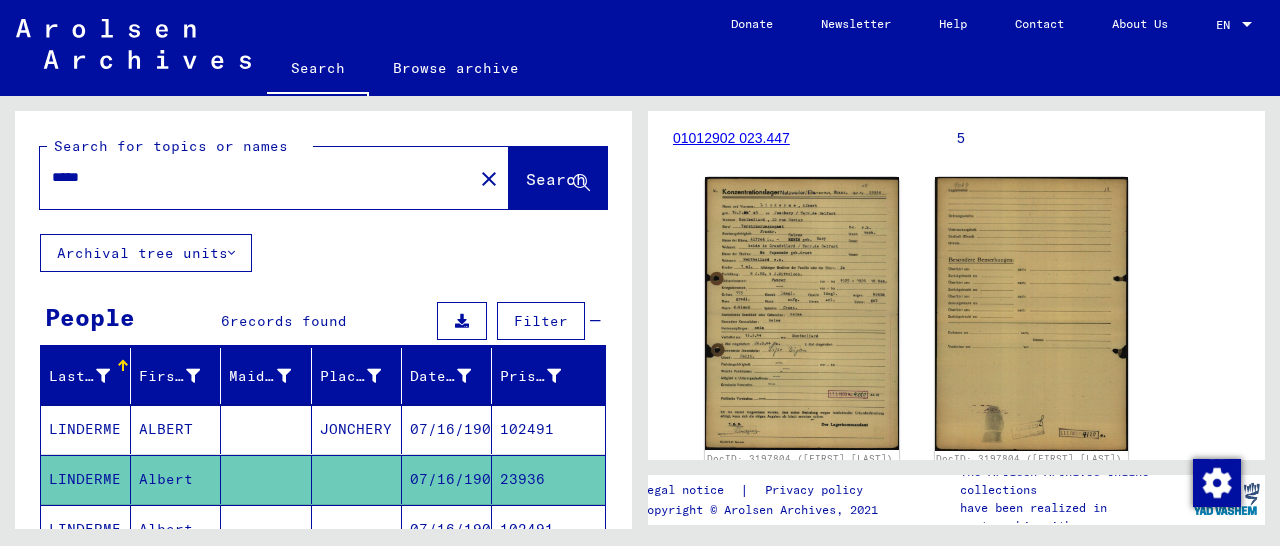 scroll, scrollTop: 0, scrollLeft: 0, axis: both 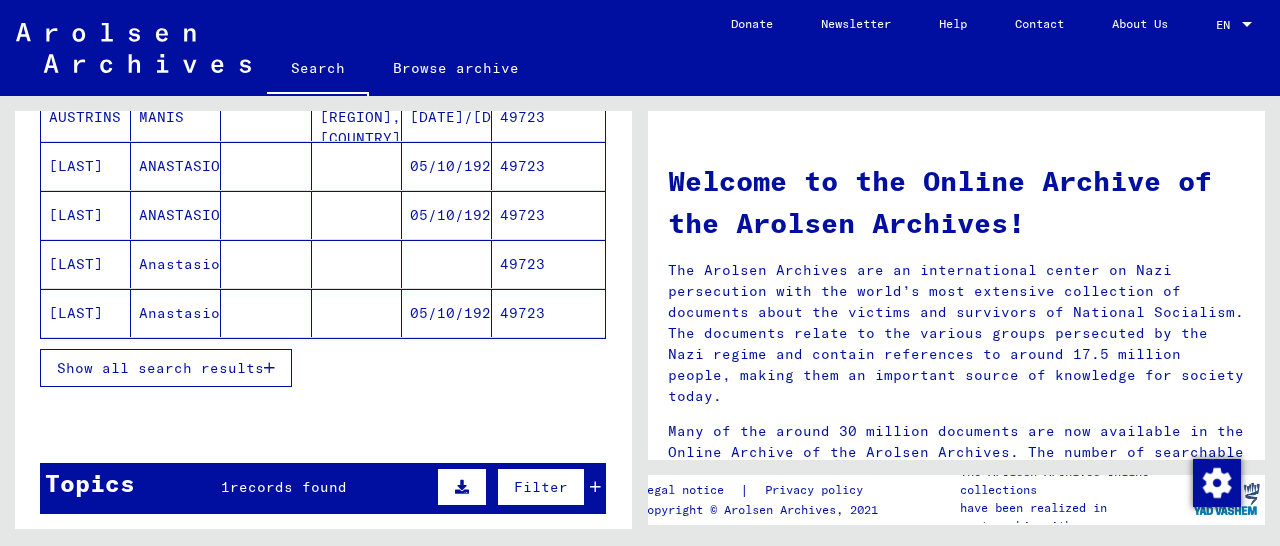 click on "Show all search results" at bounding box center [166, 368] 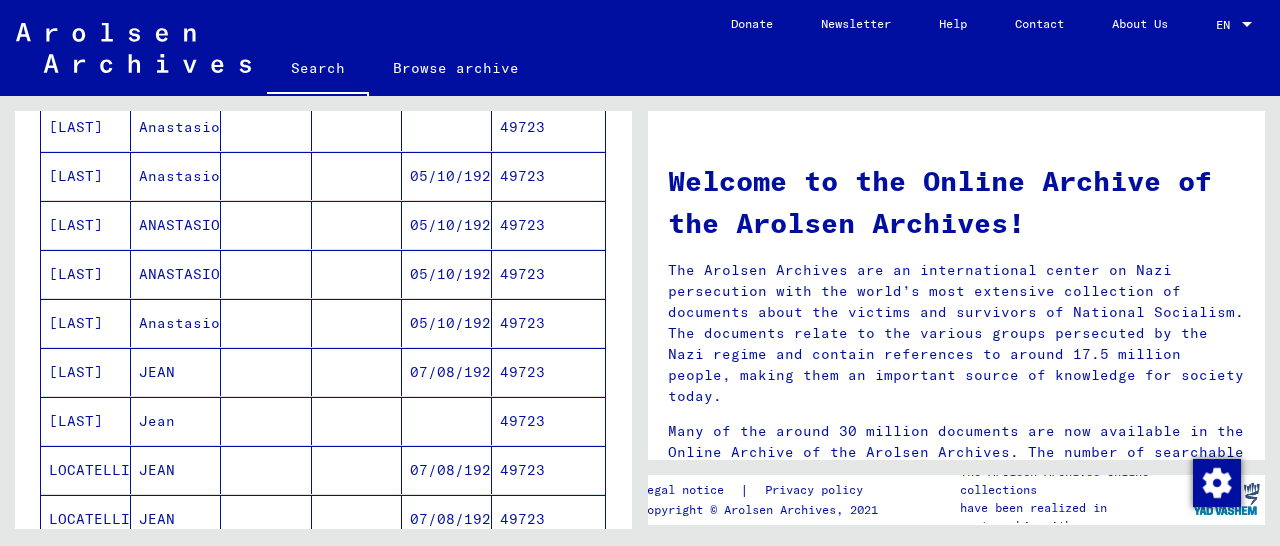 scroll, scrollTop: 520, scrollLeft: 0, axis: vertical 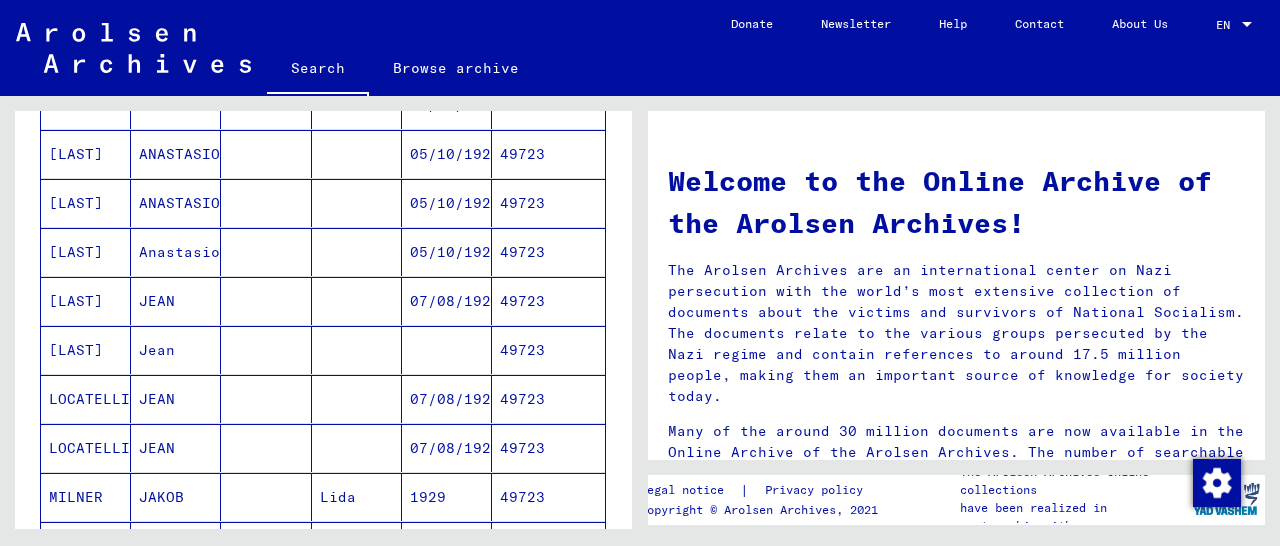 click on "49723" at bounding box center (548, 350) 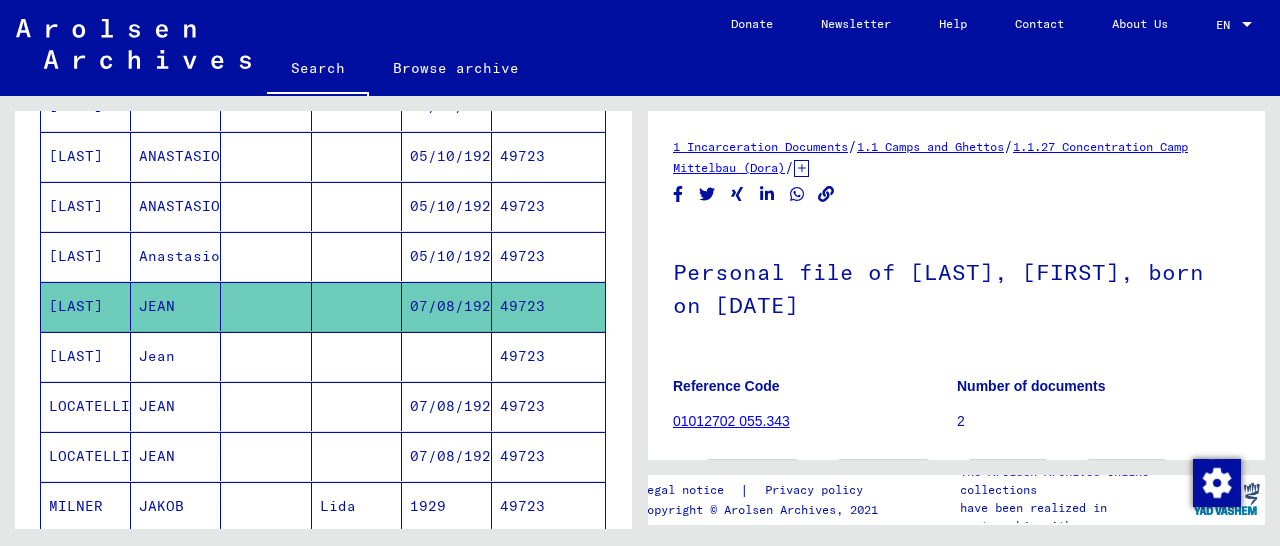 scroll, scrollTop: 270, scrollLeft: 0, axis: vertical 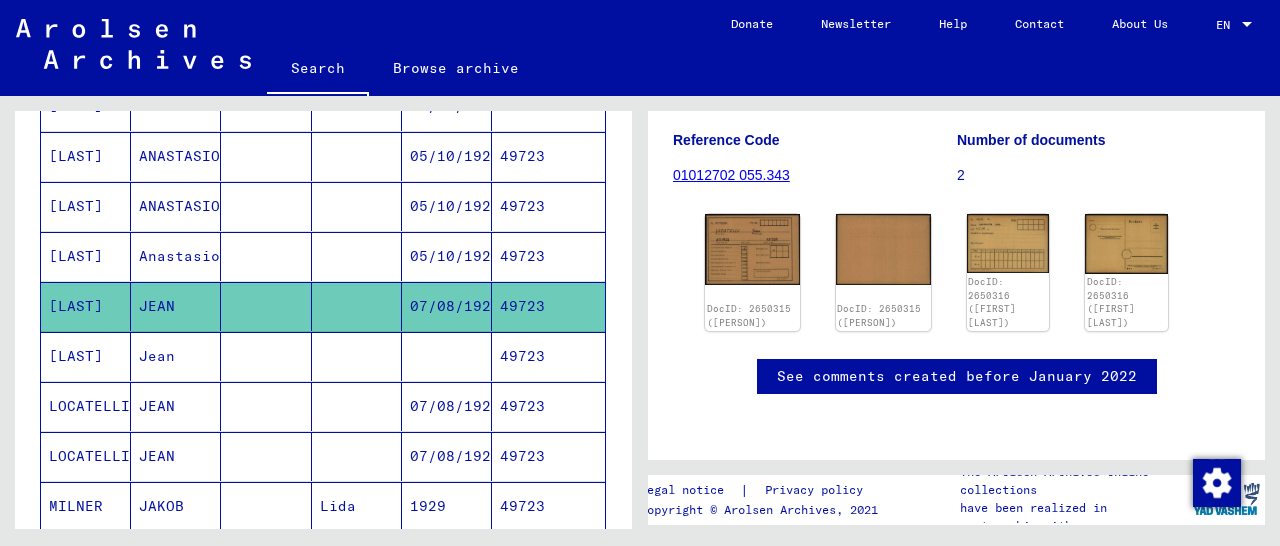 click on "49723" at bounding box center (548, 406) 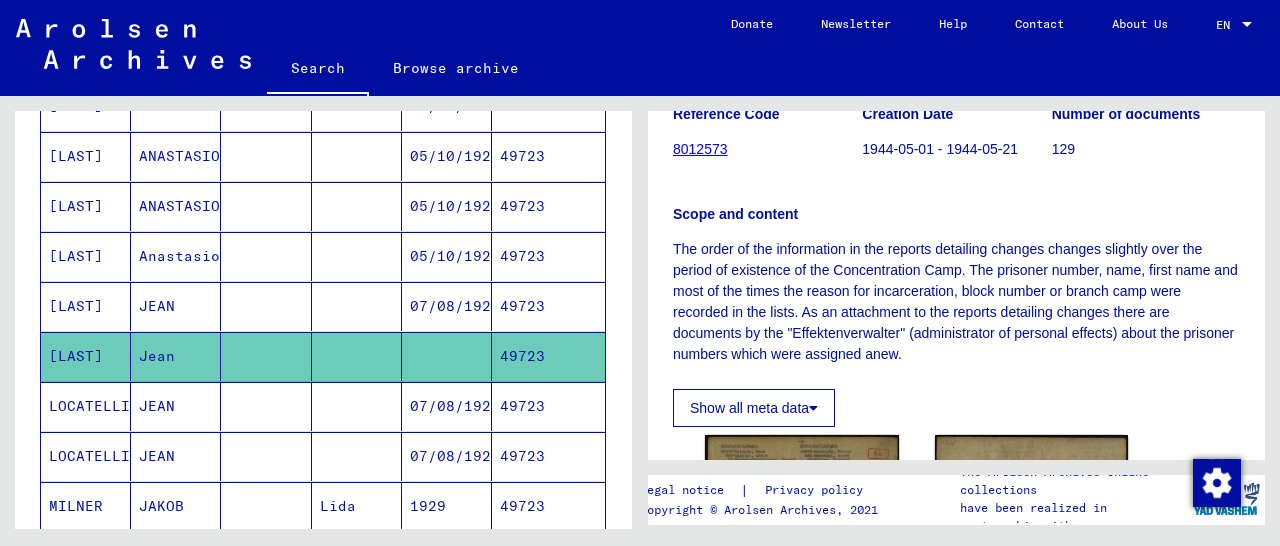 scroll, scrollTop: 416, scrollLeft: 0, axis: vertical 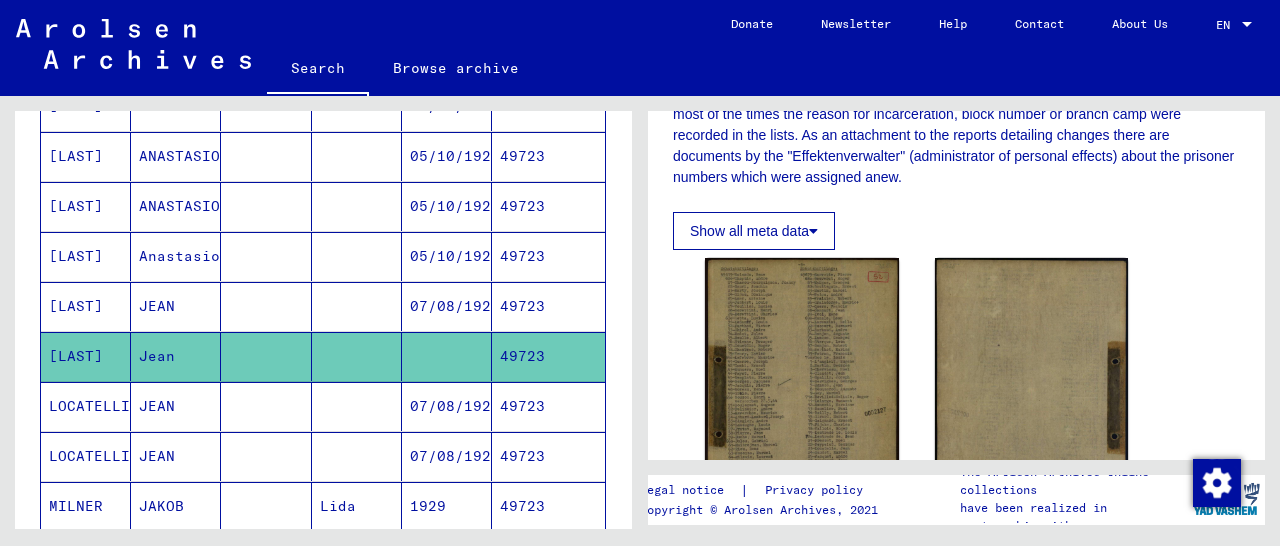 click on "49723" at bounding box center [548, 456] 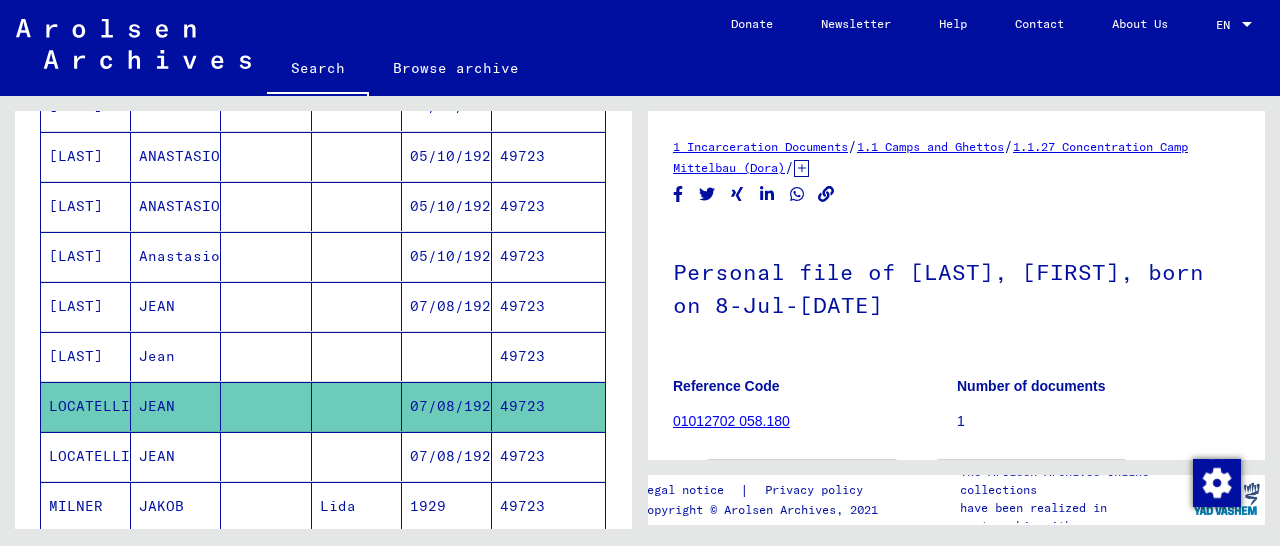scroll, scrollTop: 304, scrollLeft: 0, axis: vertical 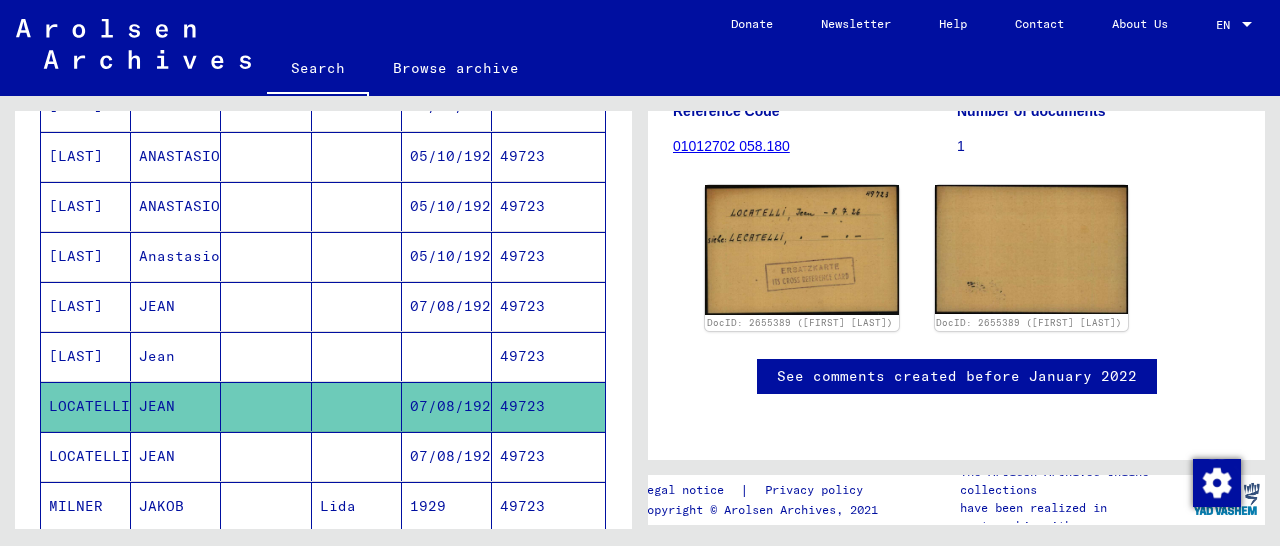 click on "49723" at bounding box center [548, 506] 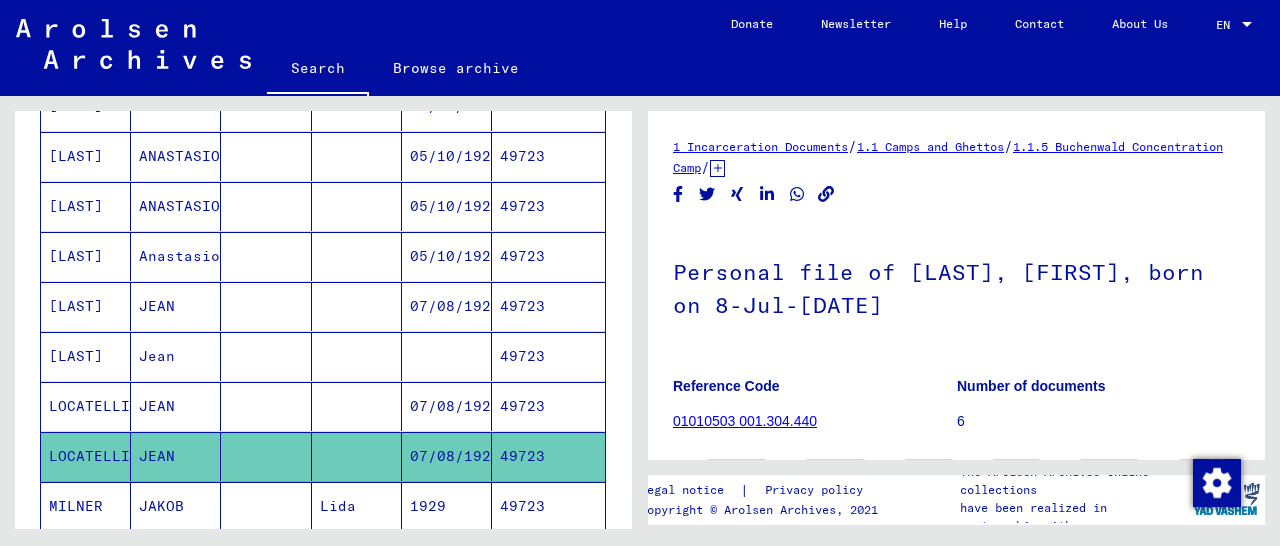 scroll, scrollTop: 312, scrollLeft: 0, axis: vertical 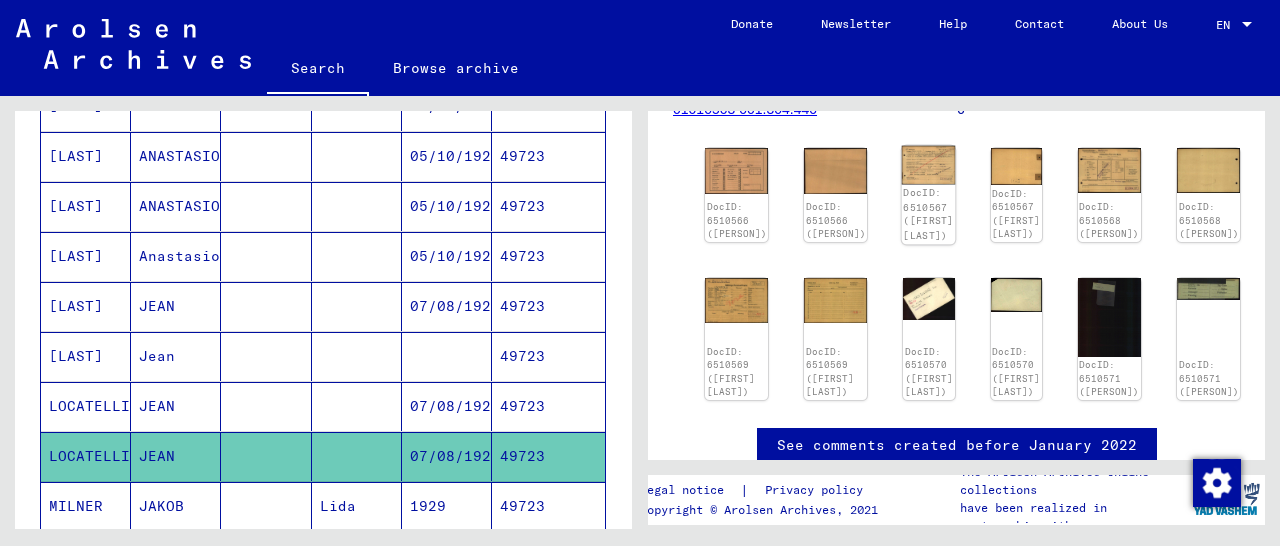 click 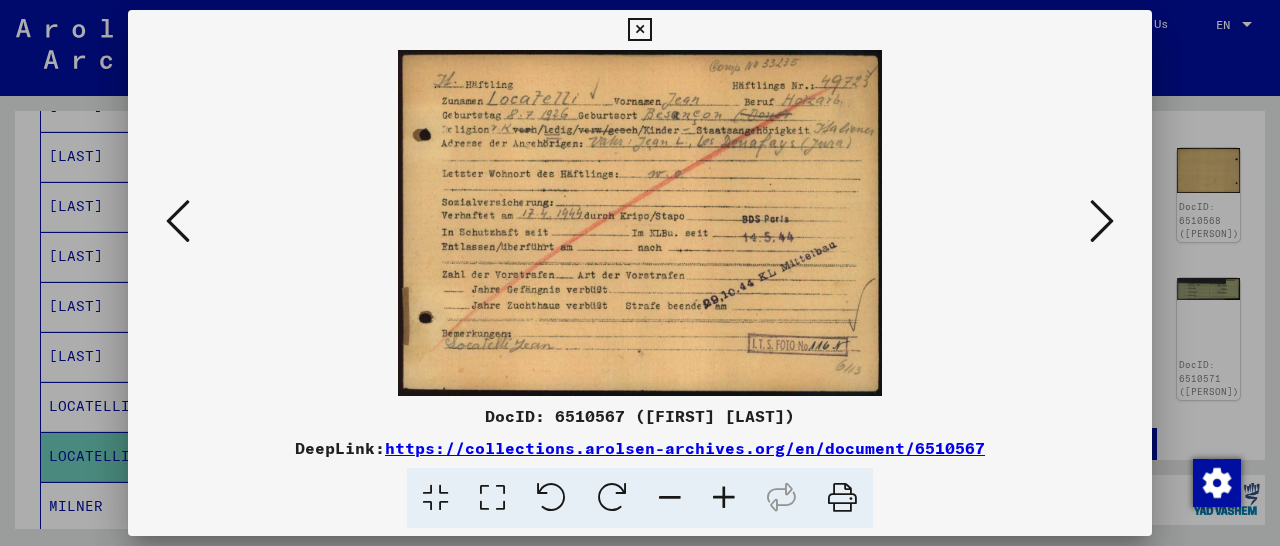 click at bounding box center [724, 498] 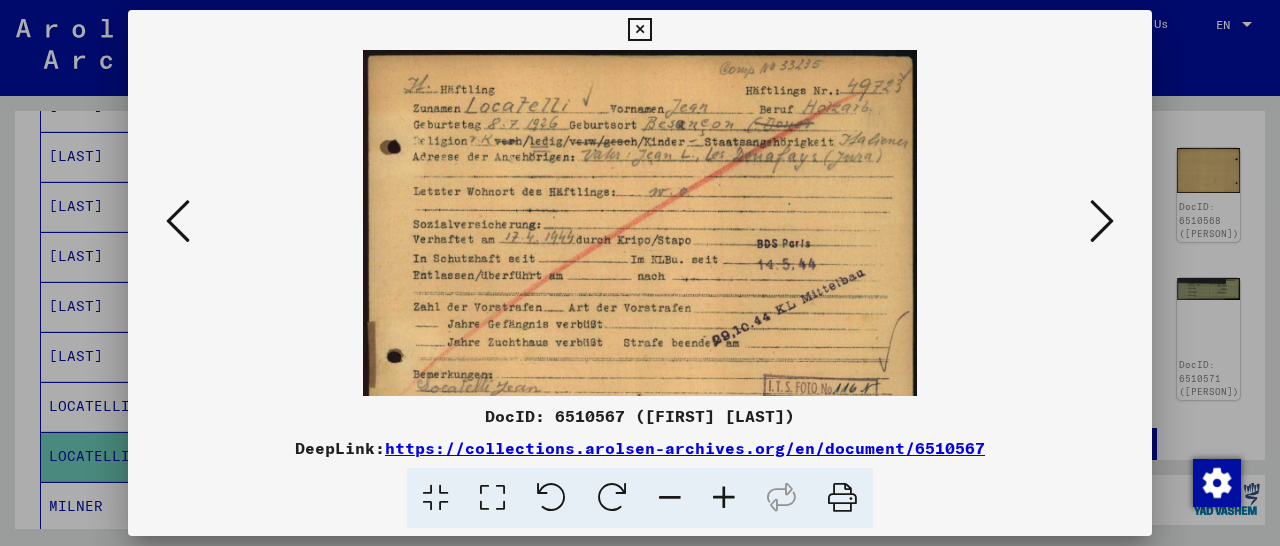click at bounding box center [724, 498] 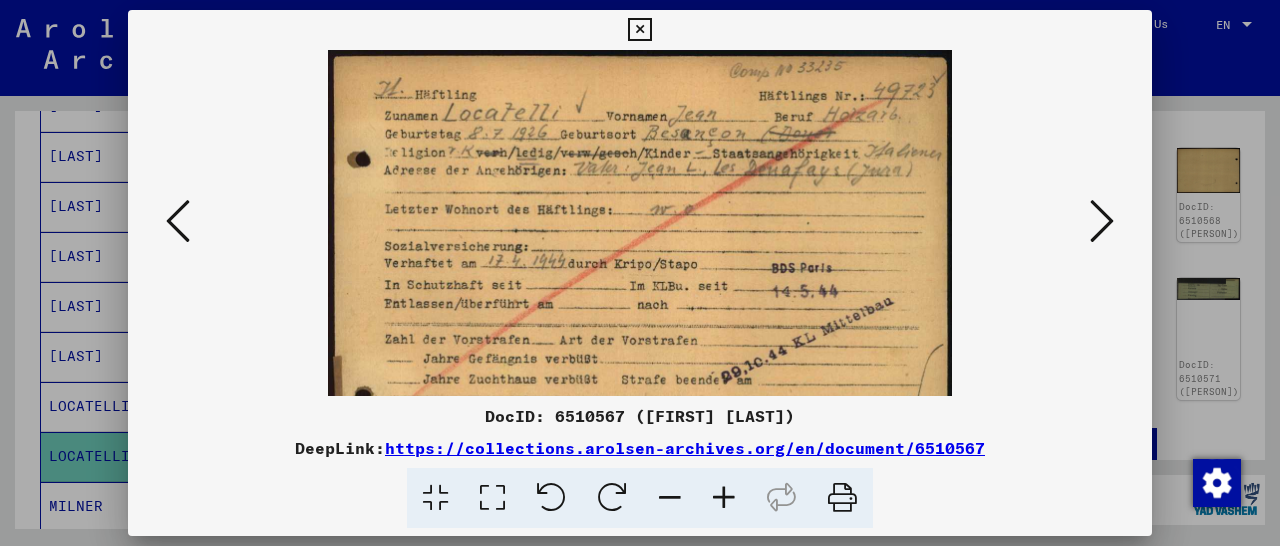 click at bounding box center [724, 498] 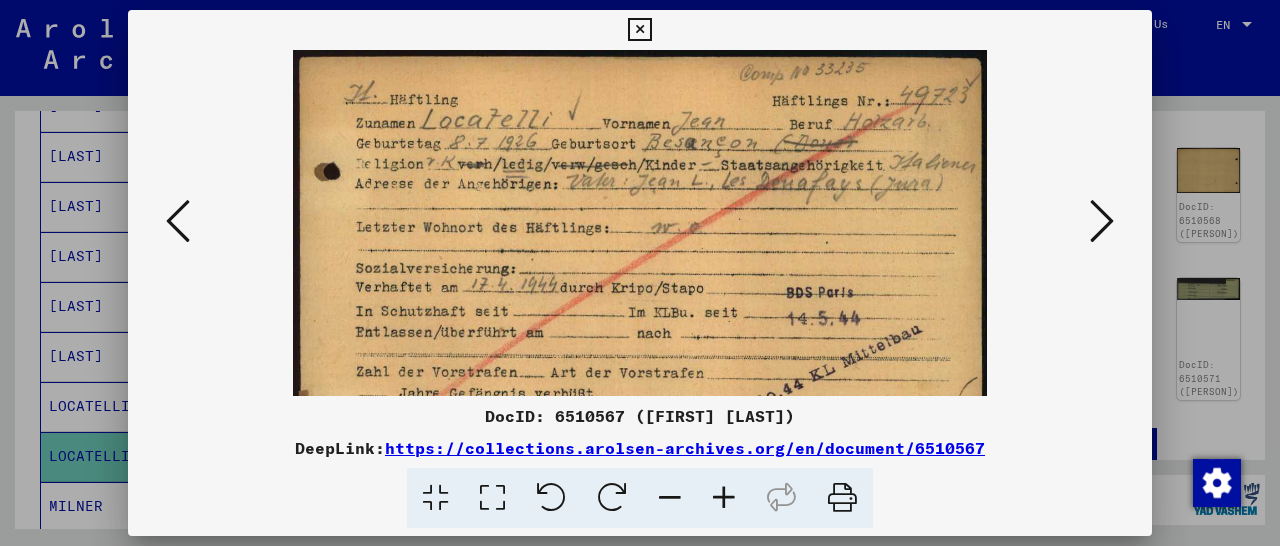 click at bounding box center [724, 498] 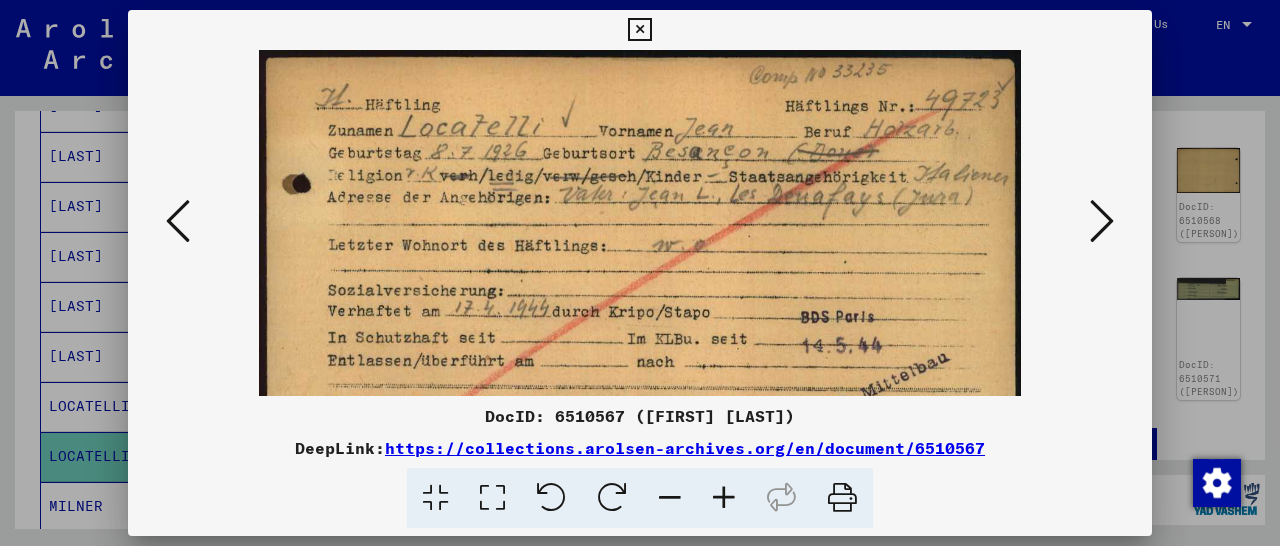 click at bounding box center [724, 498] 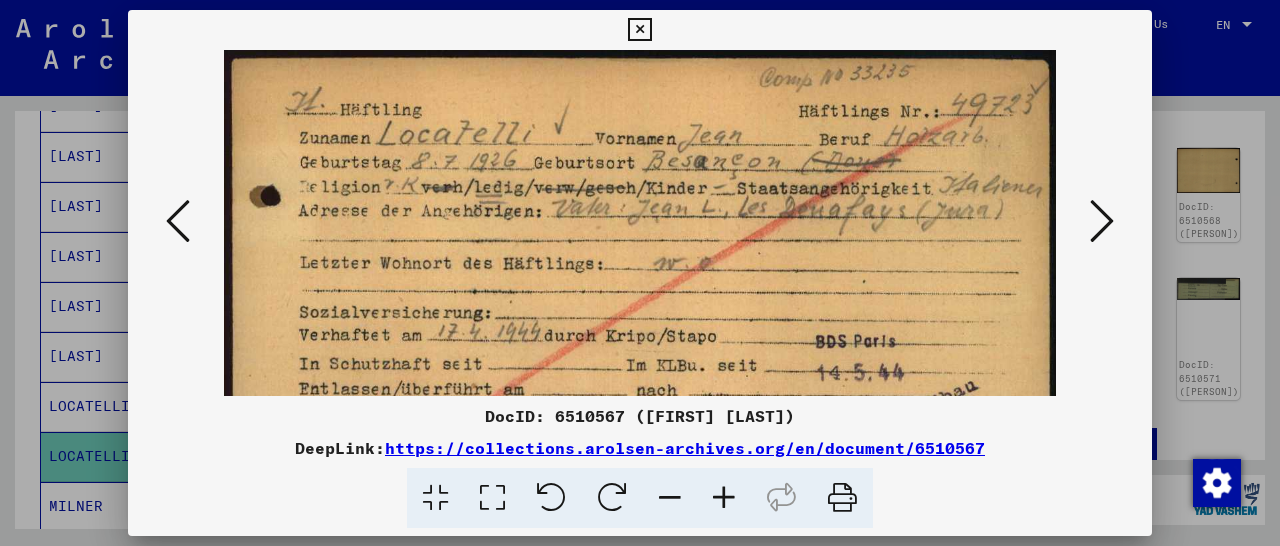 click at bounding box center [724, 498] 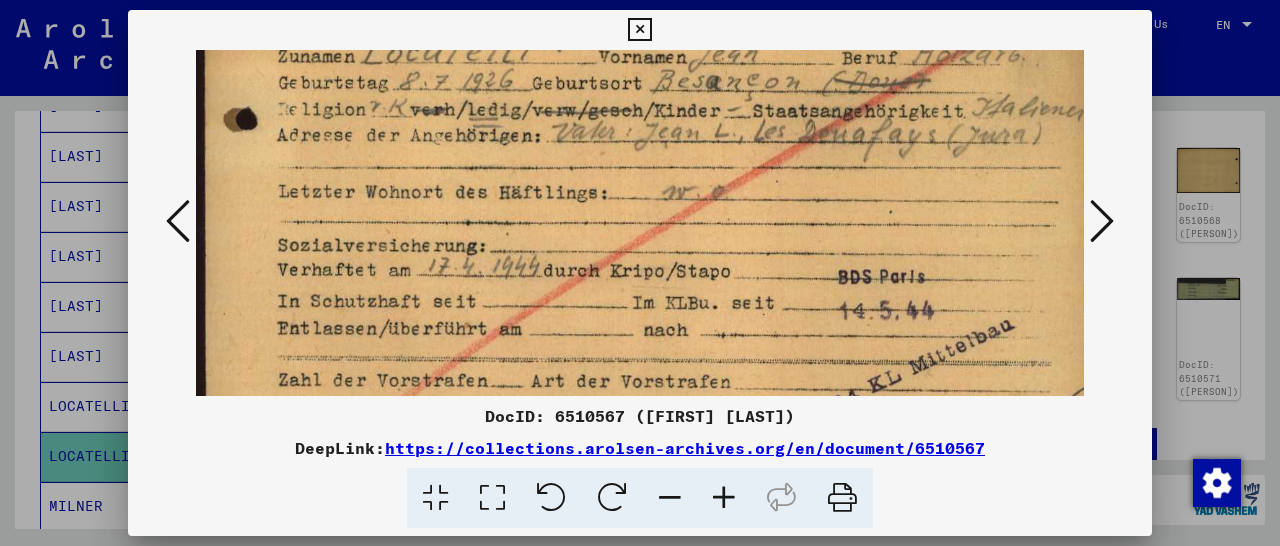 drag, startPoint x: 588, startPoint y: 291, endPoint x: 619, endPoint y: 163, distance: 131.70042 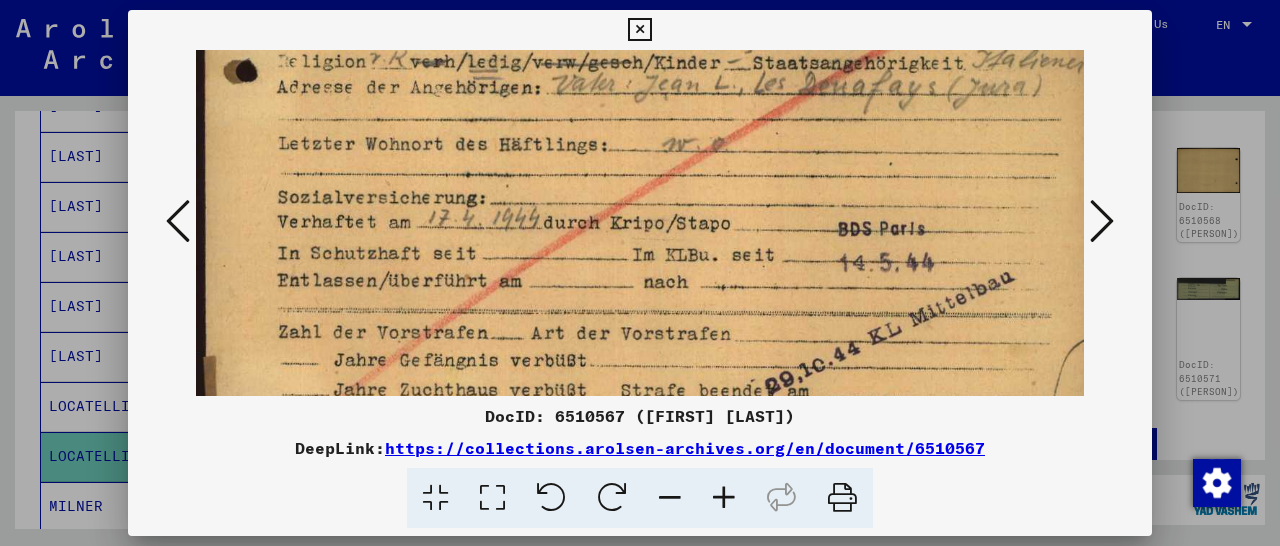 scroll, scrollTop: 119, scrollLeft: 0, axis: vertical 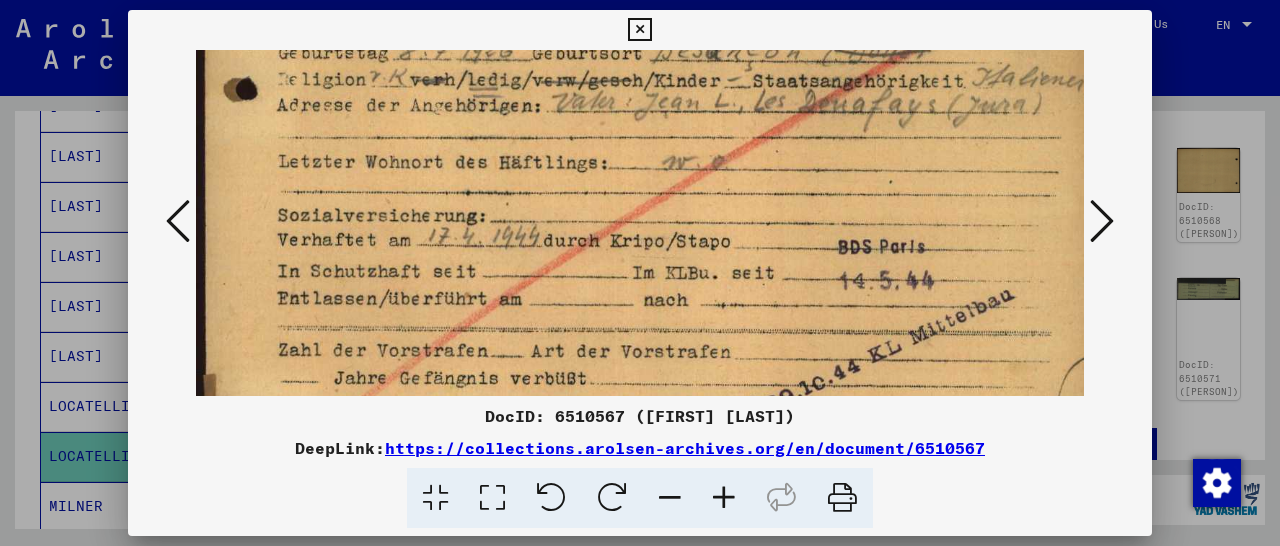 drag, startPoint x: 619, startPoint y: 163, endPoint x: 663, endPoint y: 161, distance: 44.04543 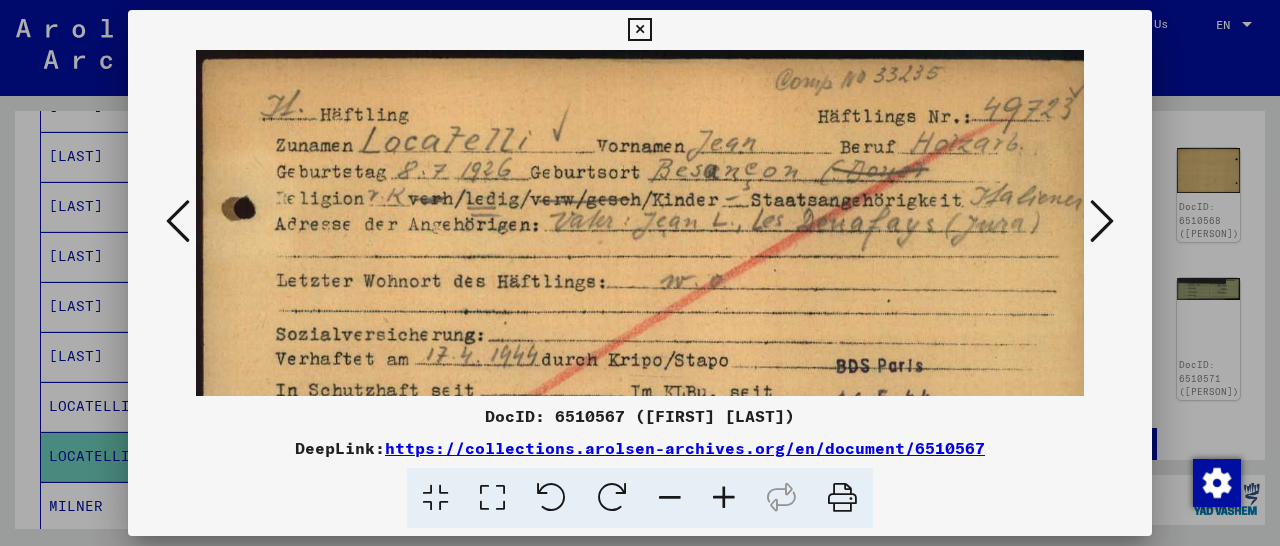 scroll, scrollTop: 2, scrollLeft: 7, axis: both 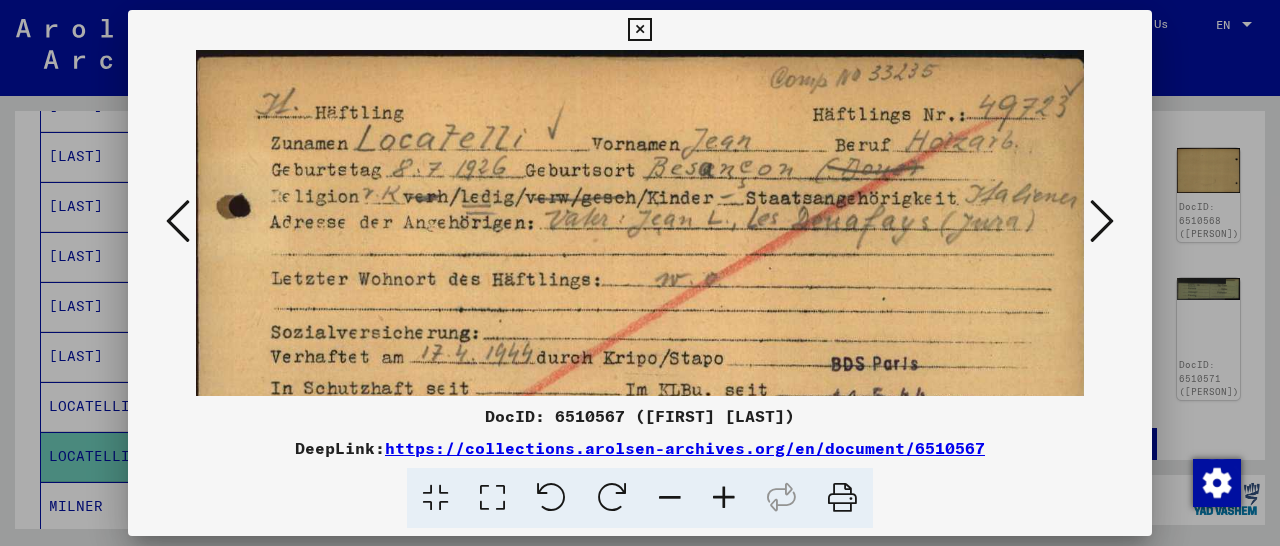 drag, startPoint x: 677, startPoint y: 130, endPoint x: 561, endPoint y: 265, distance: 177.99158 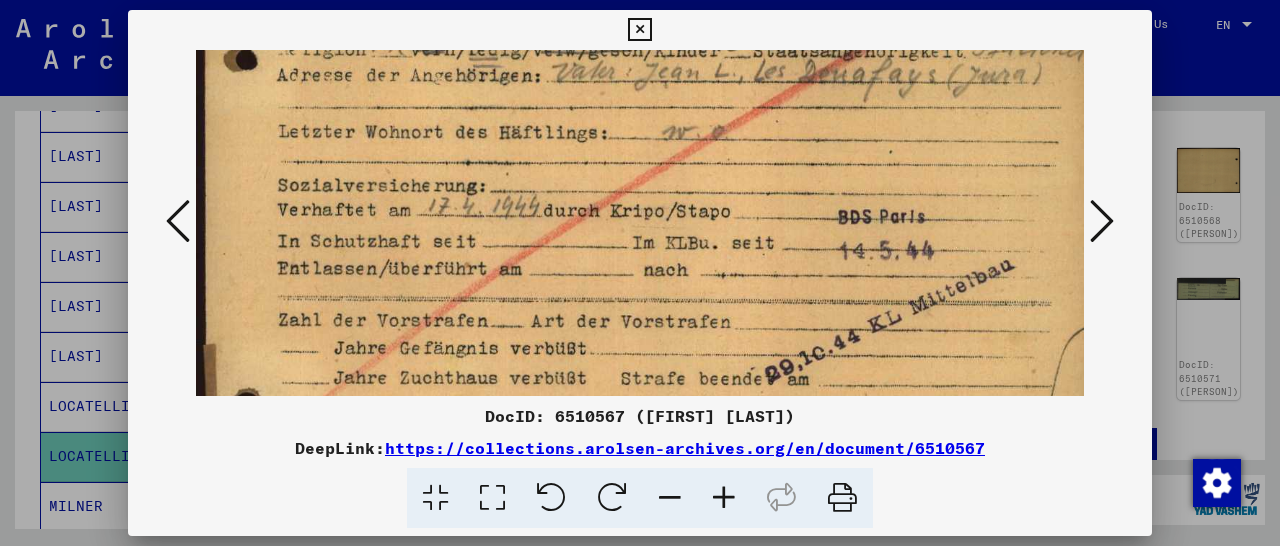 scroll, scrollTop: 216, scrollLeft: 0, axis: vertical 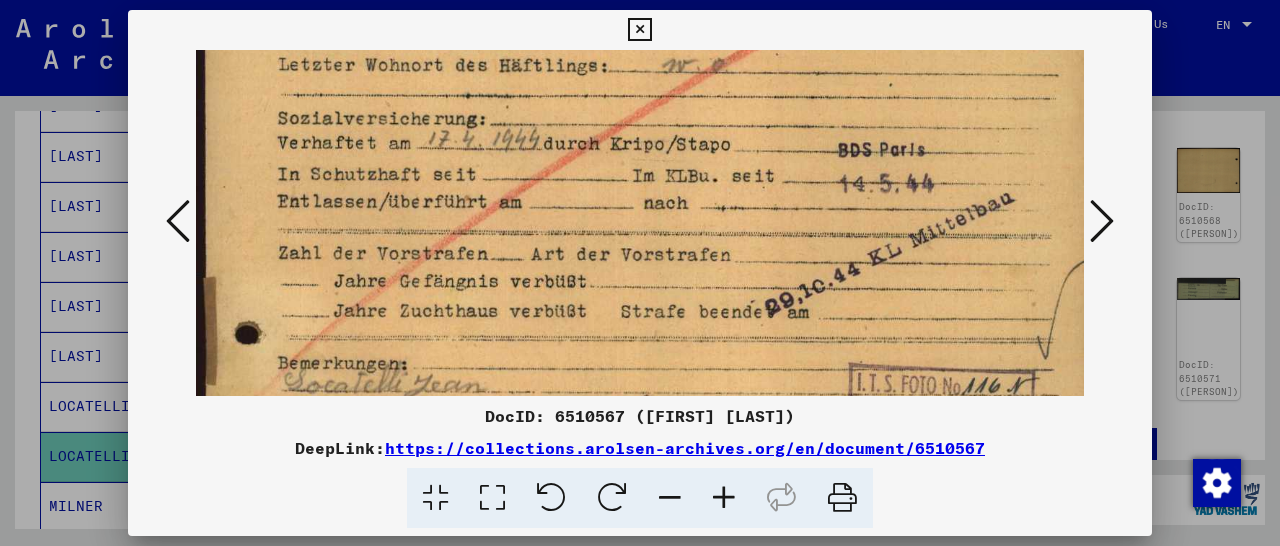 drag, startPoint x: 859, startPoint y: 228, endPoint x: 840, endPoint y: 73, distance: 156.16017 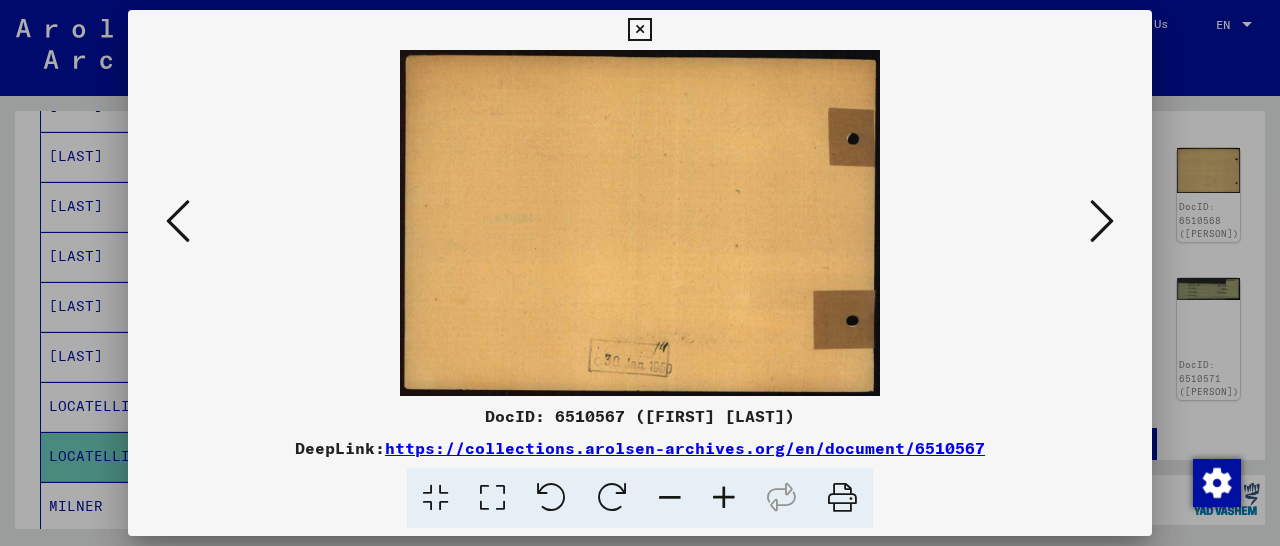 click at bounding box center [1102, 221] 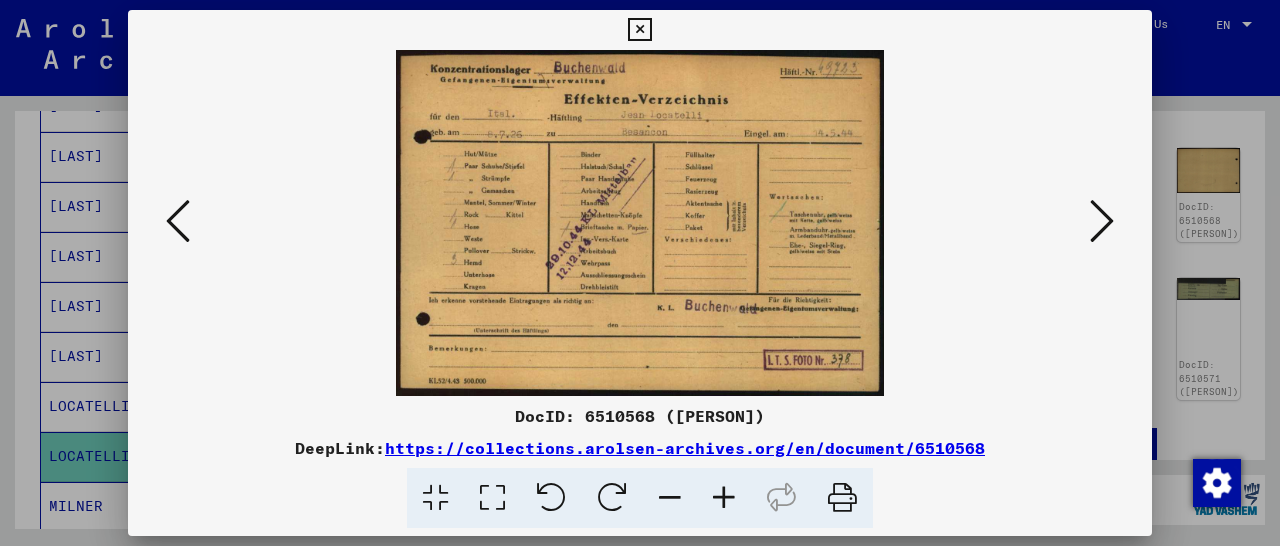 click at bounding box center (1102, 221) 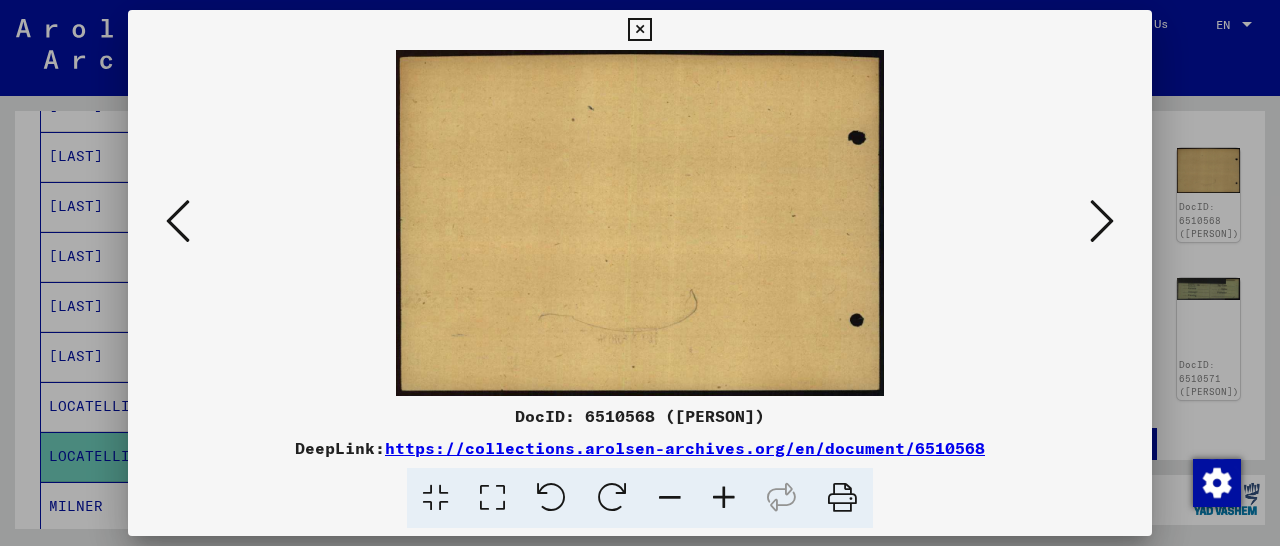 click at bounding box center [1102, 221] 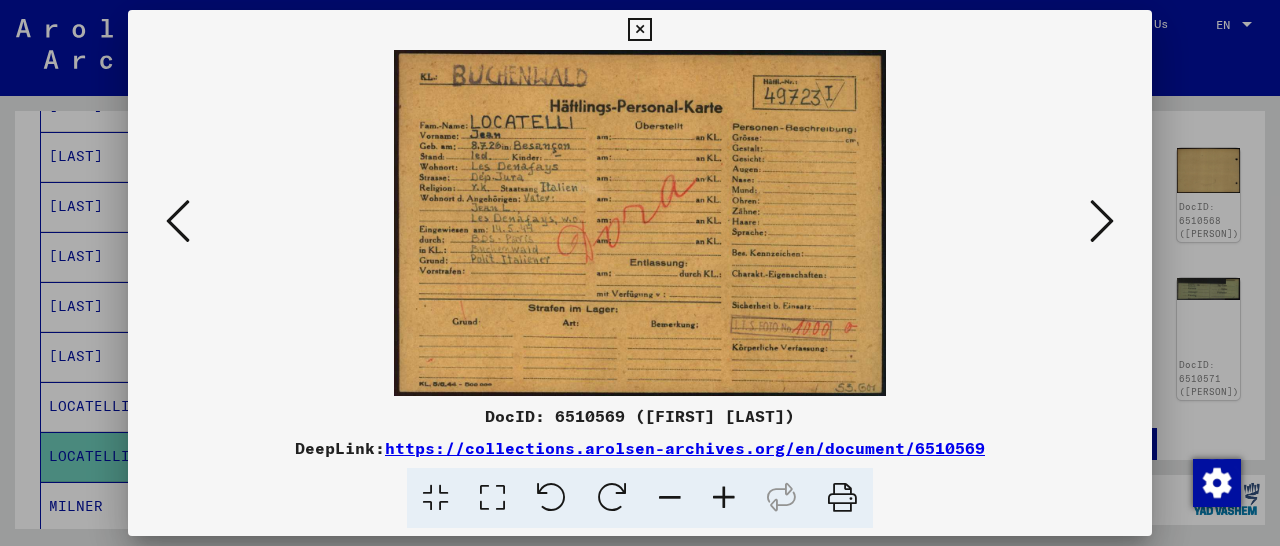 click at bounding box center (724, 498) 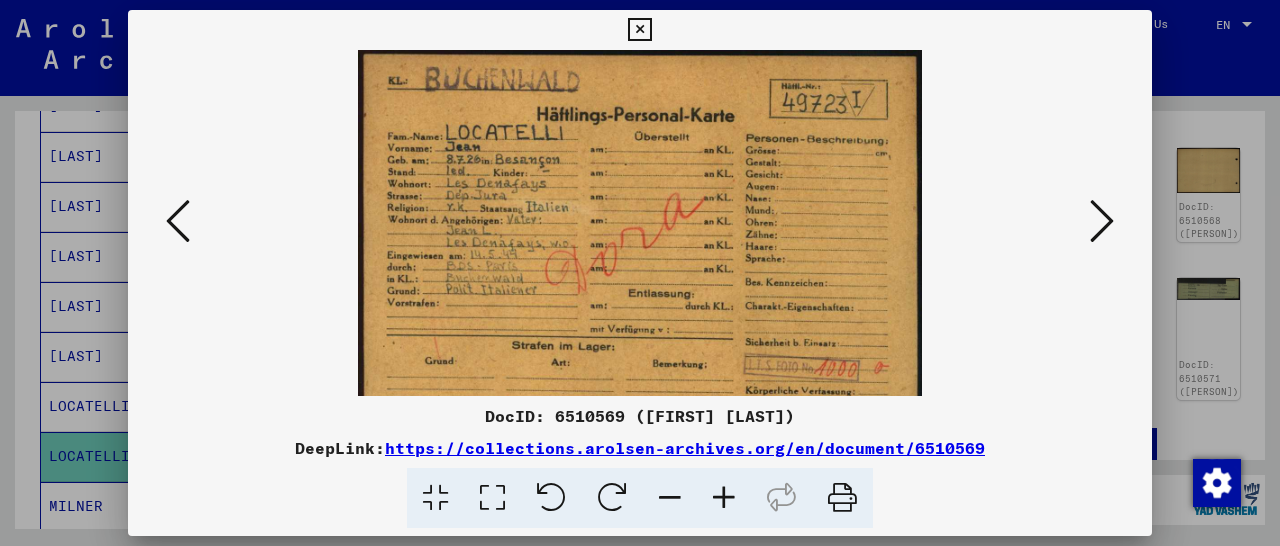 click at bounding box center (724, 498) 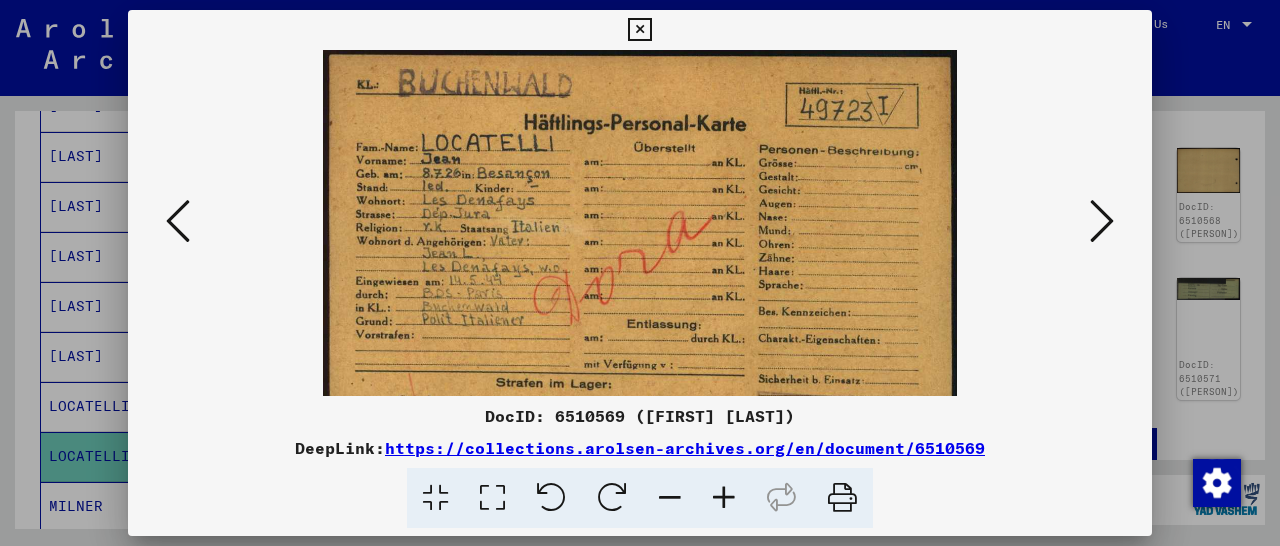 click at bounding box center (724, 498) 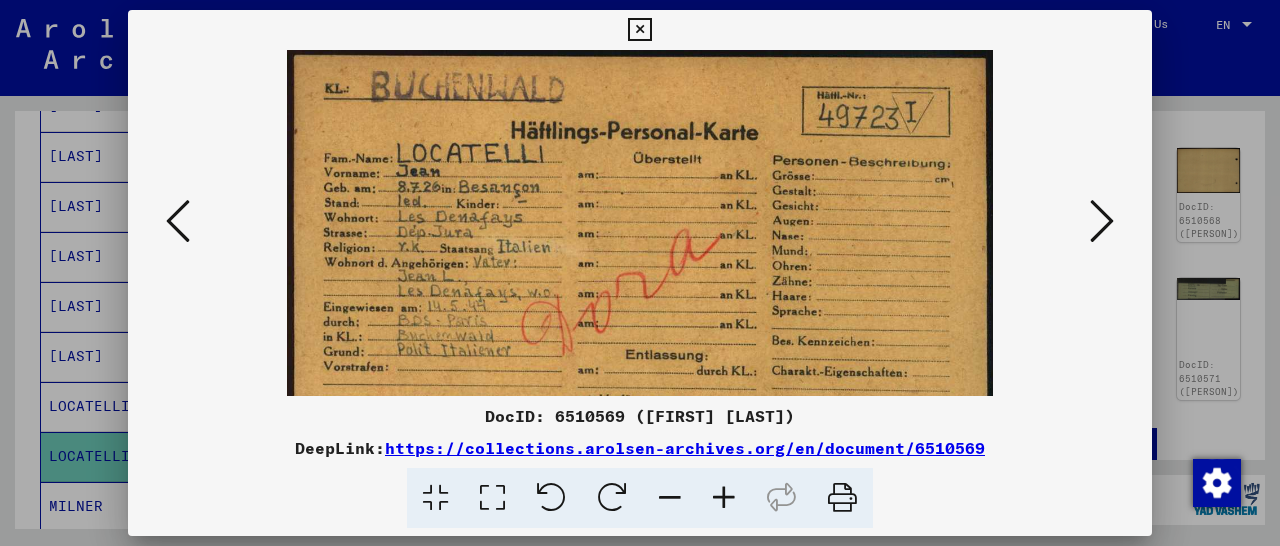 click at bounding box center [724, 498] 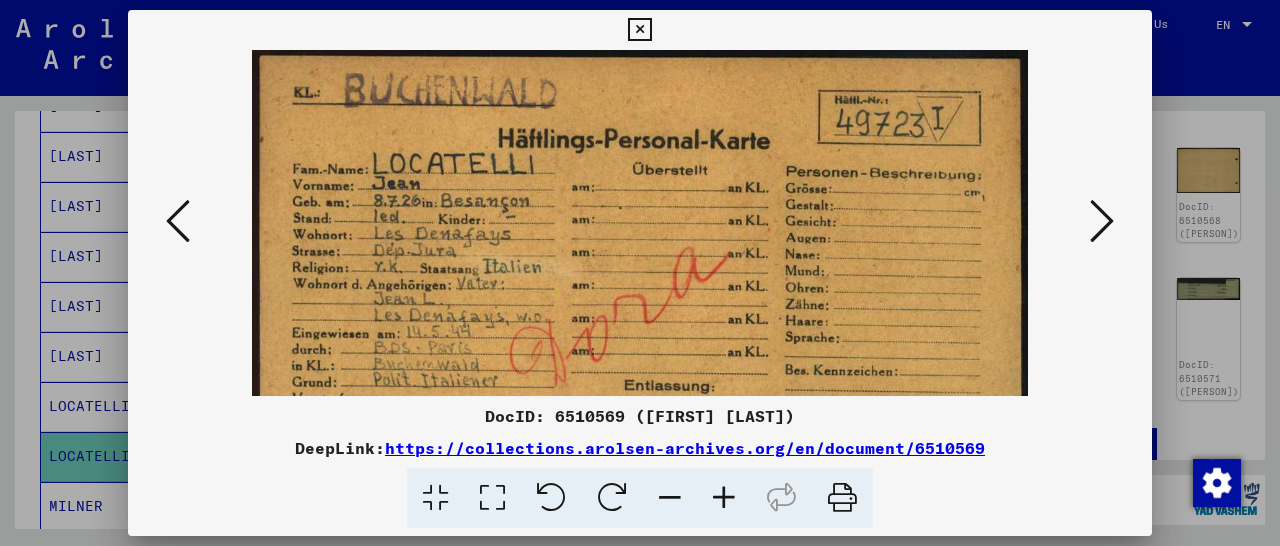 click at bounding box center [724, 498] 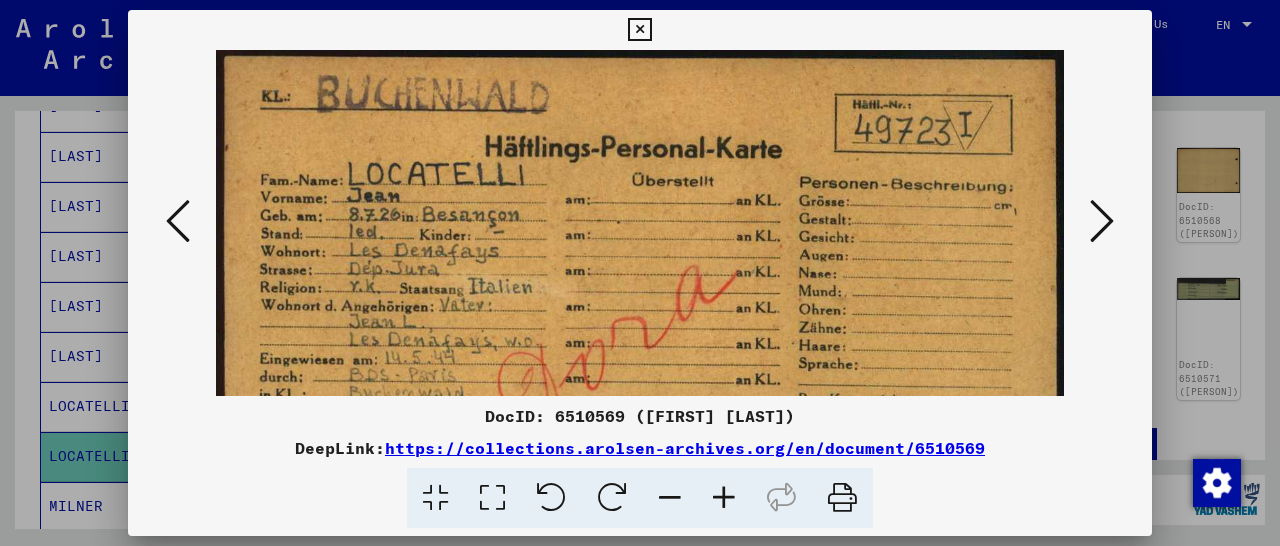 click at bounding box center [724, 498] 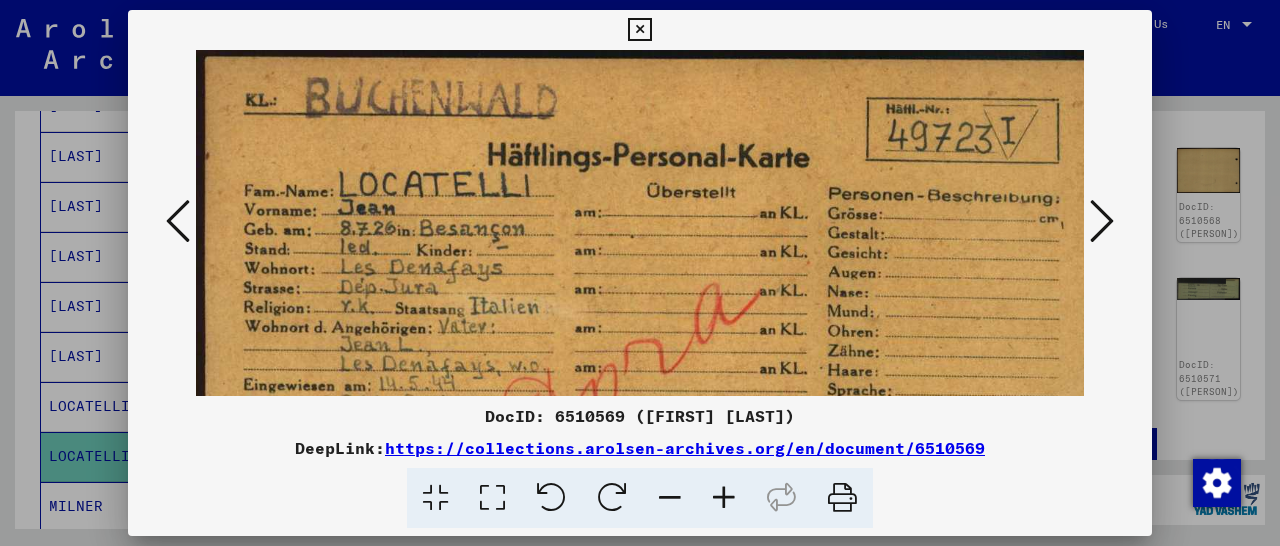 click at bounding box center [724, 498] 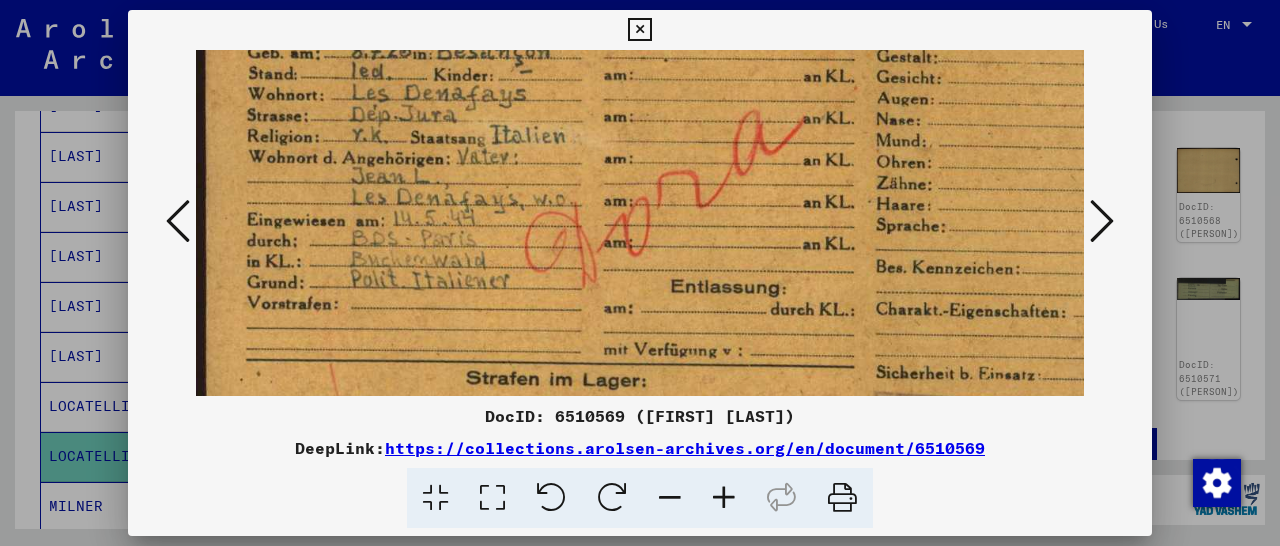 scroll, scrollTop: 202, scrollLeft: 0, axis: vertical 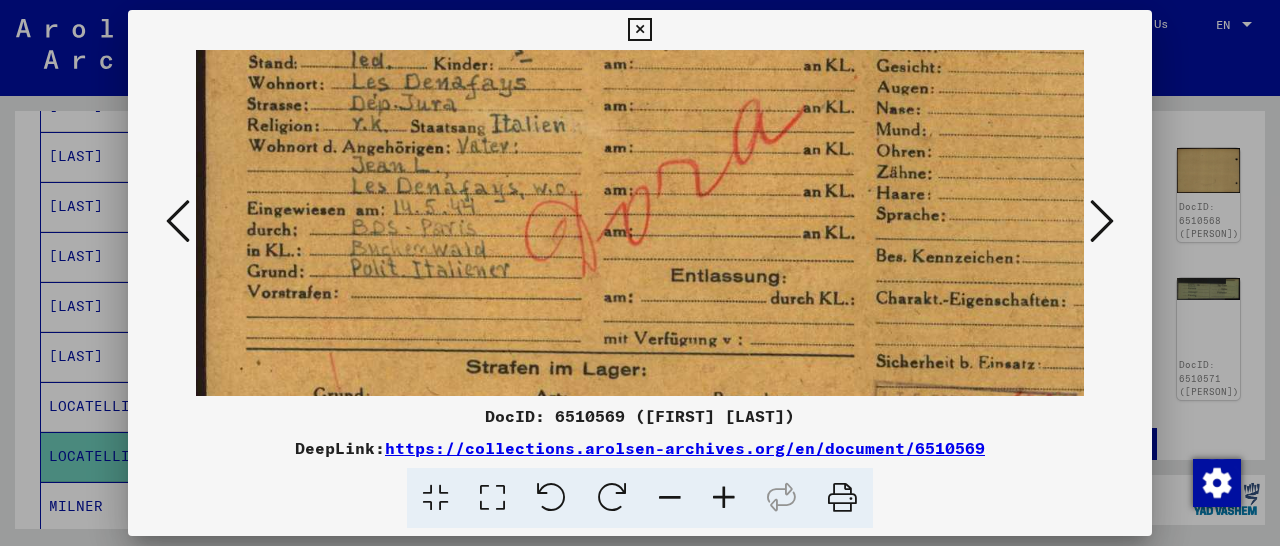 drag, startPoint x: 816, startPoint y: 276, endPoint x: 854, endPoint y: 75, distance: 204.5605 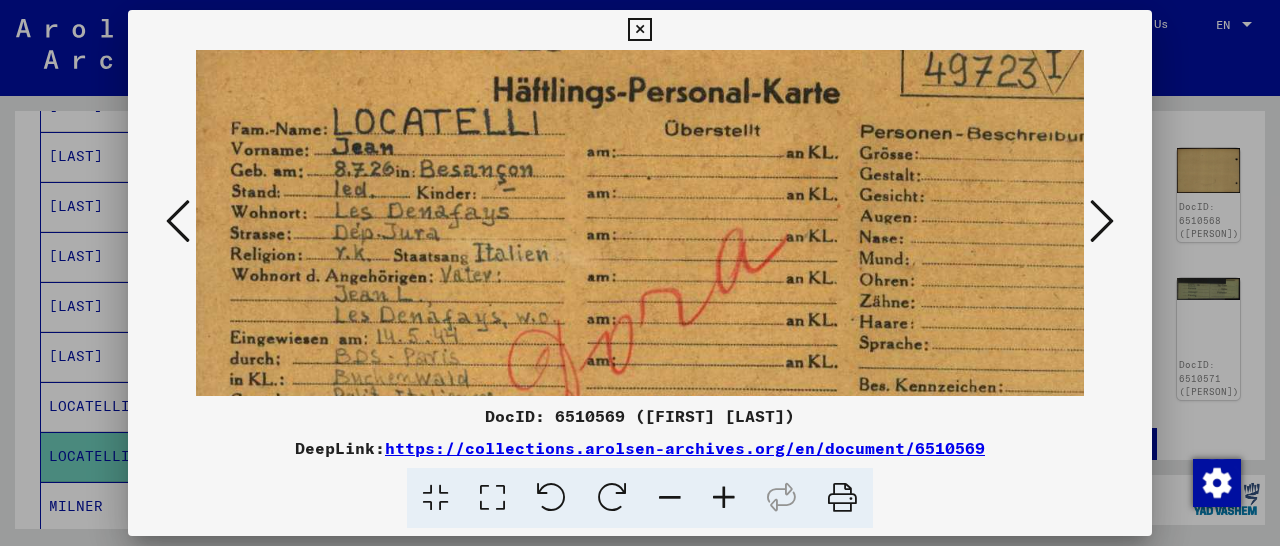 scroll, scrollTop: 83, scrollLeft: 15, axis: both 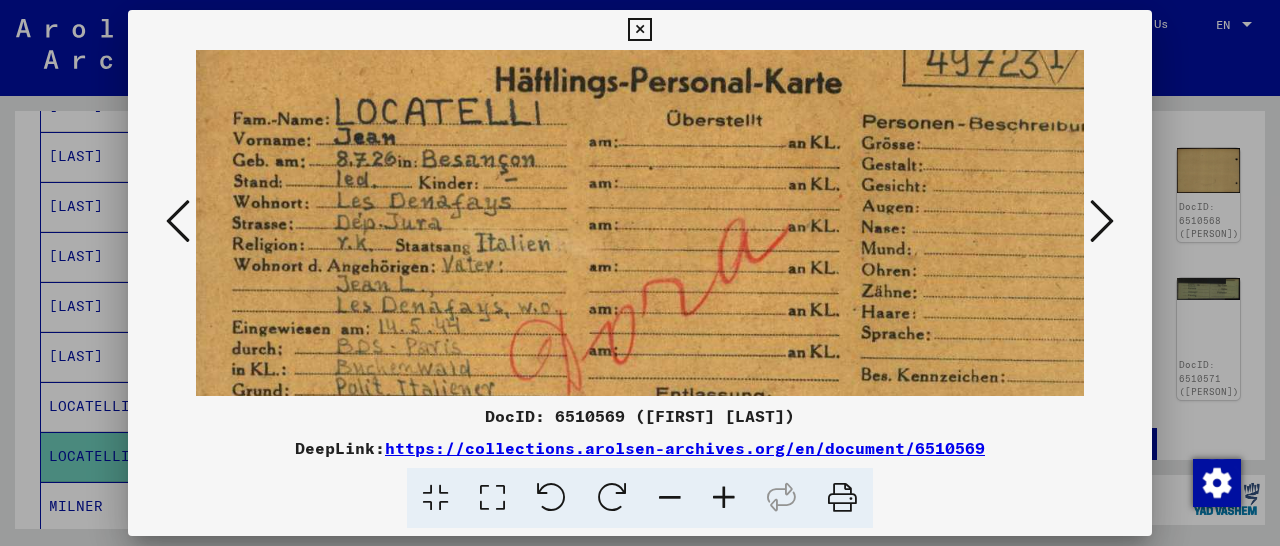 drag, startPoint x: 635, startPoint y: 227, endPoint x: 629, endPoint y: 346, distance: 119.15116 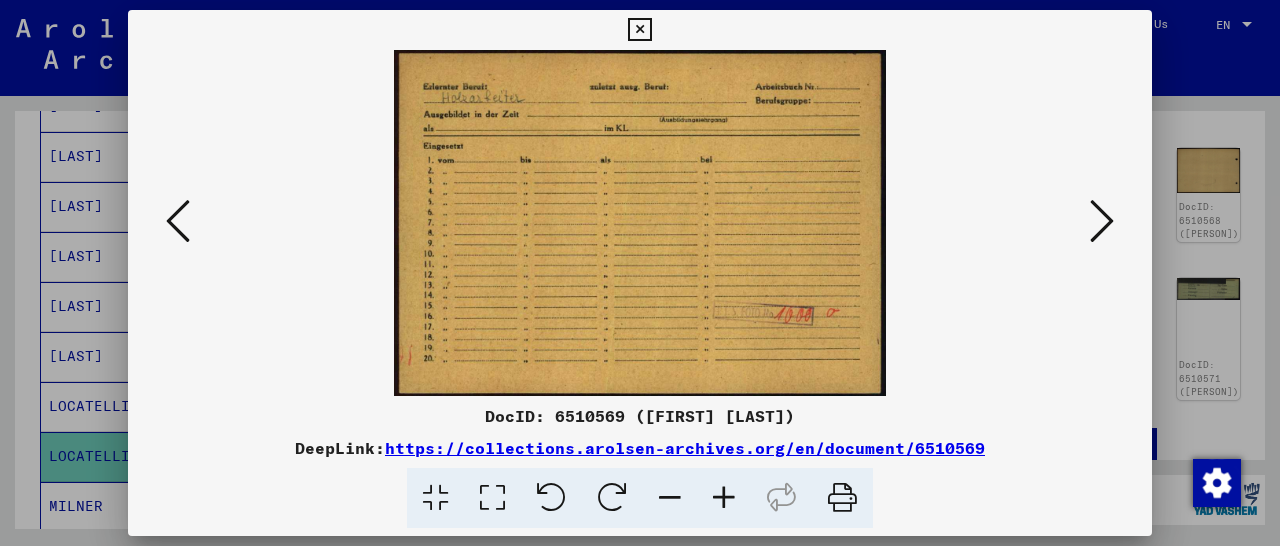 scroll, scrollTop: 0, scrollLeft: 0, axis: both 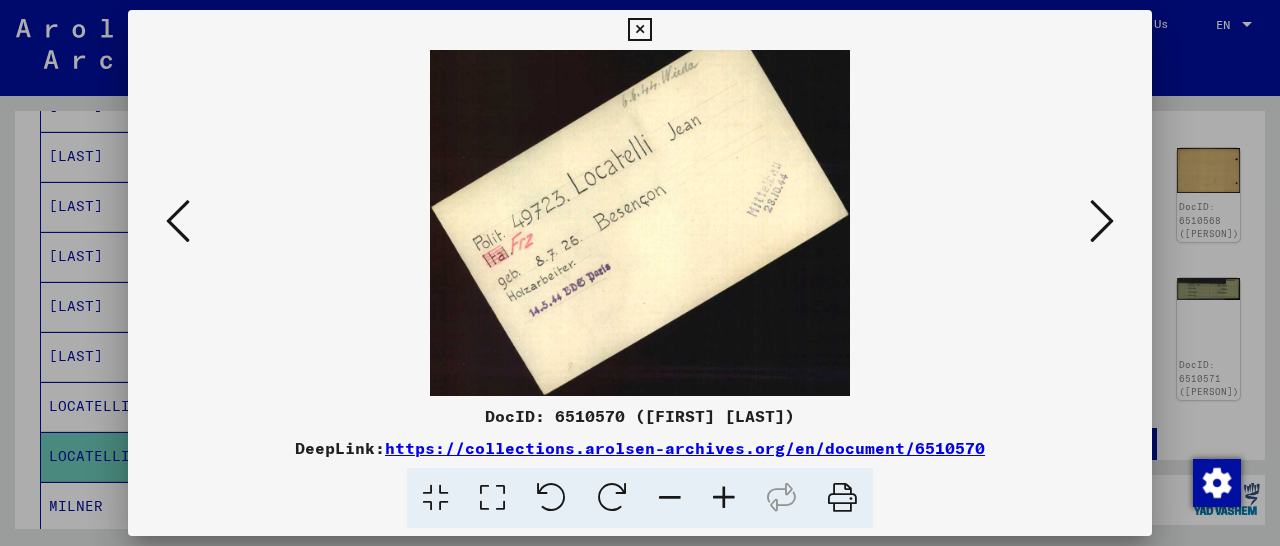 click at bounding box center [1102, 221] 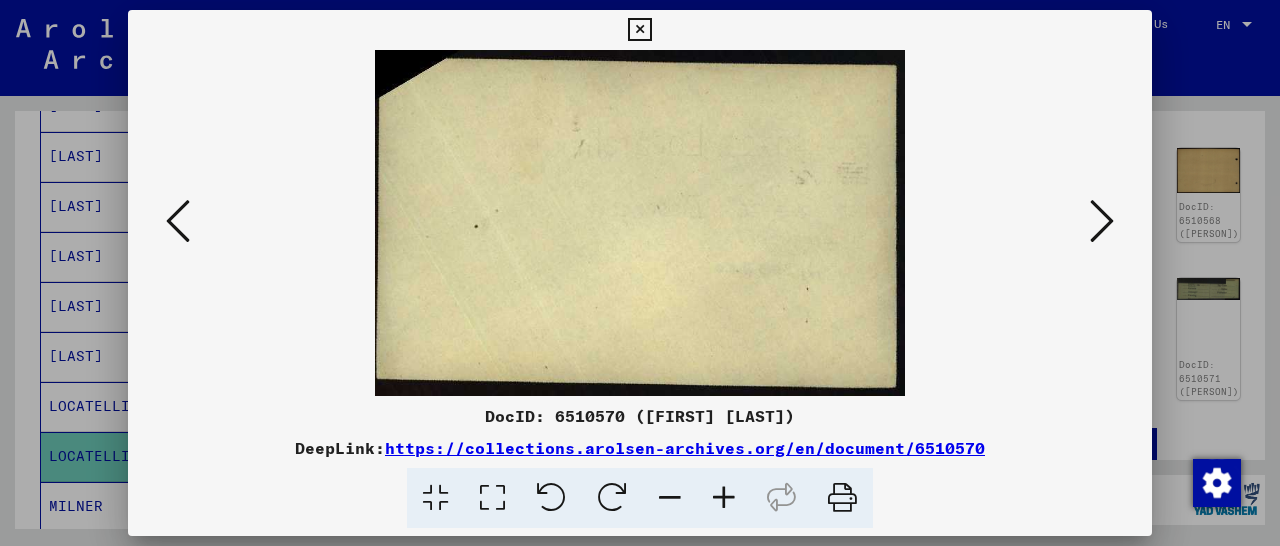 click at bounding box center [1102, 221] 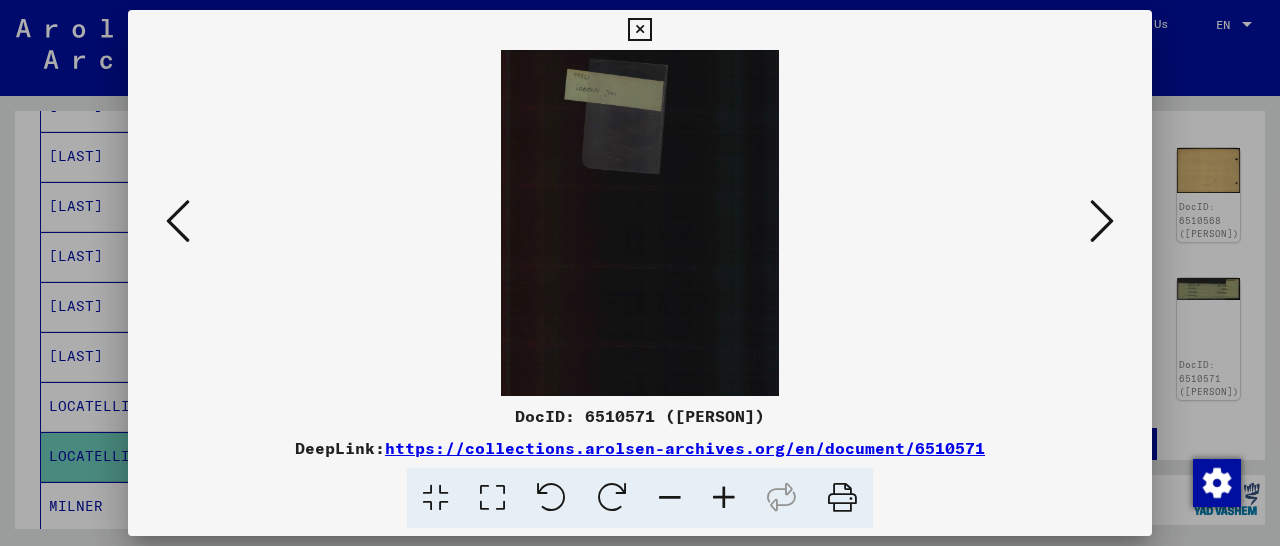 click at bounding box center [1102, 221] 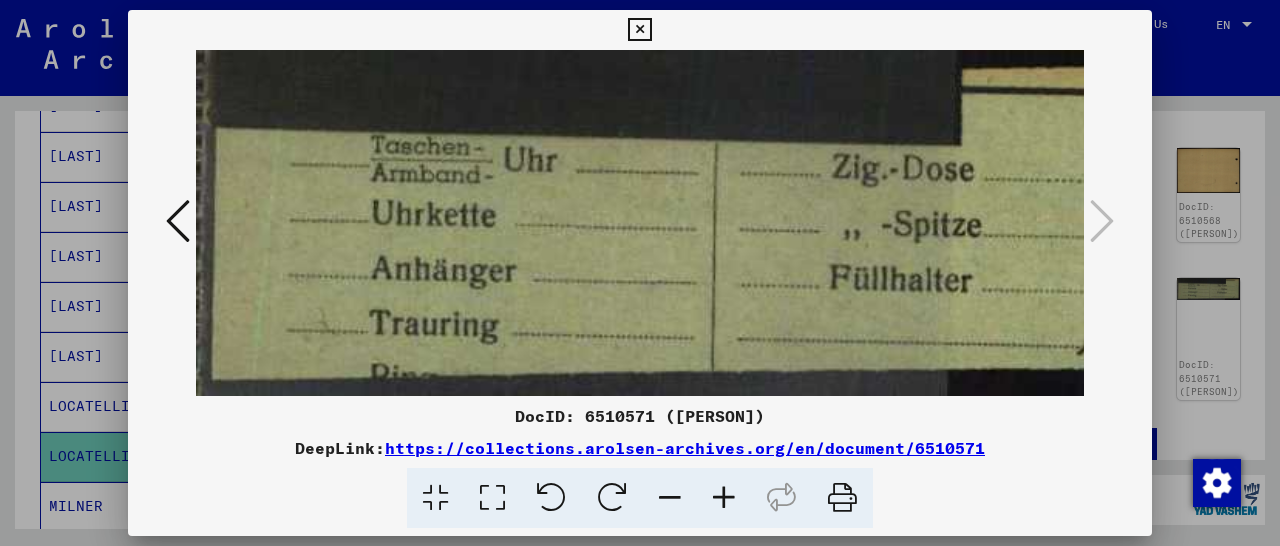 click at bounding box center (639, 30) 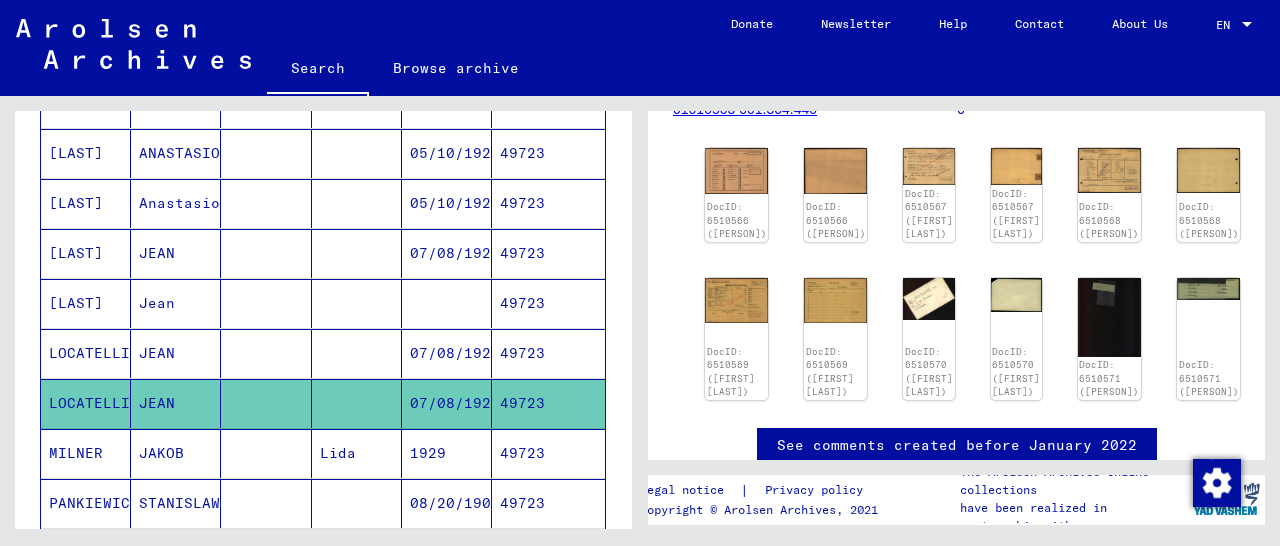 scroll, scrollTop: 627, scrollLeft: 0, axis: vertical 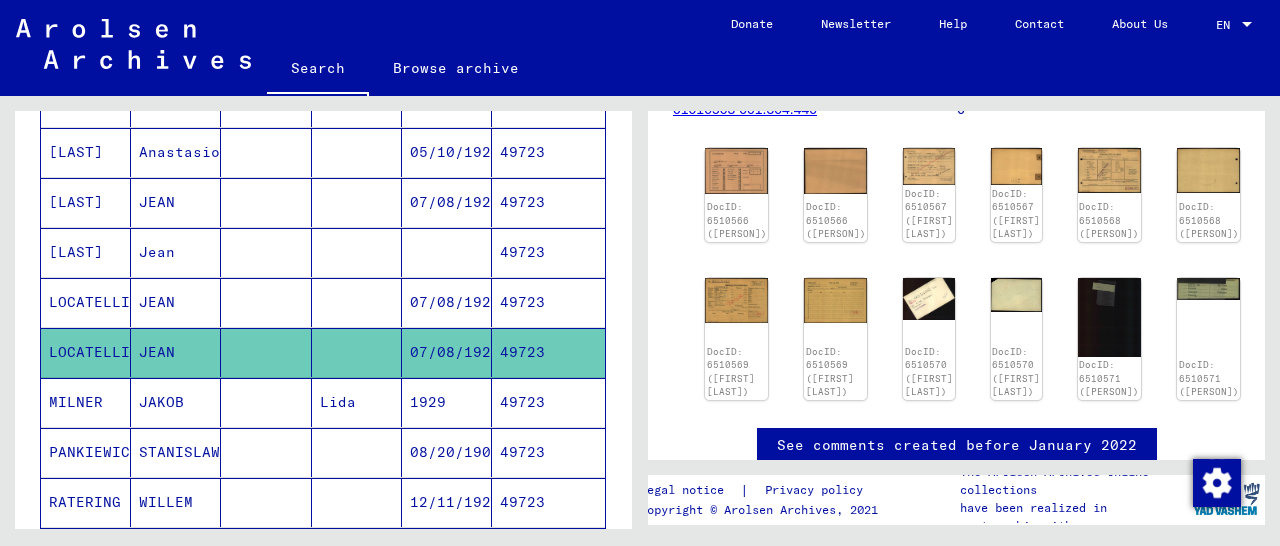 click on "49723" at bounding box center (548, 352) 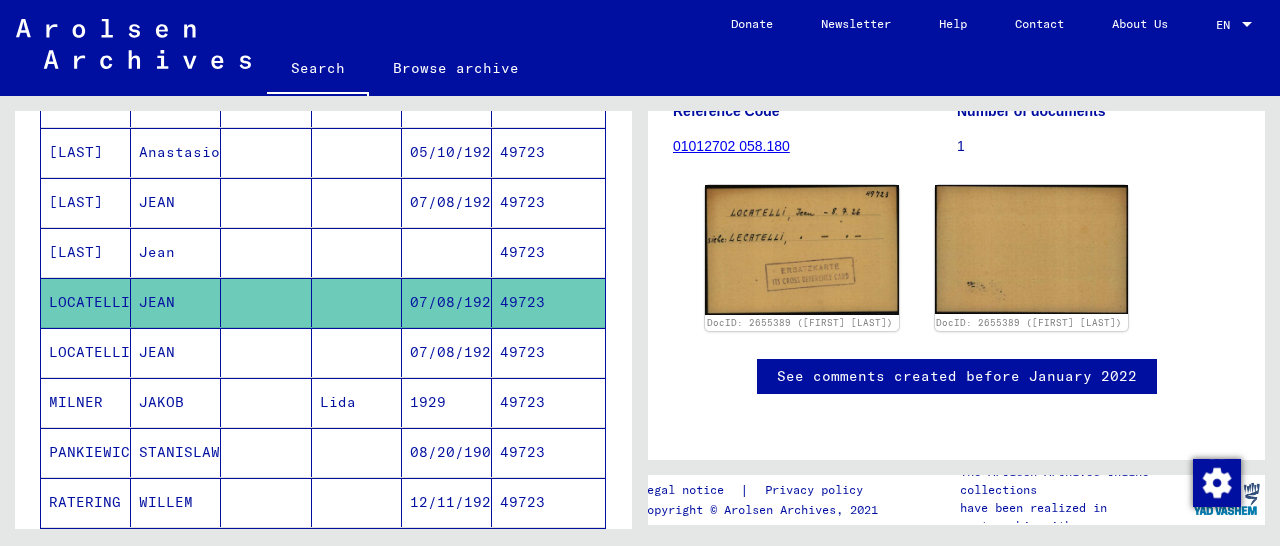 scroll, scrollTop: 200, scrollLeft: 0, axis: vertical 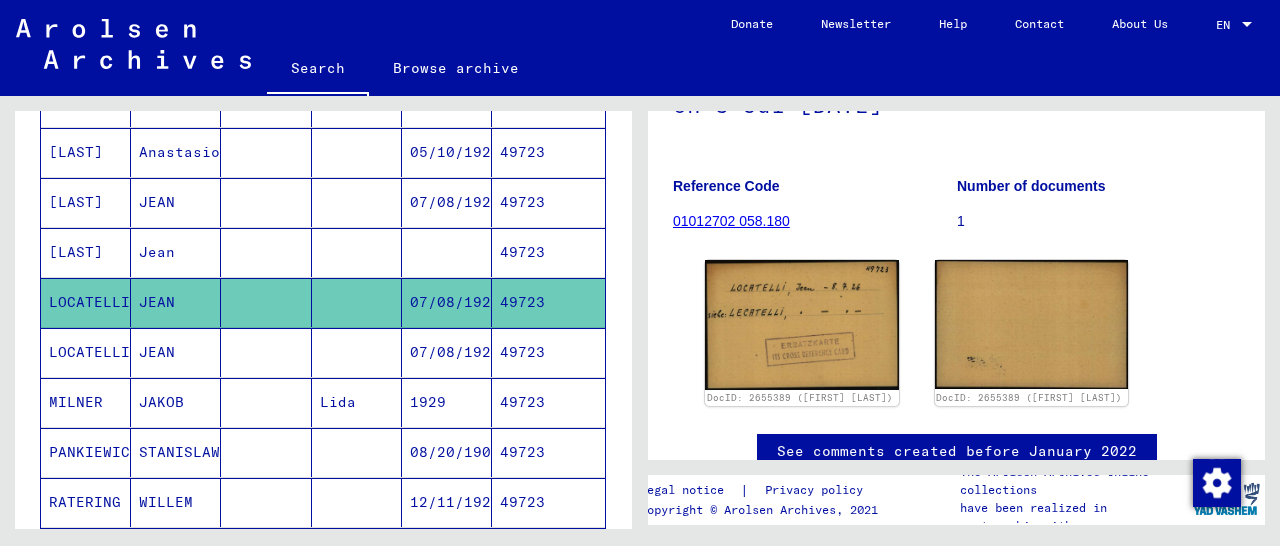 click on "49723" at bounding box center [548, 302] 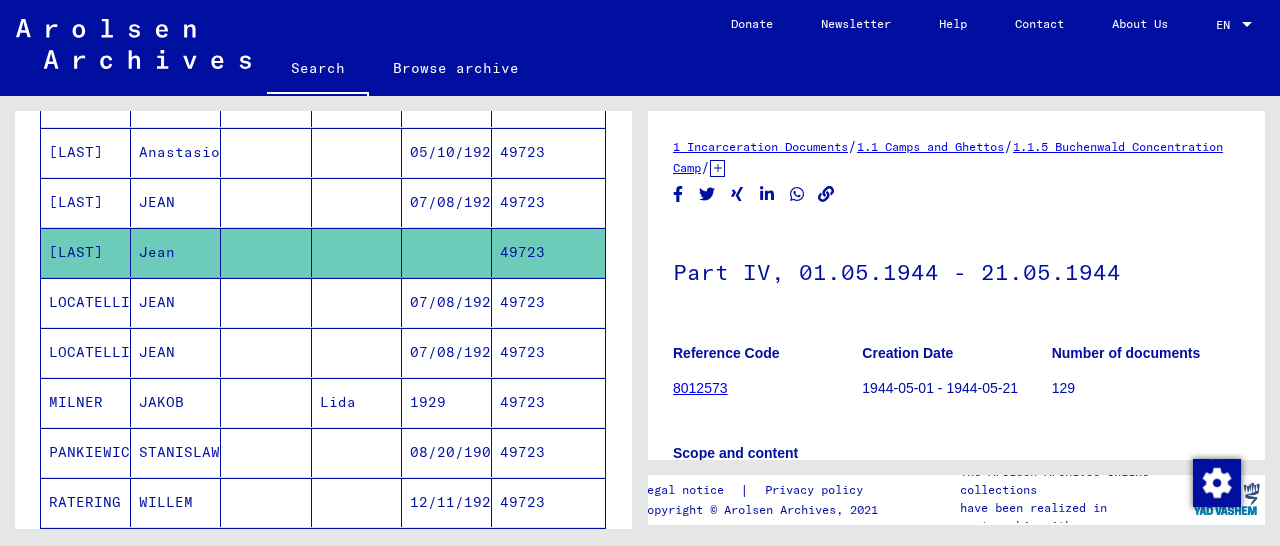 scroll, scrollTop: 312, scrollLeft: 0, axis: vertical 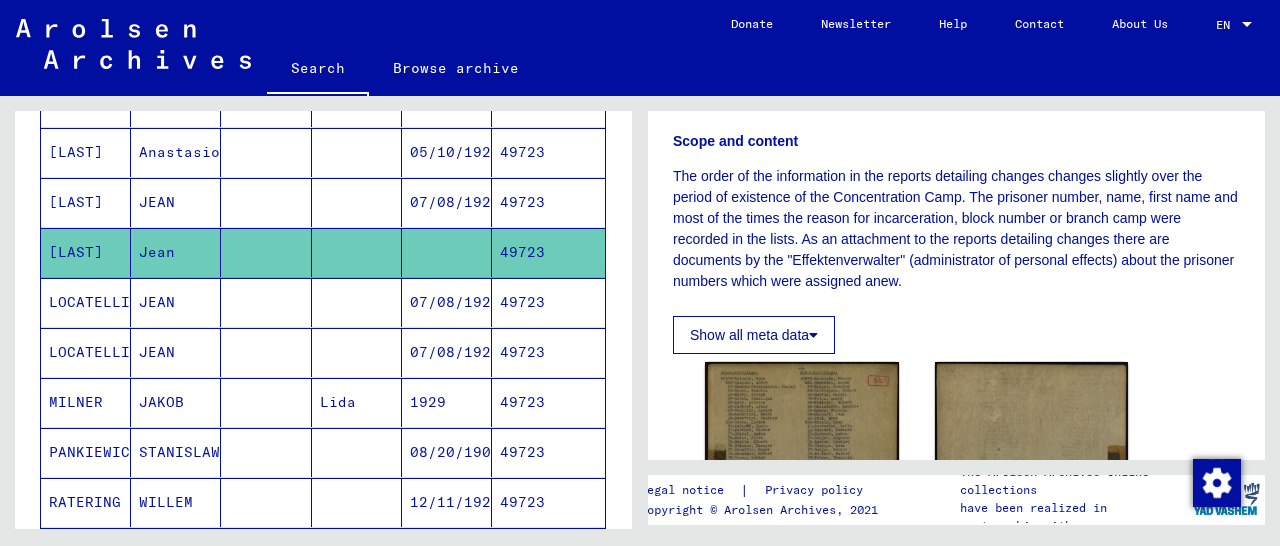 click on "49723" at bounding box center (548, 252) 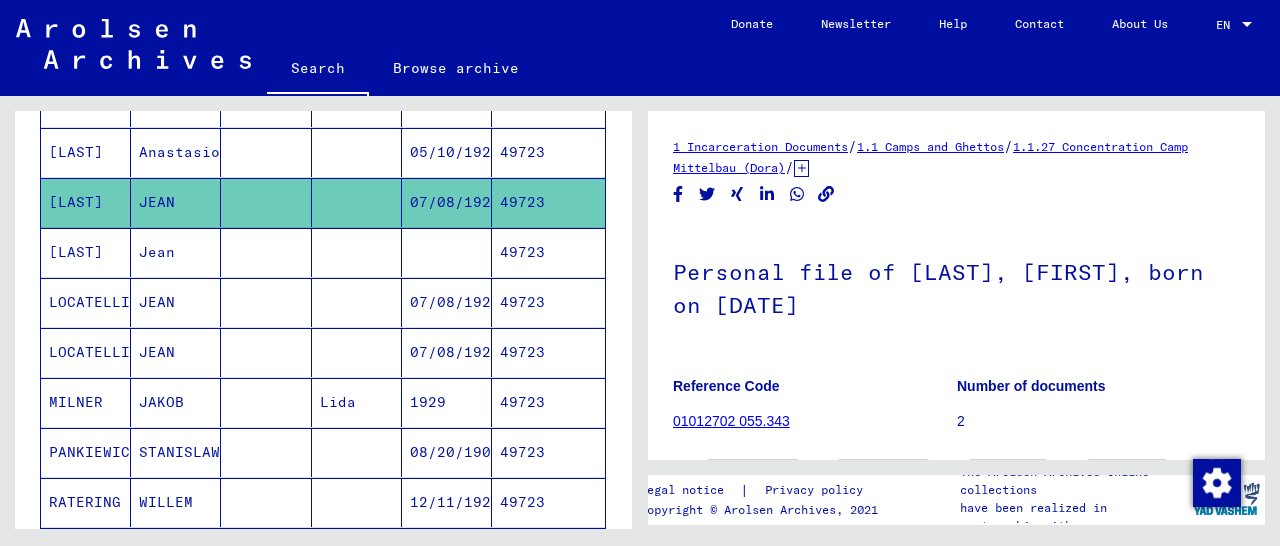scroll, scrollTop: 270, scrollLeft: 0, axis: vertical 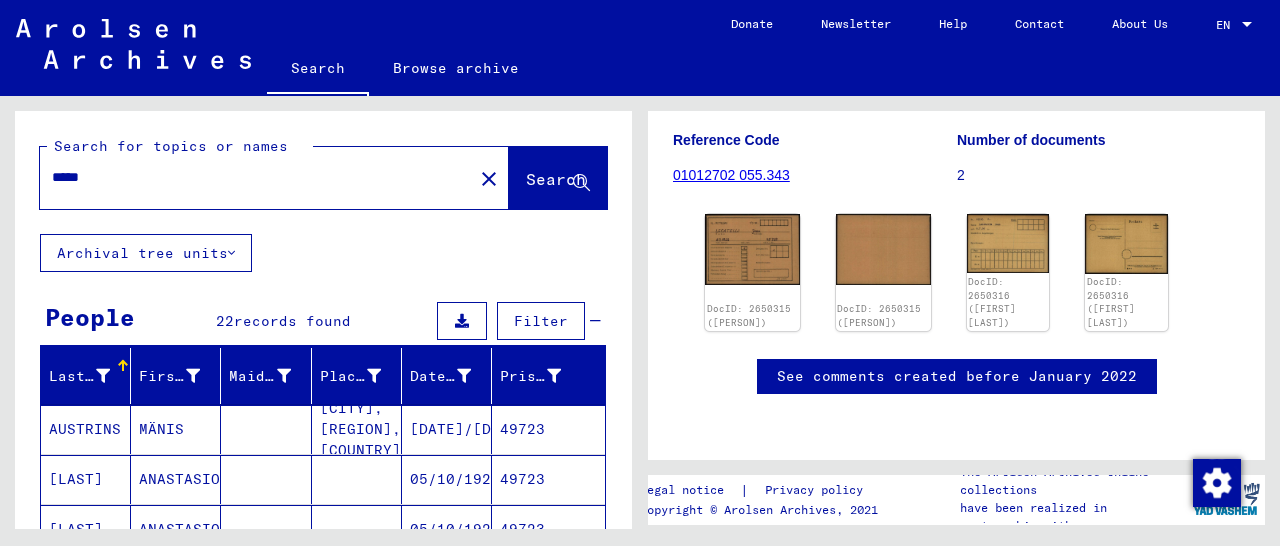 drag, startPoint x: 111, startPoint y: 172, endPoint x: 31, endPoint y: 174, distance: 80.024994 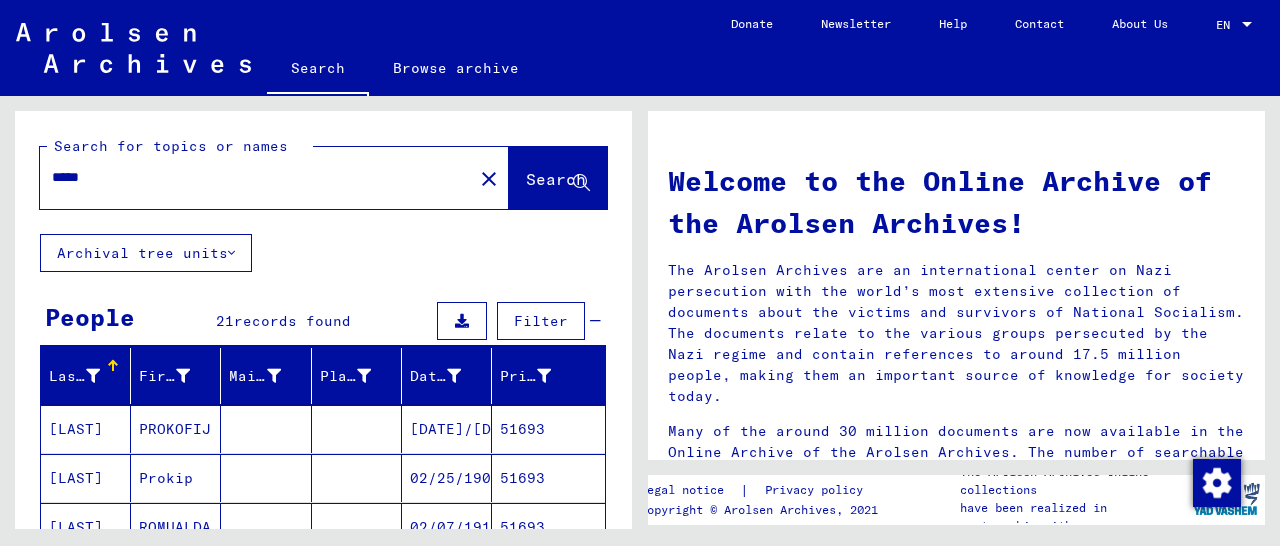 scroll, scrollTop: 312, scrollLeft: 0, axis: vertical 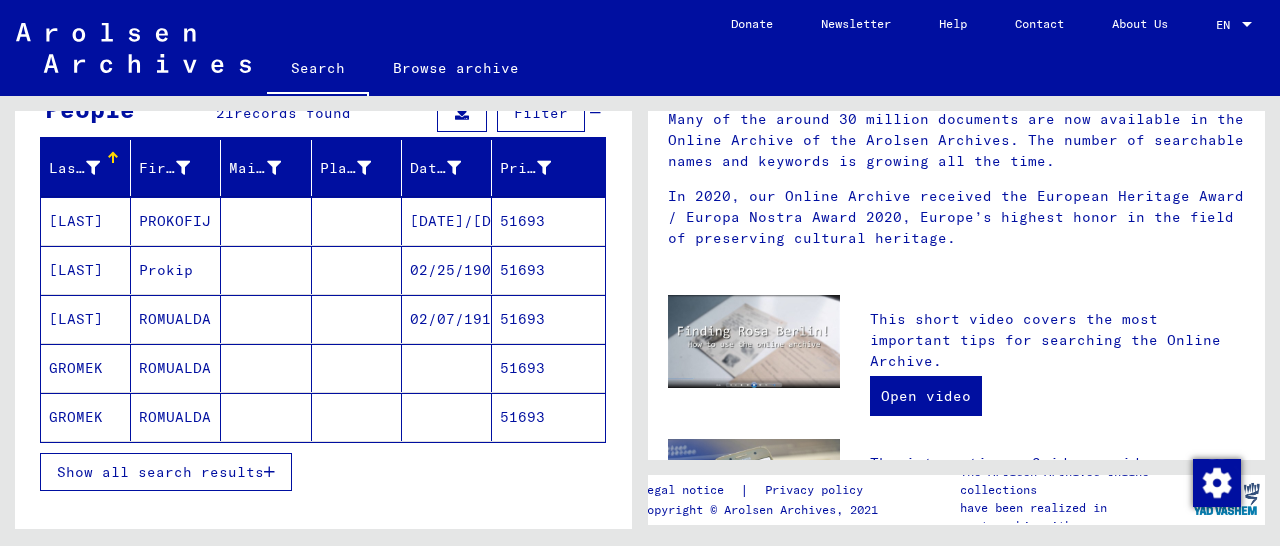 click on "Show all search results" at bounding box center (166, 472) 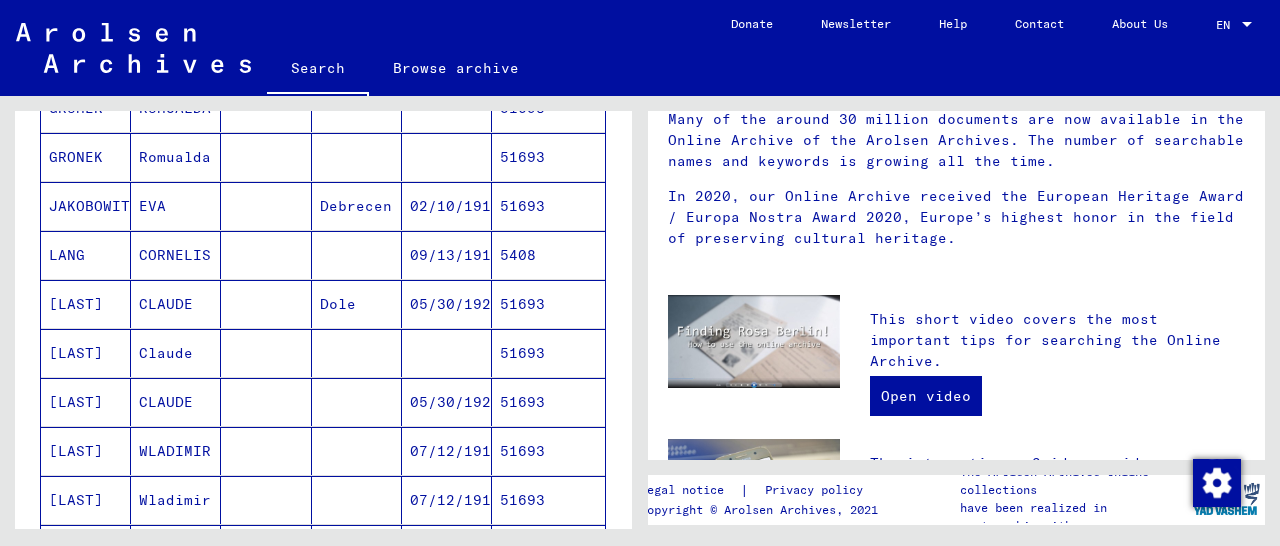 scroll, scrollTop: 520, scrollLeft: 0, axis: vertical 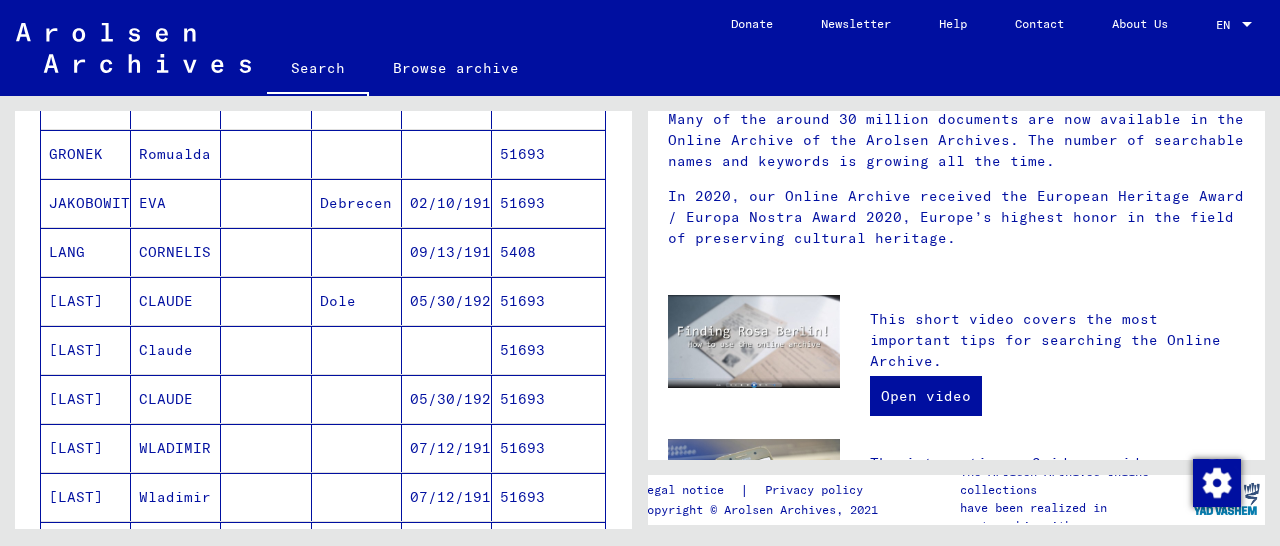 click on "51693" at bounding box center (548, 350) 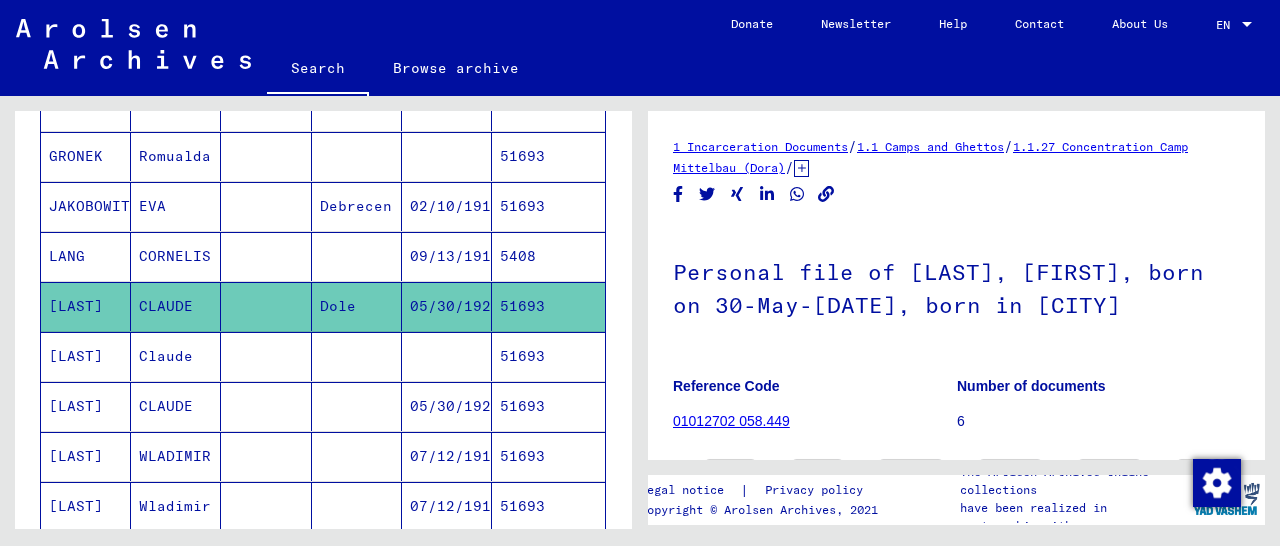scroll, scrollTop: 208, scrollLeft: 0, axis: vertical 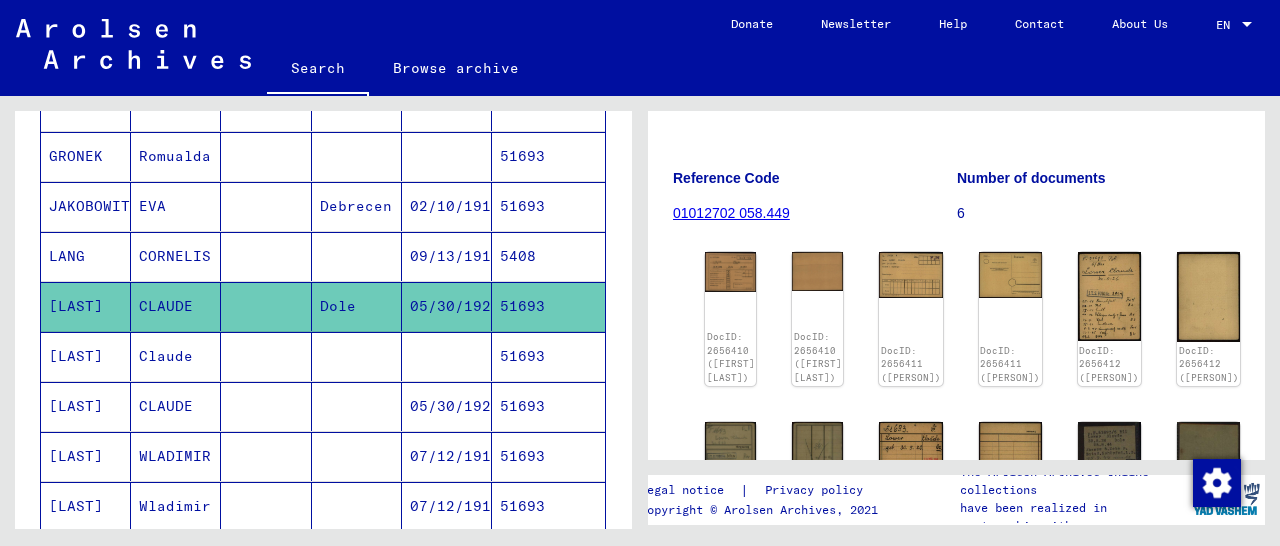 click on "51693" at bounding box center (548, 456) 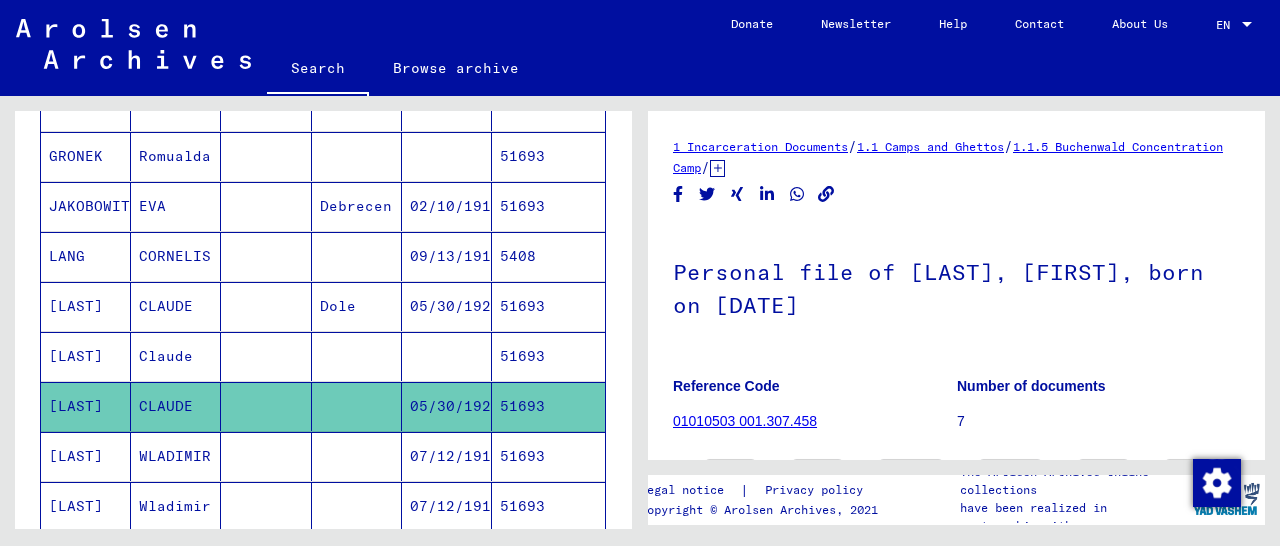 scroll, scrollTop: 312, scrollLeft: 0, axis: vertical 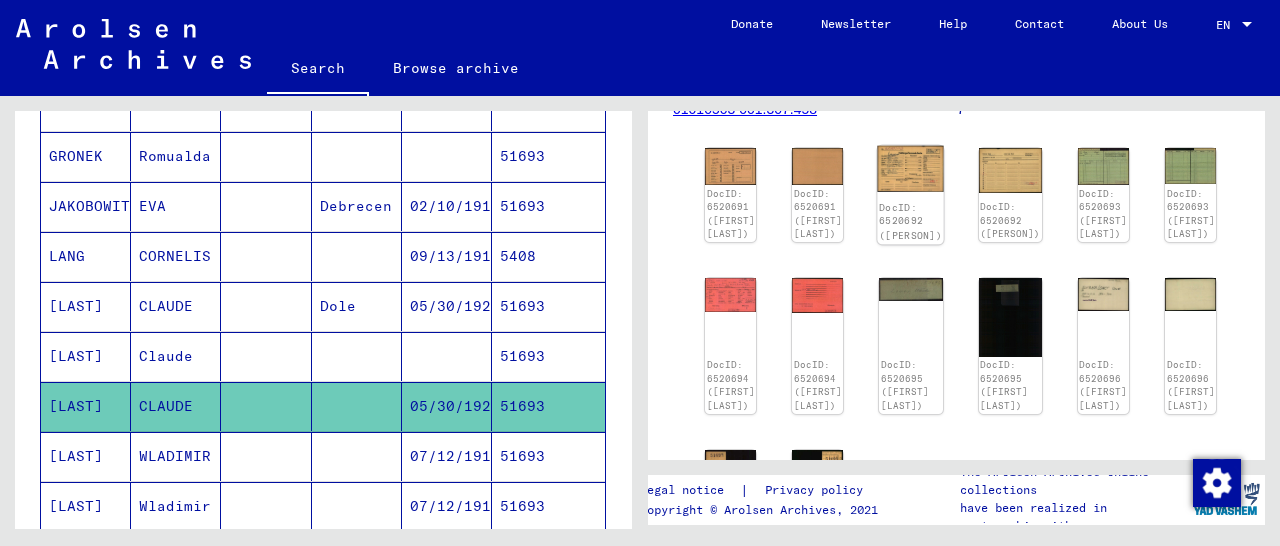 click 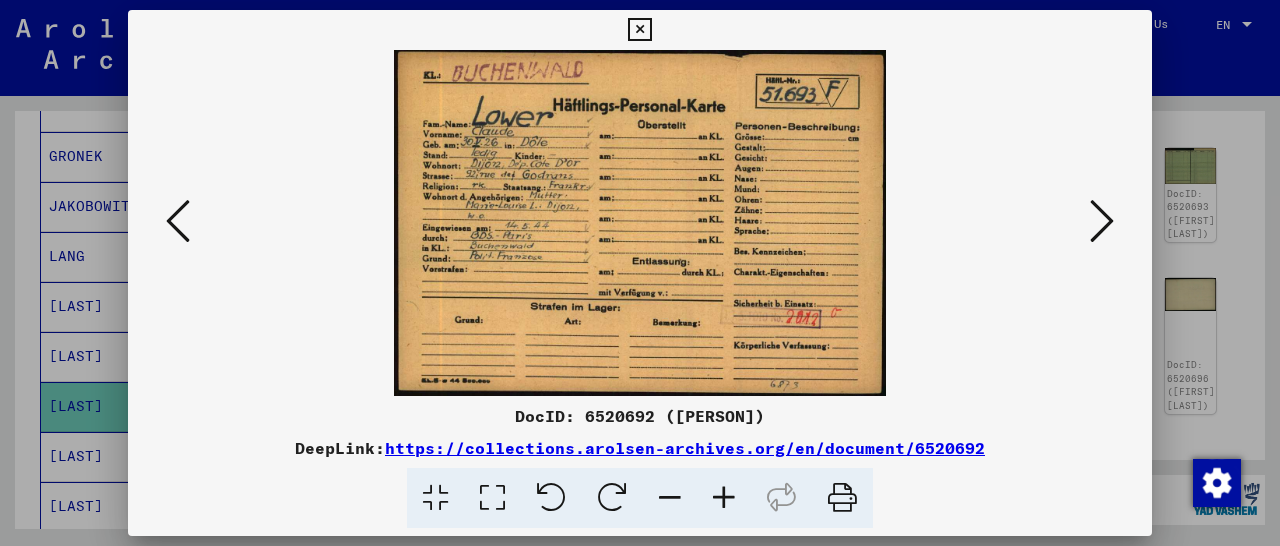 click at bounding box center (639, 30) 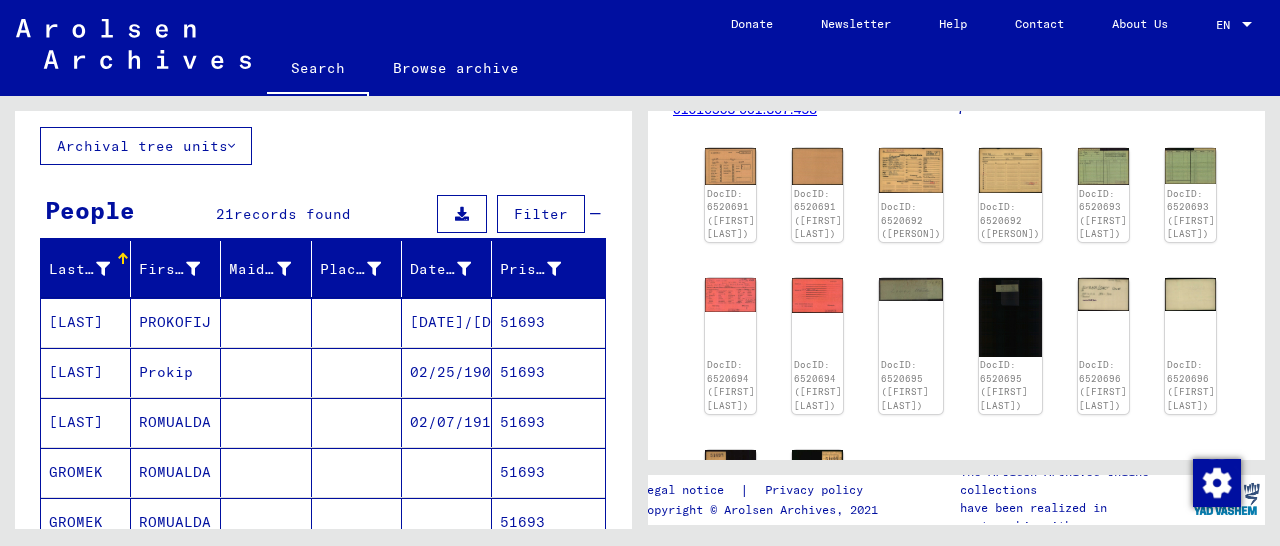 scroll, scrollTop: 0, scrollLeft: 0, axis: both 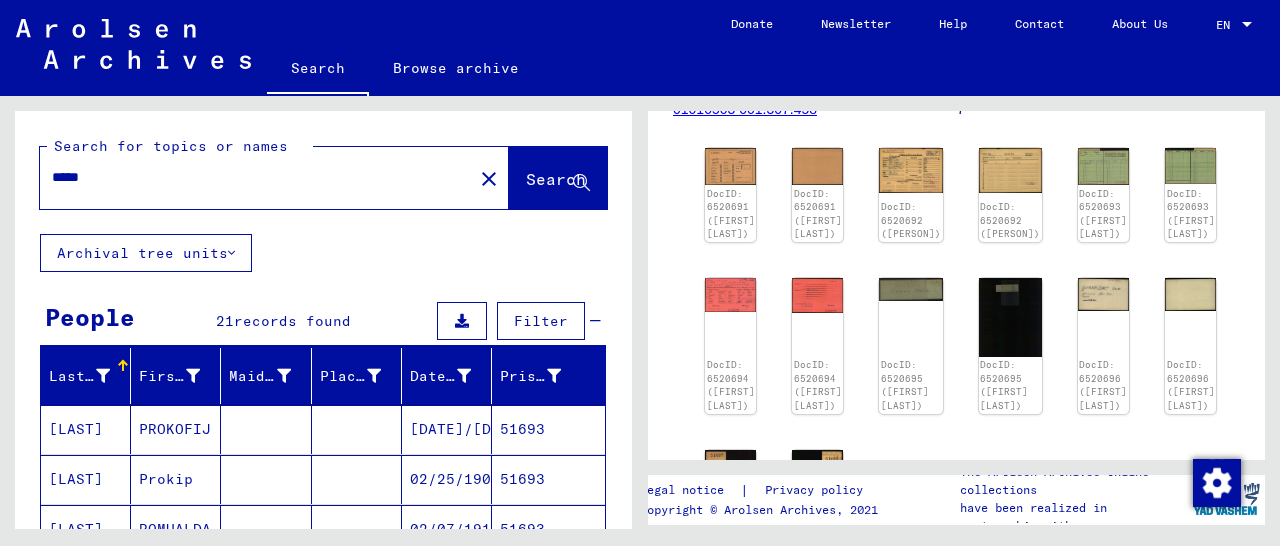 drag, startPoint x: 111, startPoint y: 180, endPoint x: 28, endPoint y: 180, distance: 83 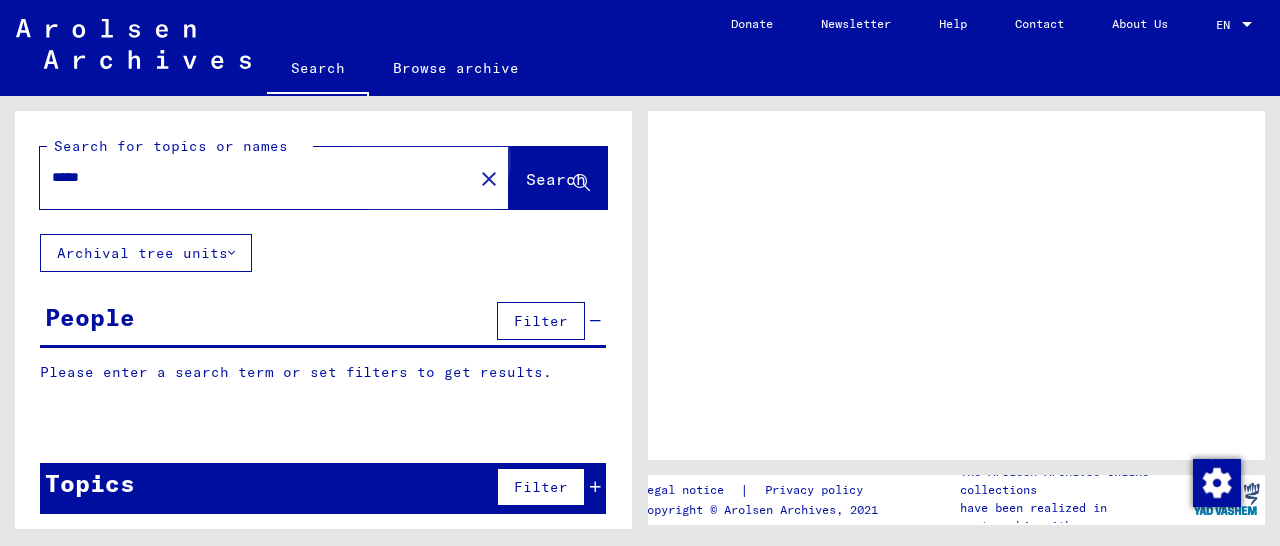 scroll, scrollTop: 0, scrollLeft: 0, axis: both 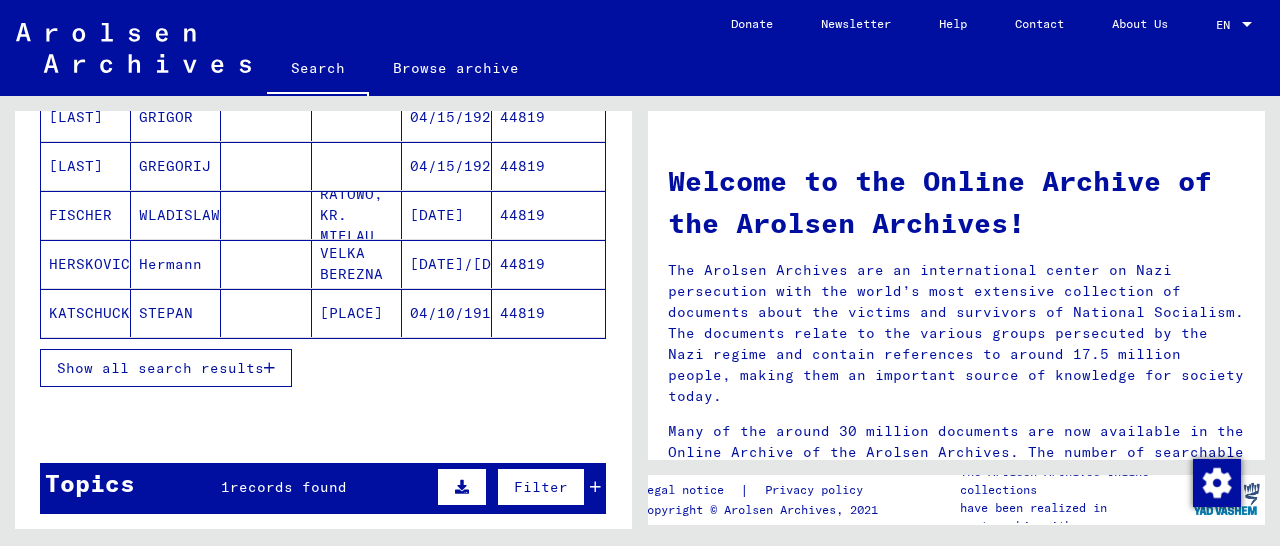 click at bounding box center (269, 368) 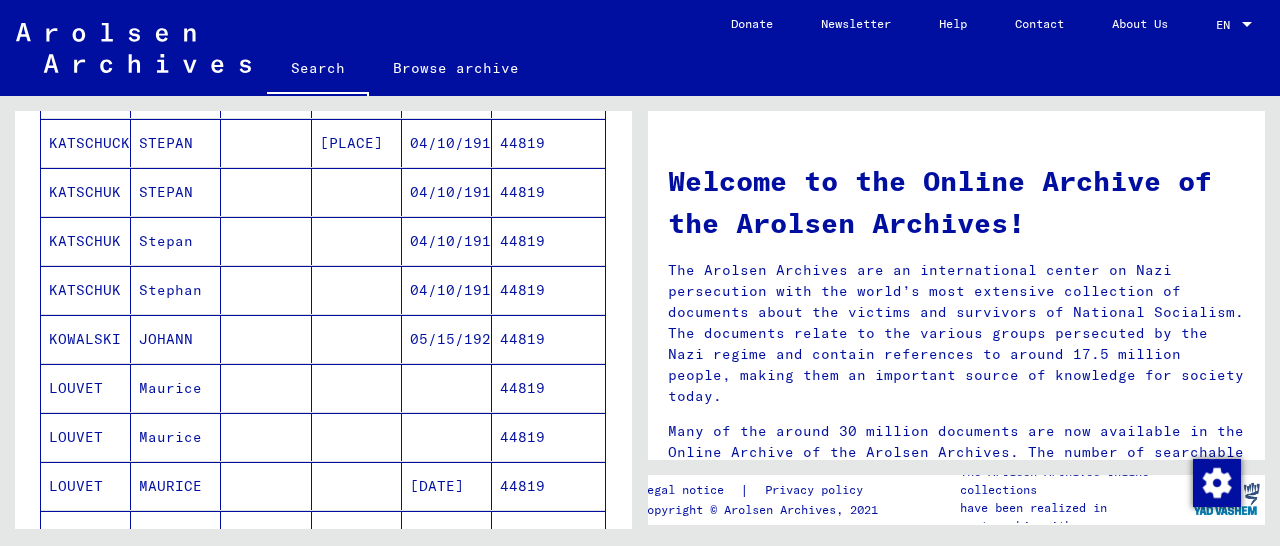 scroll, scrollTop: 624, scrollLeft: 0, axis: vertical 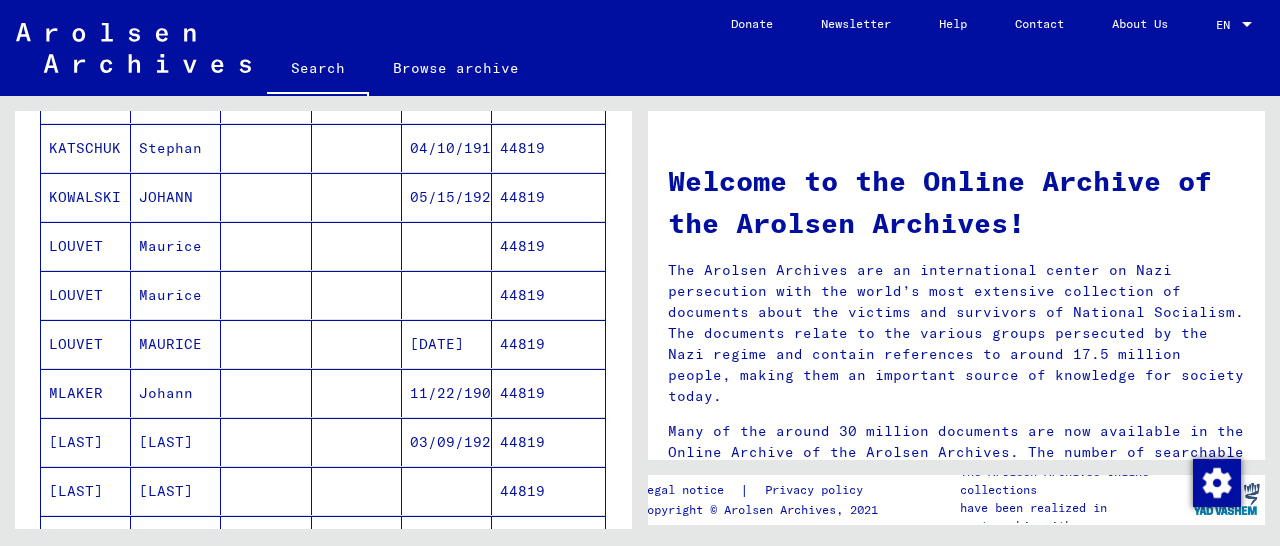 click on "44819" at bounding box center (548, 393) 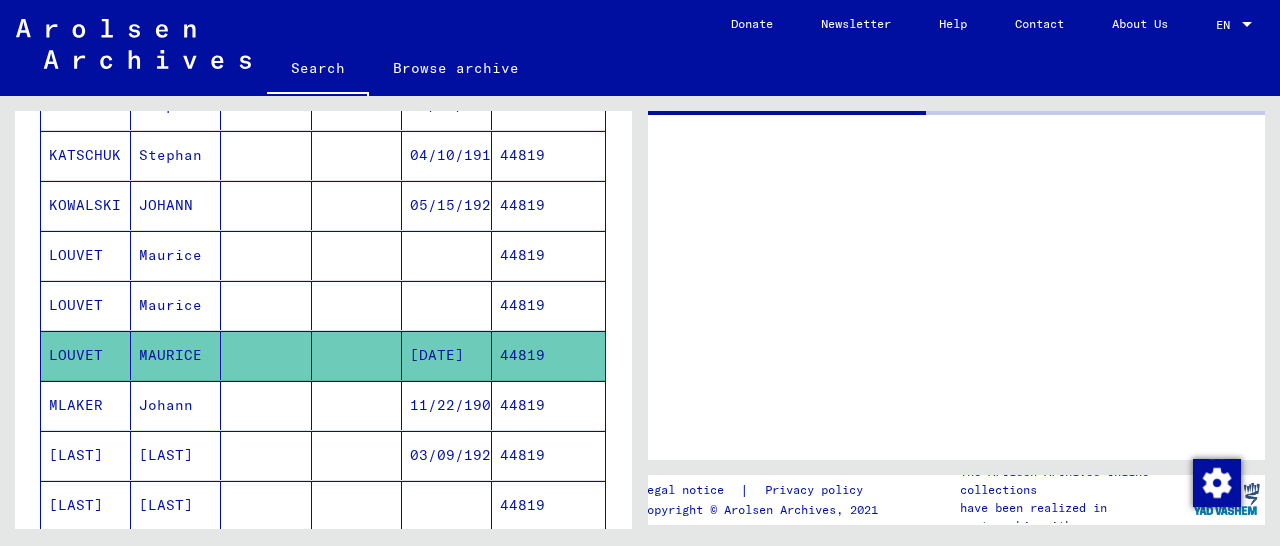 scroll, scrollTop: 628, scrollLeft: 0, axis: vertical 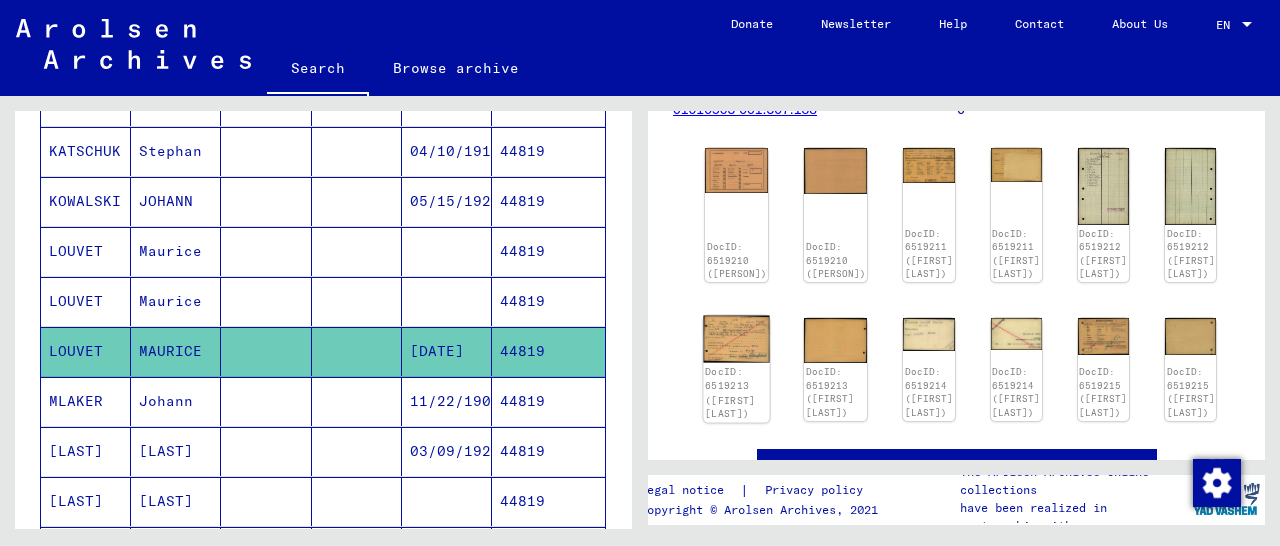 click 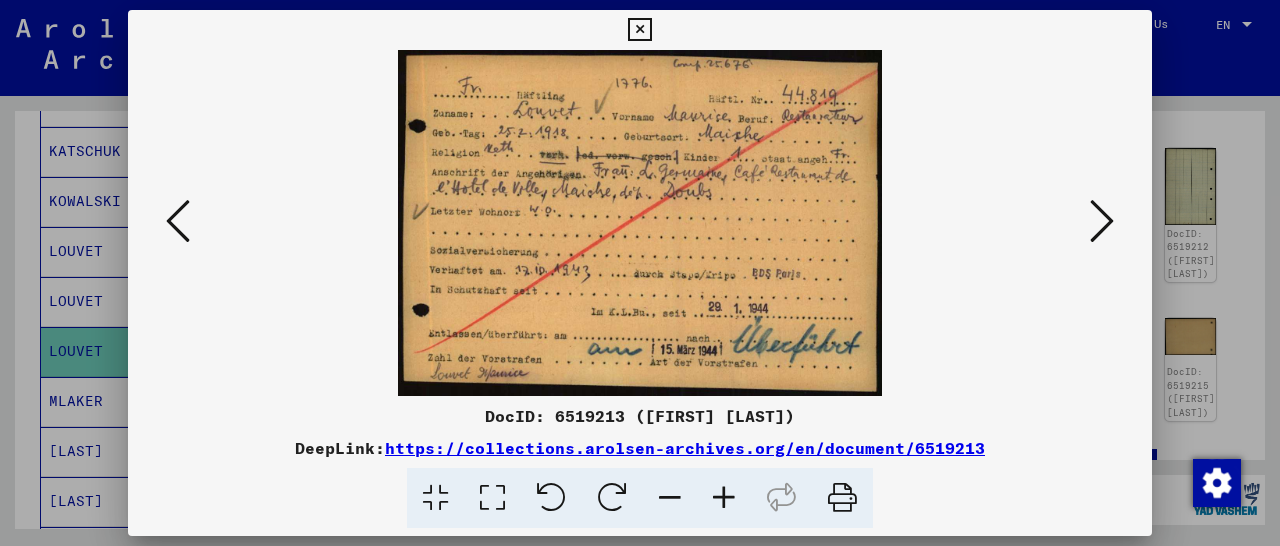 click at bounding box center (639, 30) 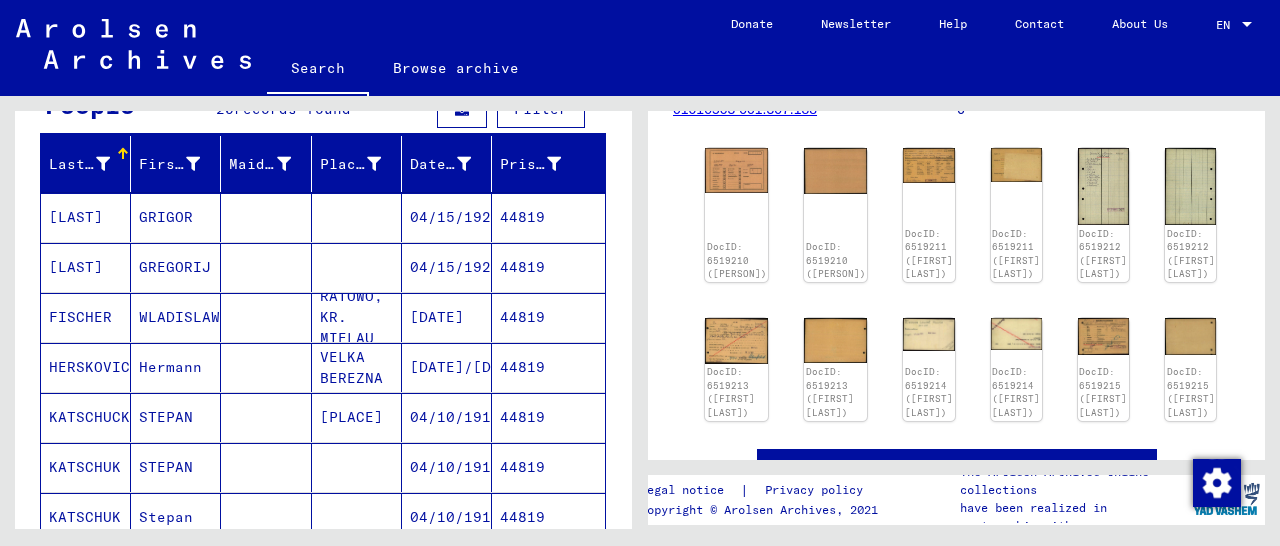 scroll, scrollTop: 0, scrollLeft: 0, axis: both 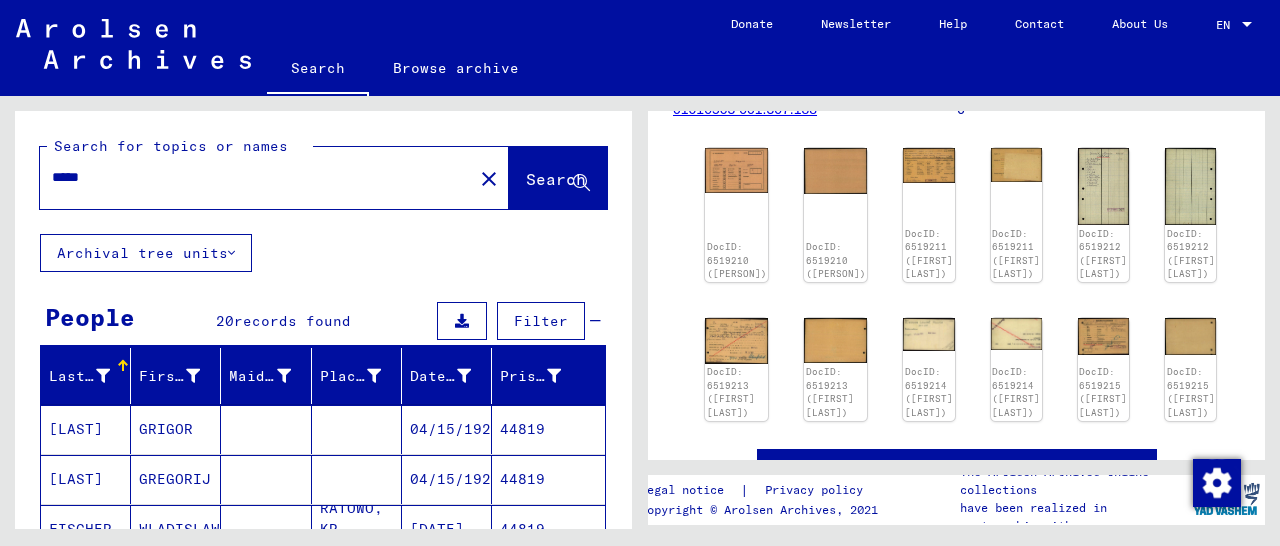 drag, startPoint x: 127, startPoint y: 178, endPoint x: 42, endPoint y: 181, distance: 85.052925 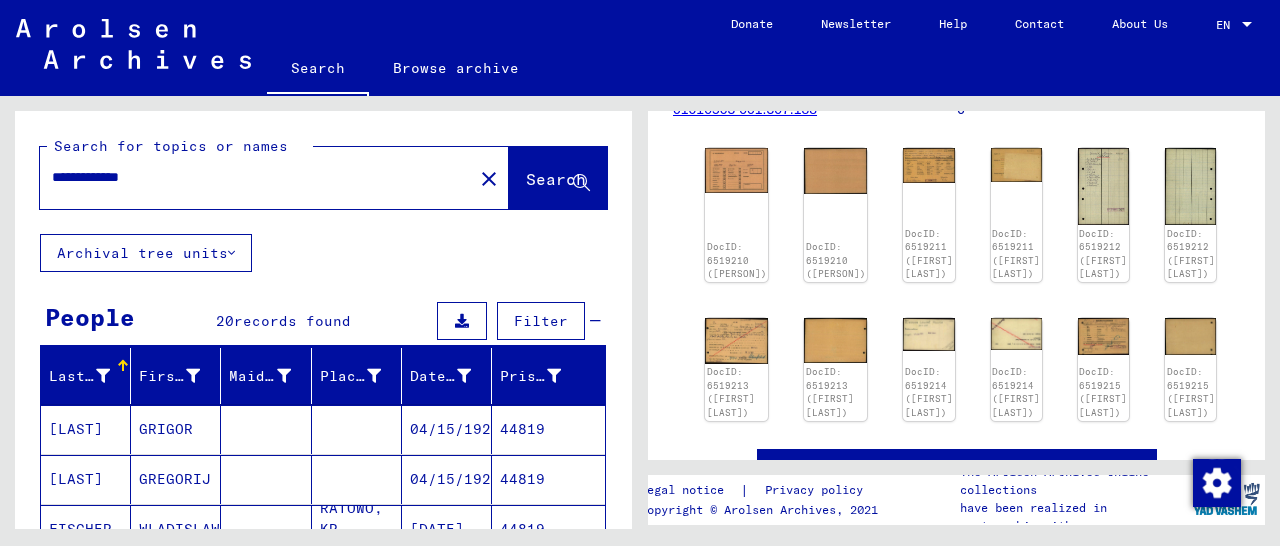 click on "Search" 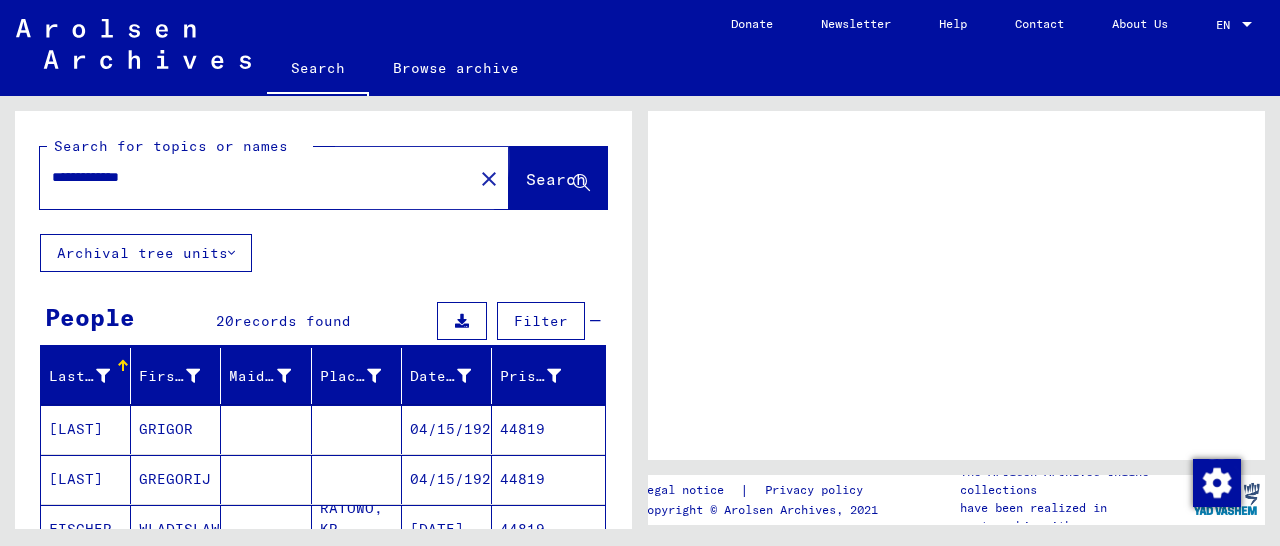 scroll, scrollTop: 0, scrollLeft: 0, axis: both 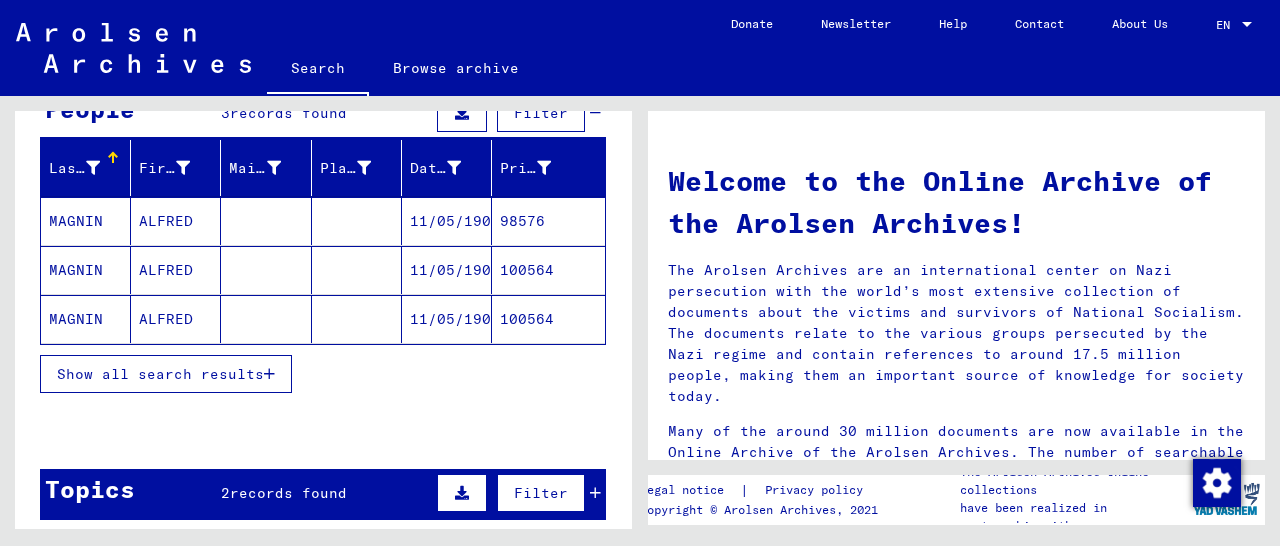 click on "98576" at bounding box center (548, 270) 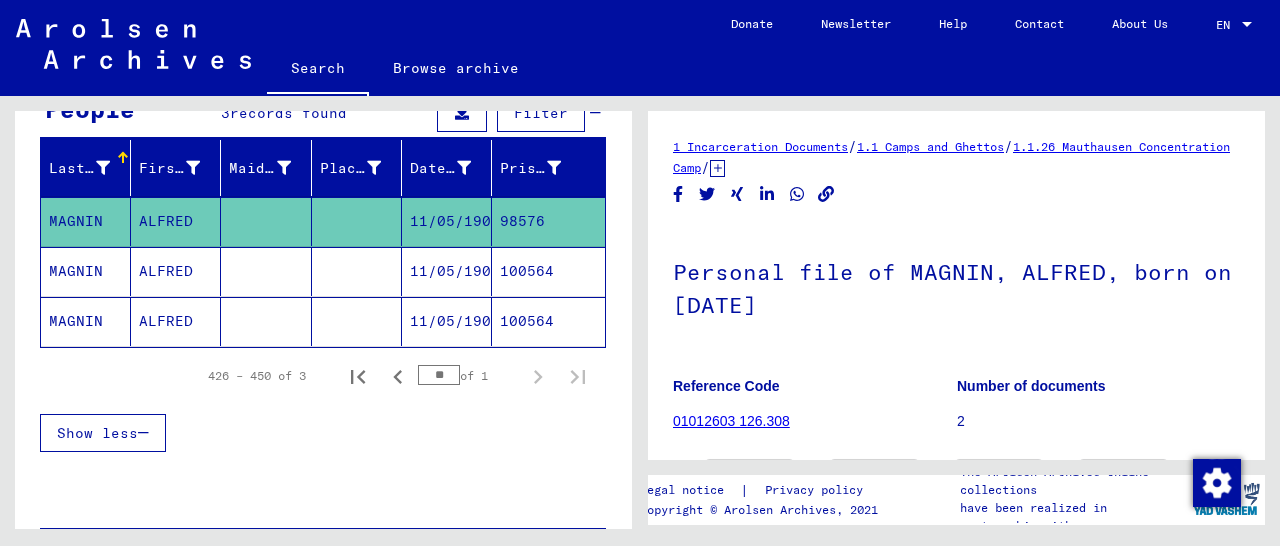 scroll, scrollTop: 206, scrollLeft: 0, axis: vertical 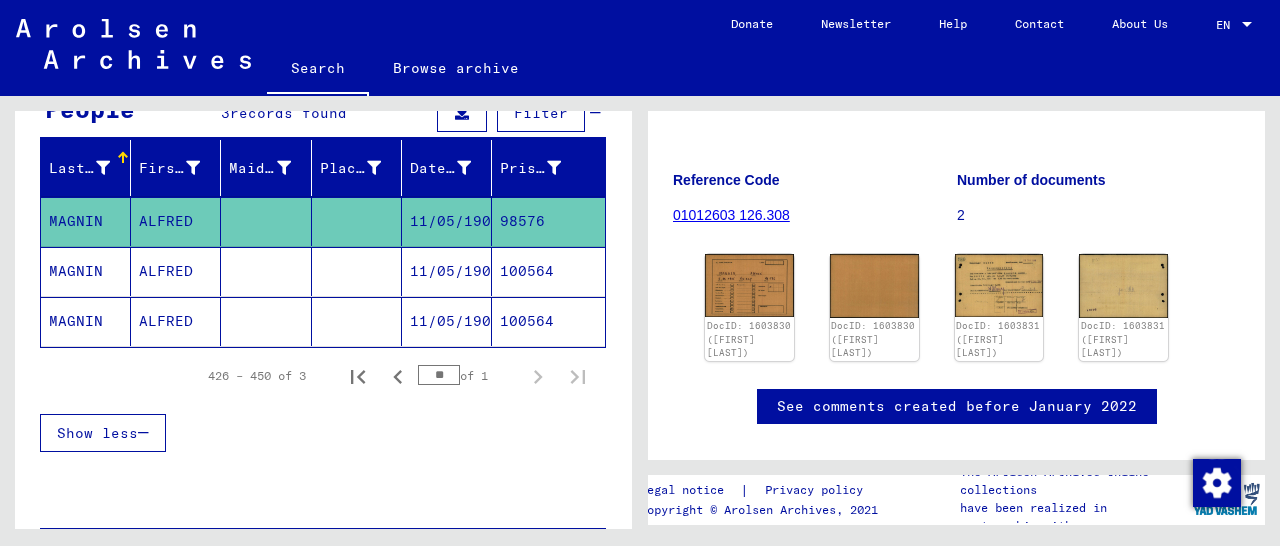 click on "100564" at bounding box center (548, 321) 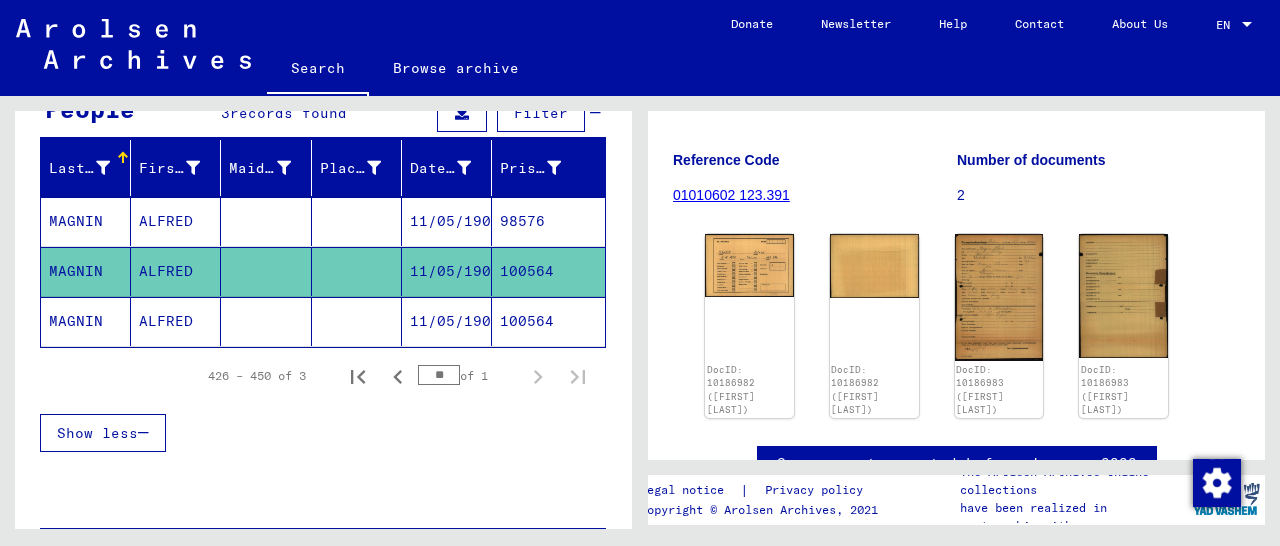 scroll, scrollTop: 312, scrollLeft: 0, axis: vertical 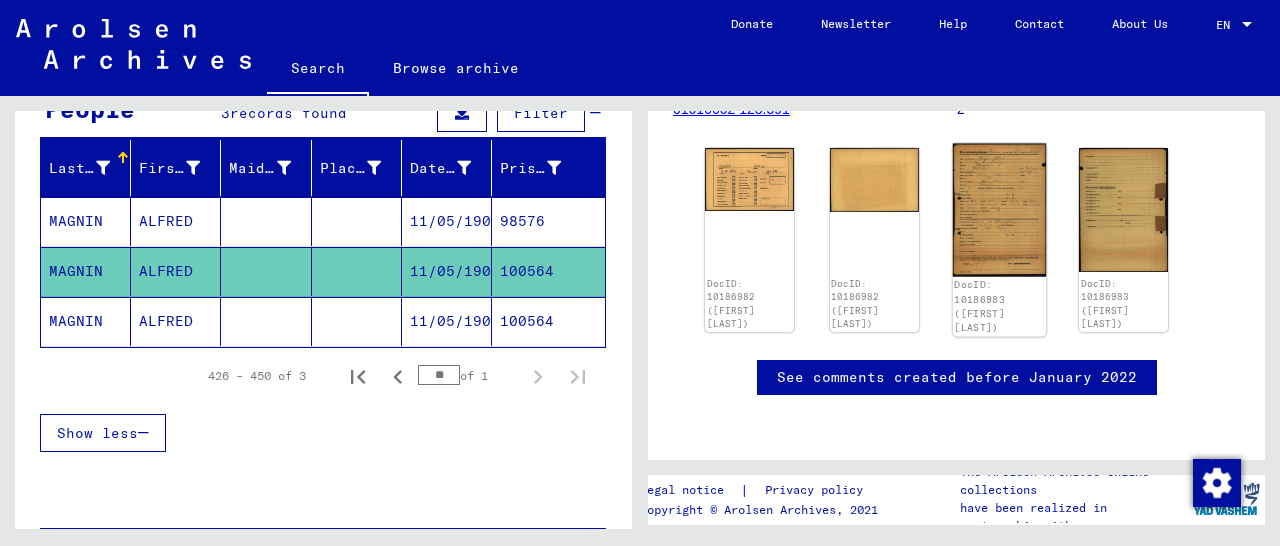 click 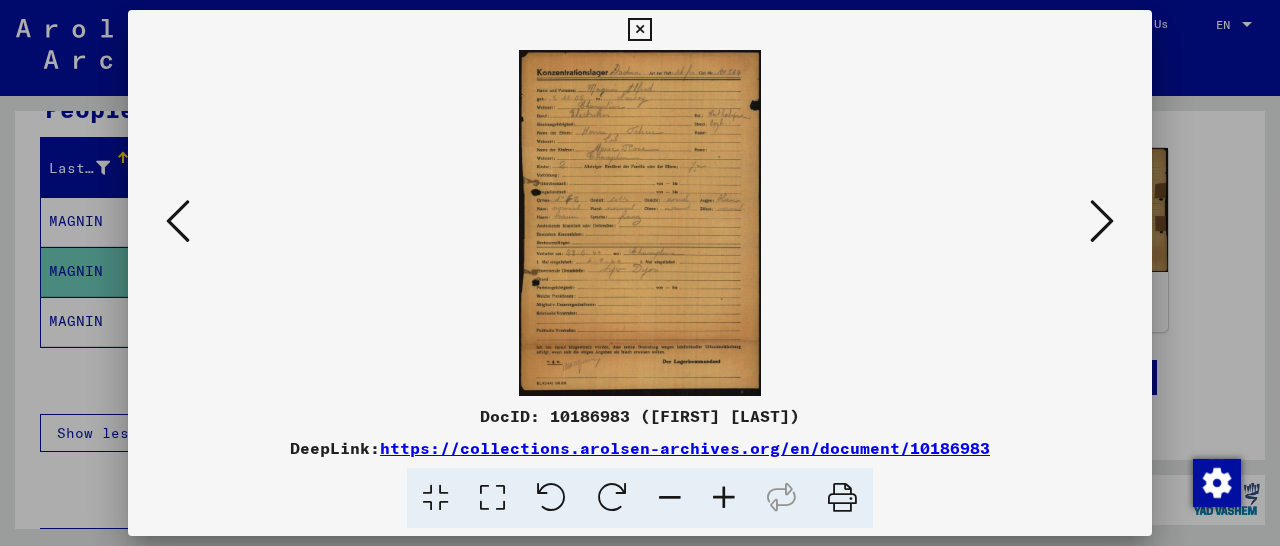 click at bounding box center [724, 498] 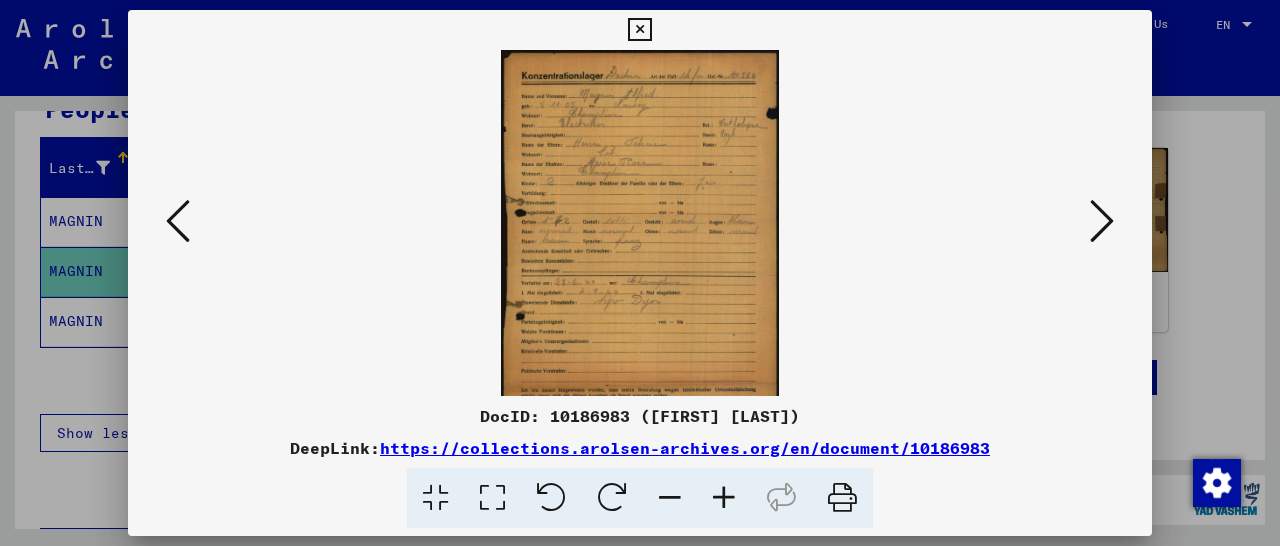 click at bounding box center (724, 498) 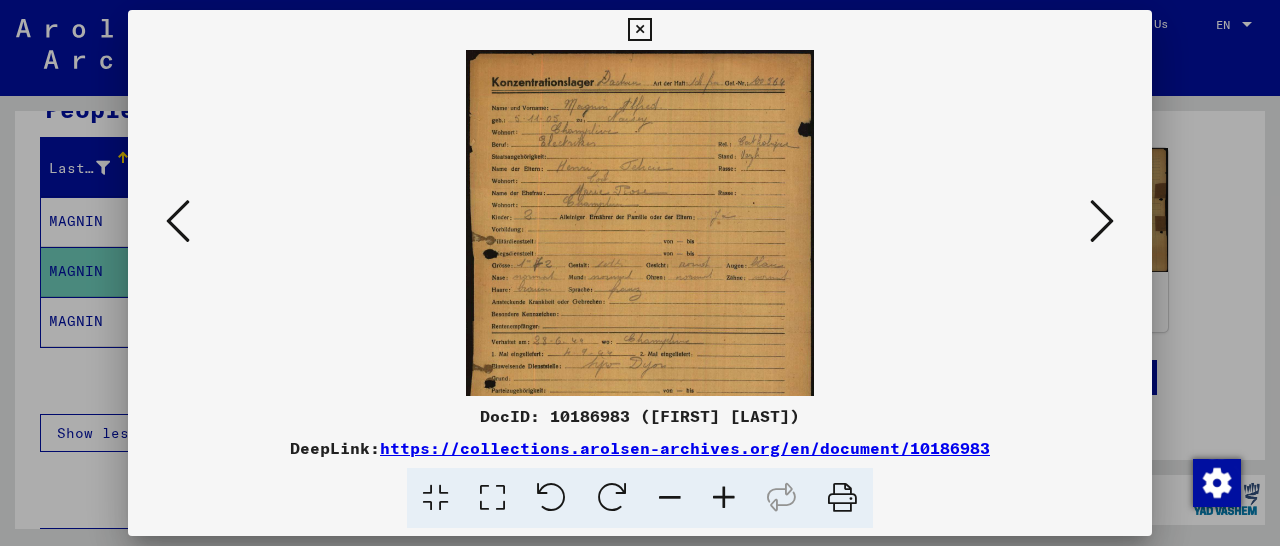 click at bounding box center (724, 498) 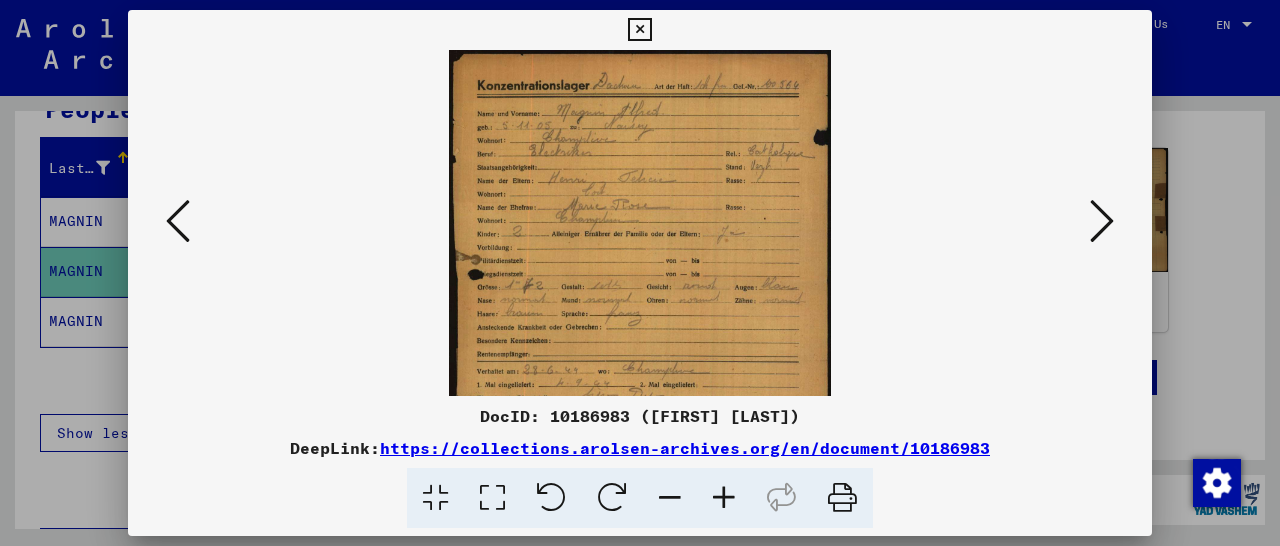 click at bounding box center [724, 498] 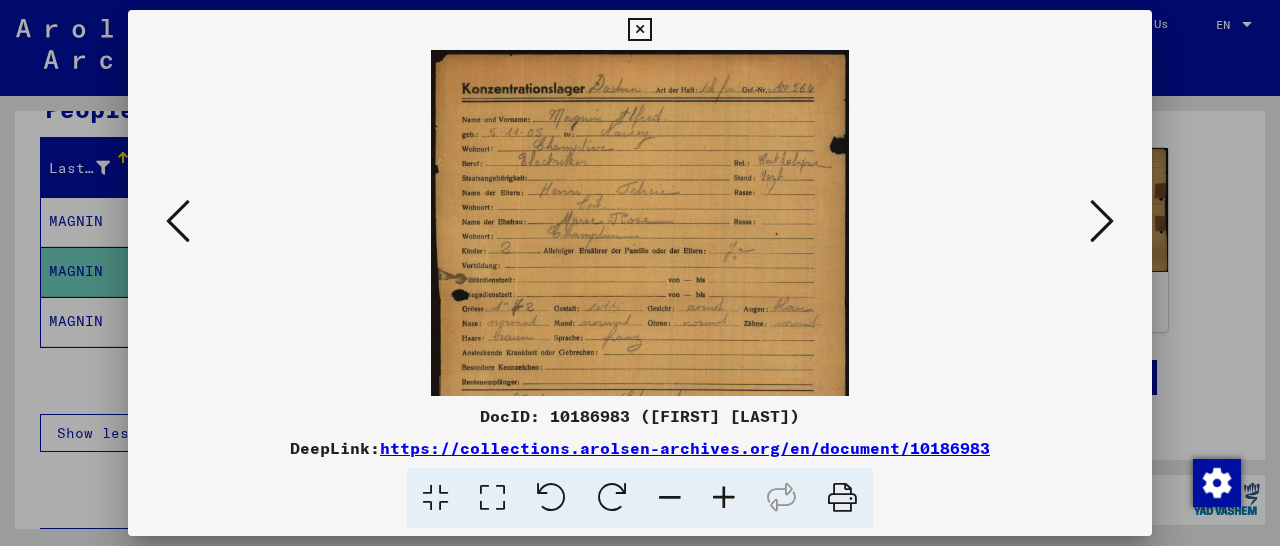 click at bounding box center [724, 498] 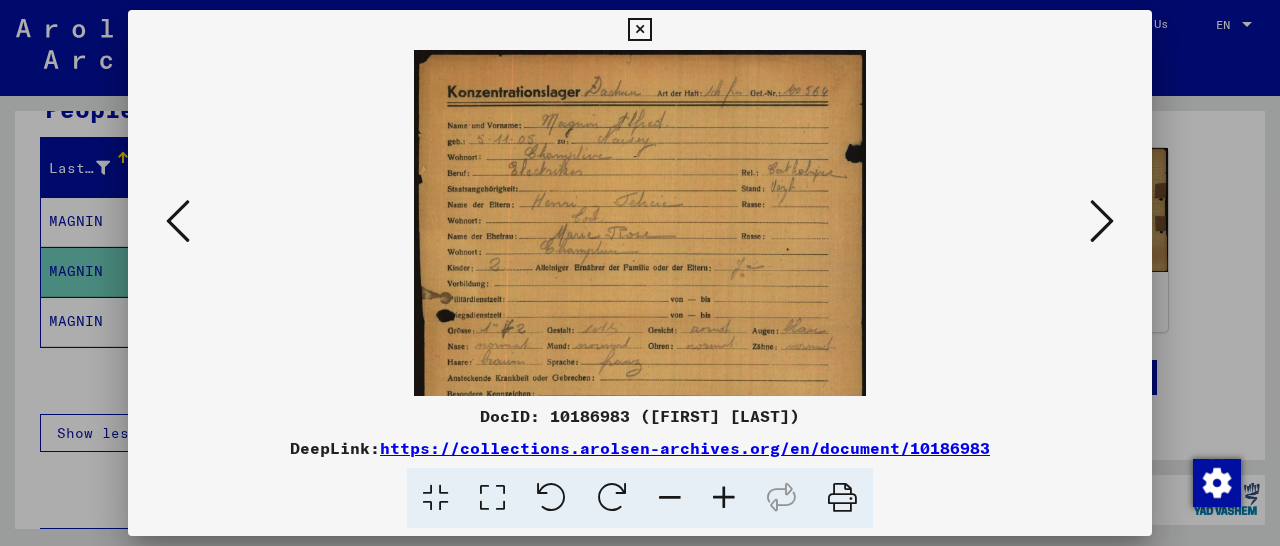 click at bounding box center (724, 498) 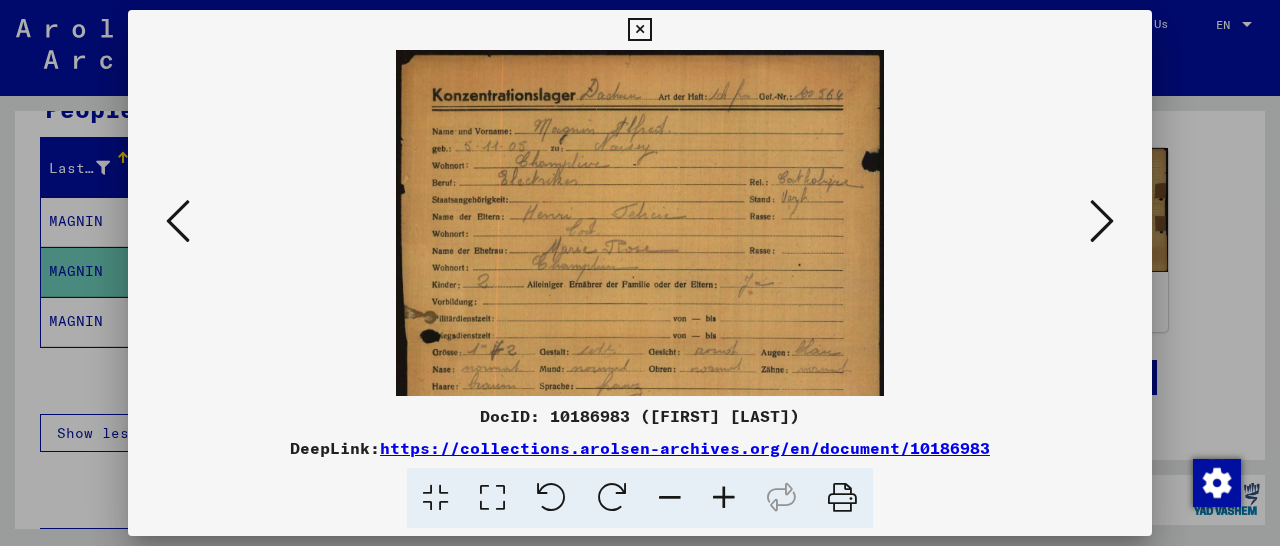 click at bounding box center [724, 498] 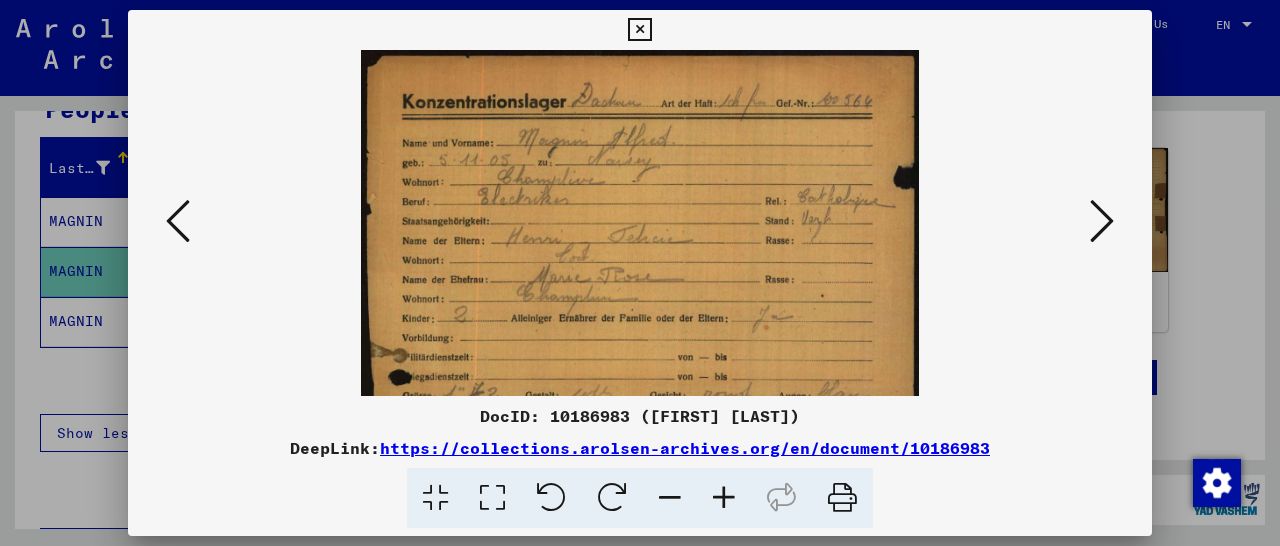 click at bounding box center [724, 498] 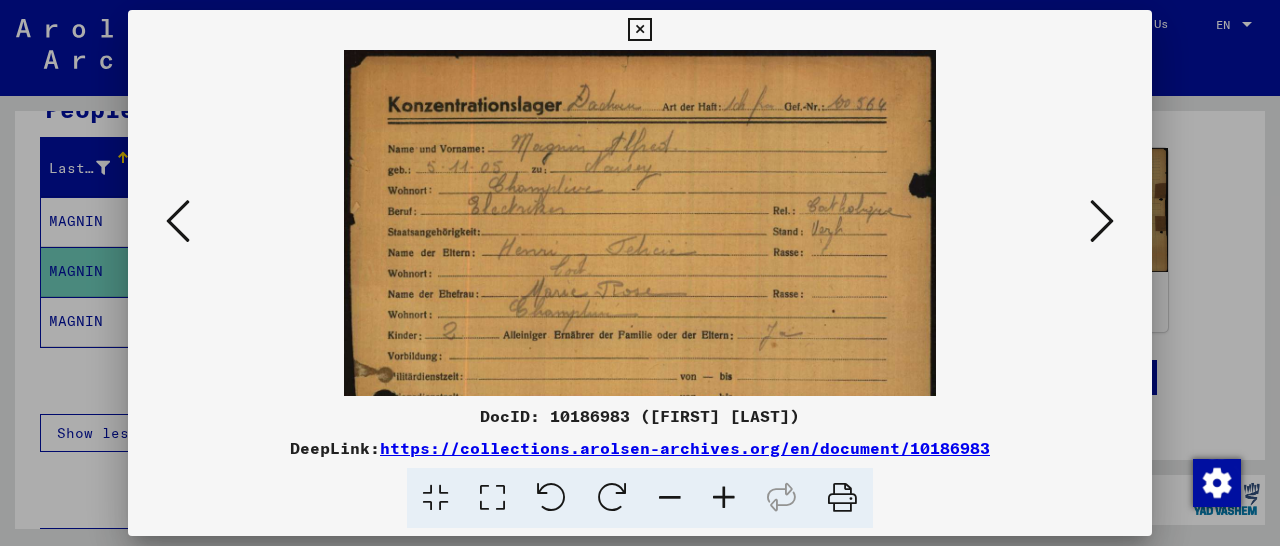 click at bounding box center [724, 498] 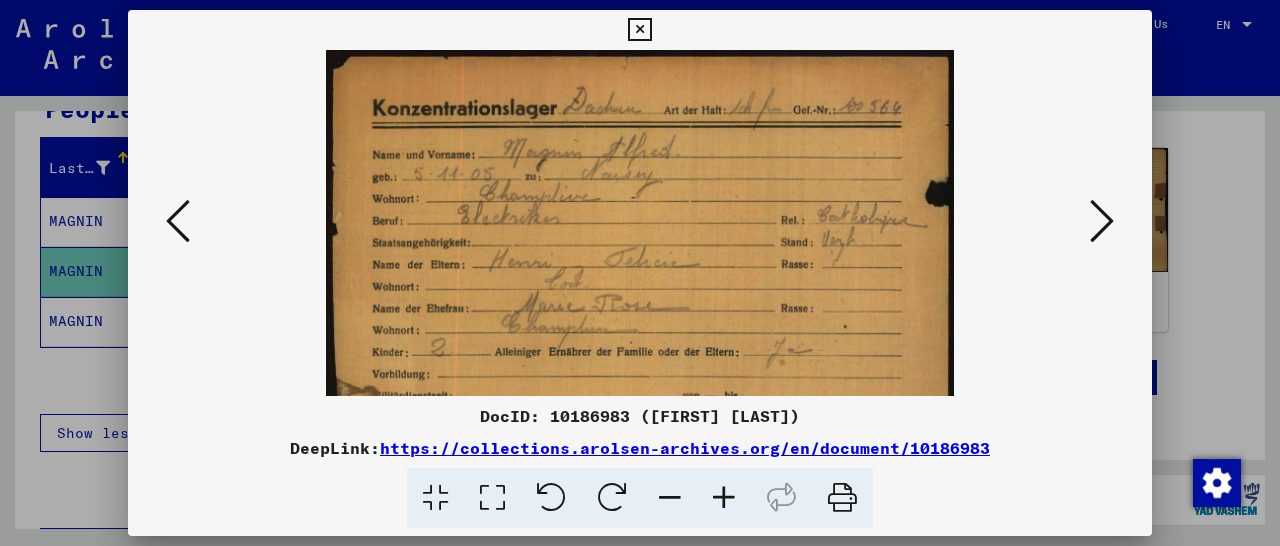 click at bounding box center [724, 498] 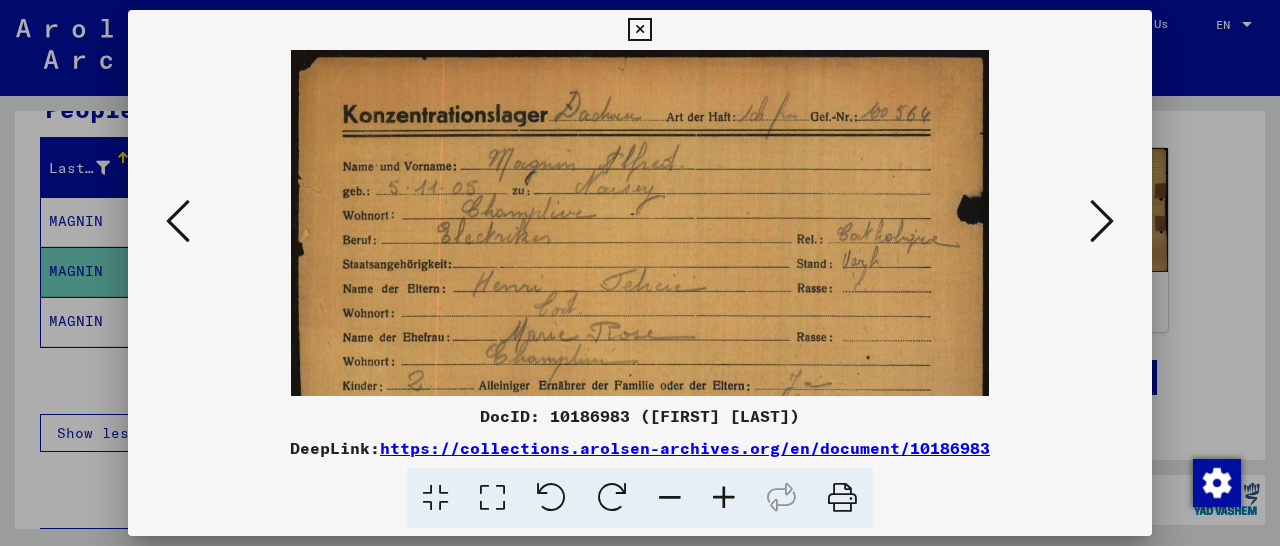 click at bounding box center [724, 498] 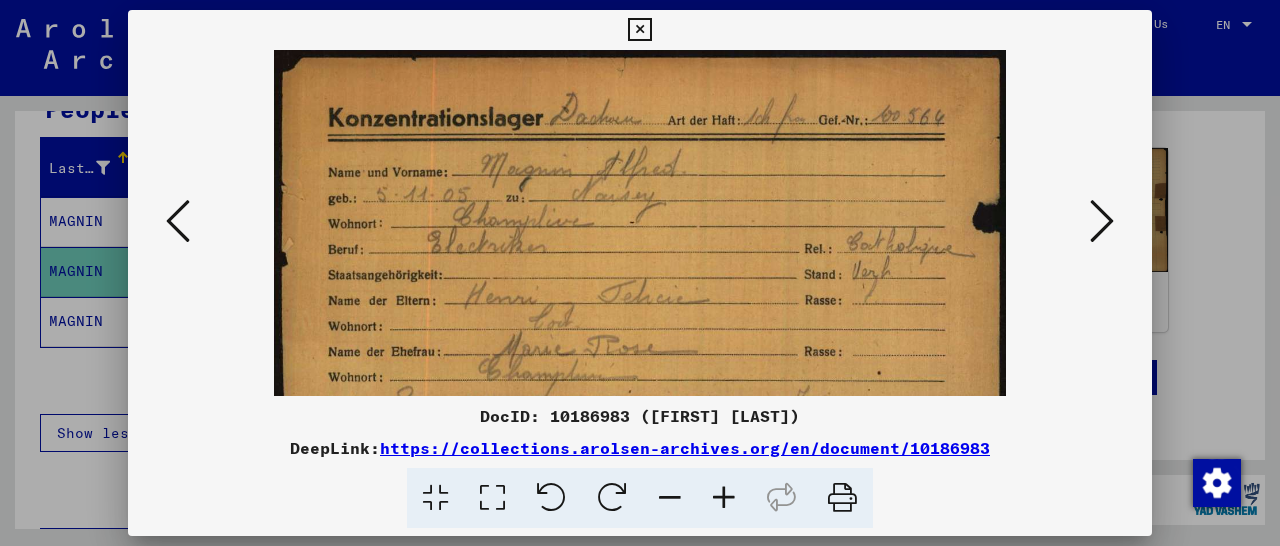 click at bounding box center [724, 498] 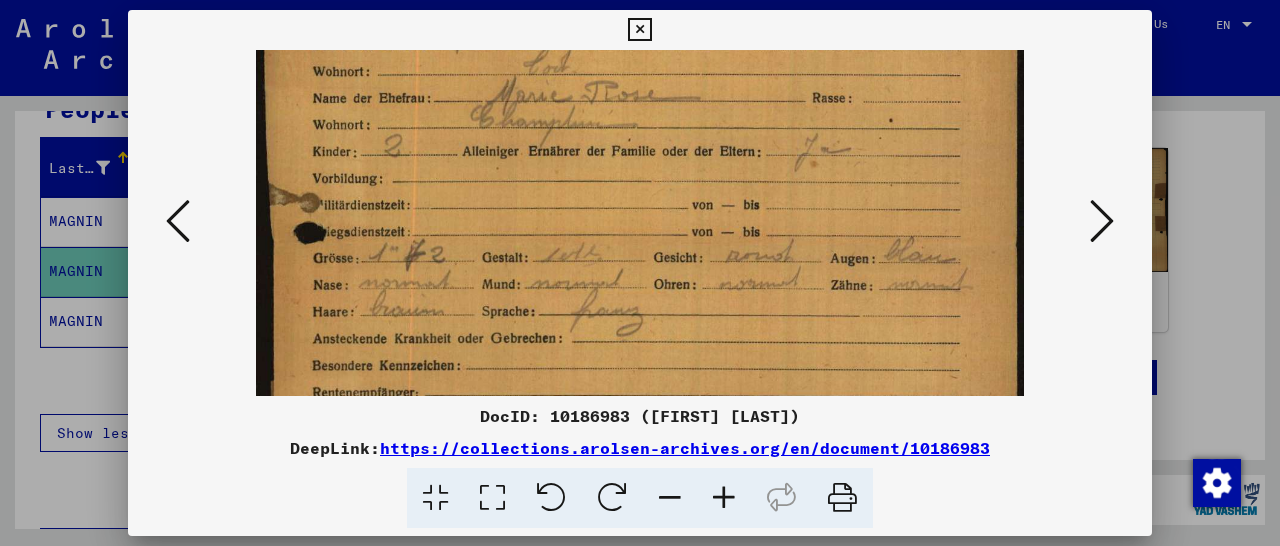 drag, startPoint x: 749, startPoint y: 361, endPoint x: 805, endPoint y: 95, distance: 271.83084 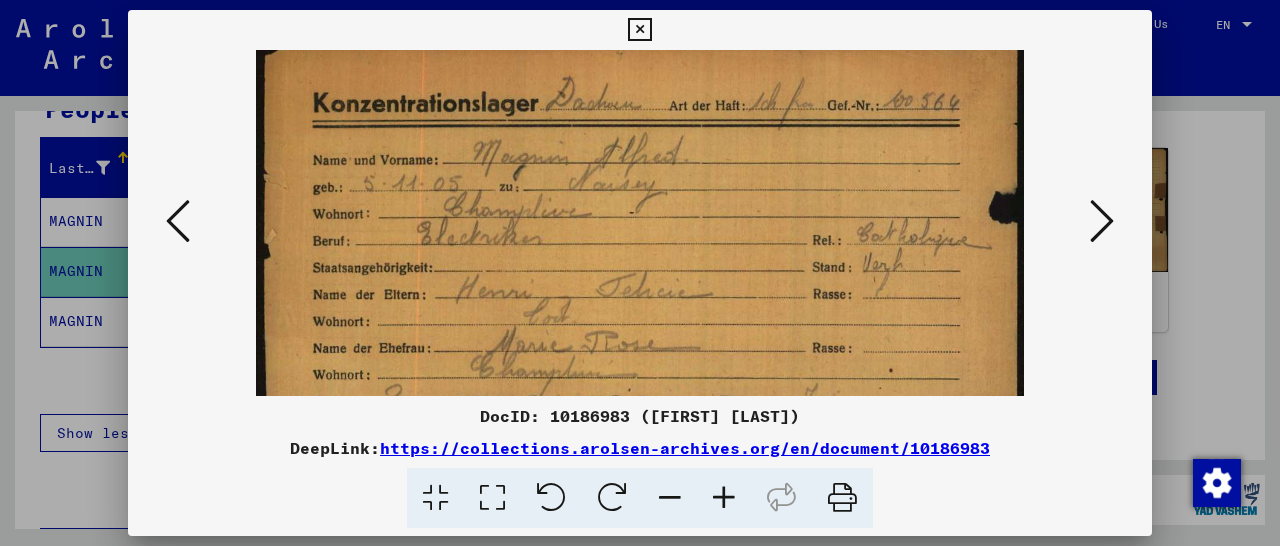 scroll, scrollTop: 0, scrollLeft: 0, axis: both 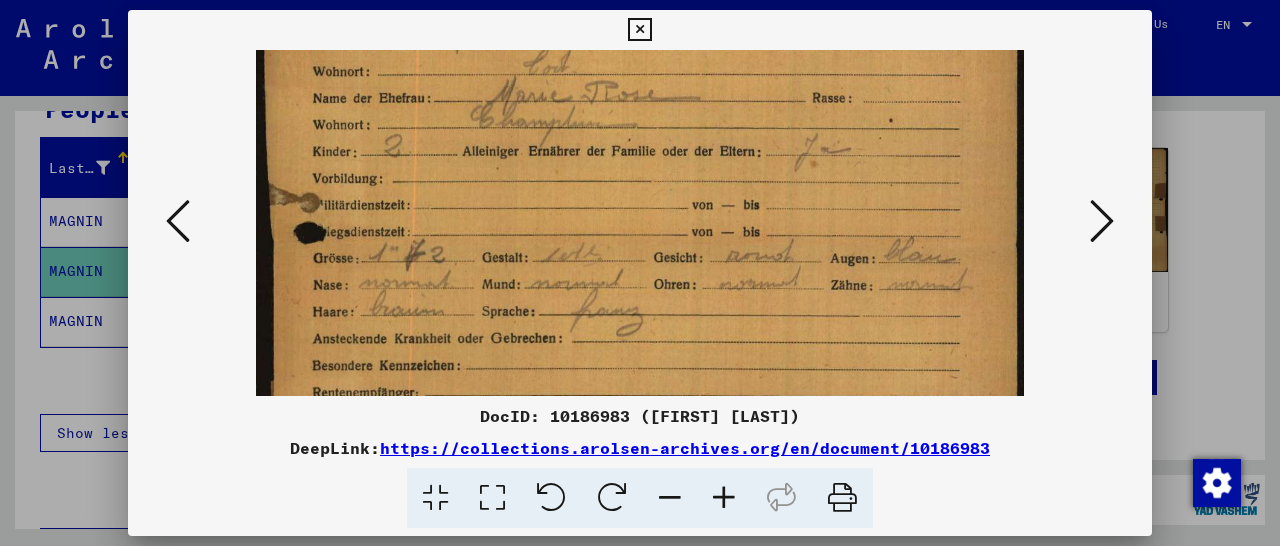 drag, startPoint x: 757, startPoint y: 149, endPoint x: 785, endPoint y: 153, distance: 28.284271 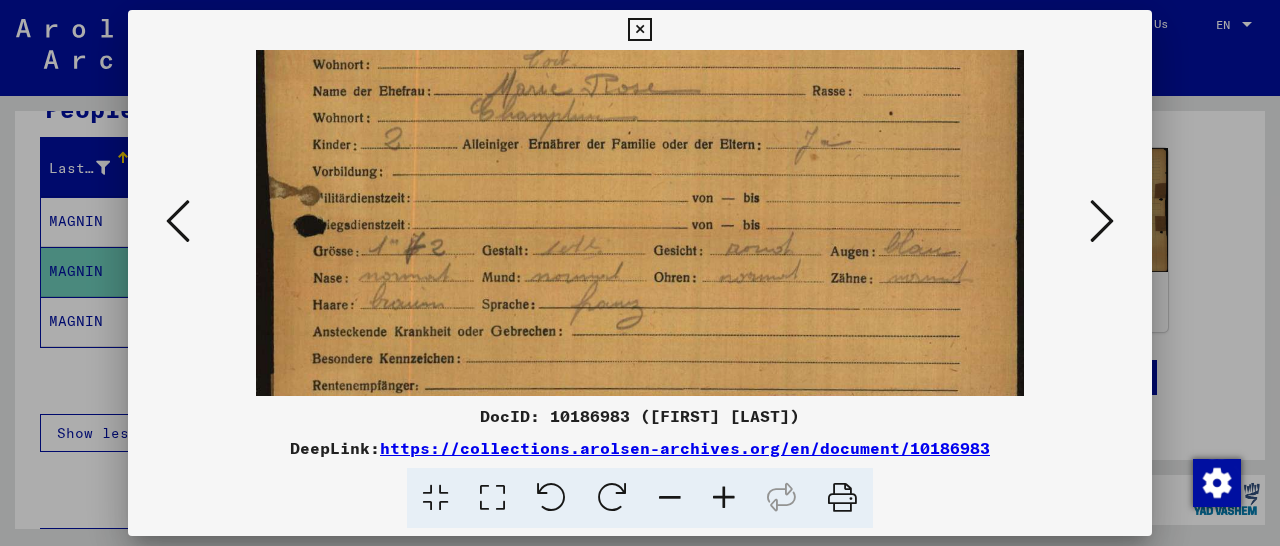 scroll, scrollTop: 270, scrollLeft: 0, axis: vertical 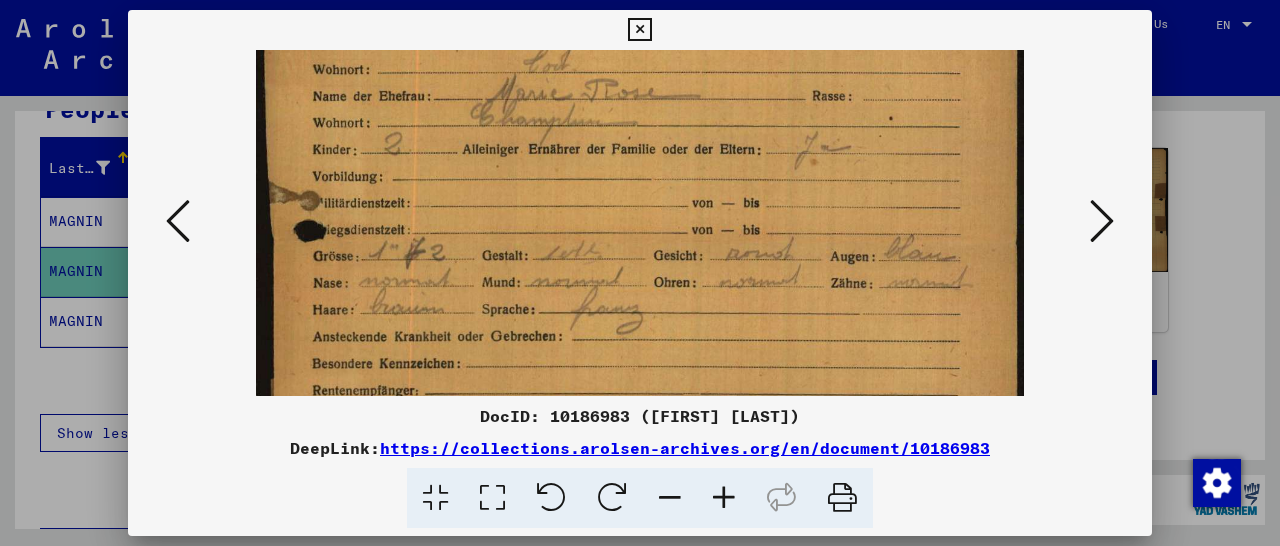 drag, startPoint x: 724, startPoint y: 303, endPoint x: 754, endPoint y: 317, distance: 33.105892 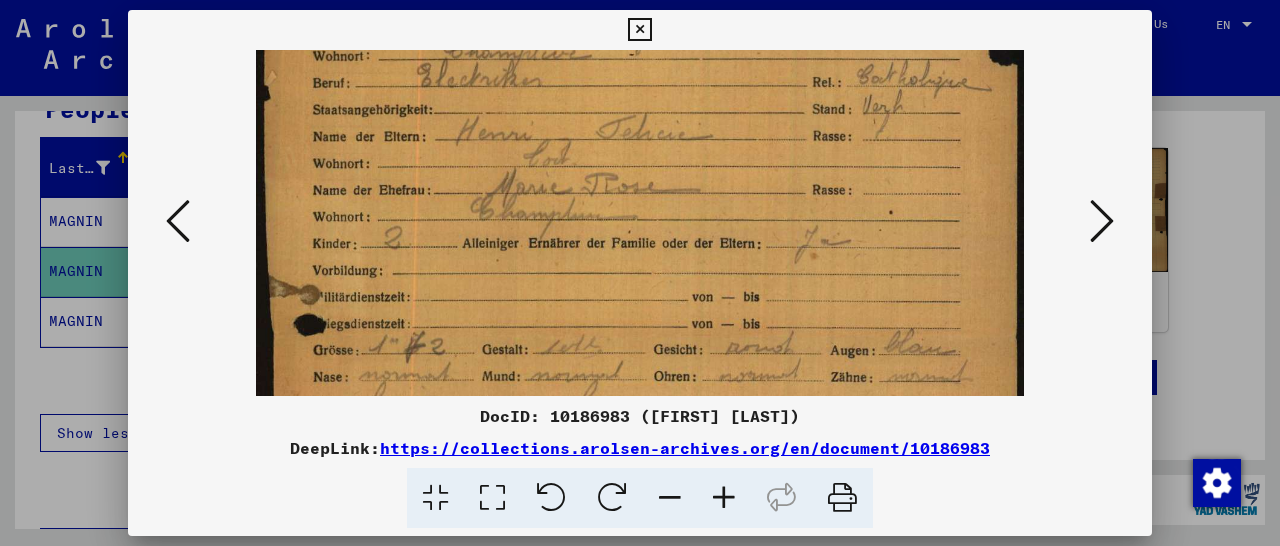 scroll, scrollTop: 170, scrollLeft: 0, axis: vertical 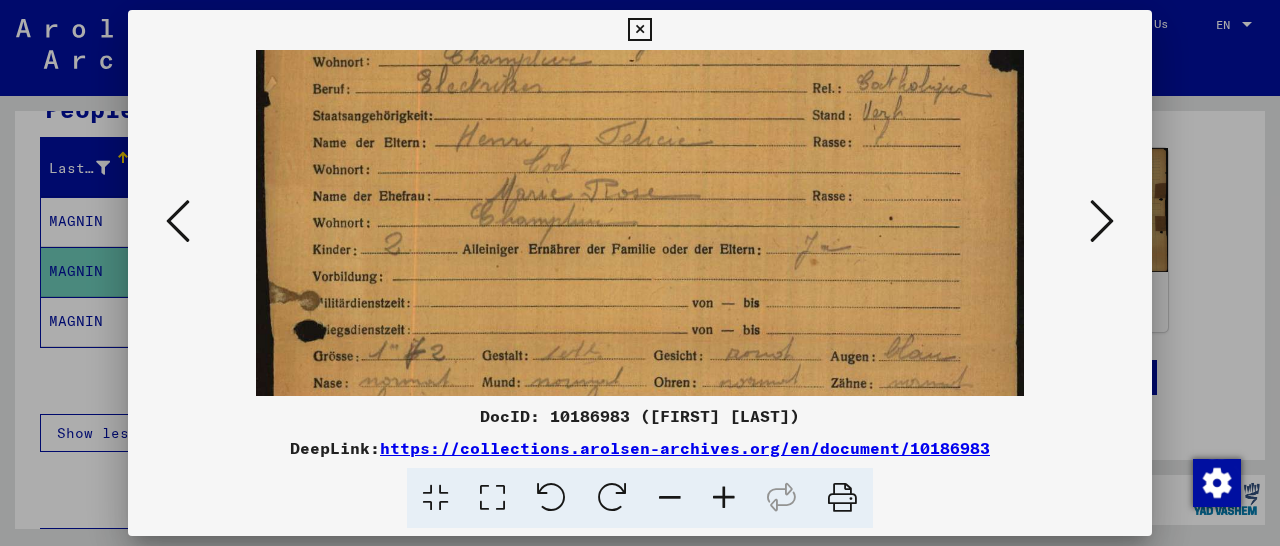 drag, startPoint x: 751, startPoint y: 183, endPoint x: 747, endPoint y: 283, distance: 100.07997 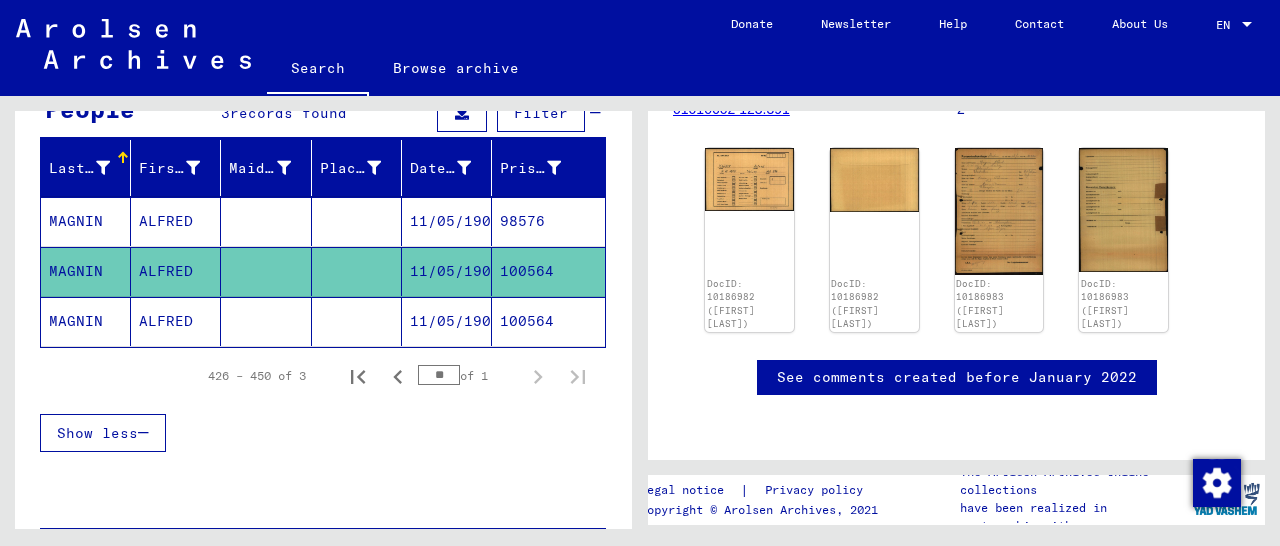 scroll, scrollTop: 0, scrollLeft: 0, axis: both 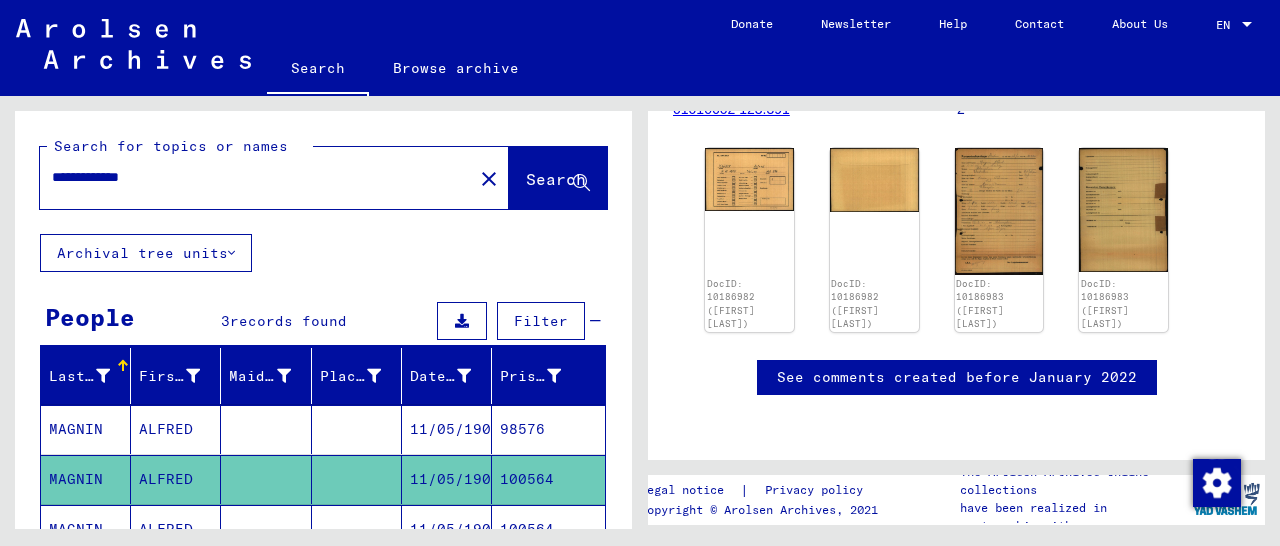 drag, startPoint x: 189, startPoint y: 183, endPoint x: 92, endPoint y: 189, distance: 97.18539 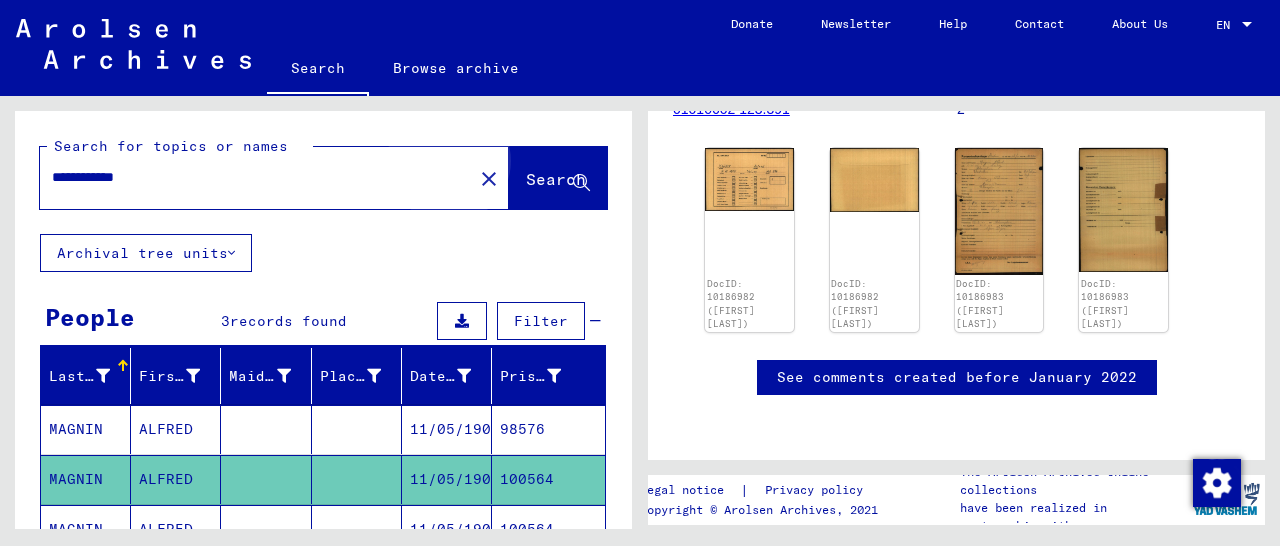 click on "Search" 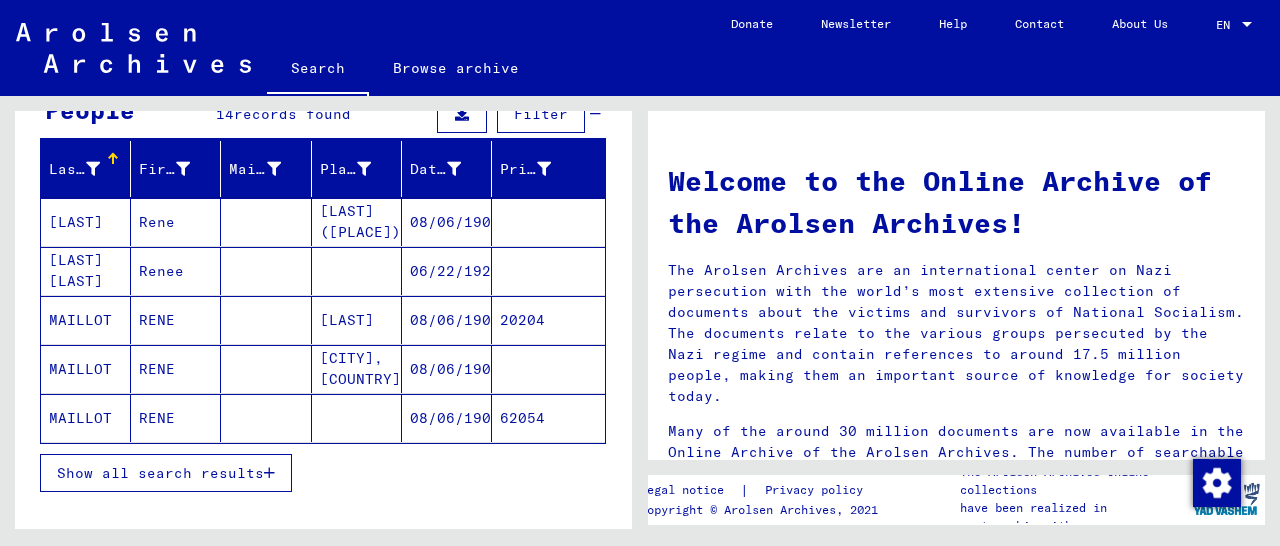 scroll, scrollTop: 208, scrollLeft: 0, axis: vertical 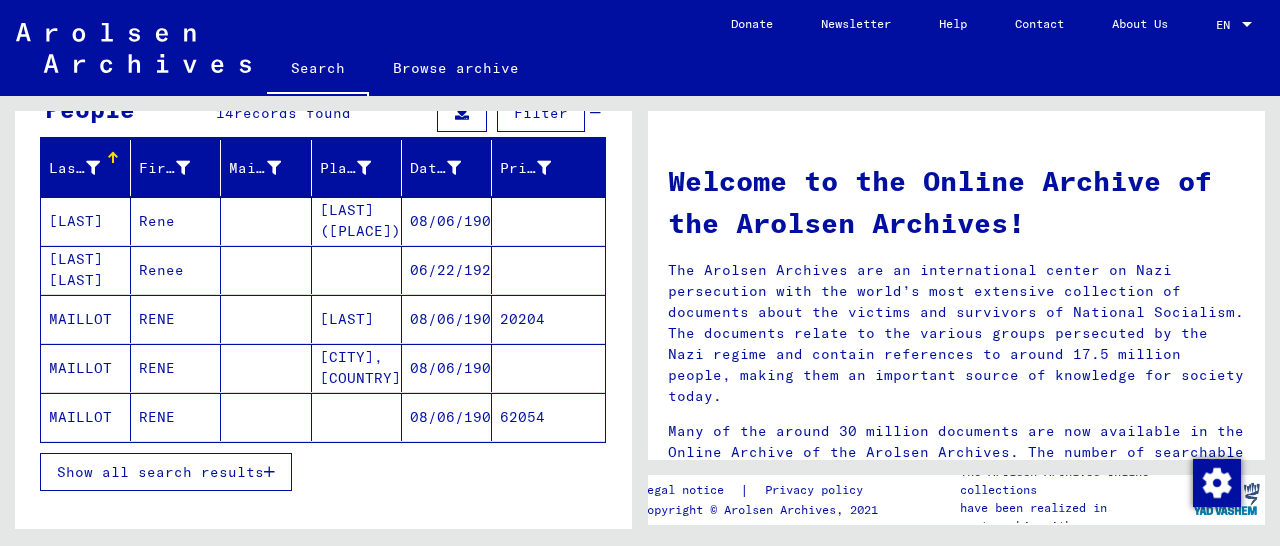 click on "20204" at bounding box center (548, 368) 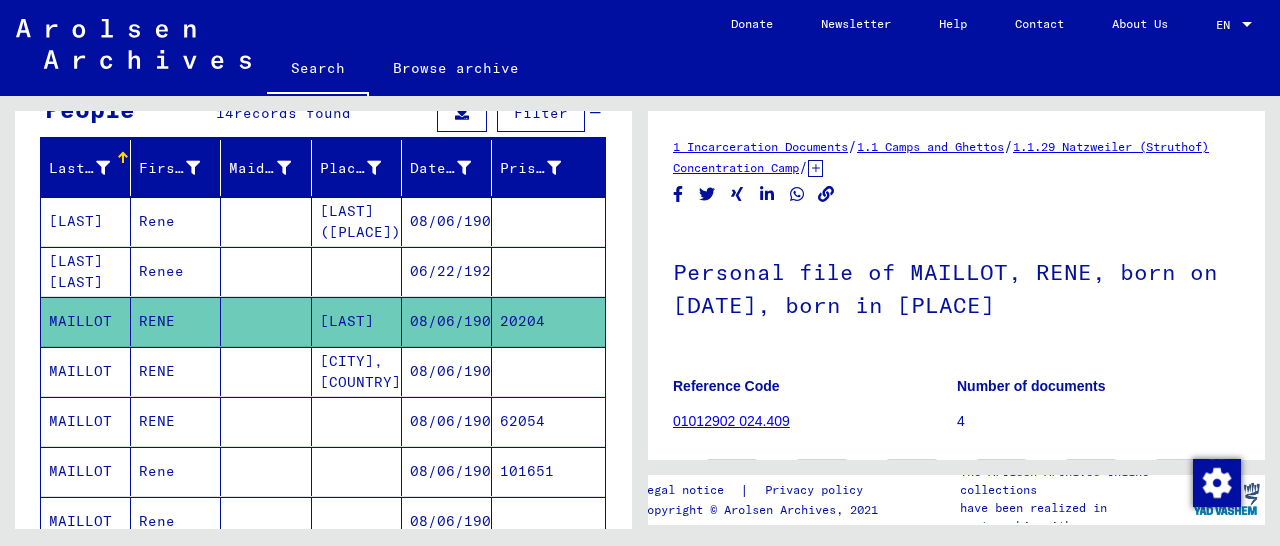 scroll, scrollTop: 312, scrollLeft: 0, axis: vertical 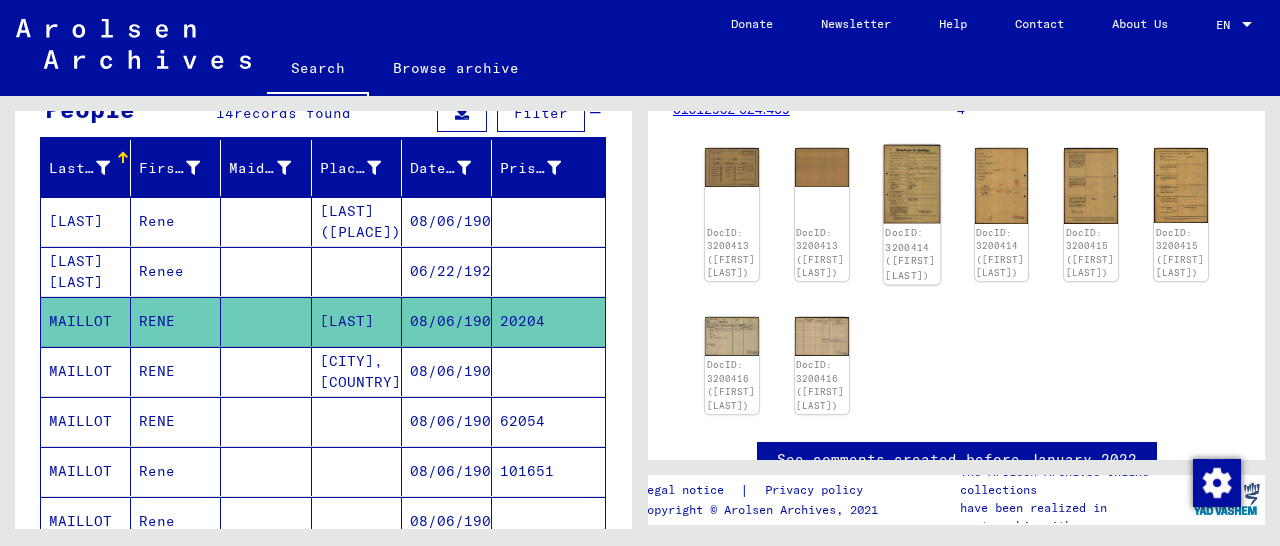 click 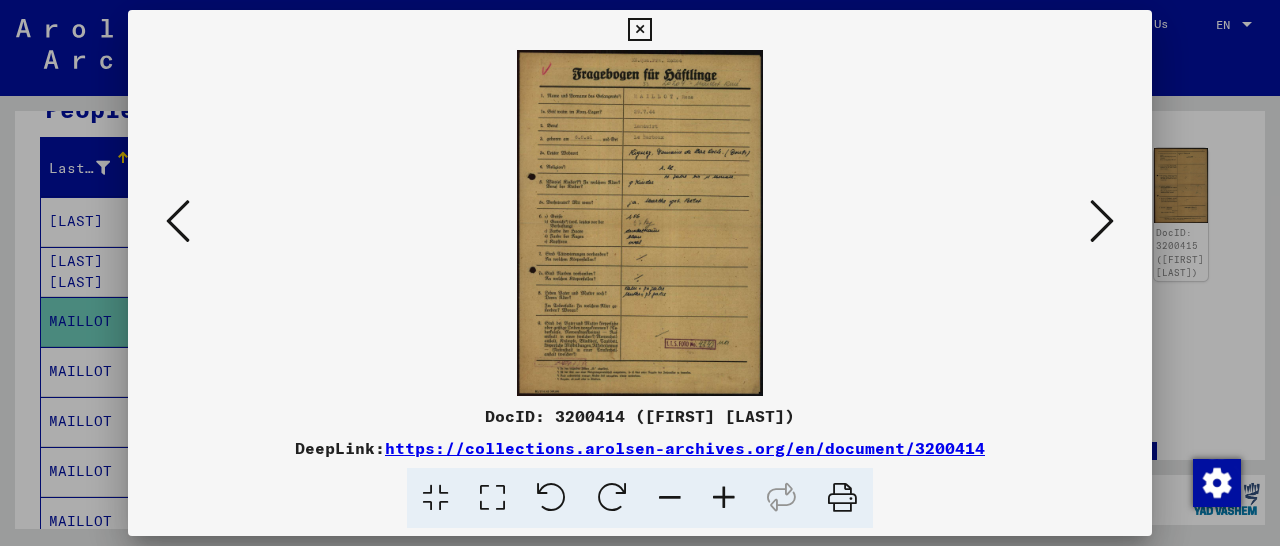 click at bounding box center [724, 498] 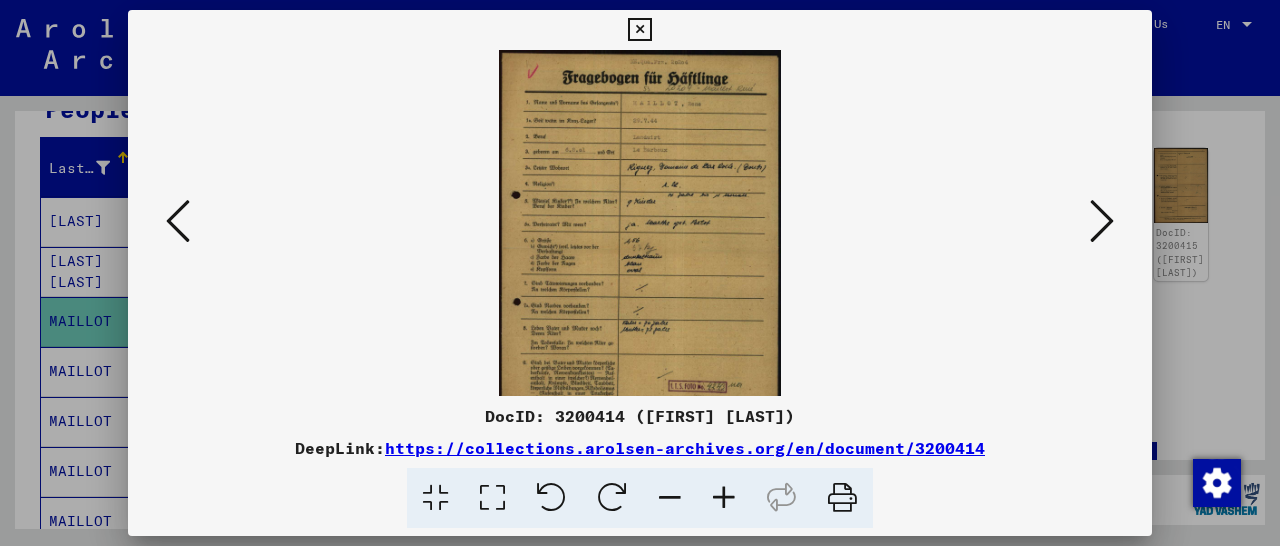 click at bounding box center [724, 498] 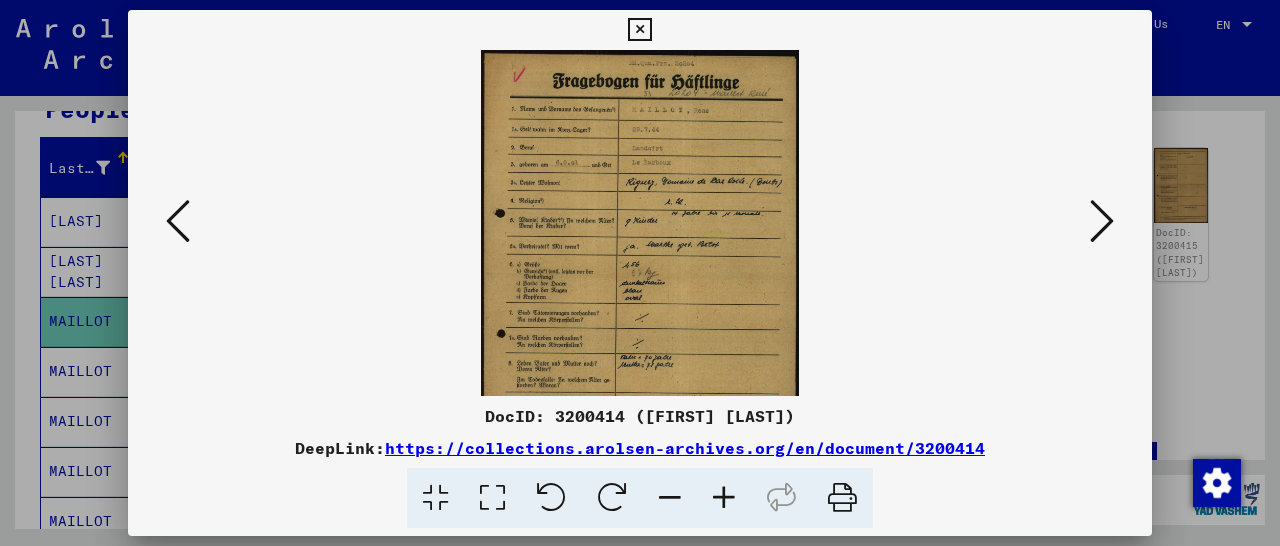 click at bounding box center [724, 498] 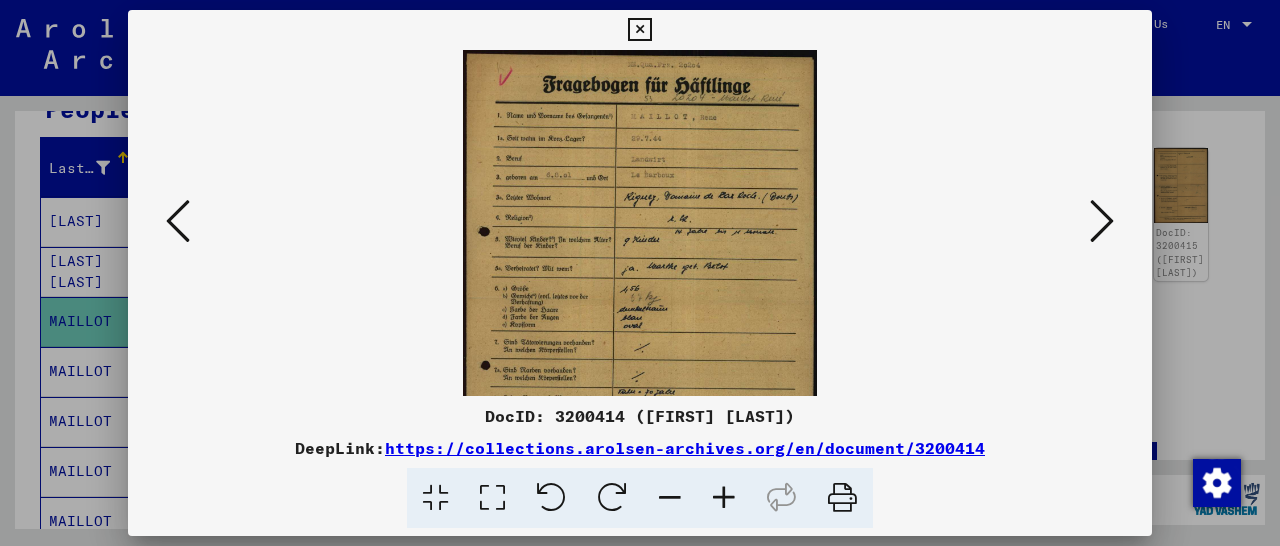 click at bounding box center [724, 498] 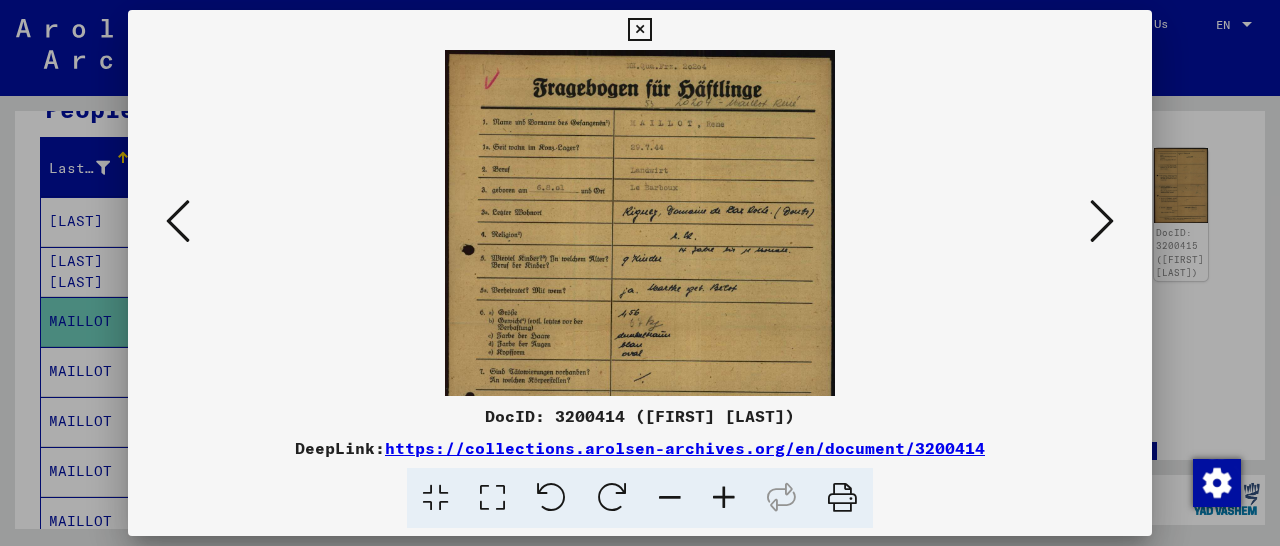 click at bounding box center (724, 498) 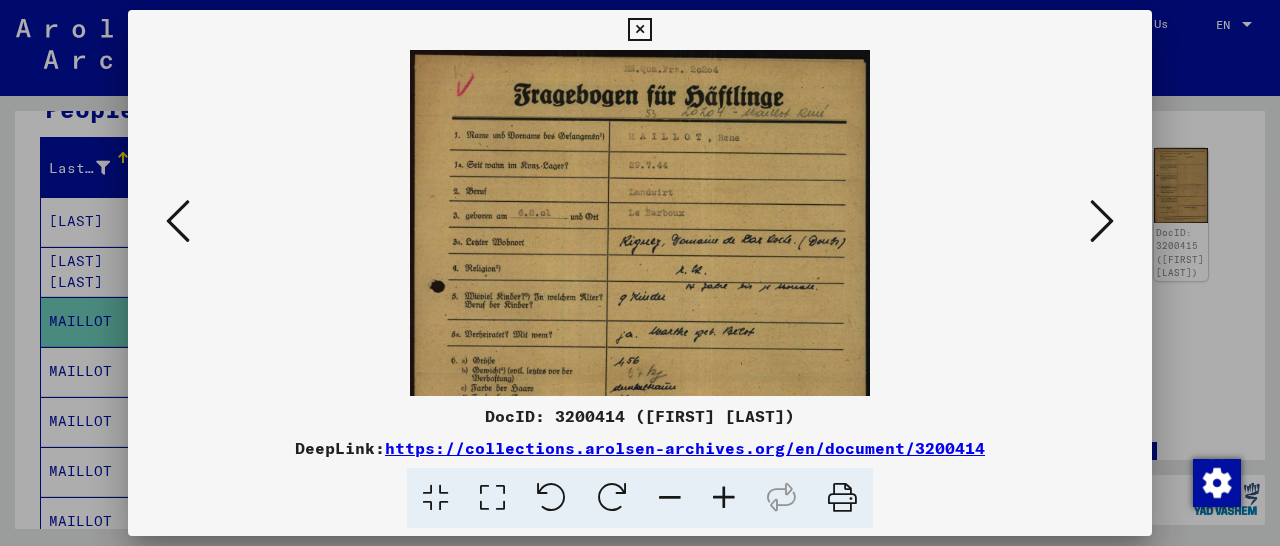 click at bounding box center [724, 498] 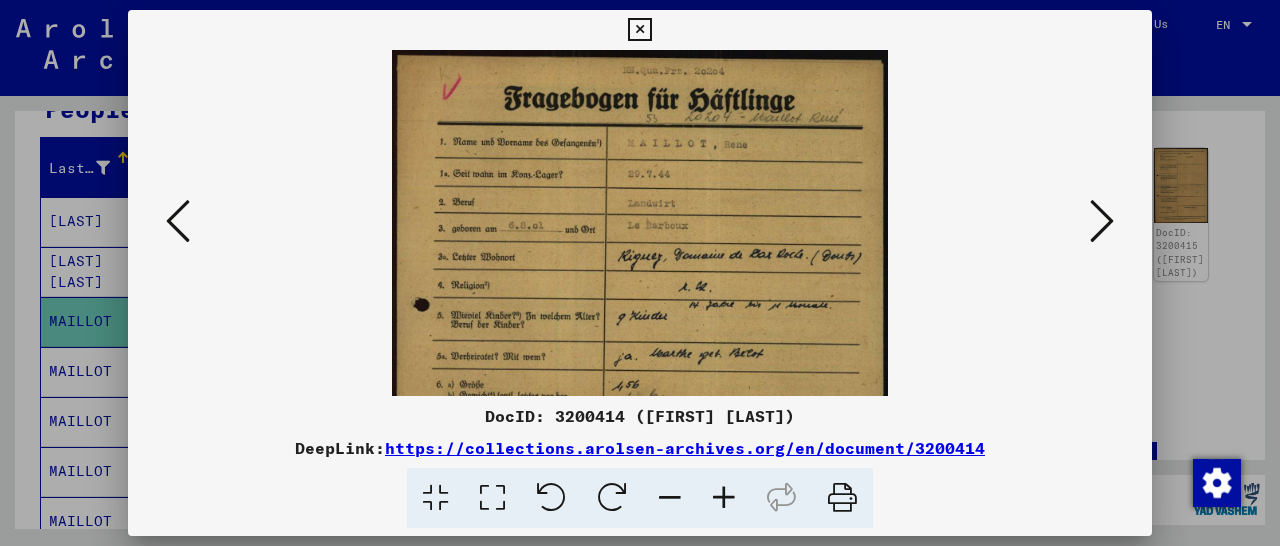 click at bounding box center [724, 498] 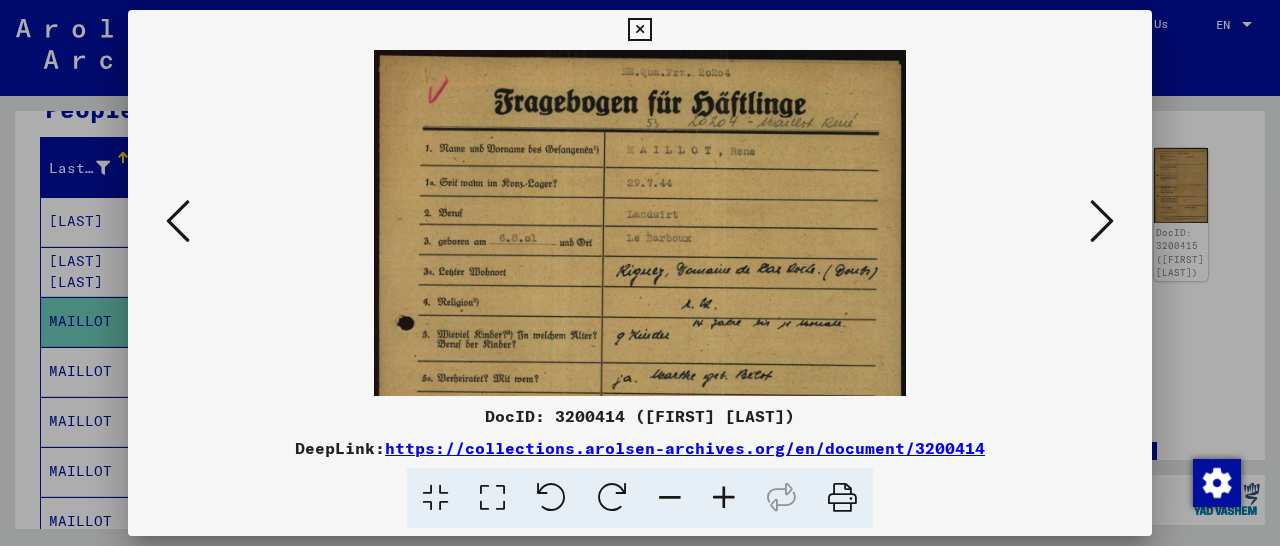 click at bounding box center (724, 498) 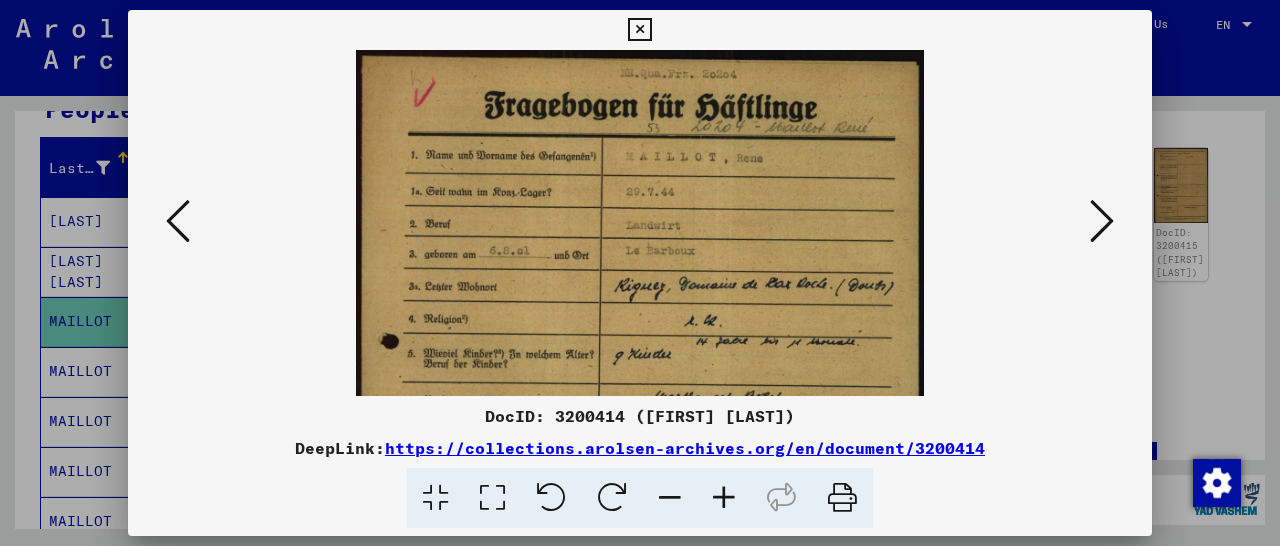 click at bounding box center (724, 498) 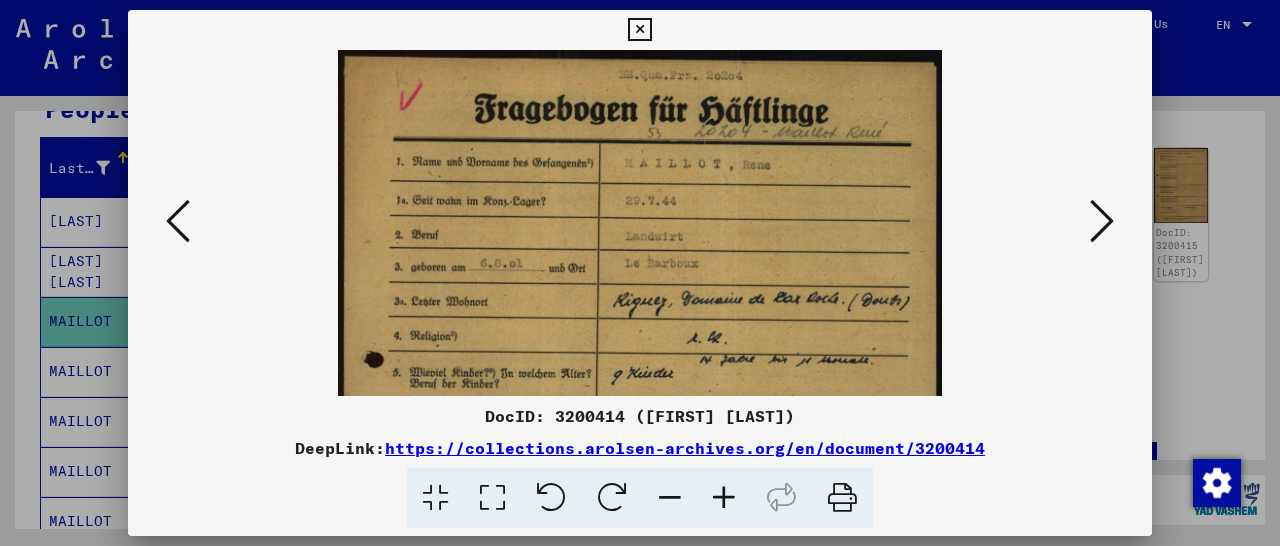 click at bounding box center [724, 498] 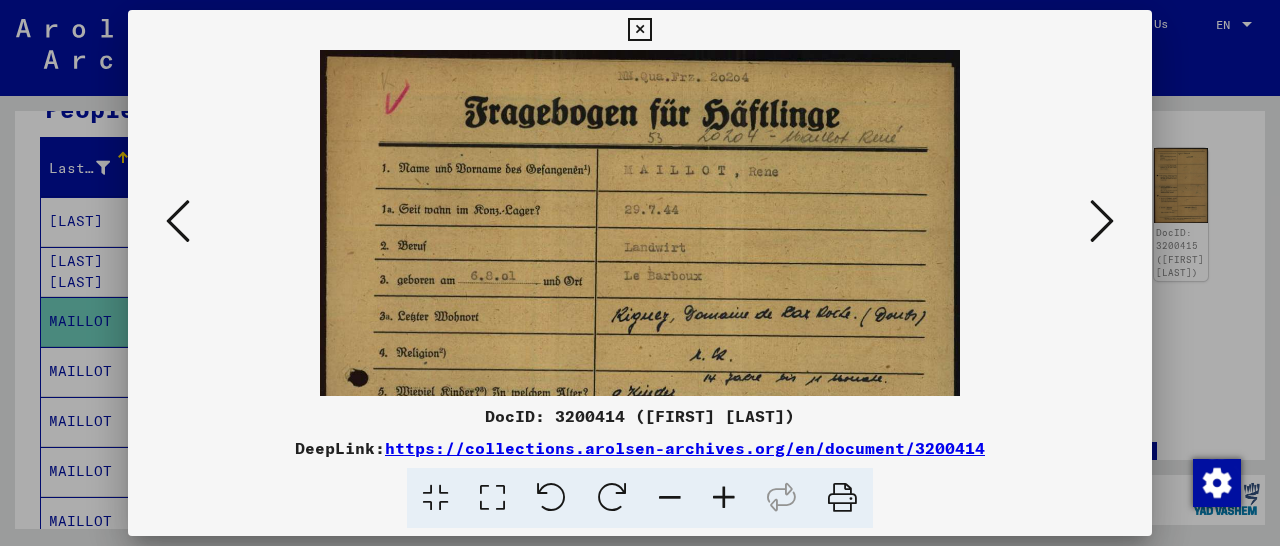 click at bounding box center [724, 498] 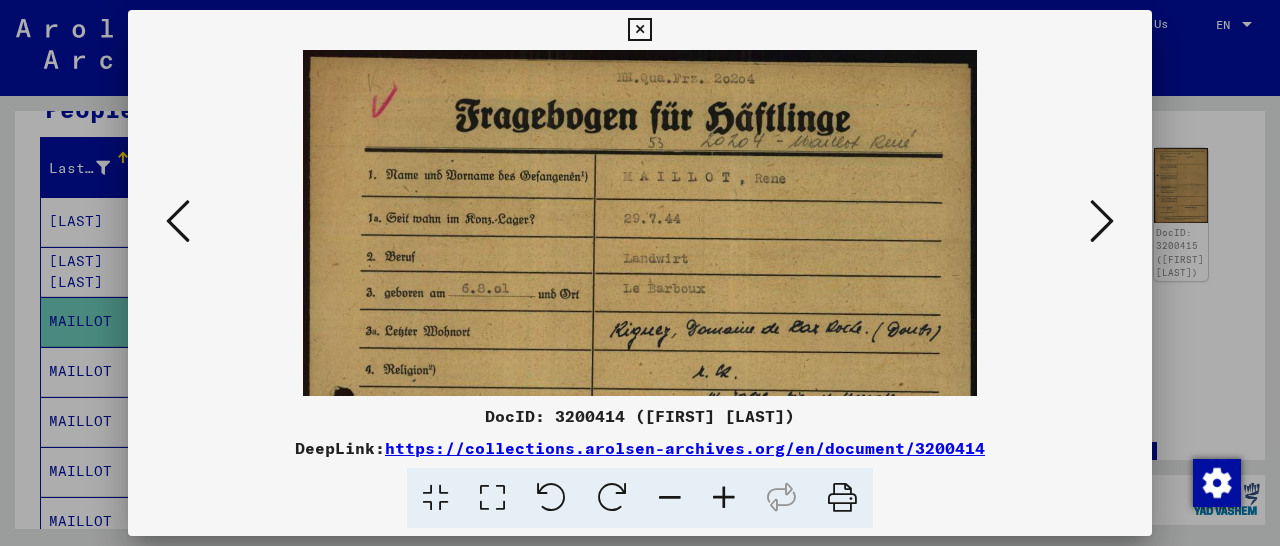 click at bounding box center [724, 498] 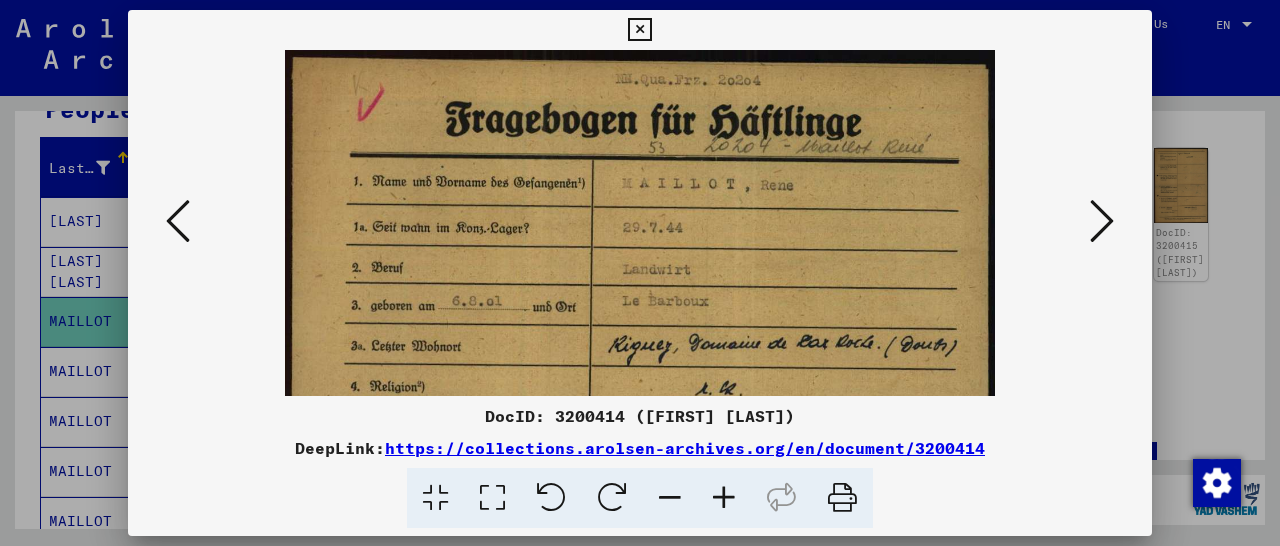 click at bounding box center (724, 498) 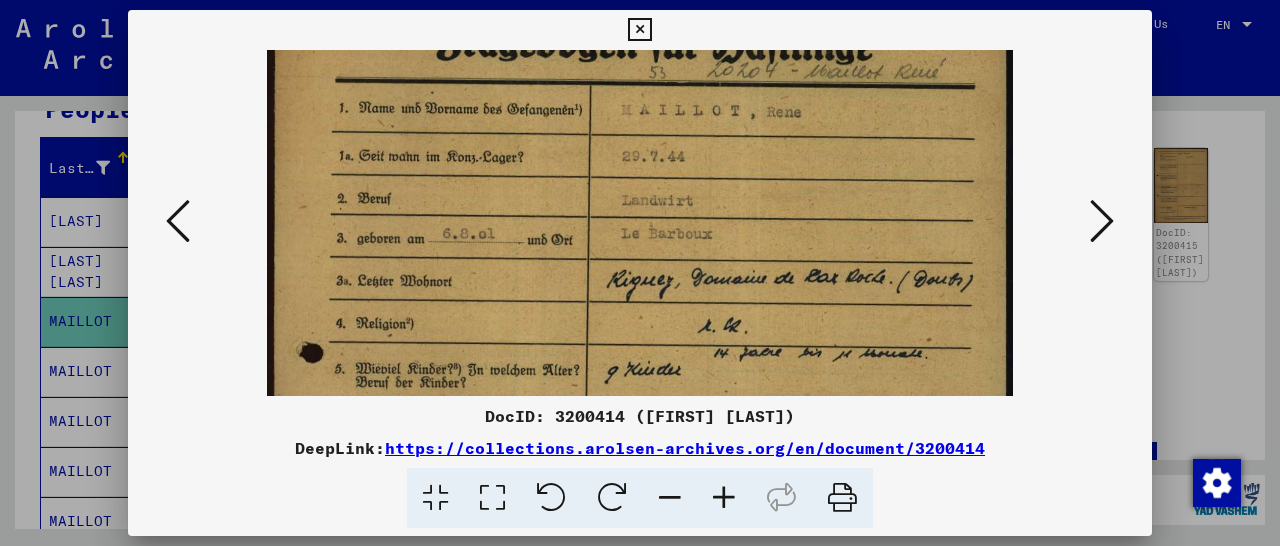 scroll, scrollTop: 93, scrollLeft: 0, axis: vertical 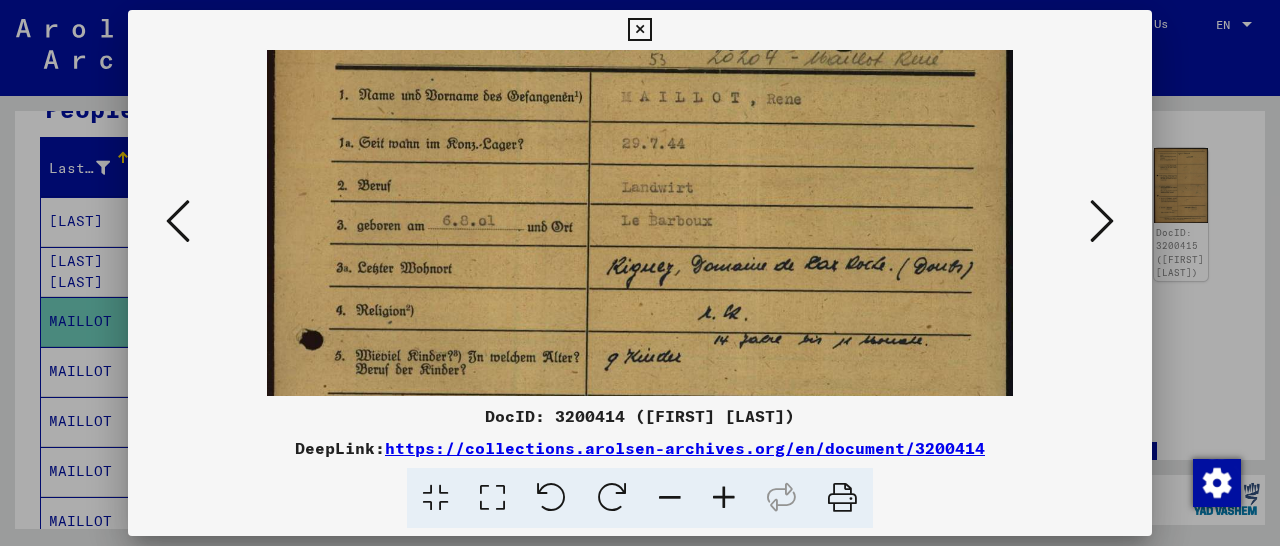 drag, startPoint x: 734, startPoint y: 343, endPoint x: 743, endPoint y: 250, distance: 93.43447 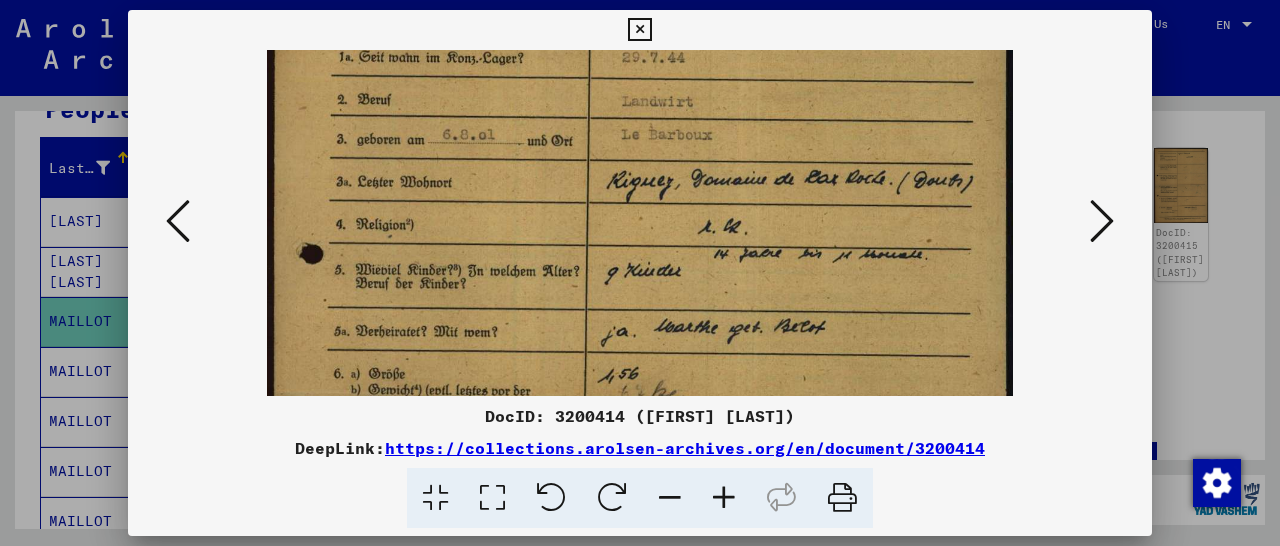 scroll, scrollTop: 181, scrollLeft: 0, axis: vertical 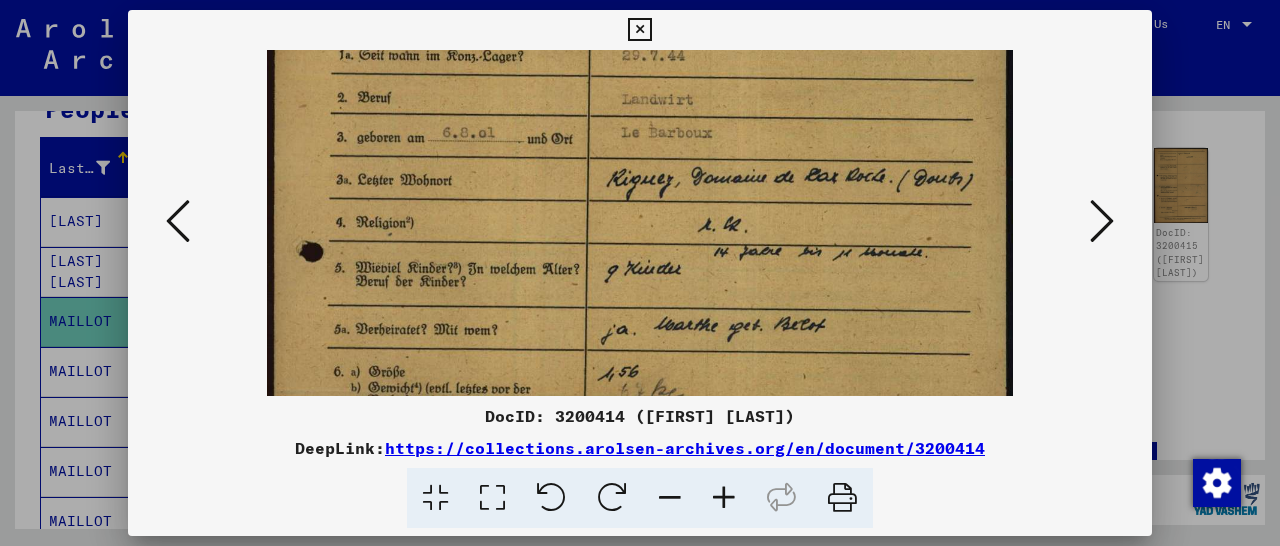 drag, startPoint x: 625, startPoint y: 357, endPoint x: 638, endPoint y: 269, distance: 88.95505 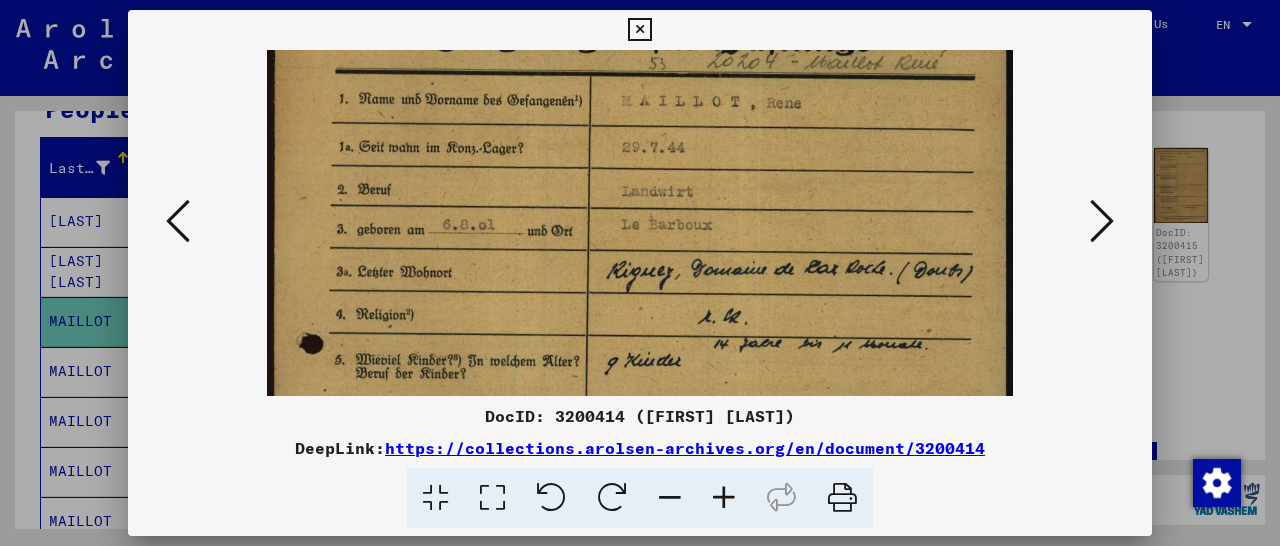 scroll, scrollTop: 87, scrollLeft: 0, axis: vertical 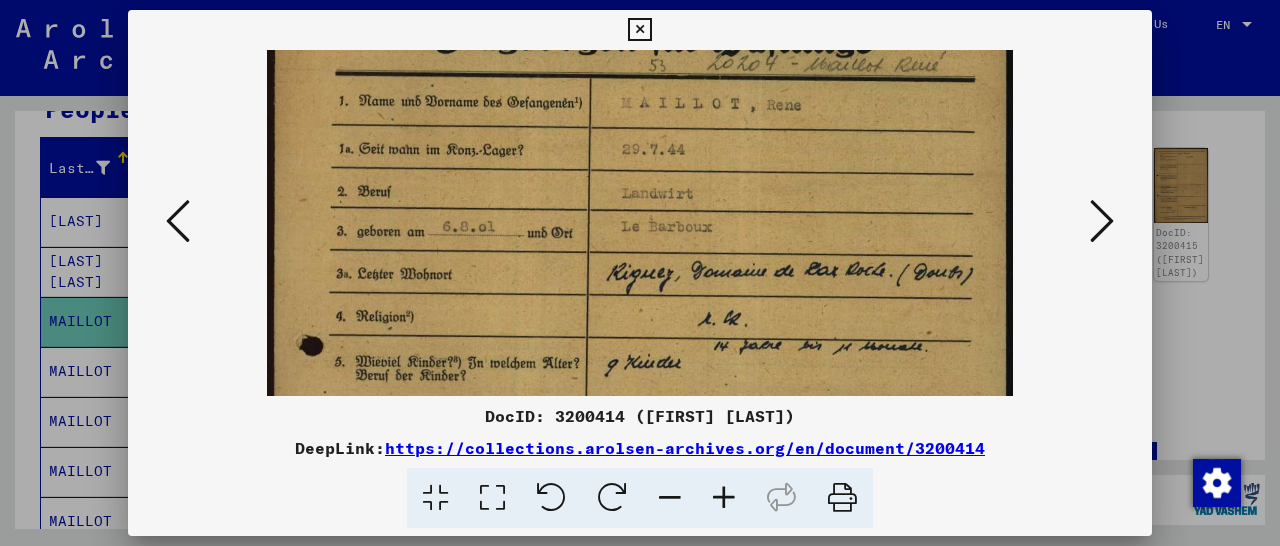 drag, startPoint x: 869, startPoint y: 150, endPoint x: 873, endPoint y: 219, distance: 69.115845 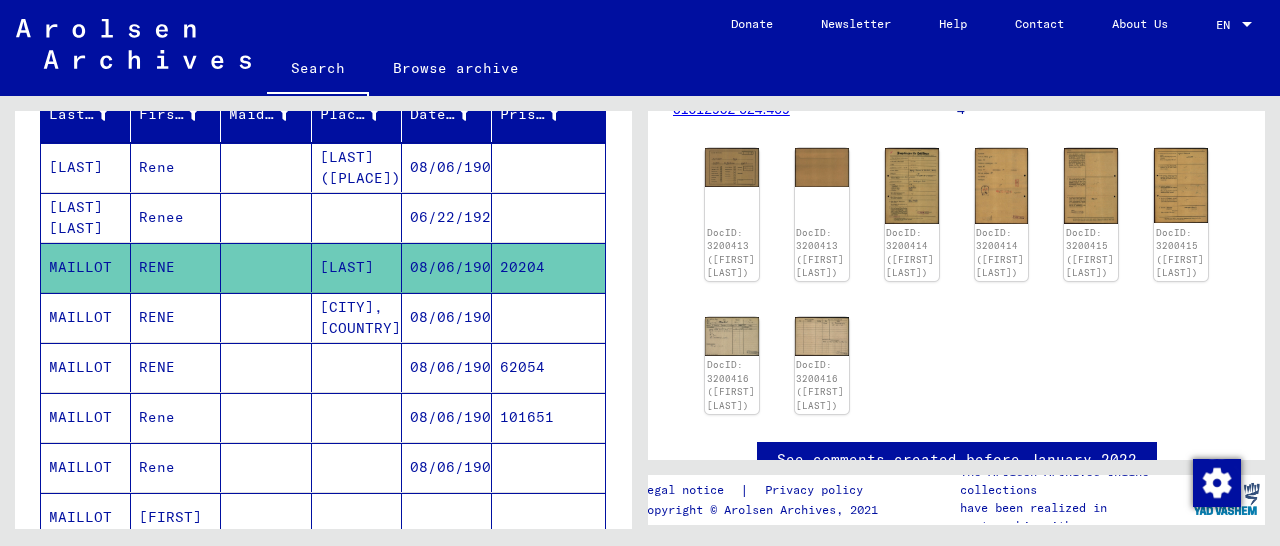 scroll, scrollTop: 312, scrollLeft: 0, axis: vertical 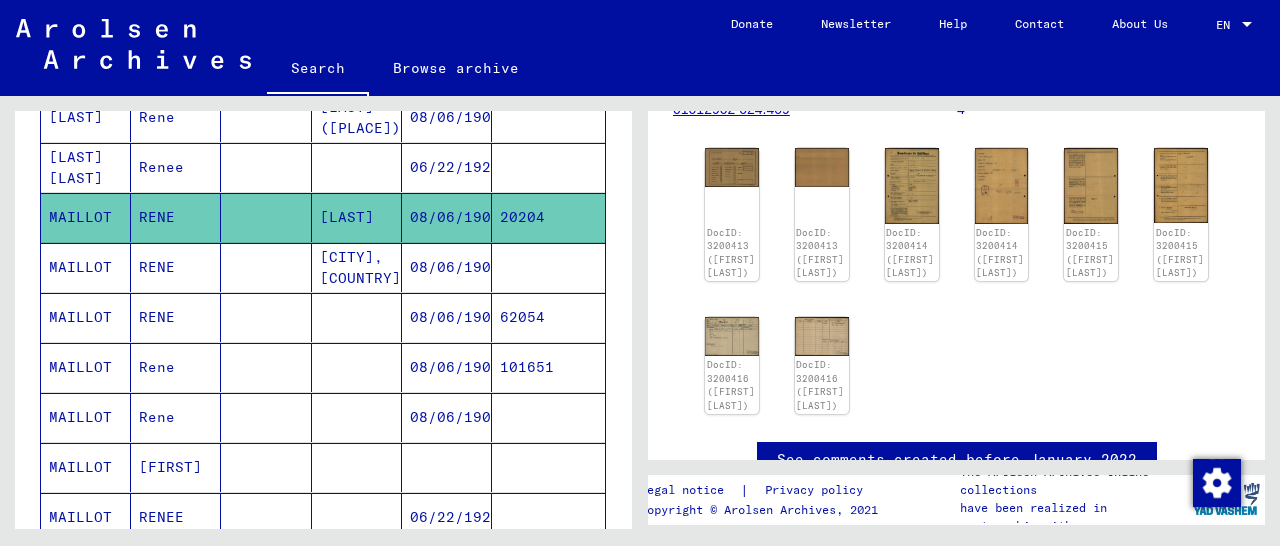 click on "101651" at bounding box center [548, 417] 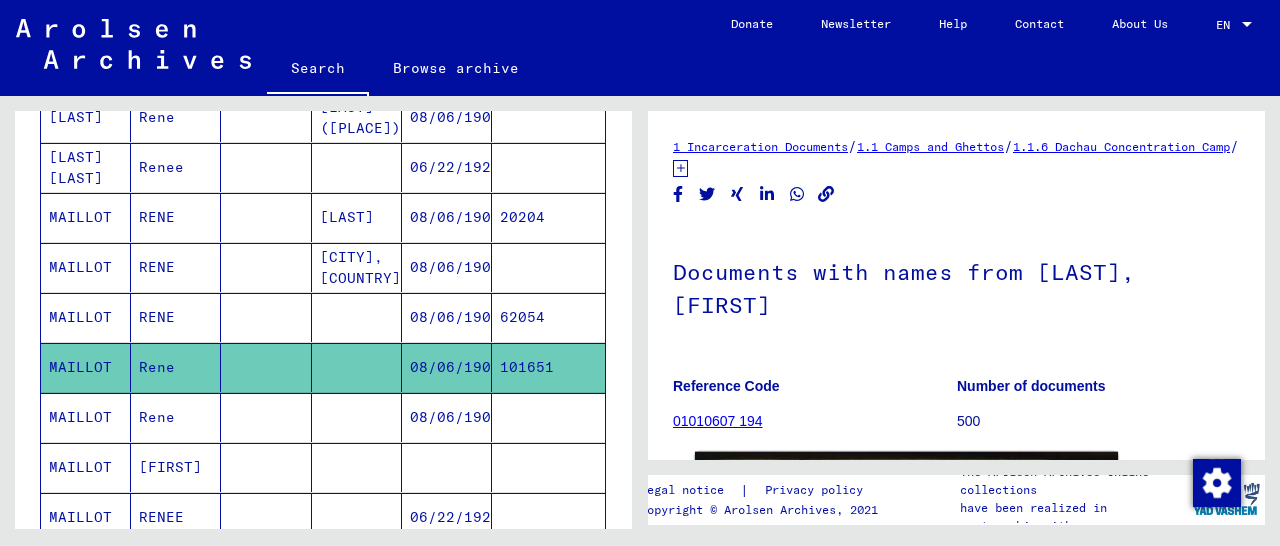 scroll, scrollTop: 312, scrollLeft: 0, axis: vertical 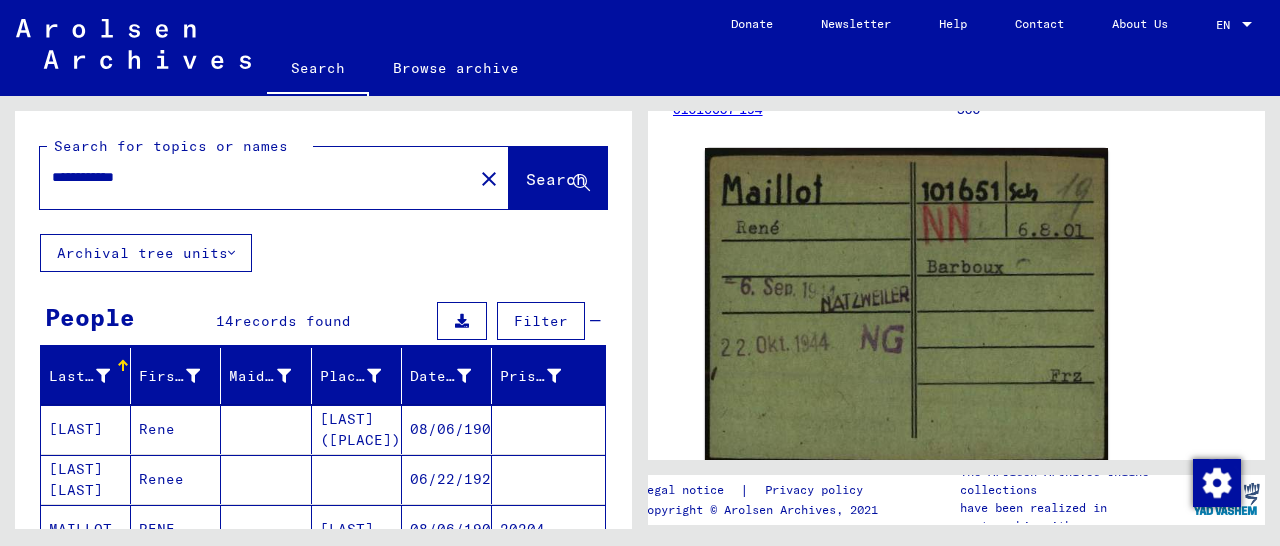 drag, startPoint x: 168, startPoint y: 173, endPoint x: 19, endPoint y: 197, distance: 150.9205 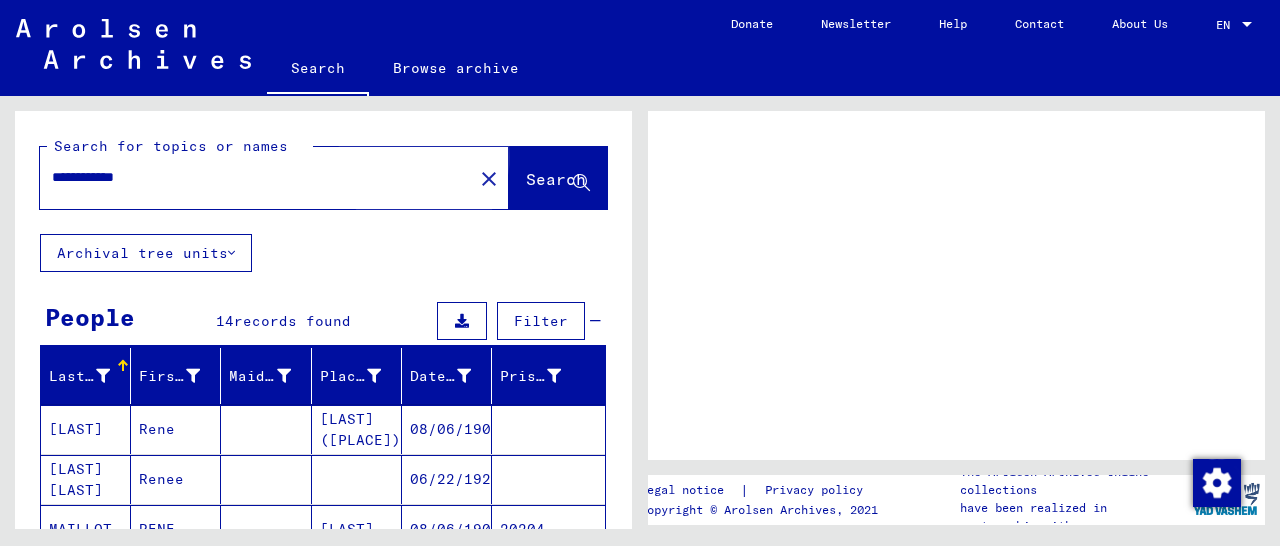 scroll, scrollTop: 0, scrollLeft: 0, axis: both 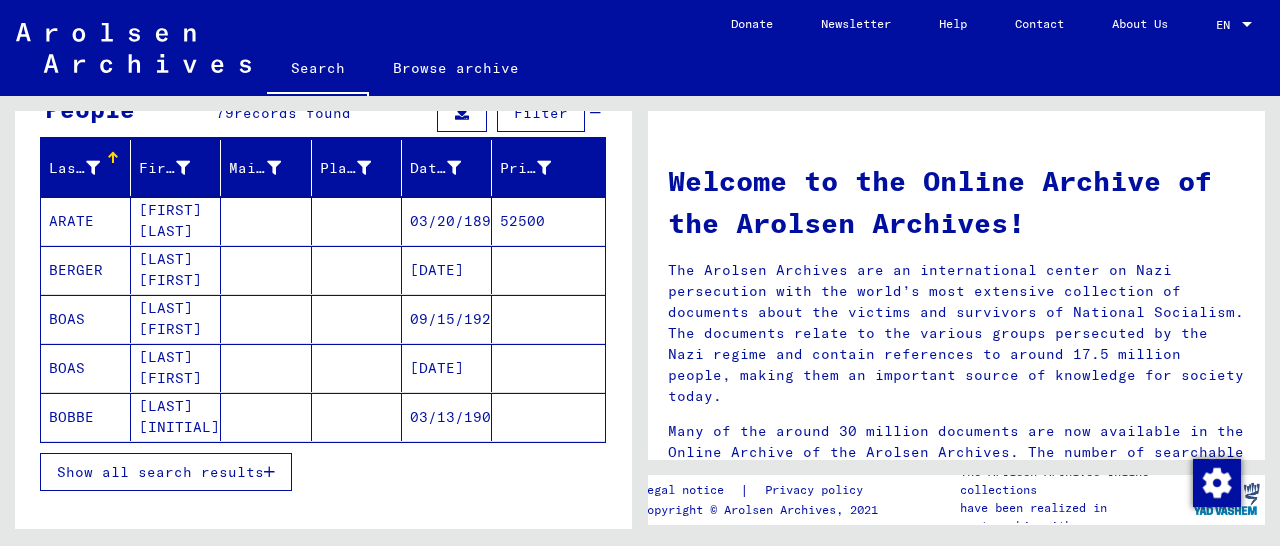 click on "Show all search results" at bounding box center [166, 472] 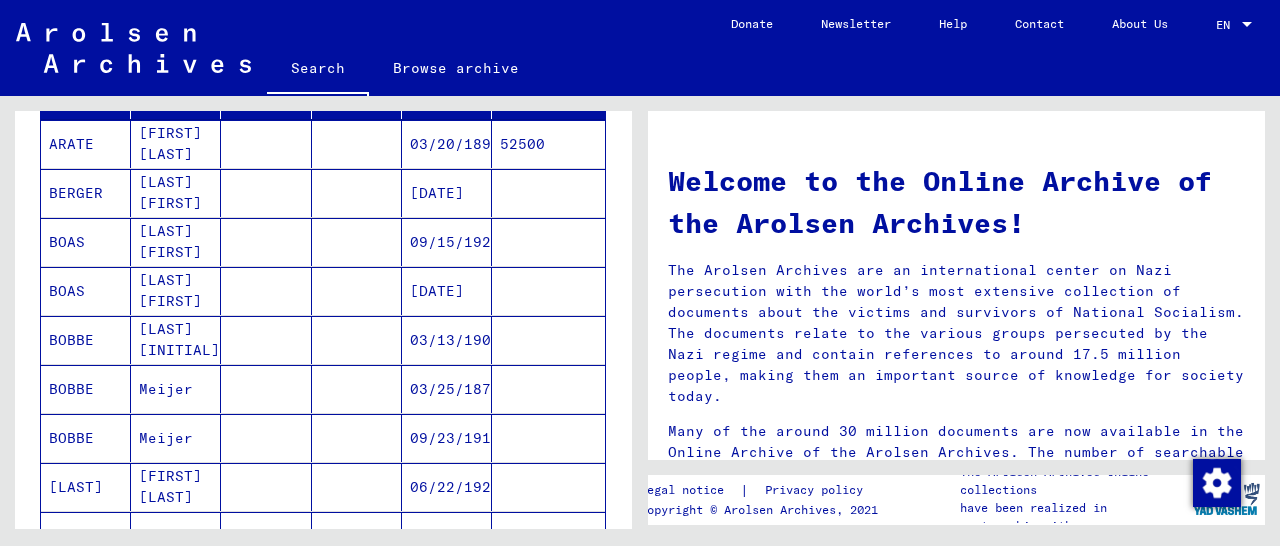 scroll, scrollTop: 416, scrollLeft: 0, axis: vertical 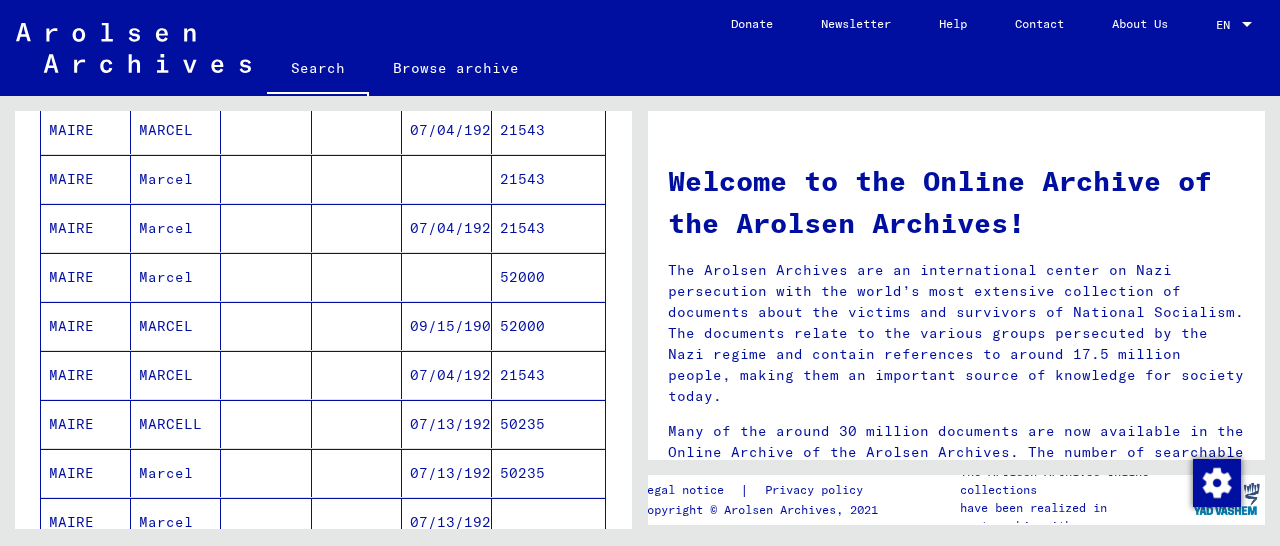 click on "21543" at bounding box center [548, 277] 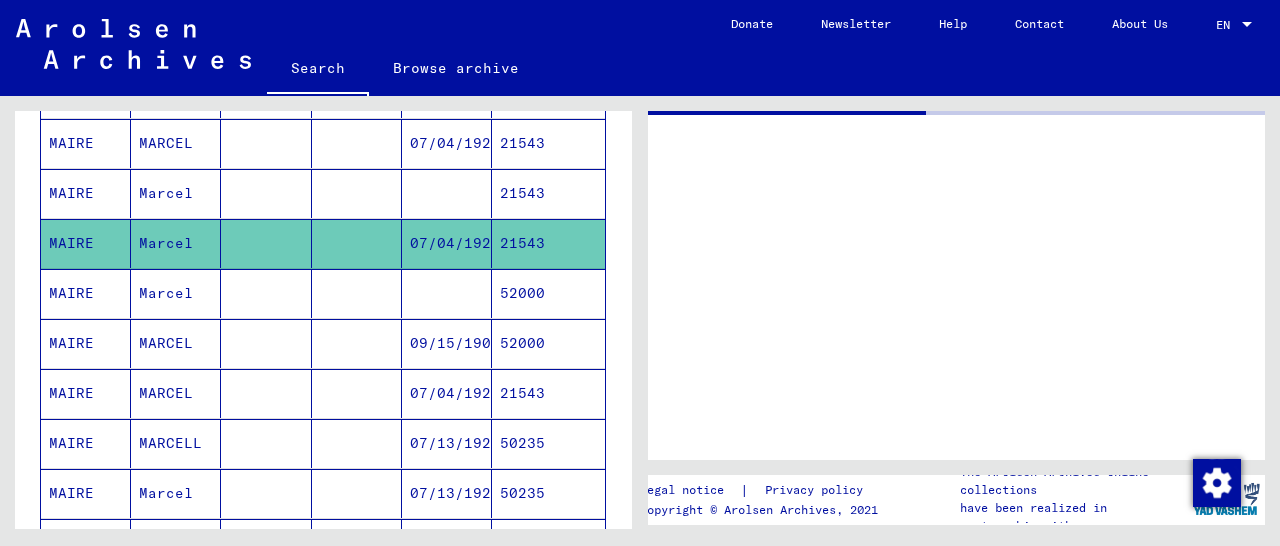 scroll, scrollTop: 945, scrollLeft: 0, axis: vertical 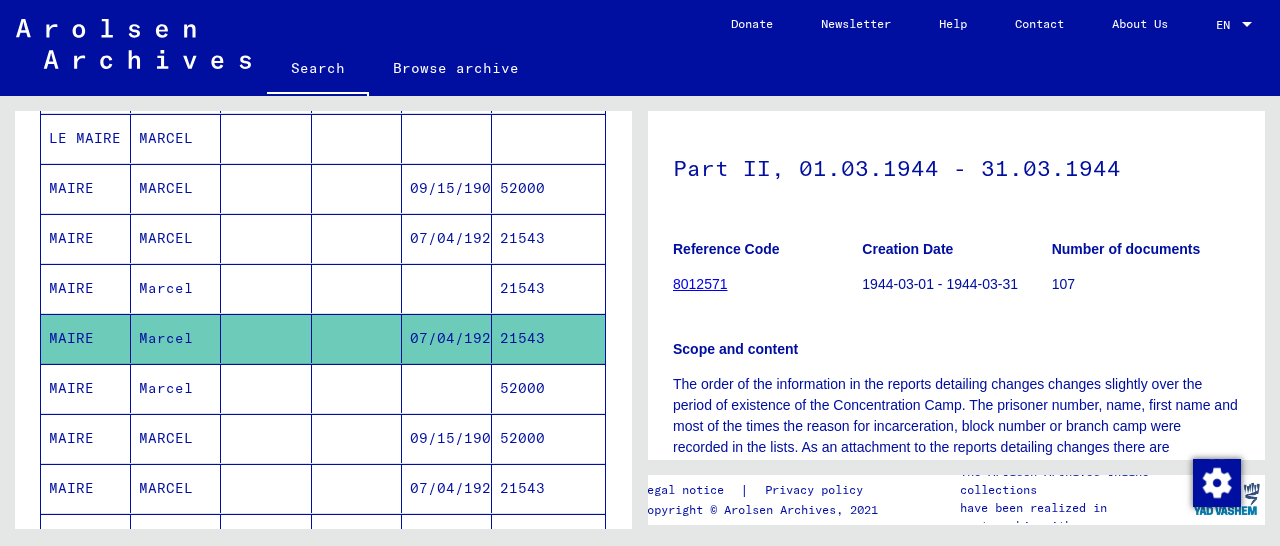 click on "21543" at bounding box center (548, 288) 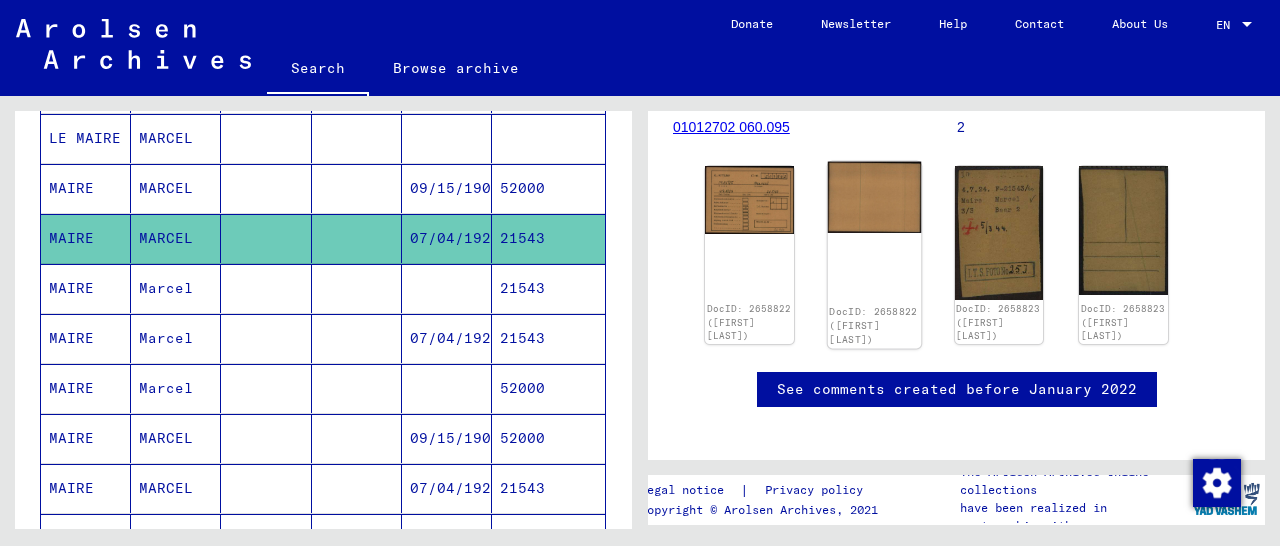 scroll, scrollTop: 312, scrollLeft: 0, axis: vertical 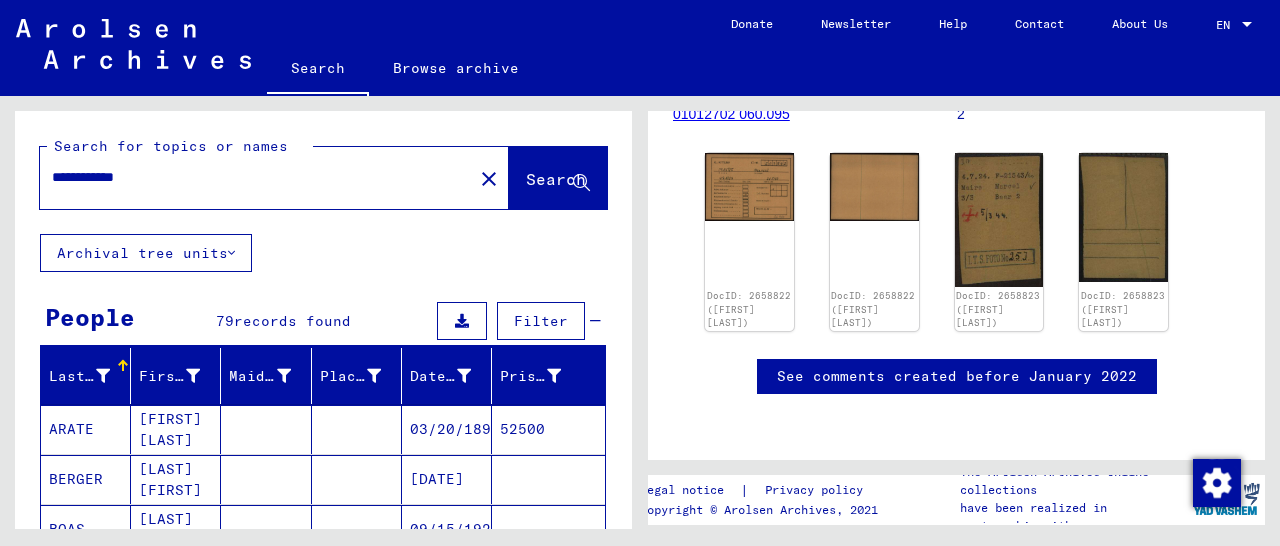 drag, startPoint x: 178, startPoint y: 176, endPoint x: 0, endPoint y: 220, distance: 183.35757 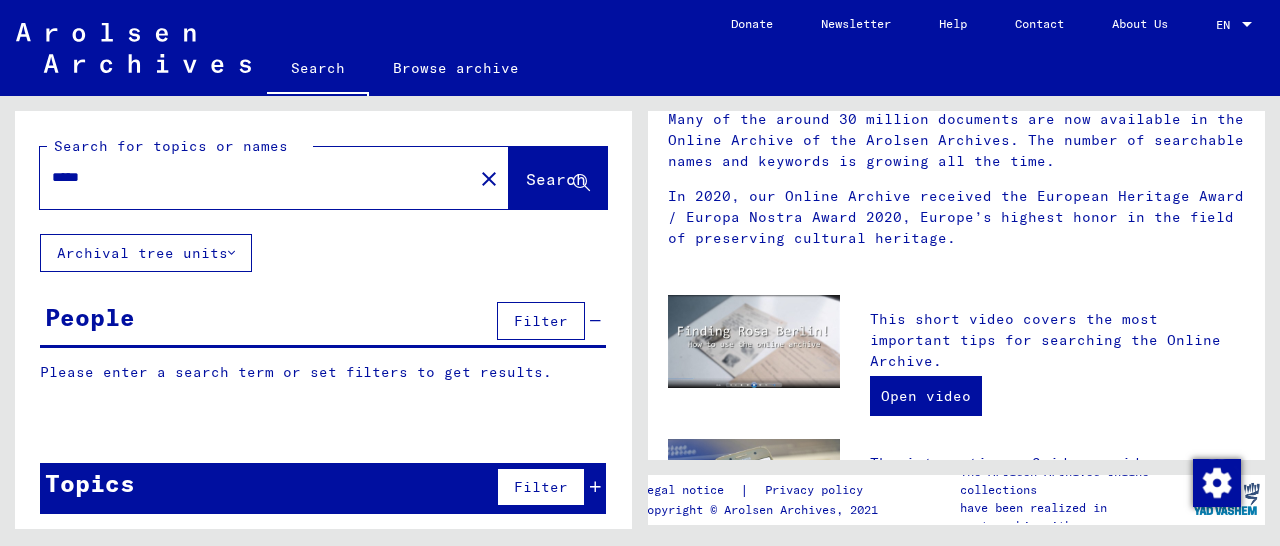scroll, scrollTop: 0, scrollLeft: 0, axis: both 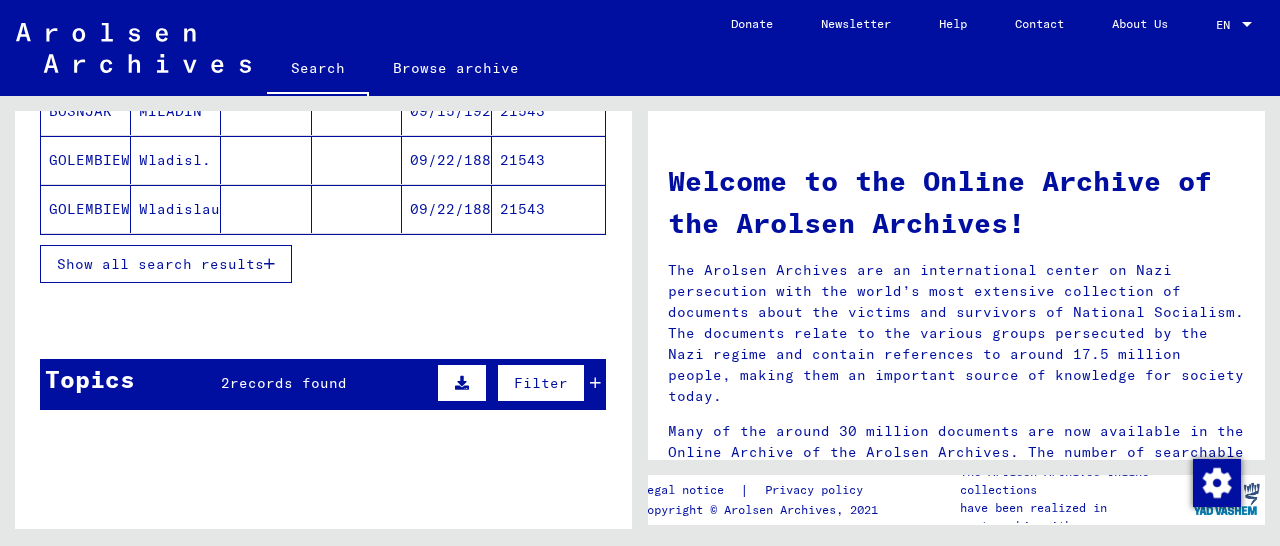 click at bounding box center [269, 264] 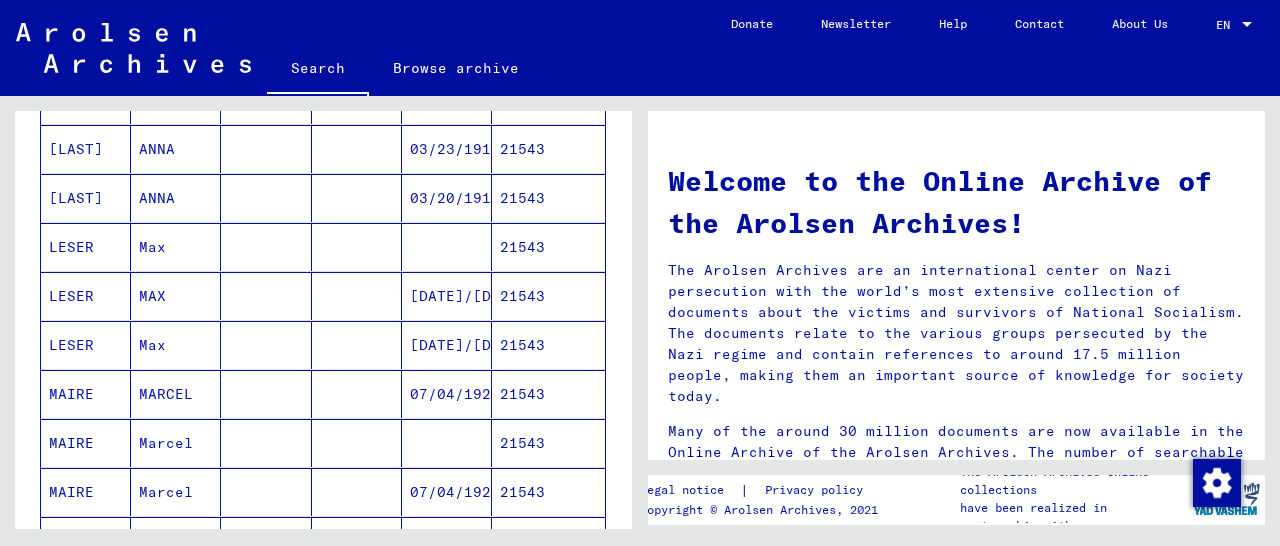 scroll, scrollTop: 728, scrollLeft: 0, axis: vertical 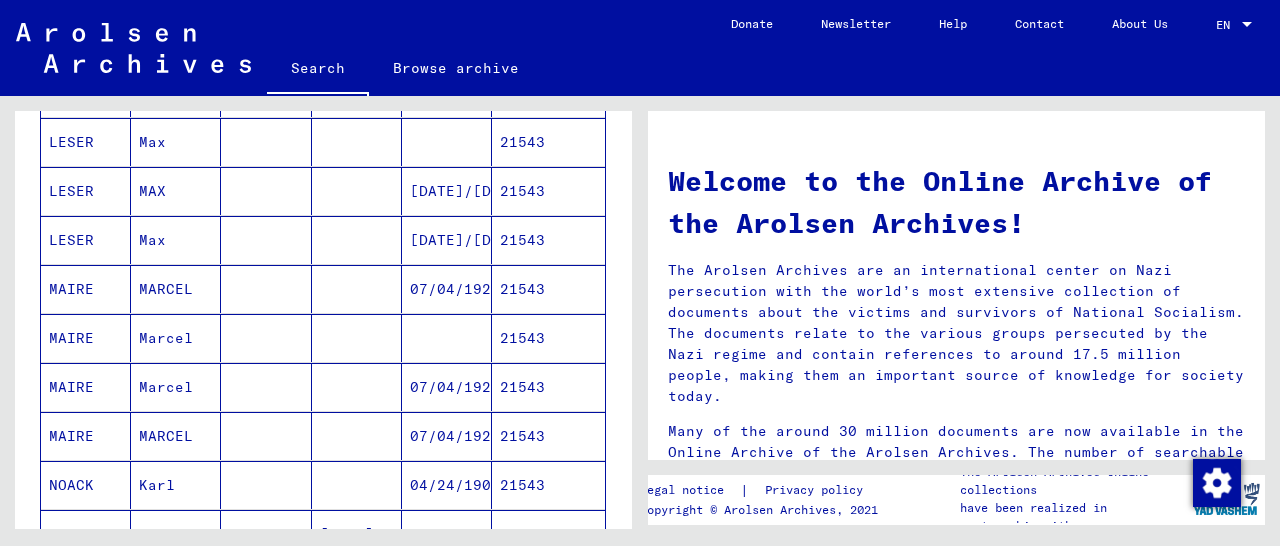 click on "21543" at bounding box center [548, 485] 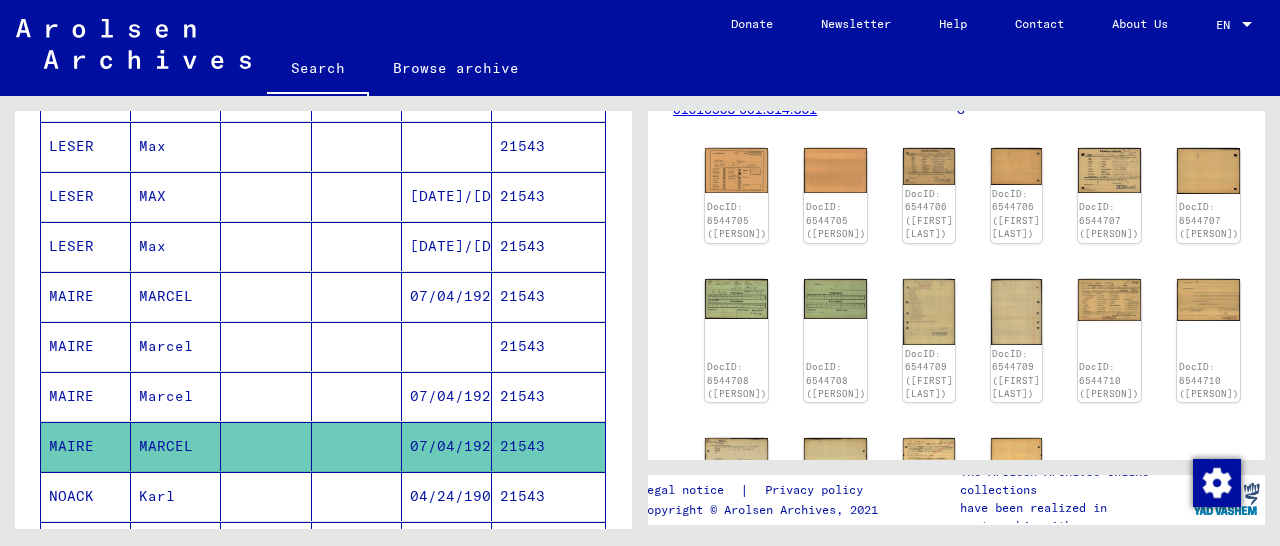 scroll, scrollTop: 520, scrollLeft: 0, axis: vertical 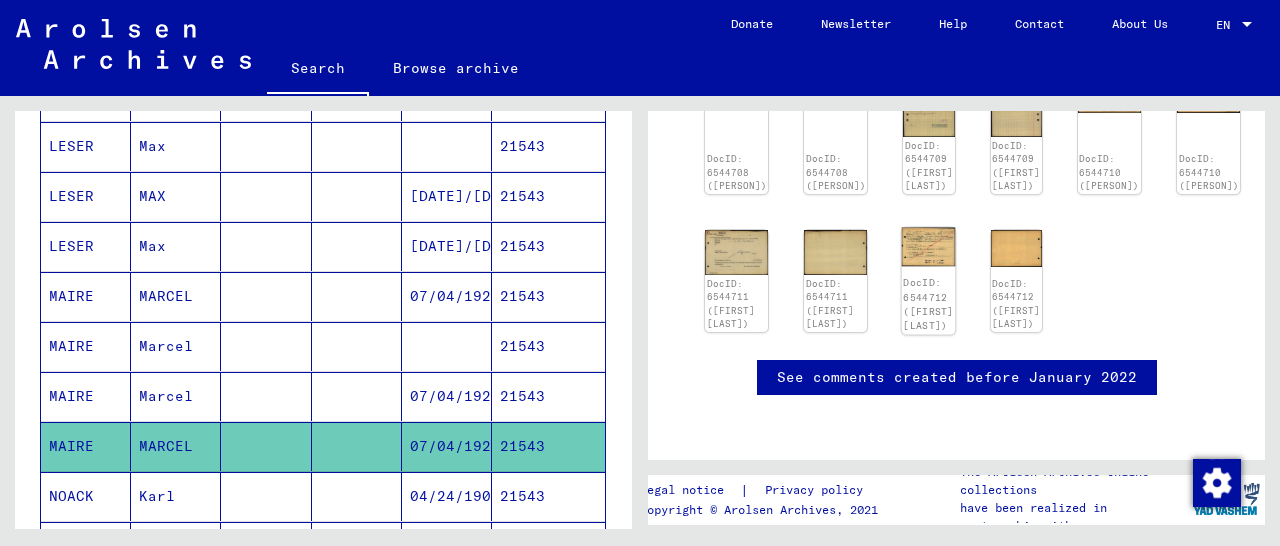 click 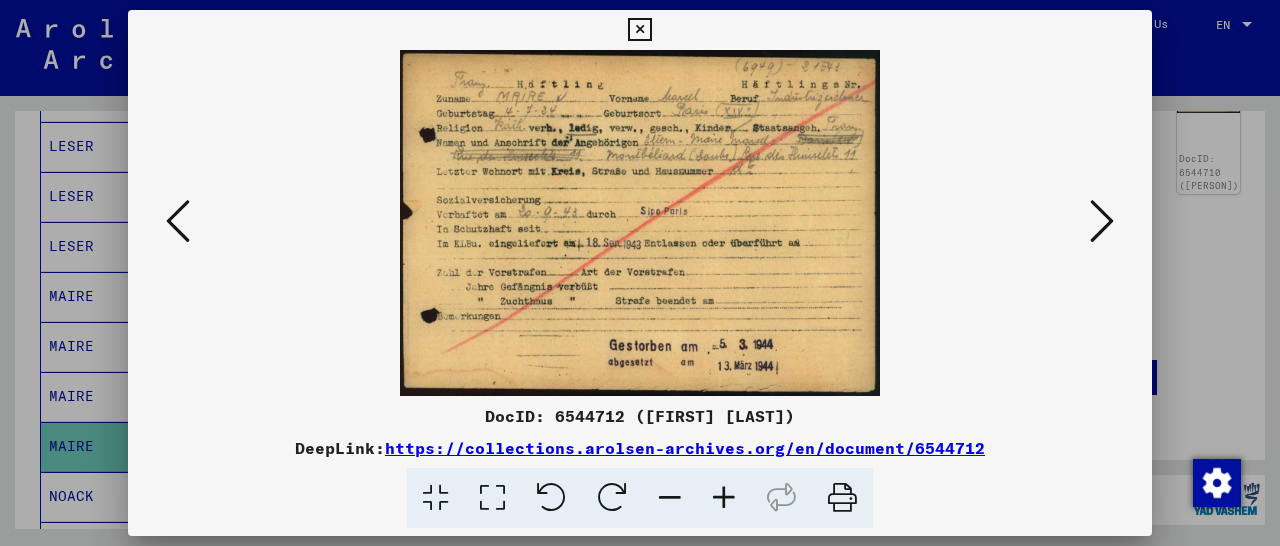 scroll, scrollTop: 520, scrollLeft: 0, axis: vertical 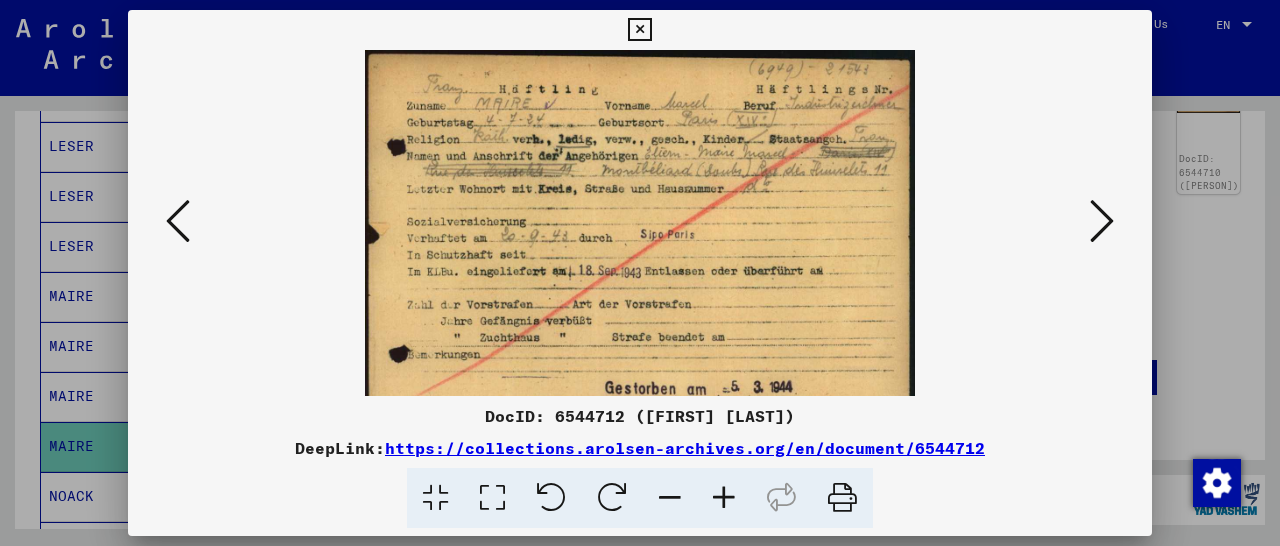 click at bounding box center [724, 498] 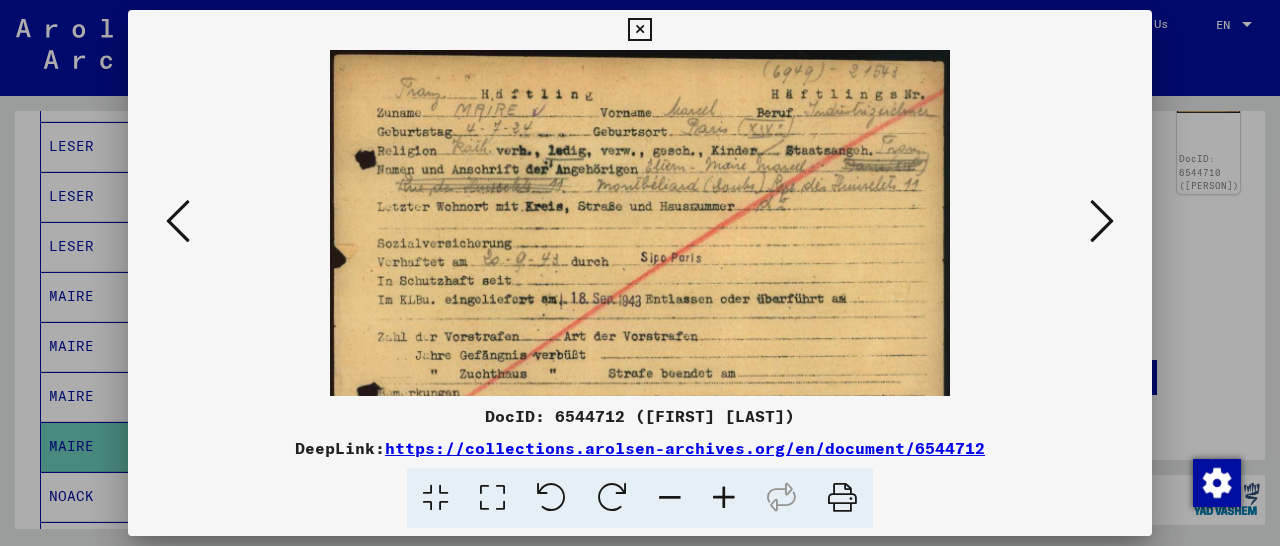 click at bounding box center (724, 498) 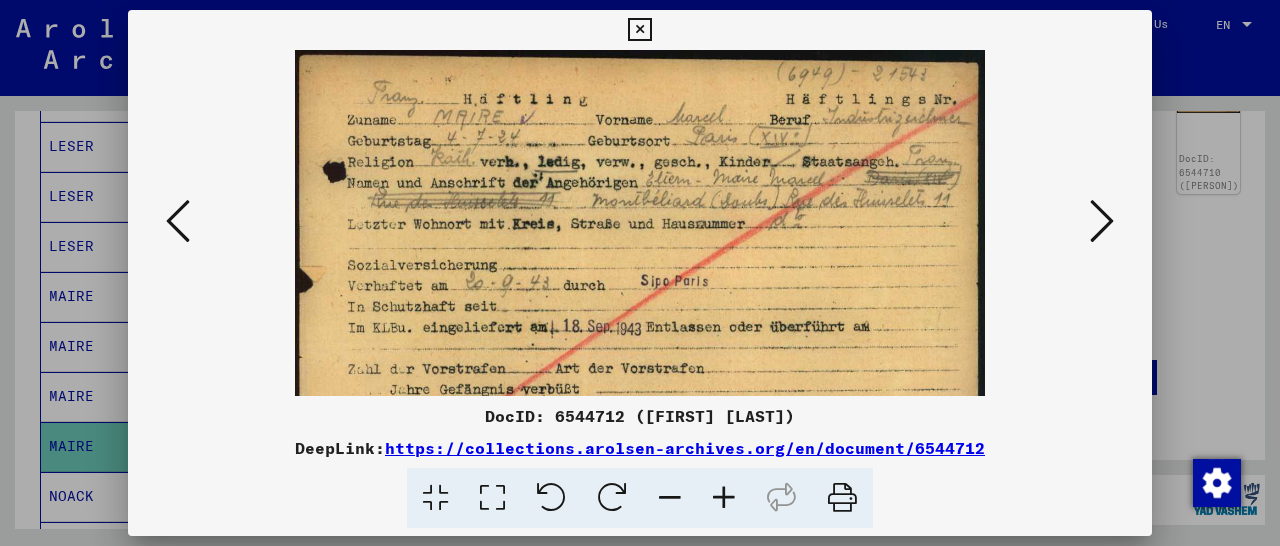 click at bounding box center [724, 498] 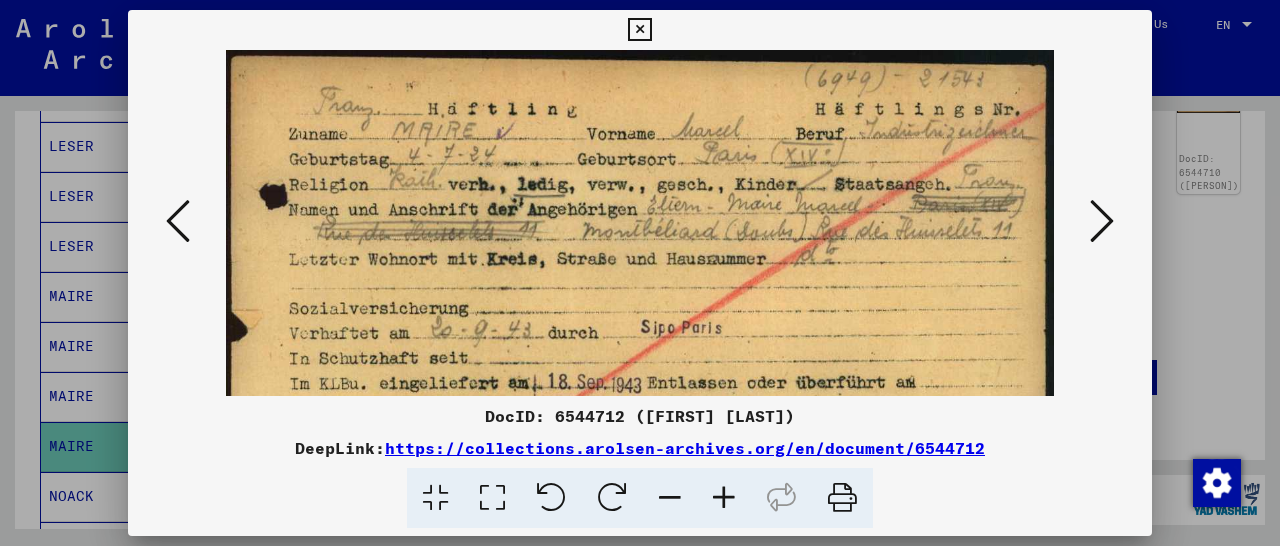 click at bounding box center [724, 498] 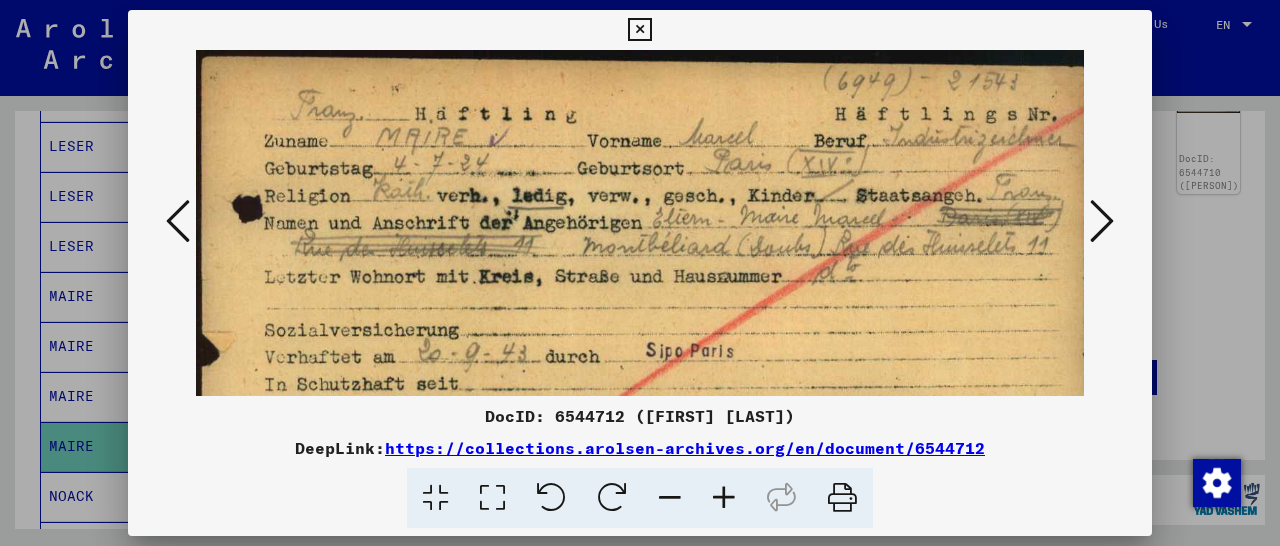 click at bounding box center (724, 498) 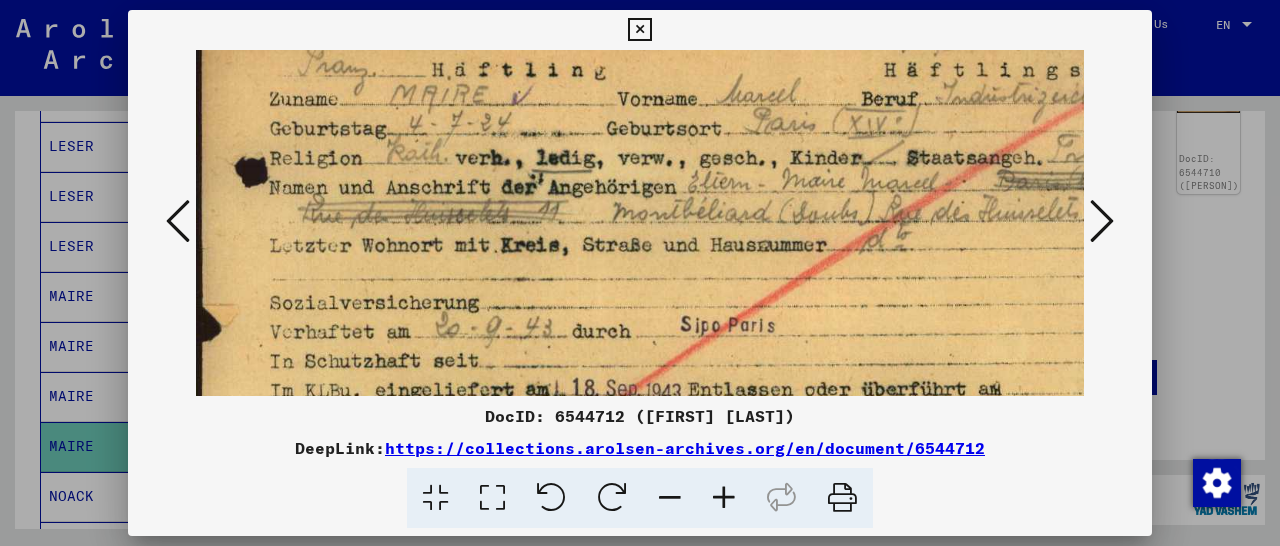 scroll, scrollTop: 60, scrollLeft: 0, axis: vertical 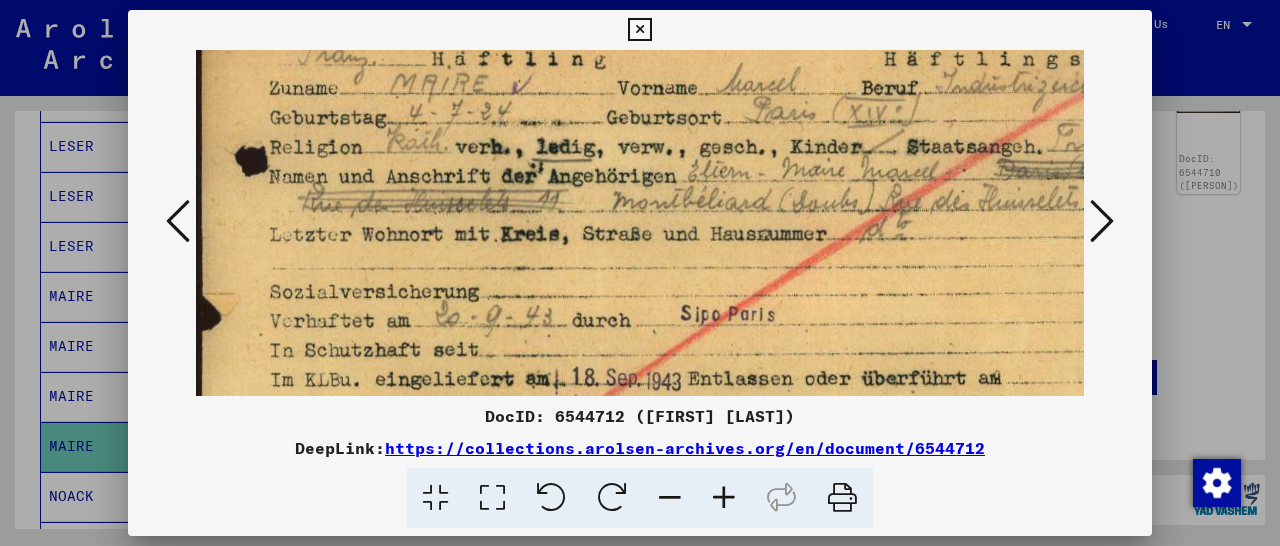 drag, startPoint x: 592, startPoint y: 363, endPoint x: 607, endPoint y: 303, distance: 61.846584 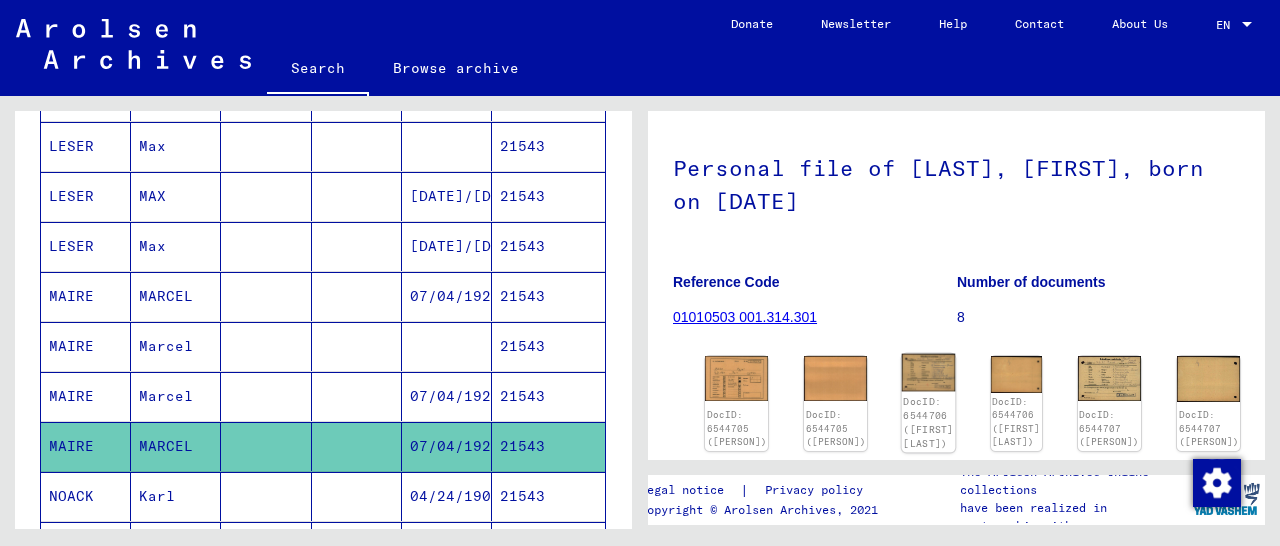 scroll, scrollTop: 208, scrollLeft: 0, axis: vertical 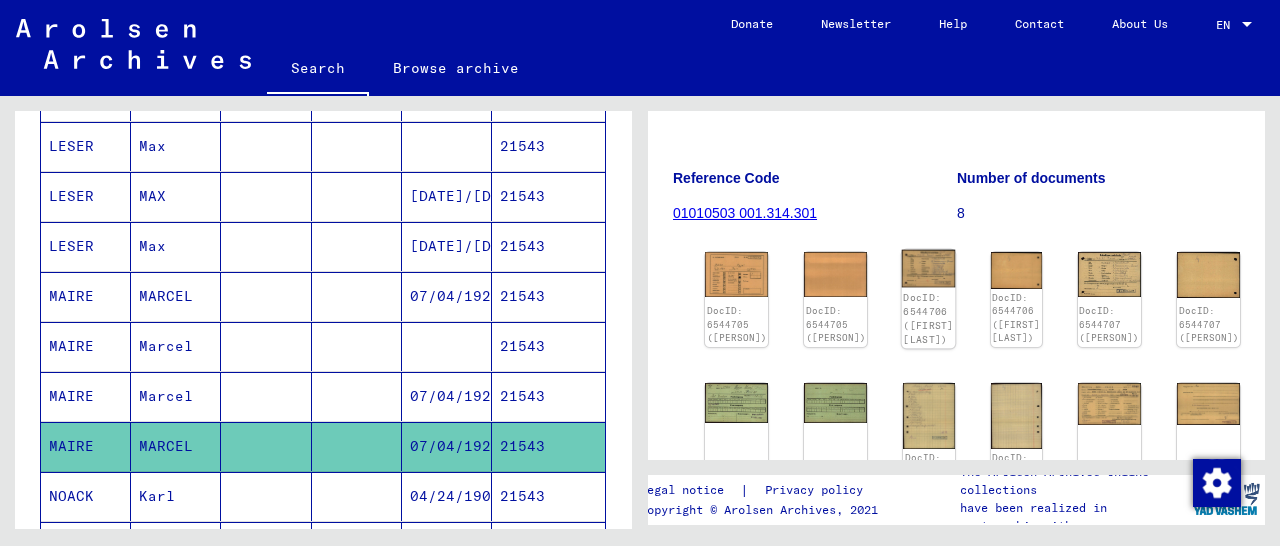 click 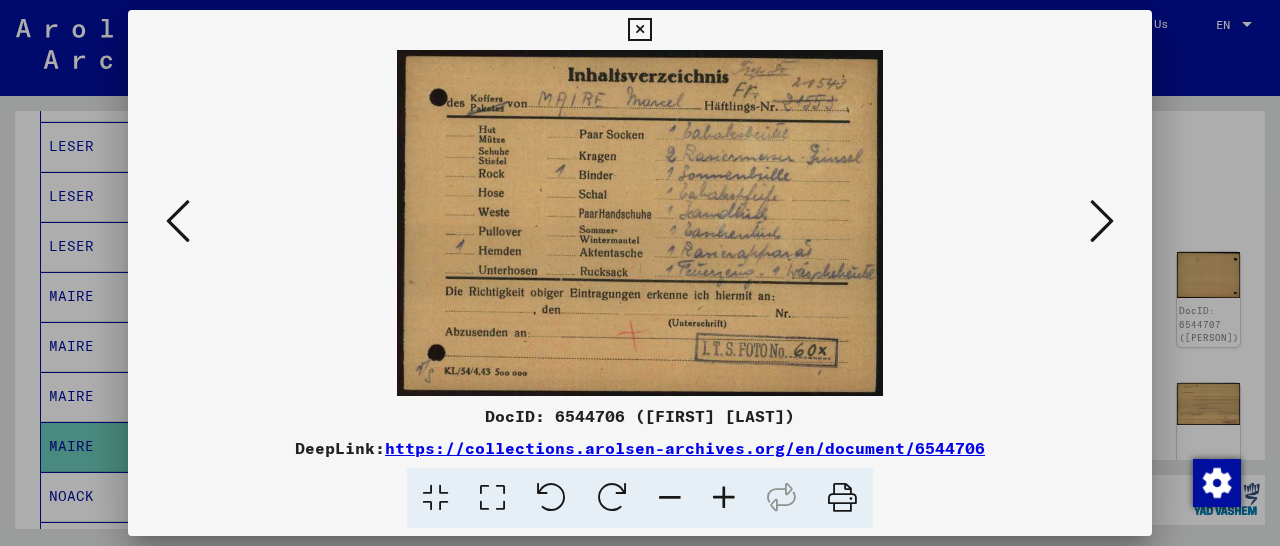 click at bounding box center (1102, 221) 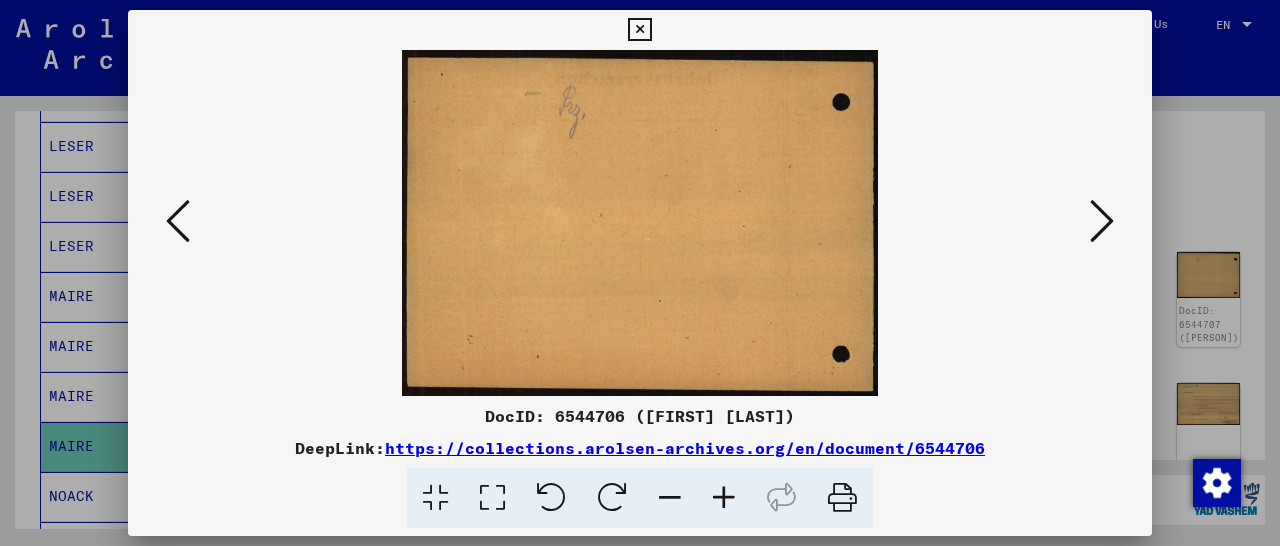 click at bounding box center (1102, 221) 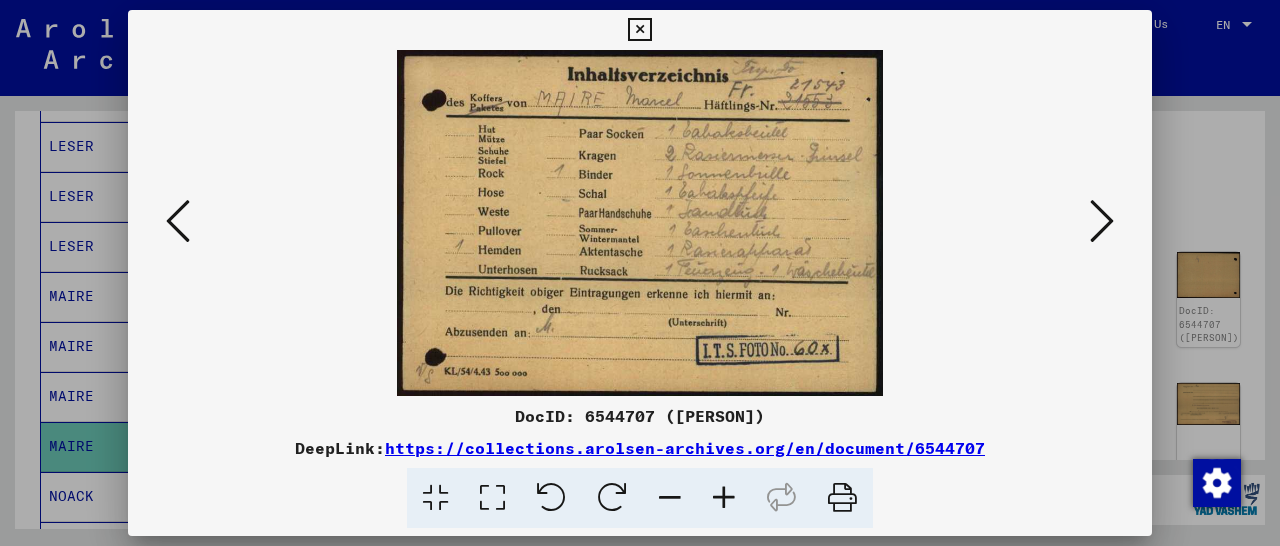 click at bounding box center [1102, 221] 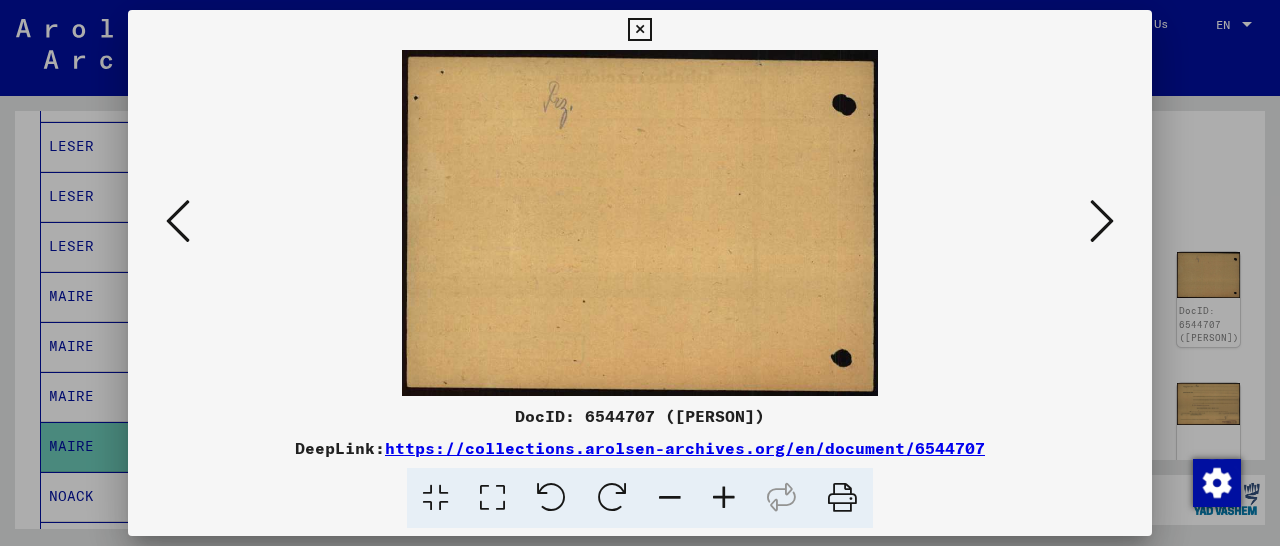 click at bounding box center (1102, 221) 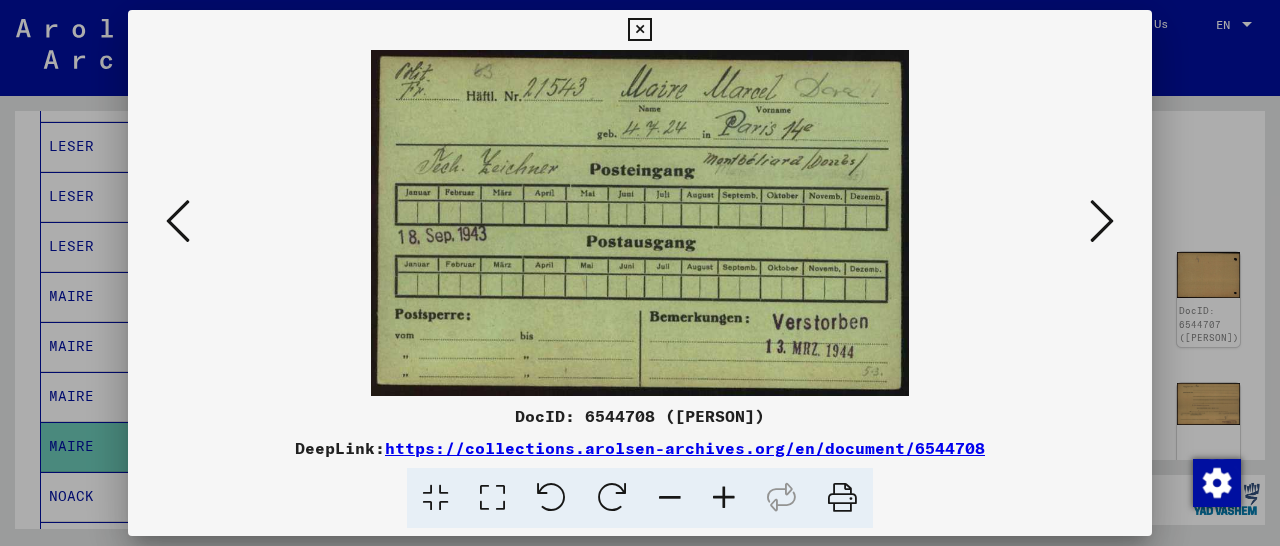 click at bounding box center [1102, 221] 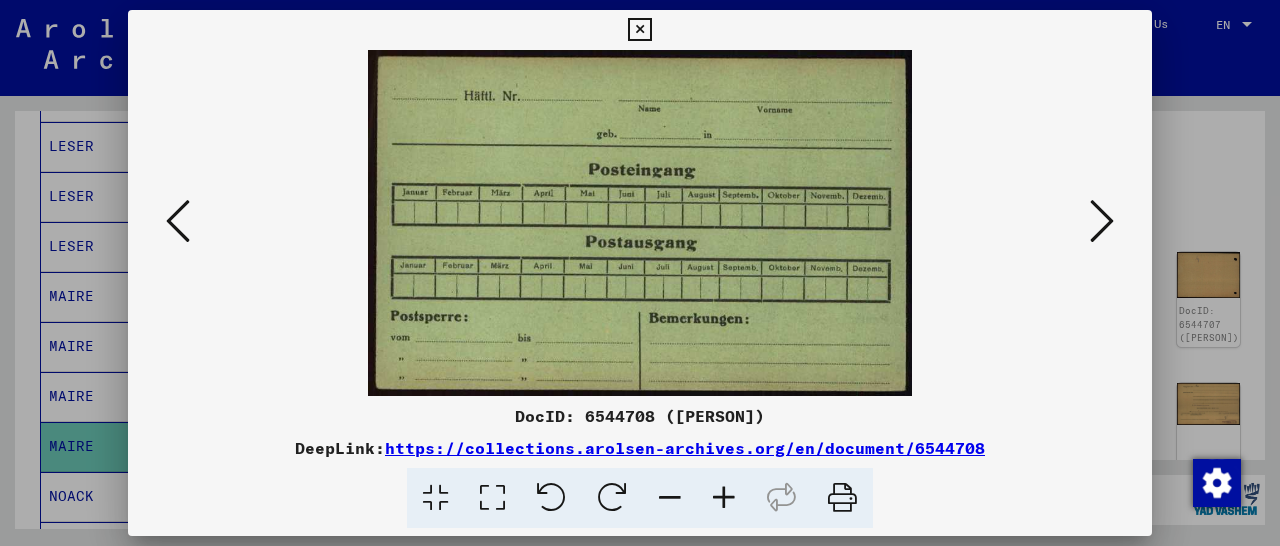 click at bounding box center [1102, 221] 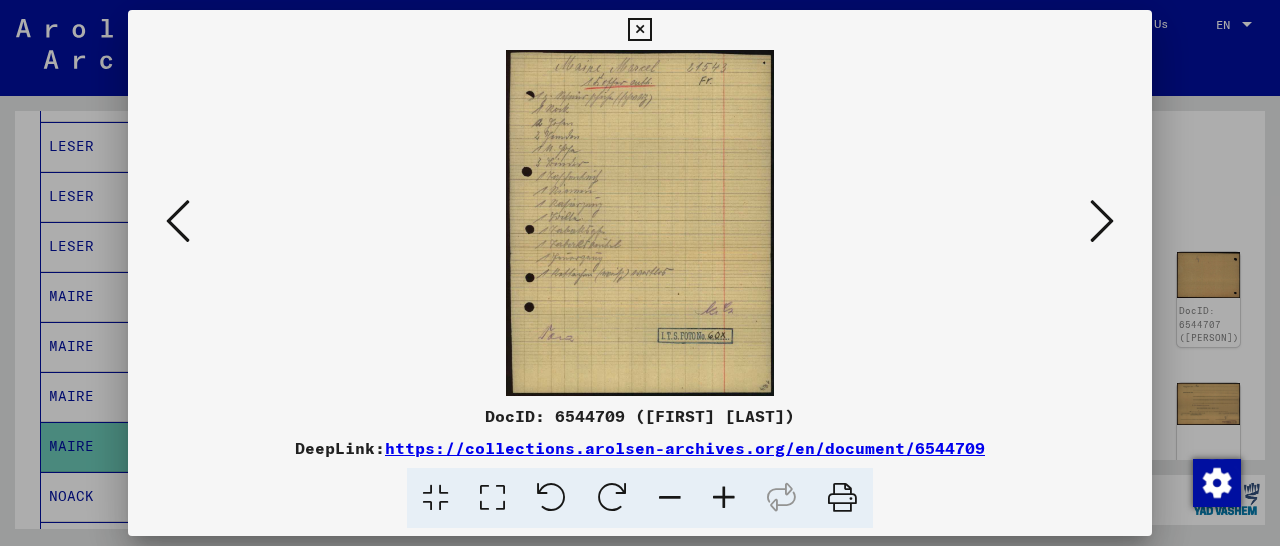 click at bounding box center (1102, 221) 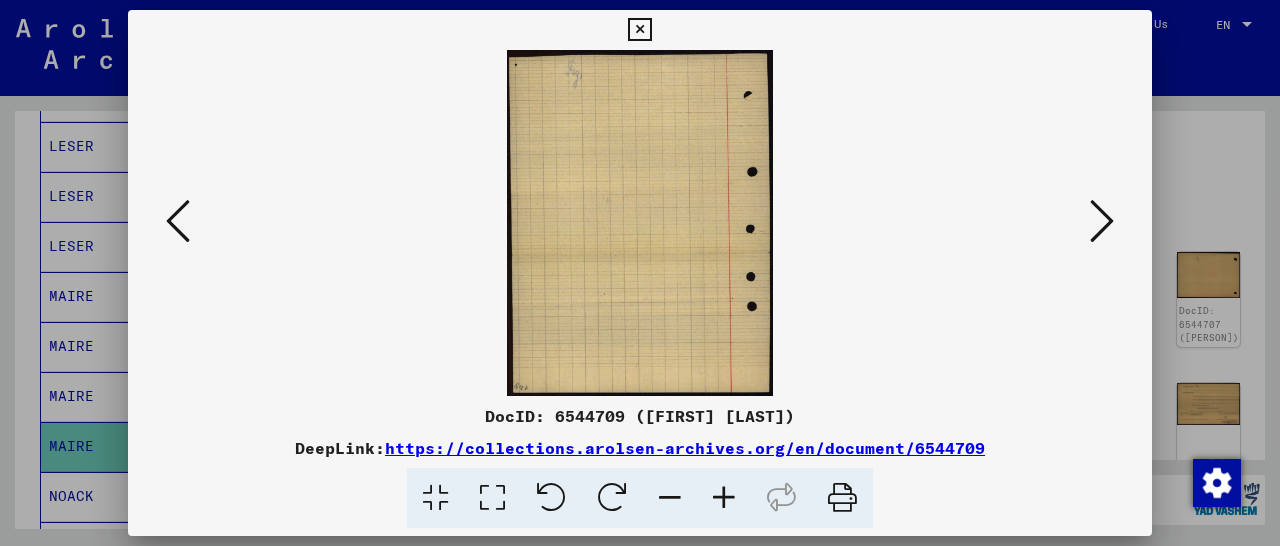 click at bounding box center [1102, 221] 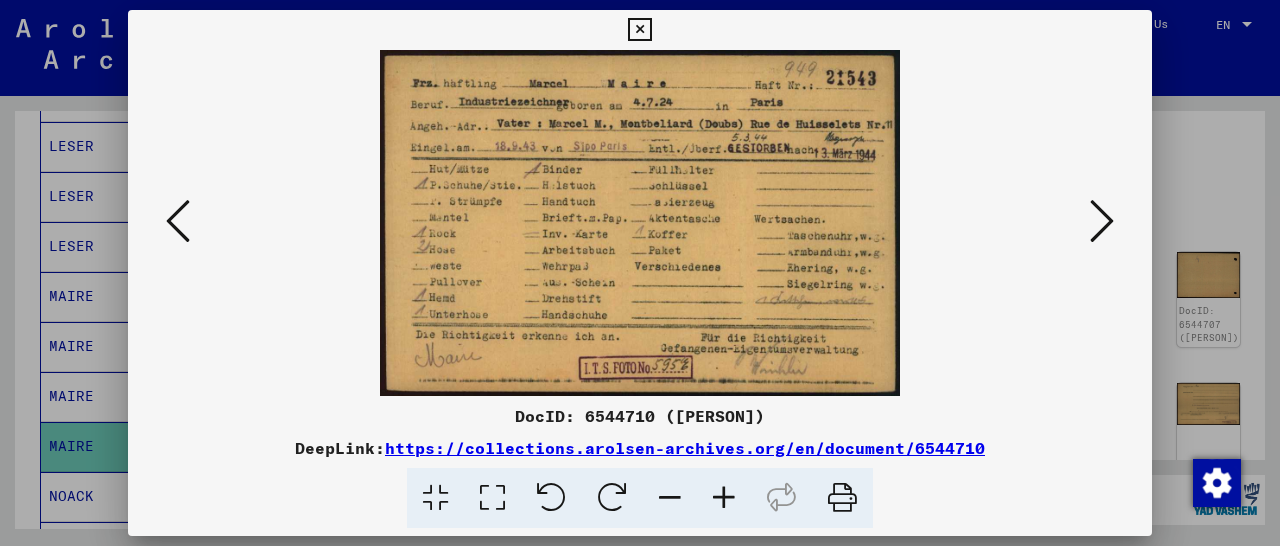 click at bounding box center (1102, 221) 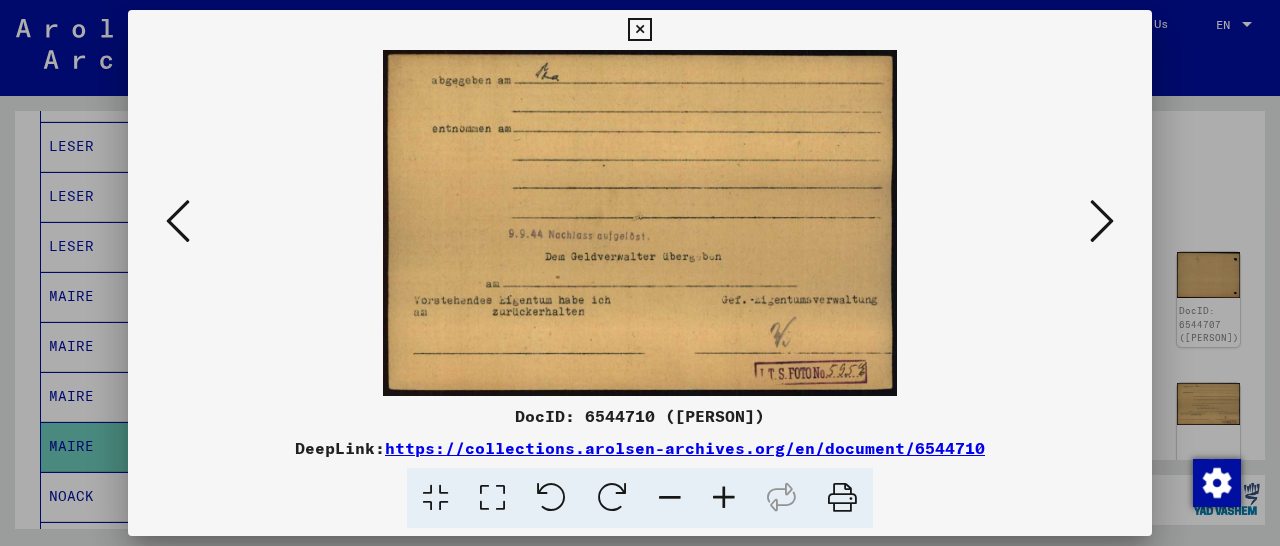 click at bounding box center [1102, 221] 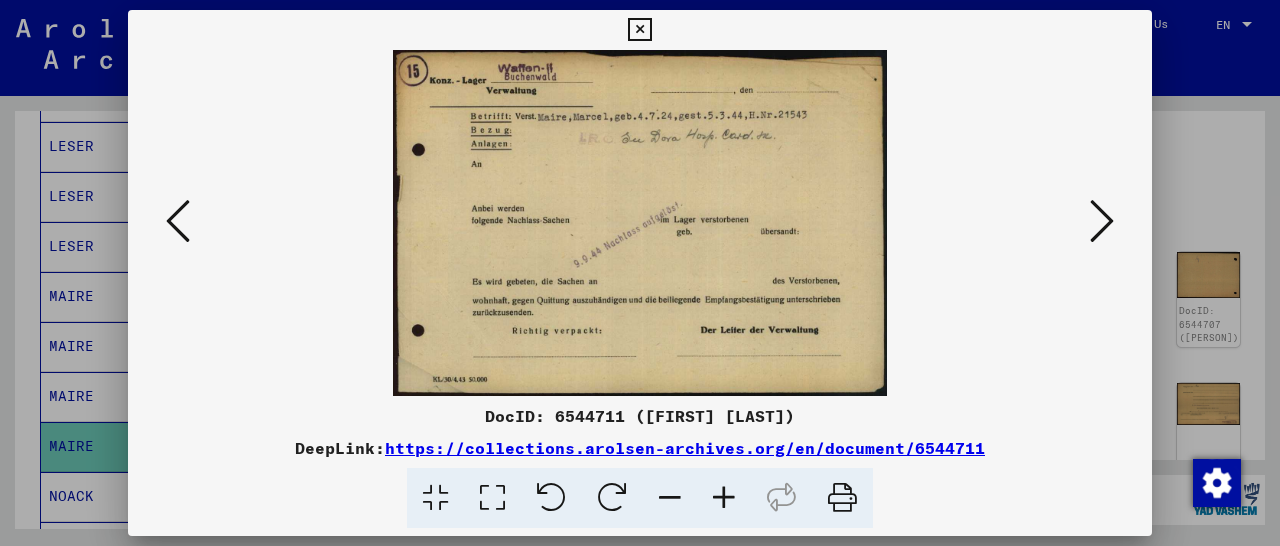 click at bounding box center (1102, 221) 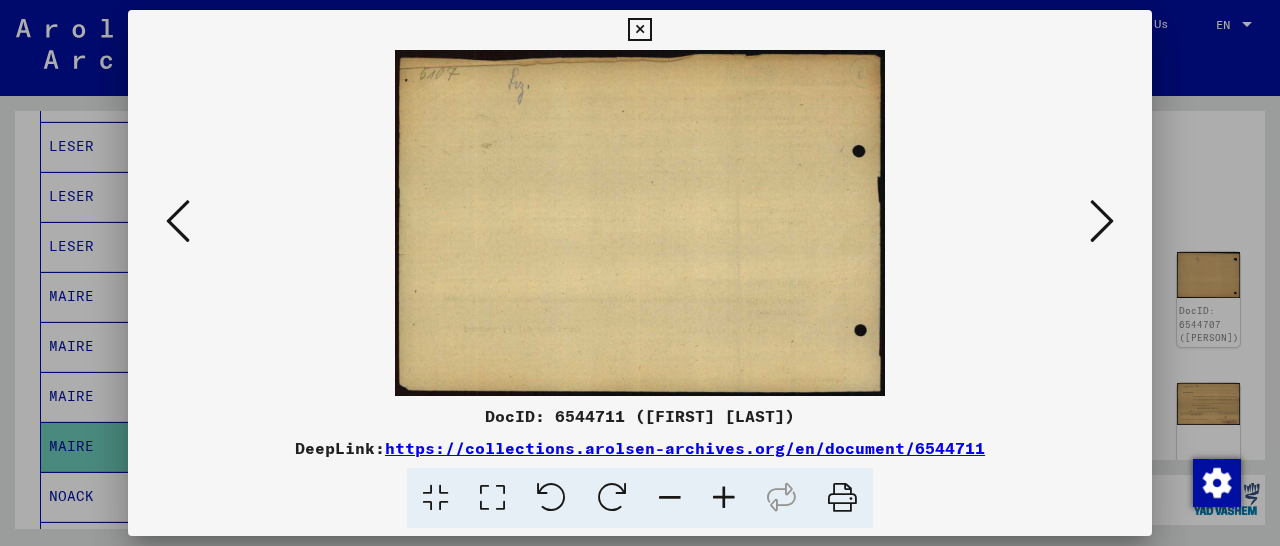 click at bounding box center (1102, 221) 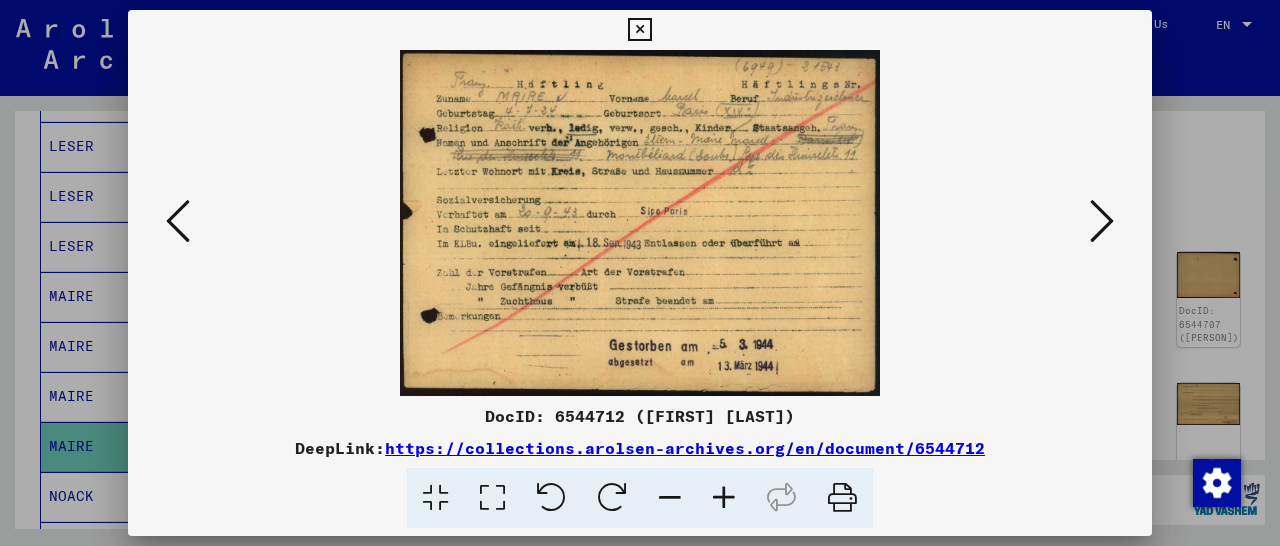 click at bounding box center [1102, 221] 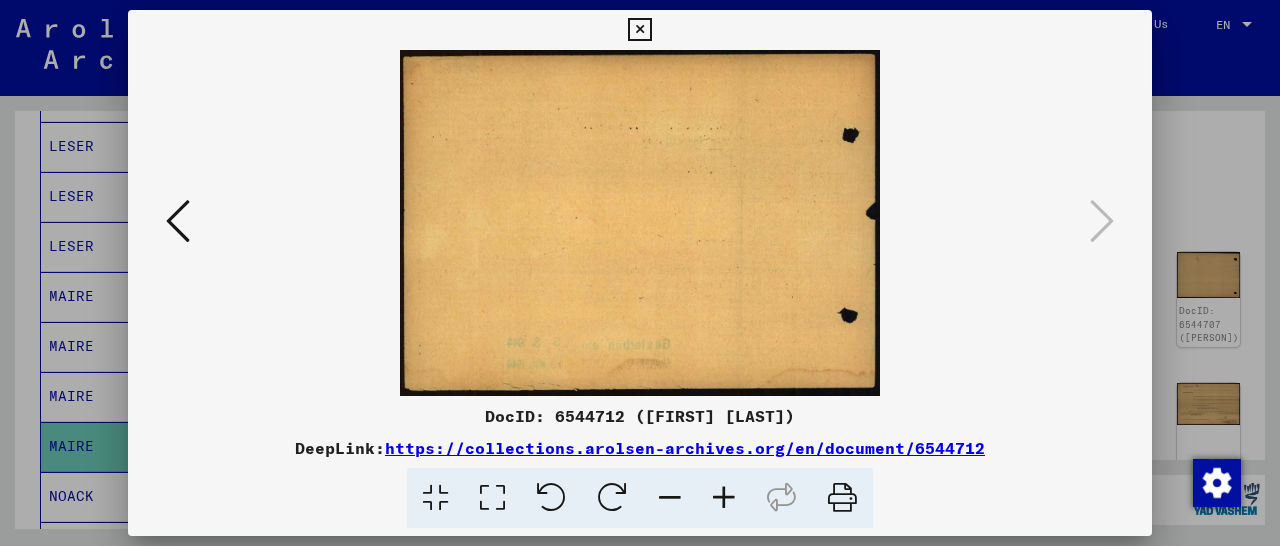 click at bounding box center (639, 30) 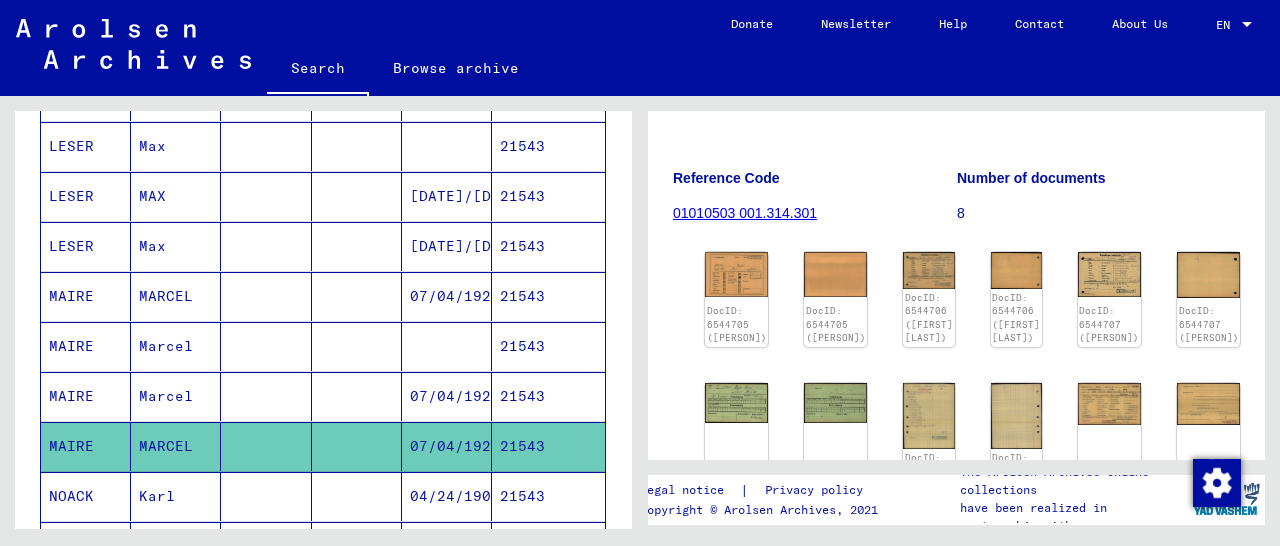 click on "21543" at bounding box center (548, 346) 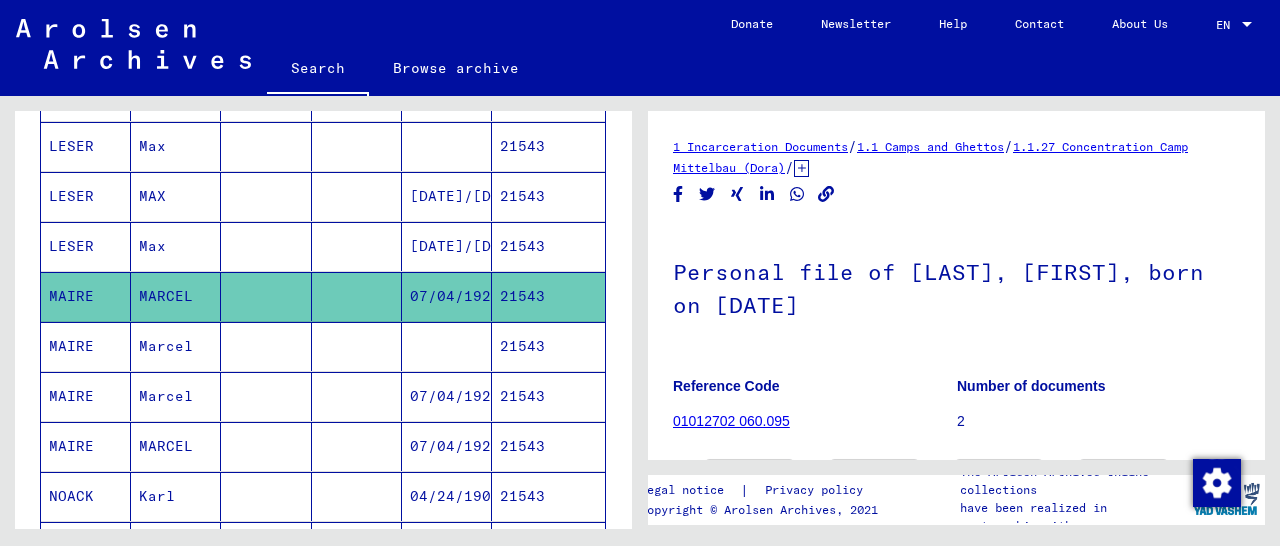 scroll, scrollTop: 208, scrollLeft: 0, axis: vertical 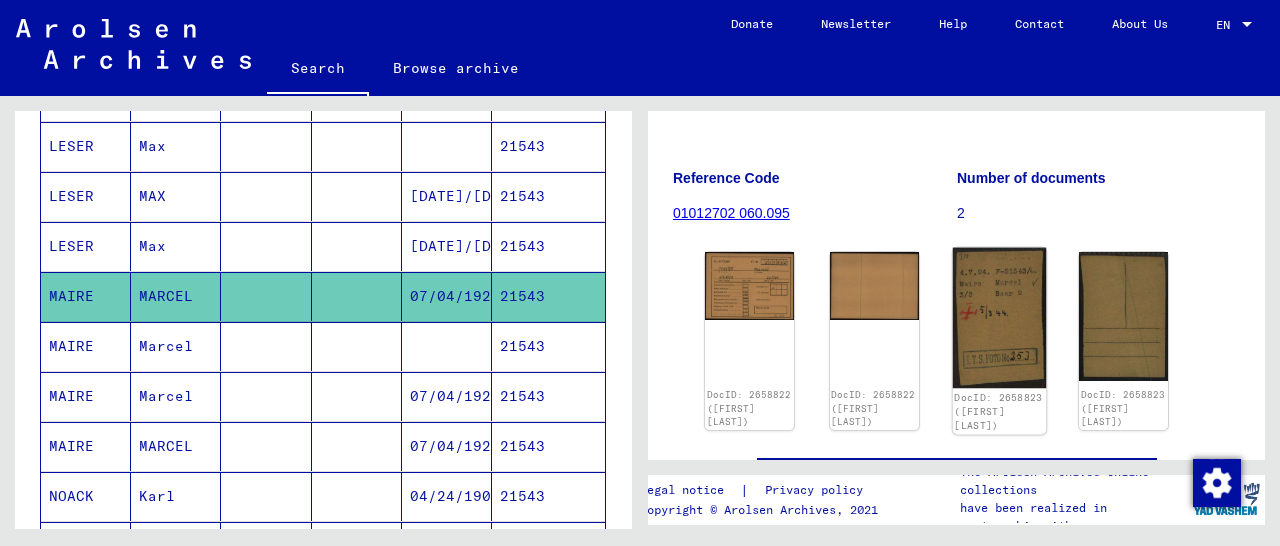 click 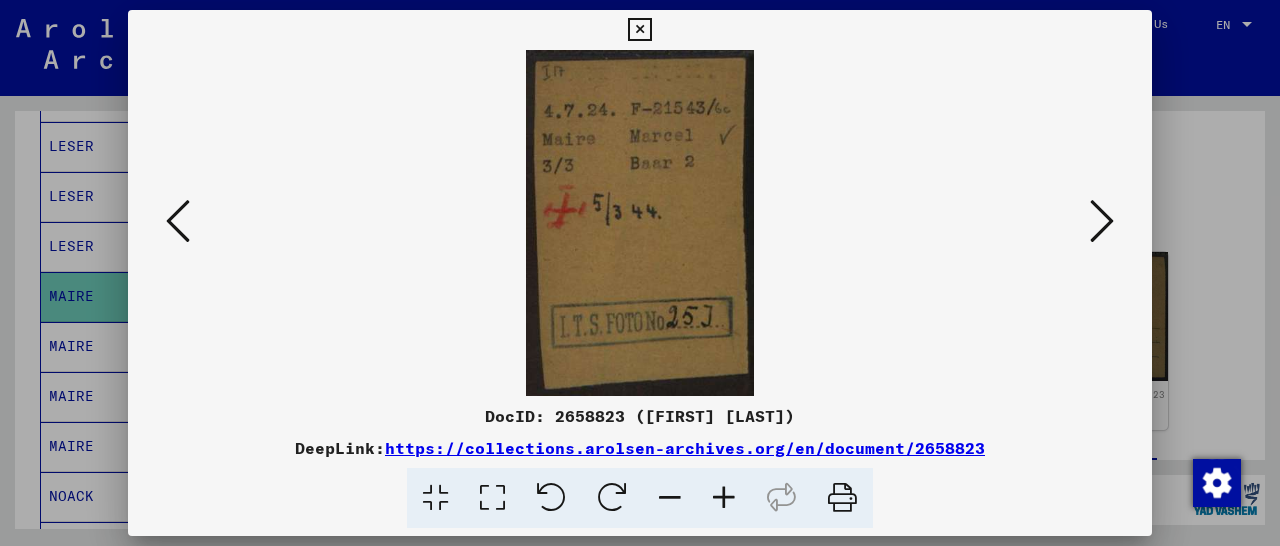 click at bounding box center (639, 30) 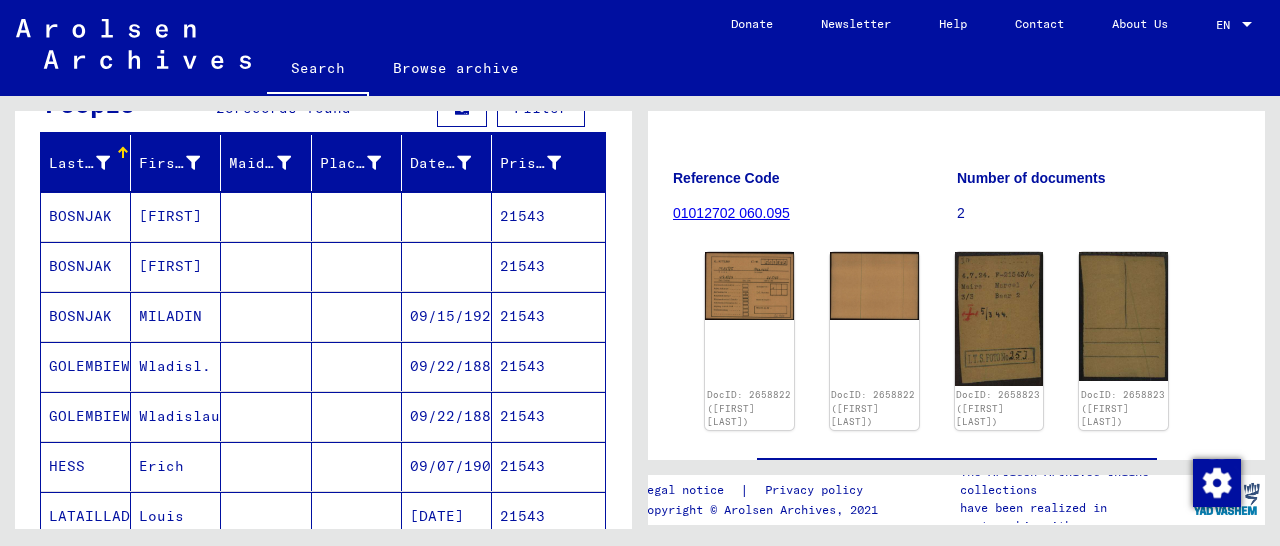 scroll, scrollTop: 0, scrollLeft: 0, axis: both 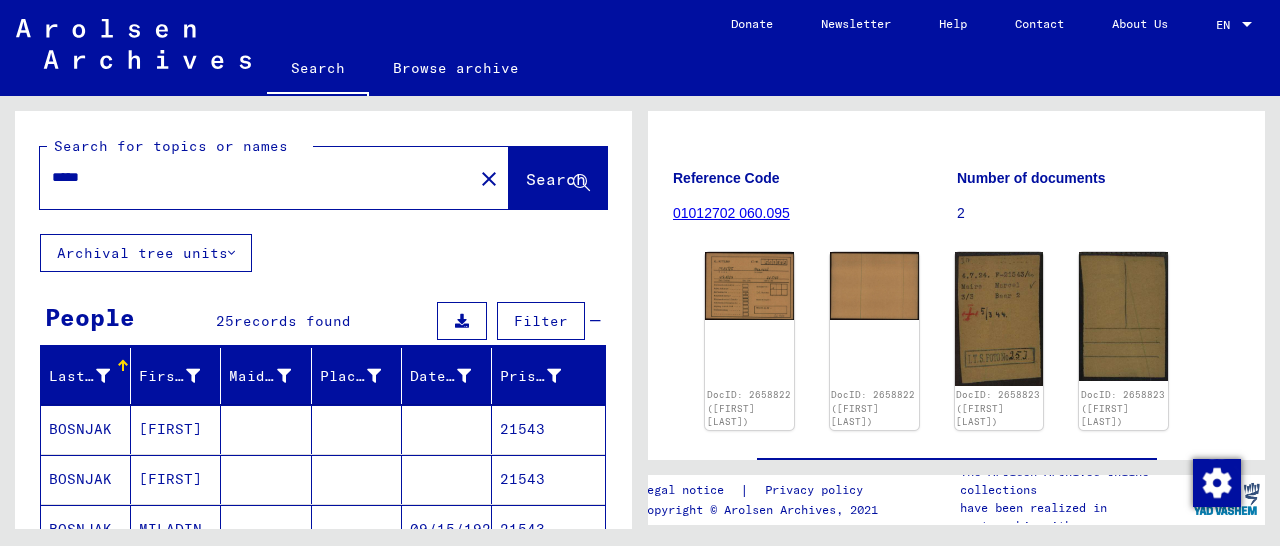 drag, startPoint x: 154, startPoint y: 177, endPoint x: 0, endPoint y: 192, distance: 154.72879 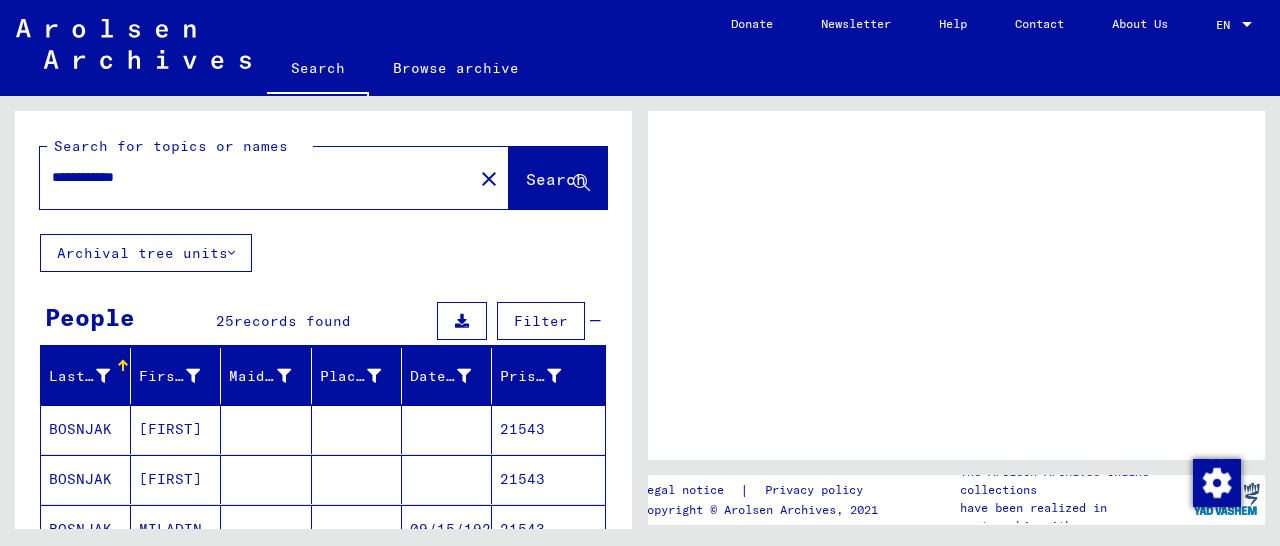 scroll, scrollTop: 0, scrollLeft: 0, axis: both 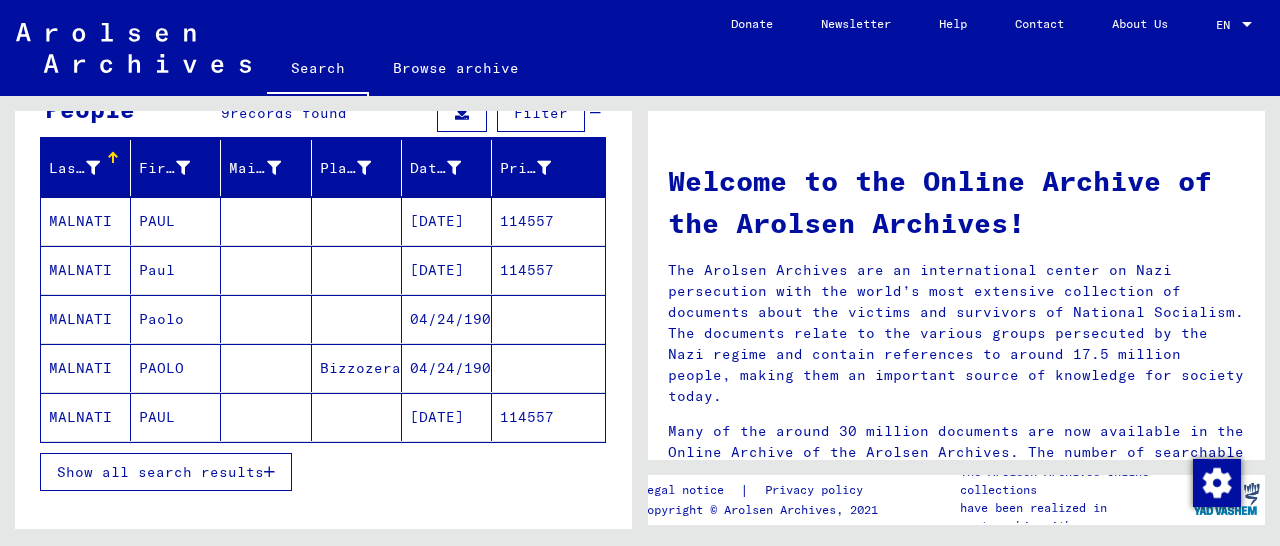 click on "114557" at bounding box center (548, 270) 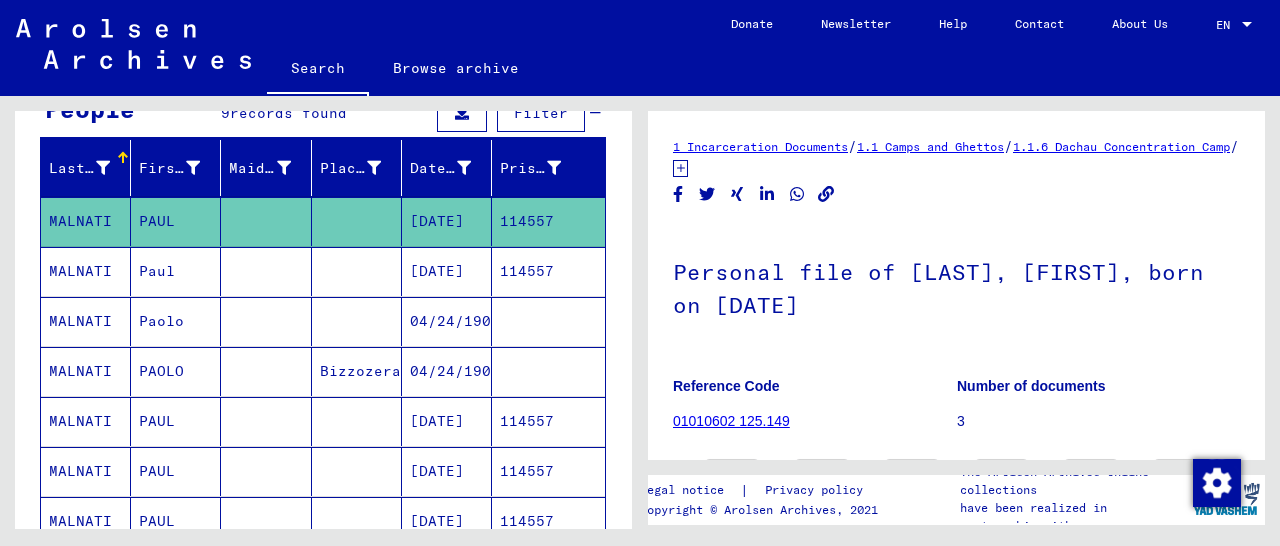 scroll, scrollTop: 219, scrollLeft: 0, axis: vertical 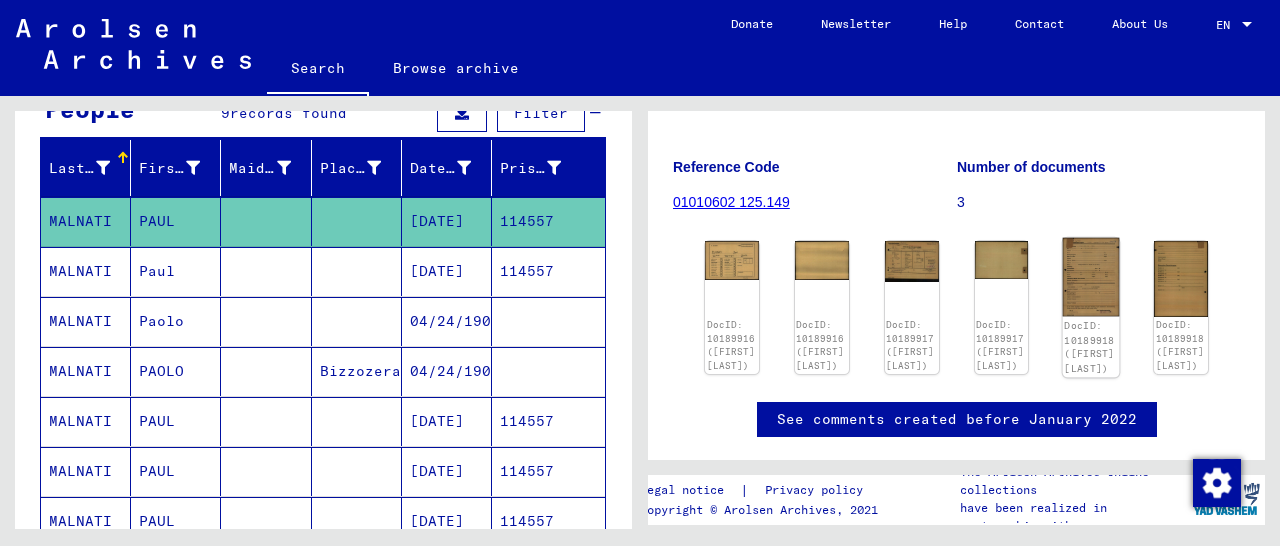 click 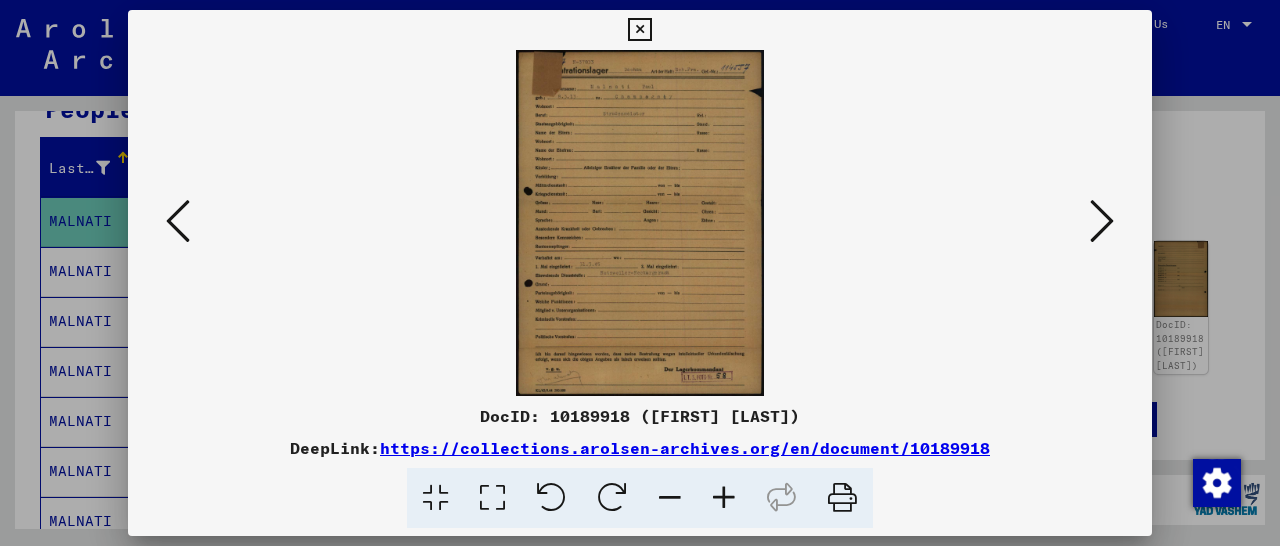 click at bounding box center (724, 498) 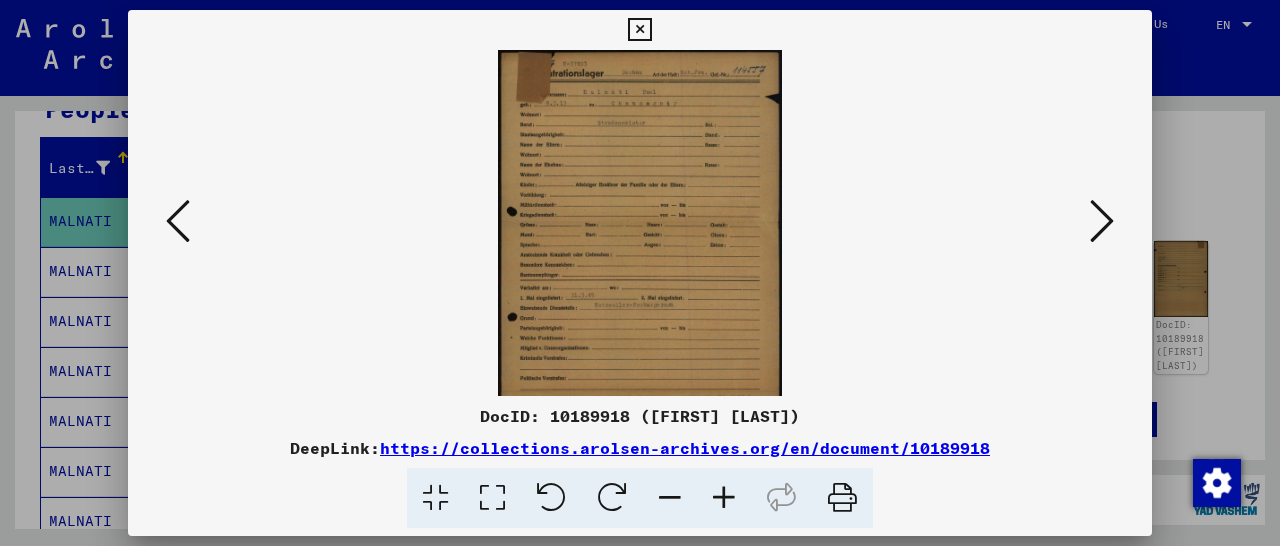 click at bounding box center (724, 498) 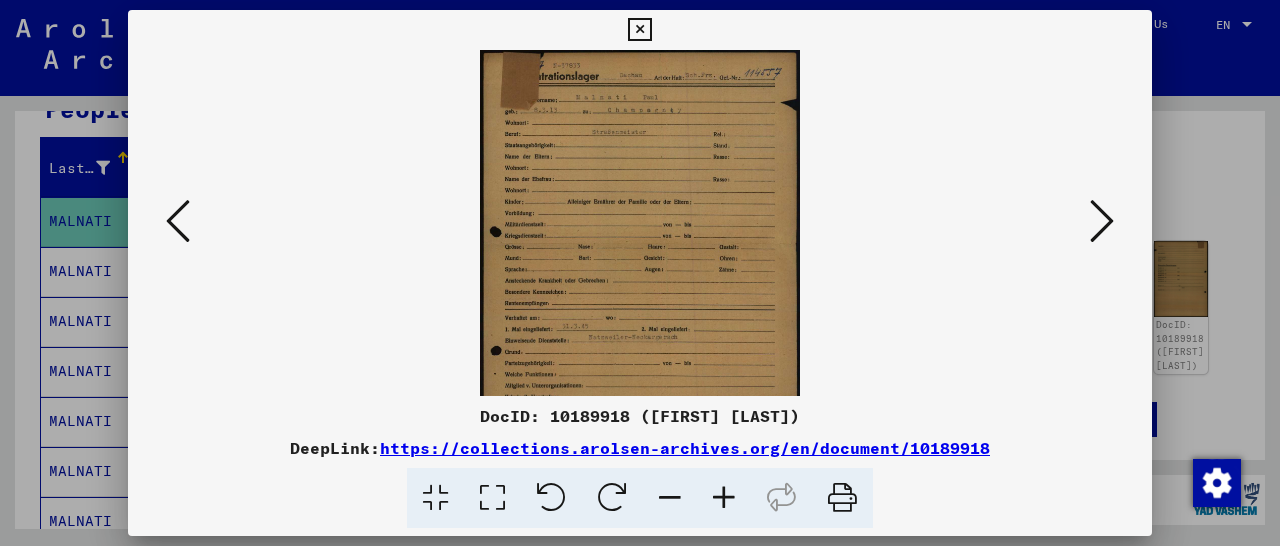 click at bounding box center [724, 498] 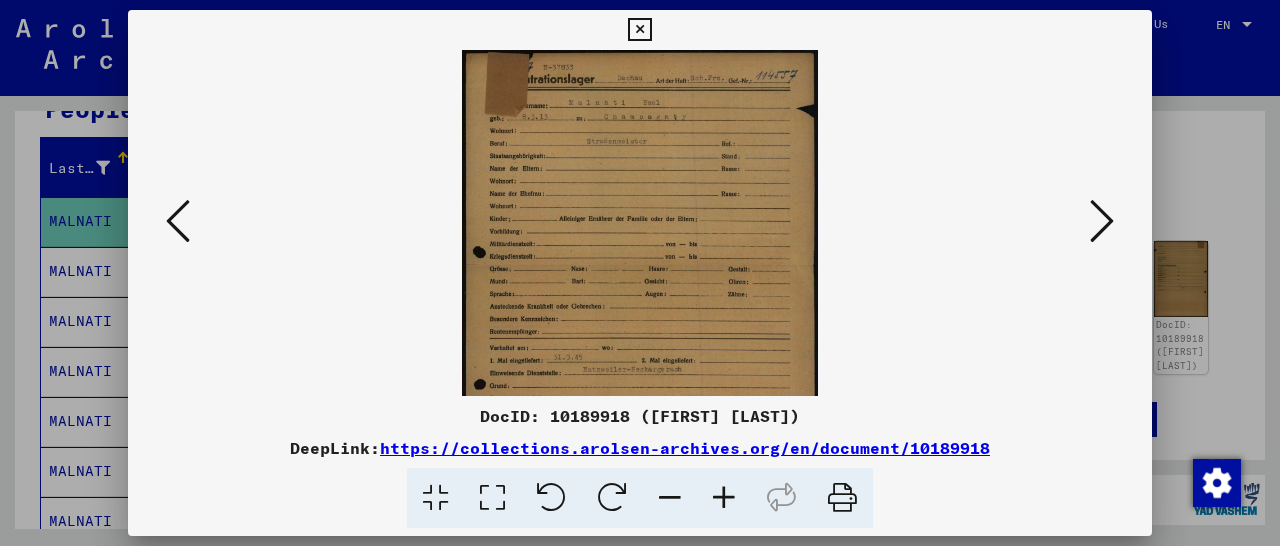 click at bounding box center [724, 498] 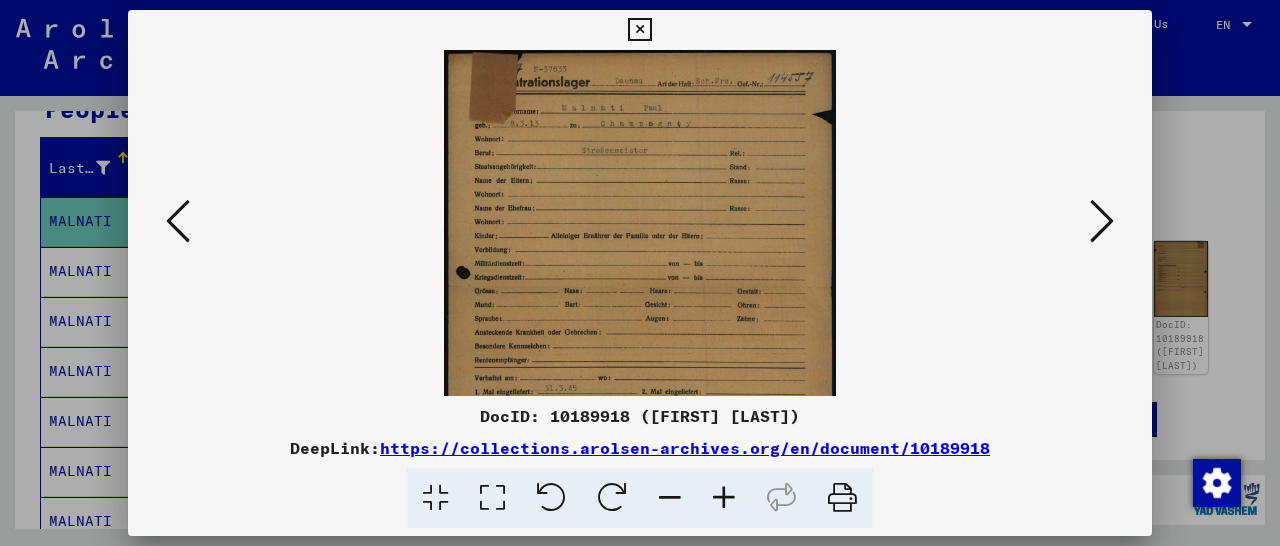 click at bounding box center (724, 498) 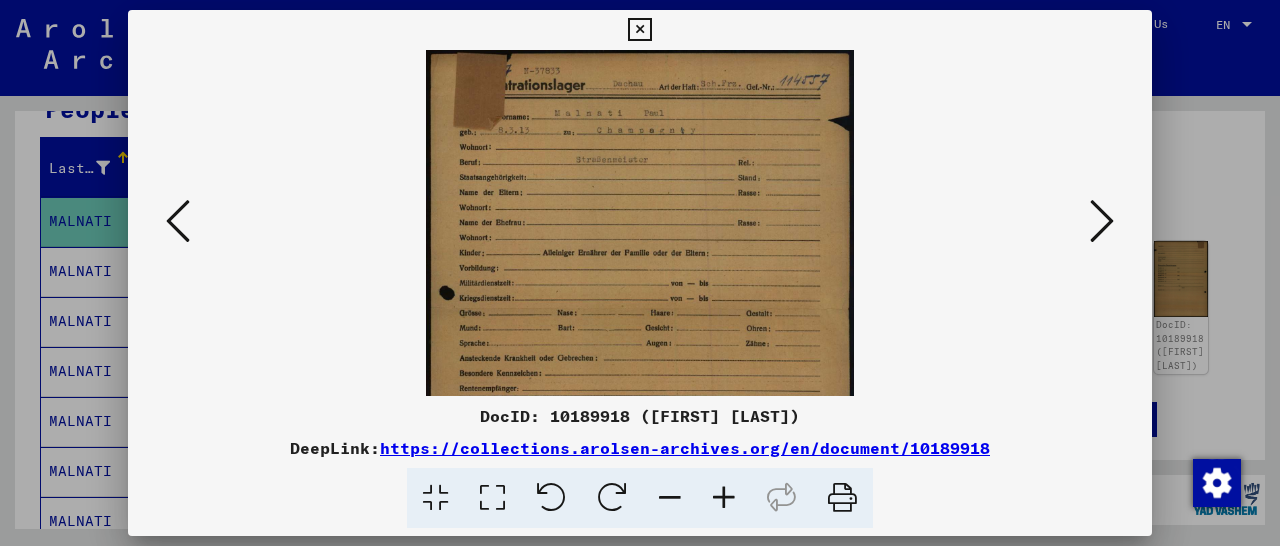 click at bounding box center [639, 30] 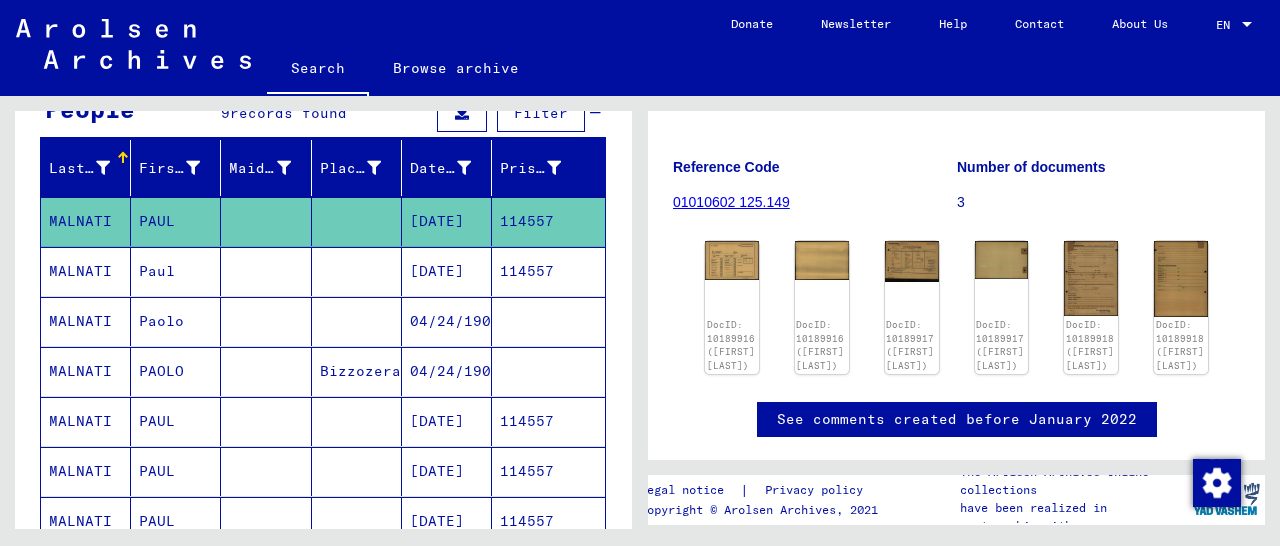 click on "114557" at bounding box center [548, 321] 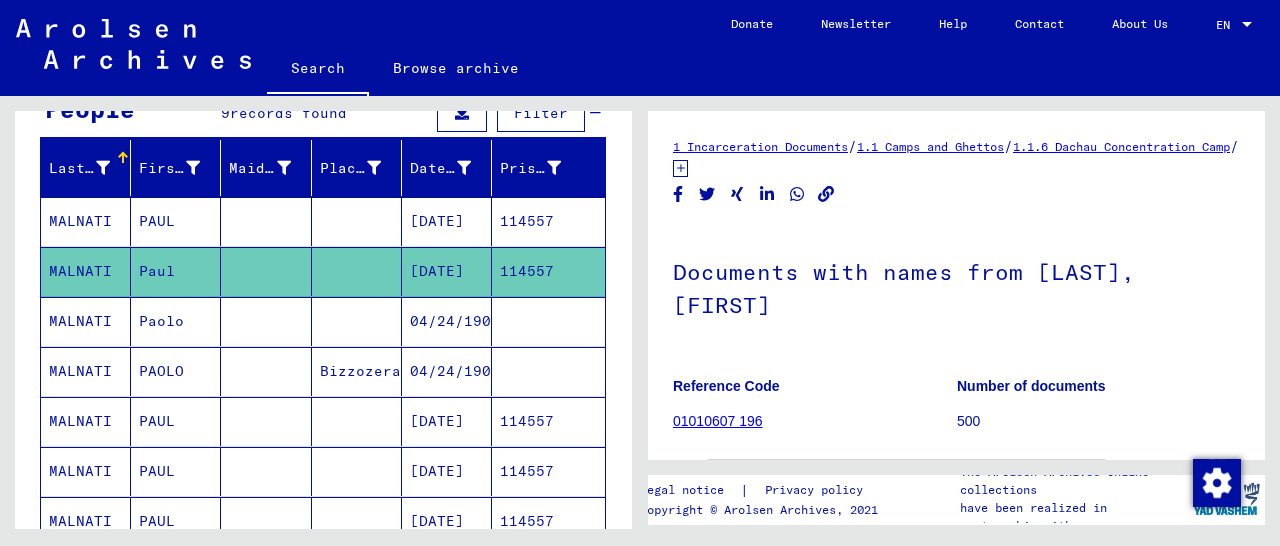 scroll, scrollTop: 312, scrollLeft: 0, axis: vertical 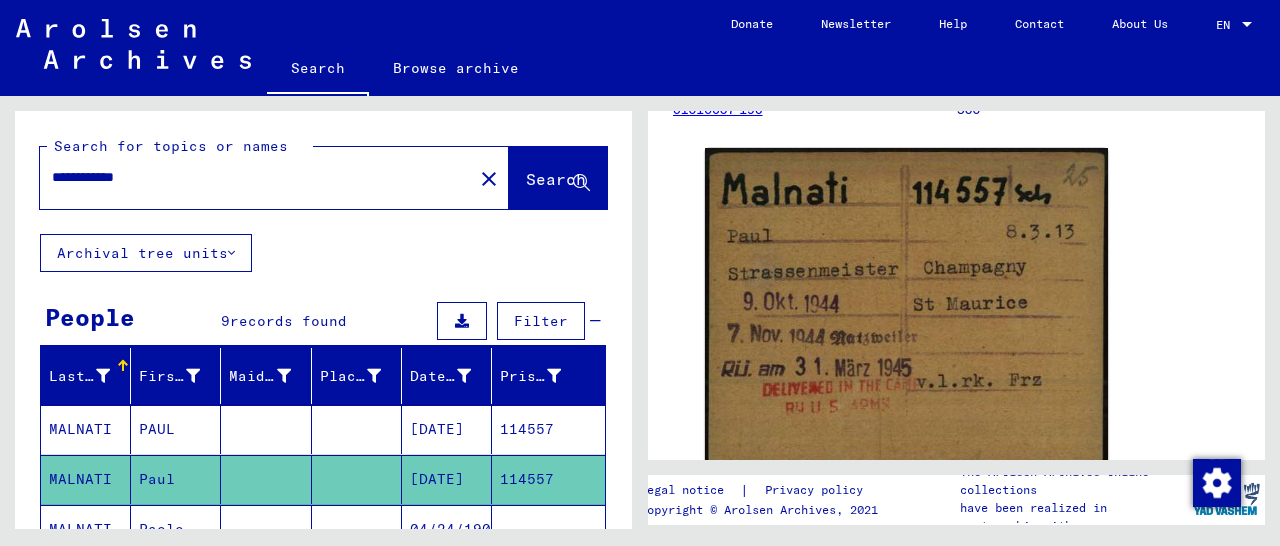 drag, startPoint x: 172, startPoint y: 177, endPoint x: 35, endPoint y: 186, distance: 137.2953 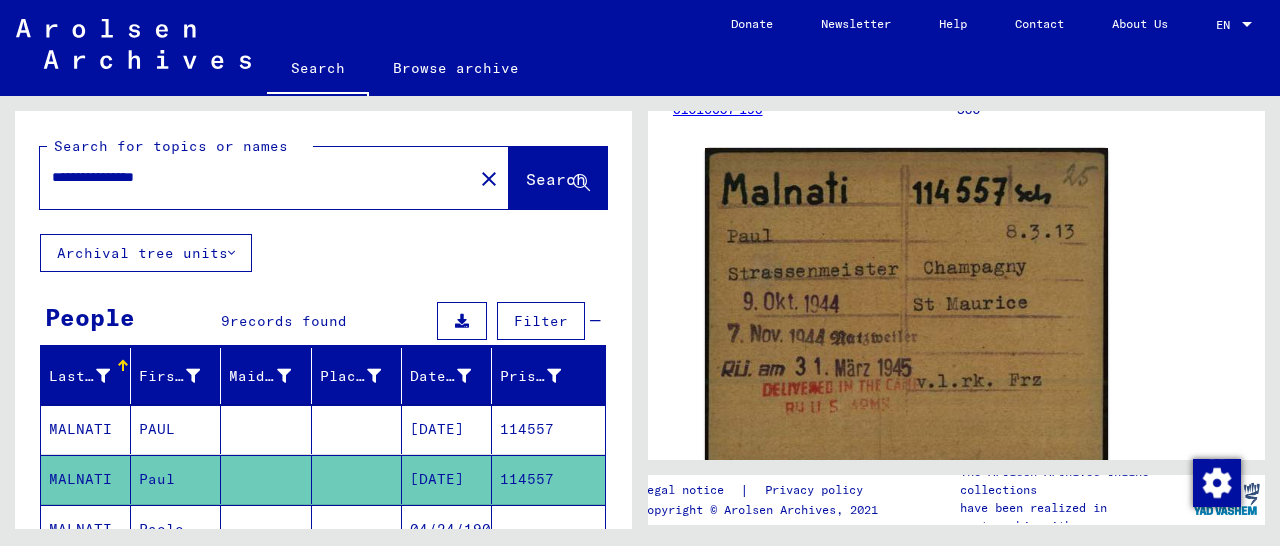 click on "Search" 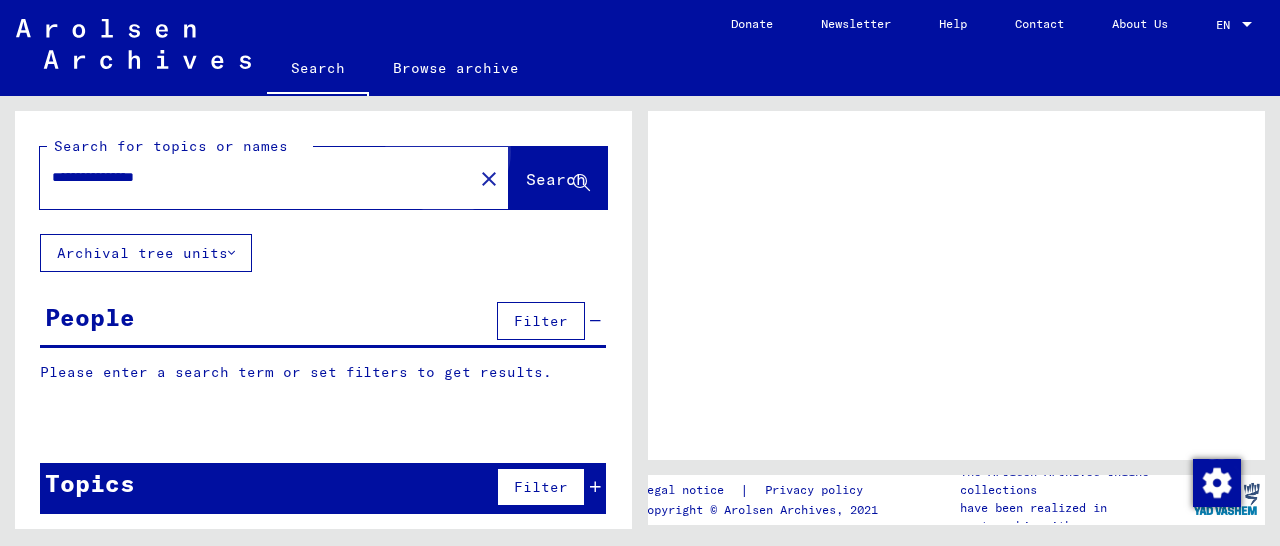 scroll, scrollTop: 0, scrollLeft: 0, axis: both 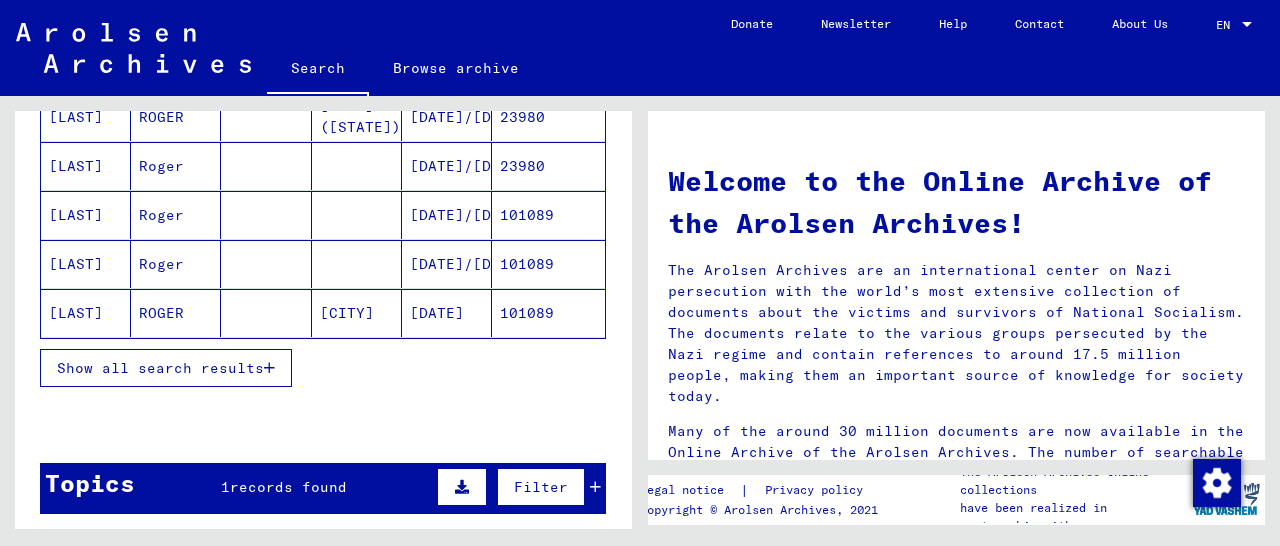 click on "23980" at bounding box center [548, 166] 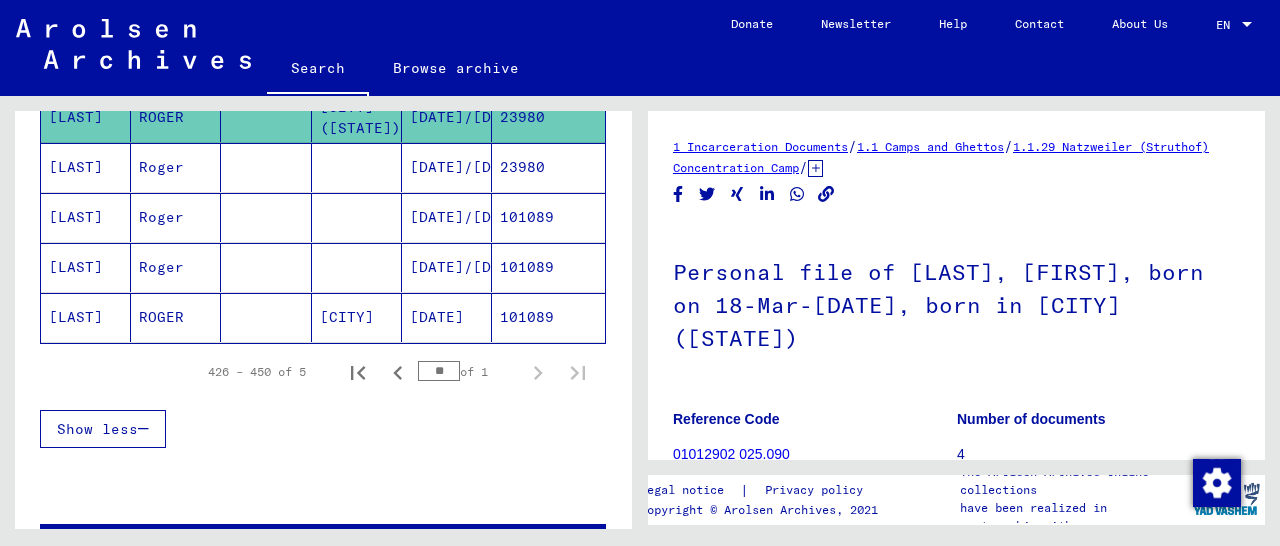 scroll, scrollTop: 312, scrollLeft: 0, axis: vertical 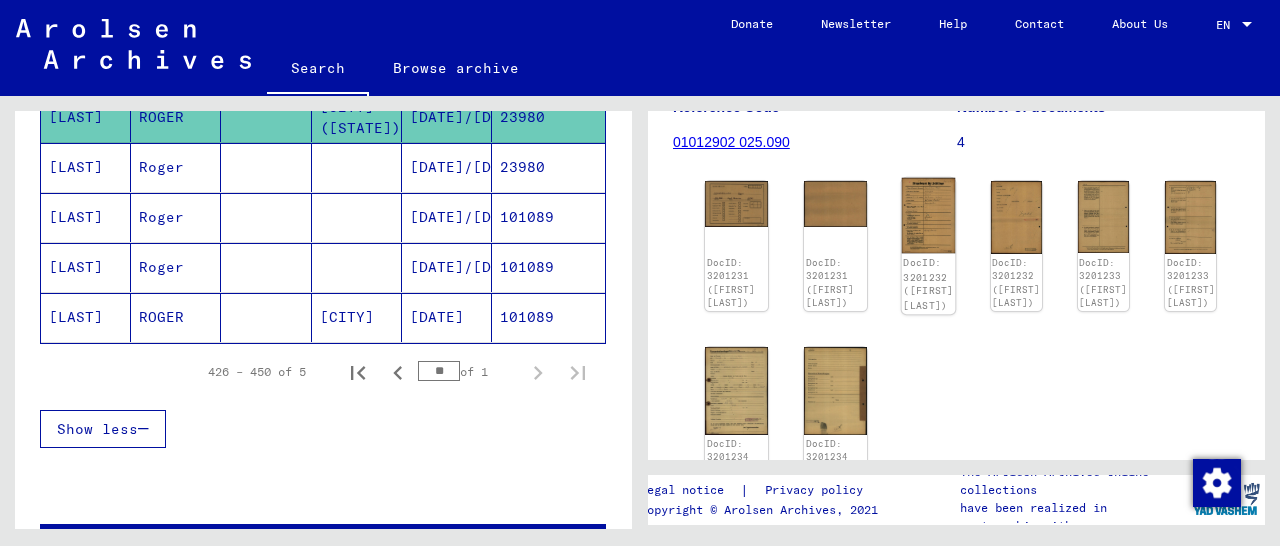 click 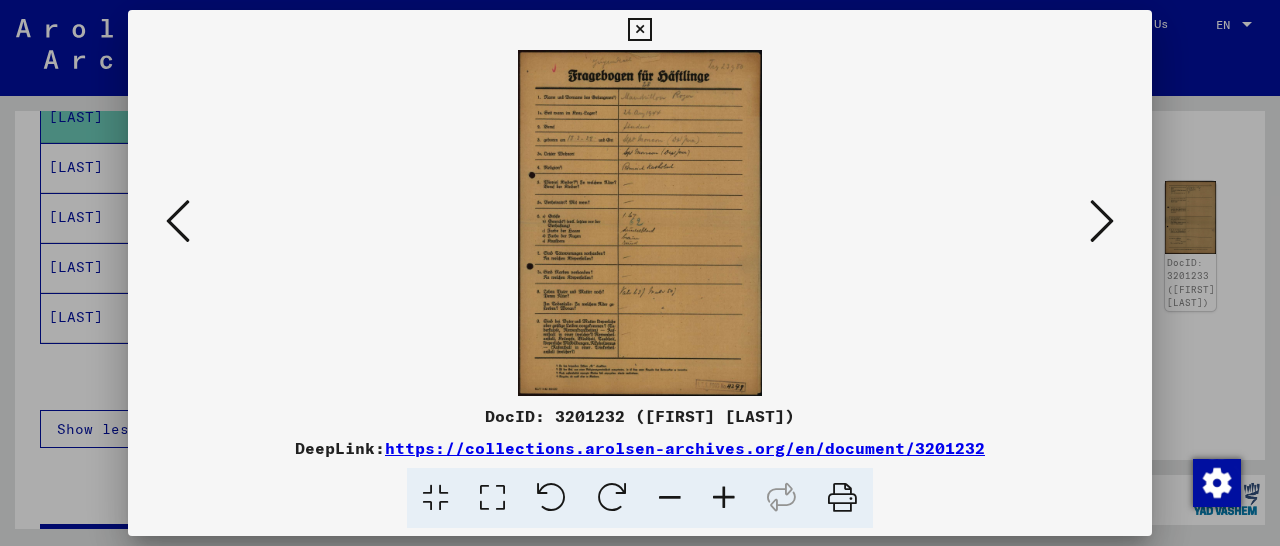 click at bounding box center [724, 498] 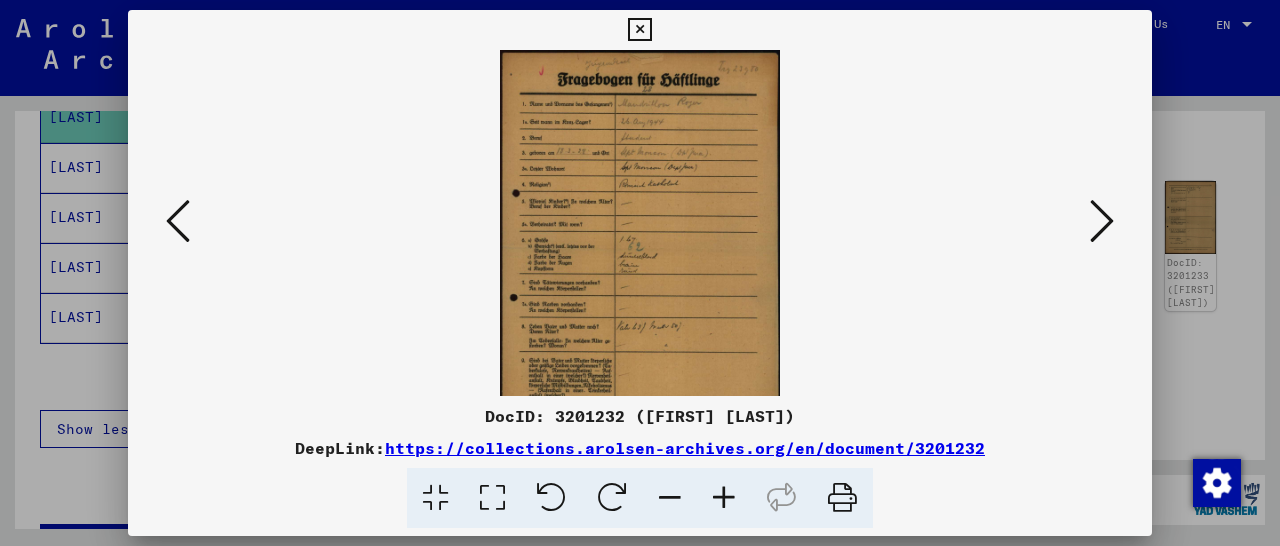click at bounding box center [724, 498] 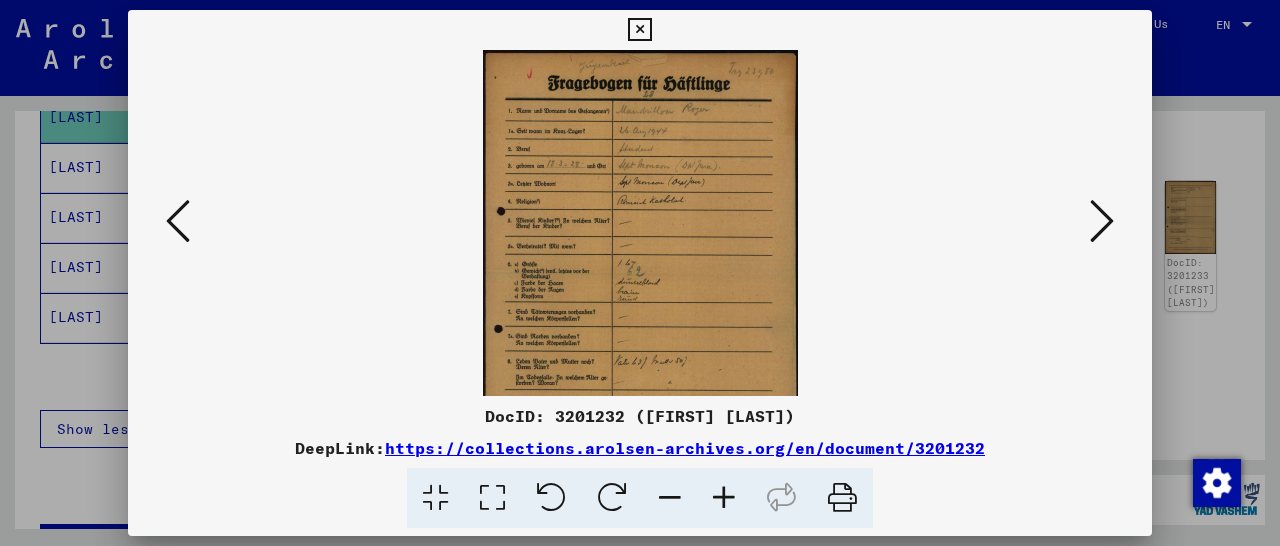 click at bounding box center (724, 498) 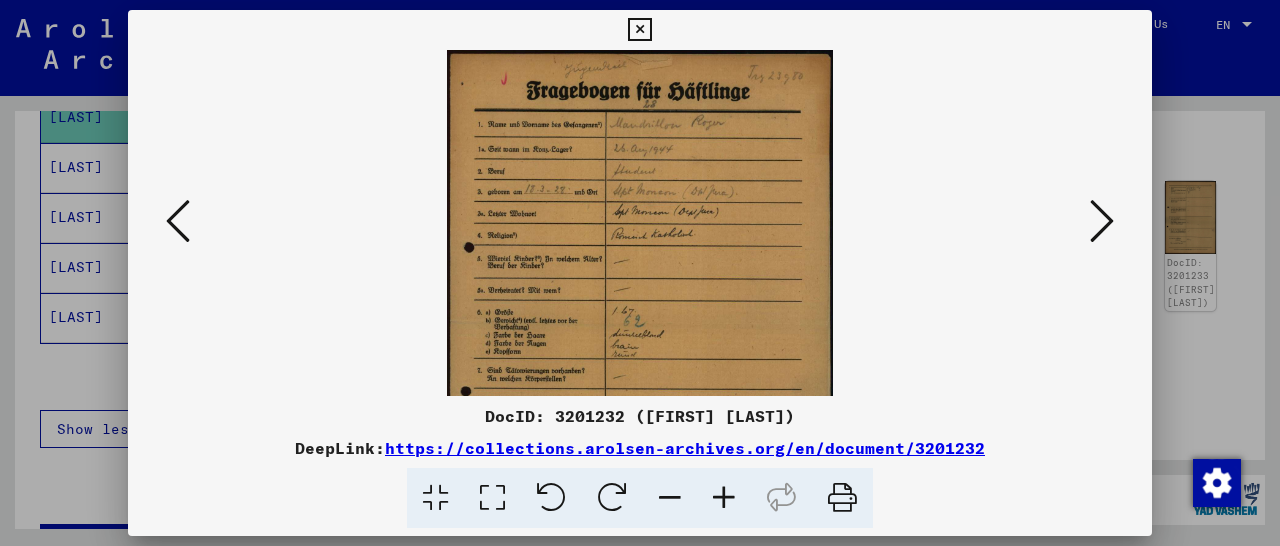 click at bounding box center (724, 498) 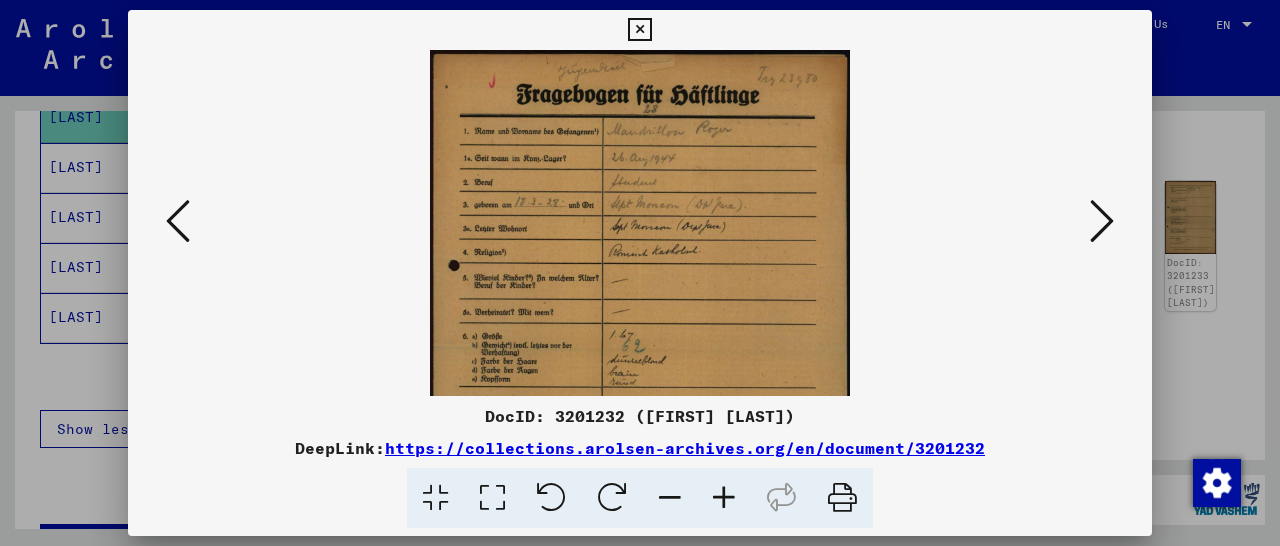 click at bounding box center (724, 498) 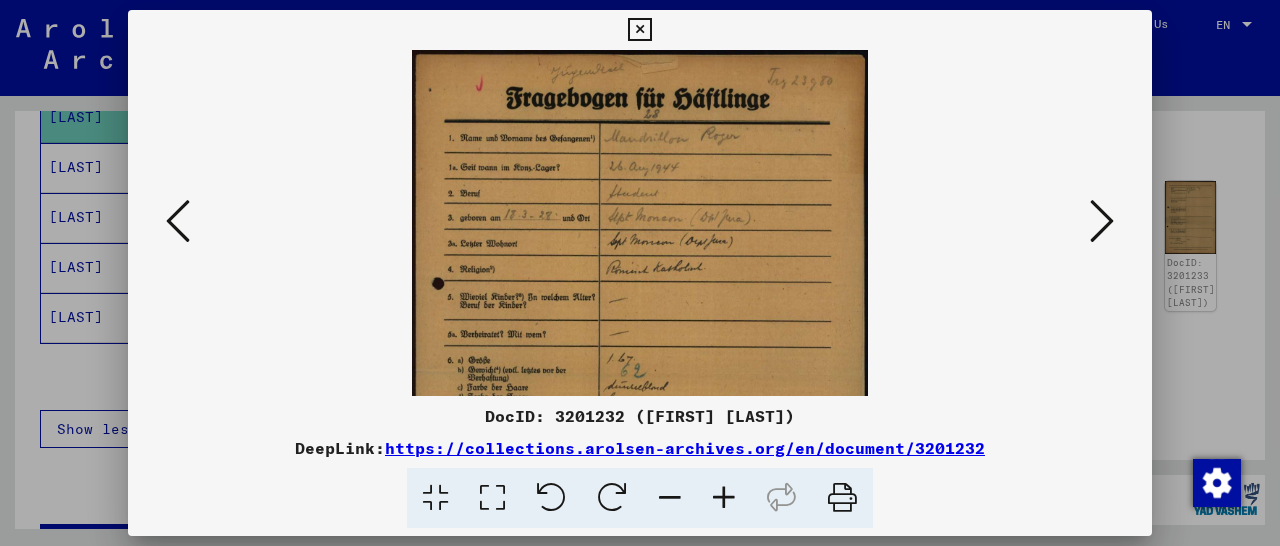 click at bounding box center (724, 498) 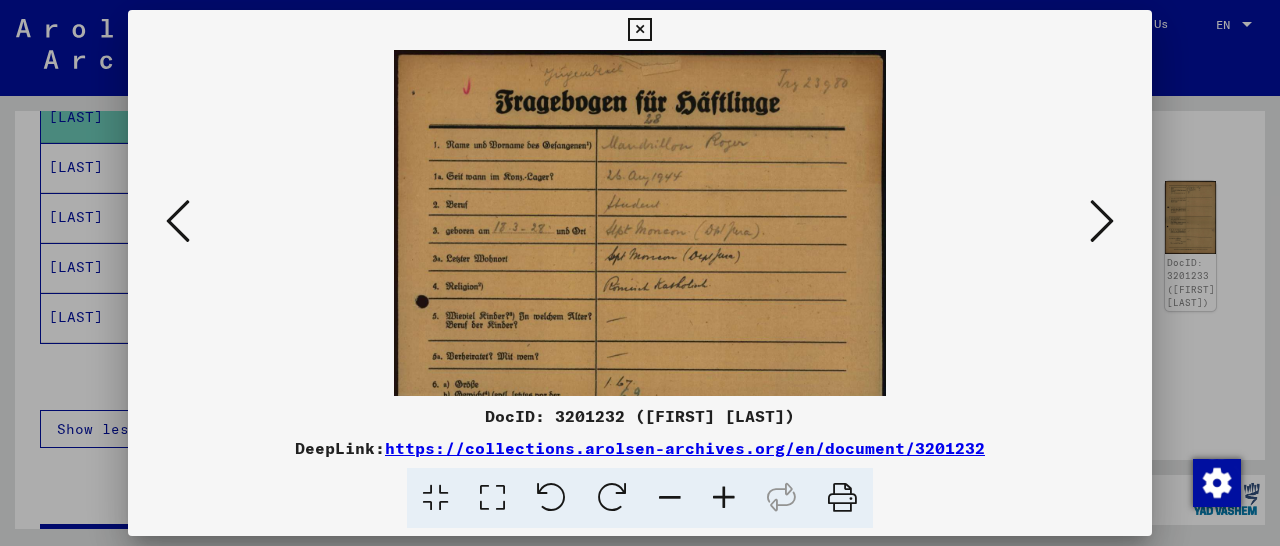 click at bounding box center (724, 498) 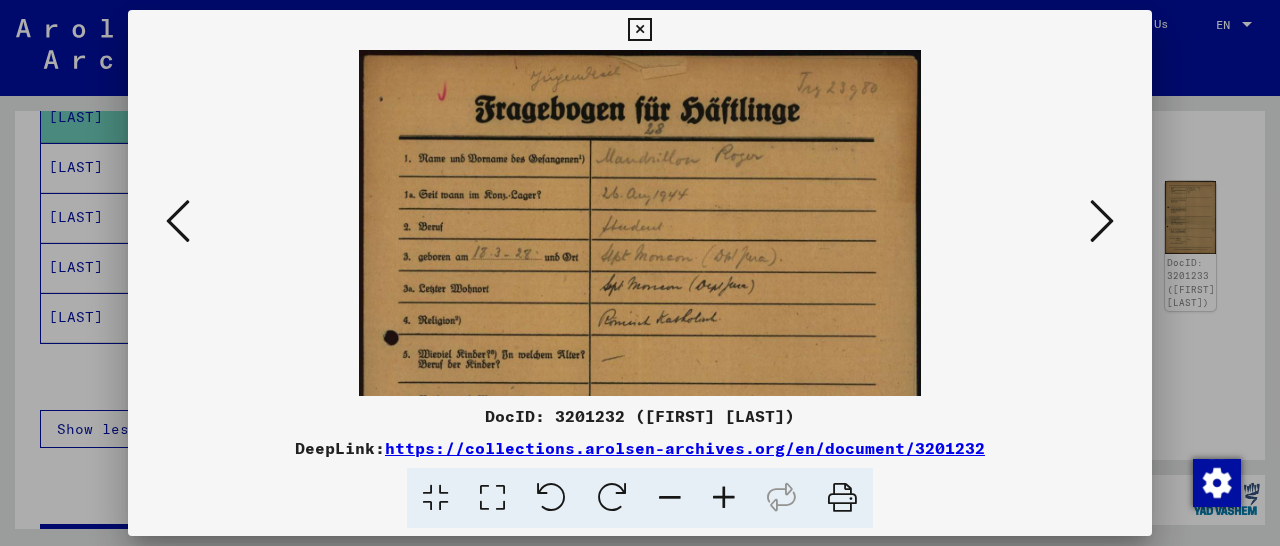 click at bounding box center (724, 498) 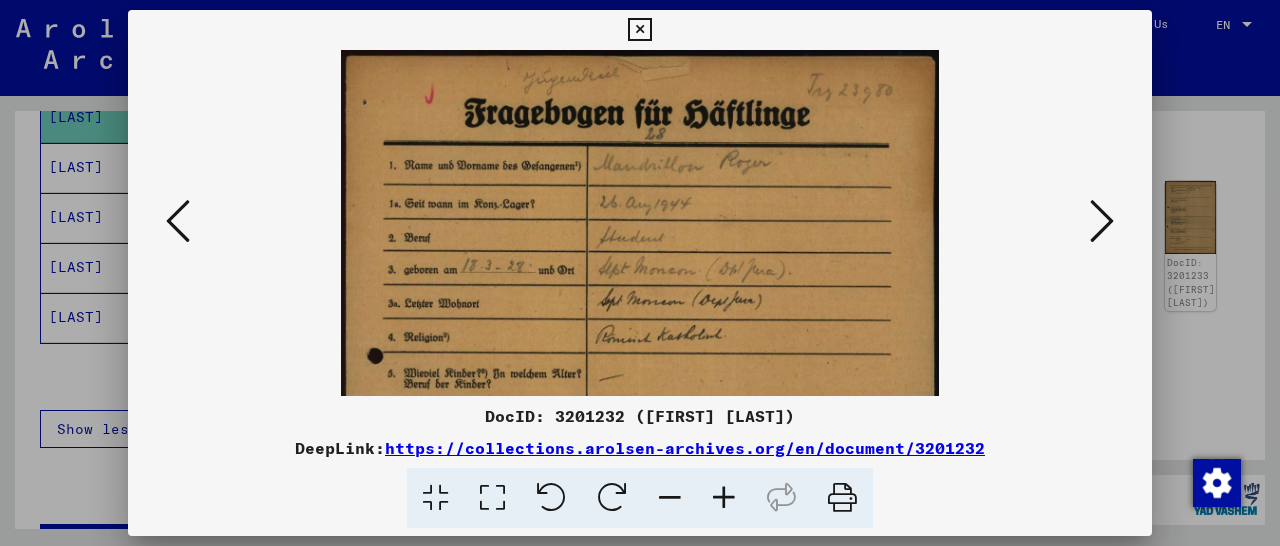 click at bounding box center [724, 498] 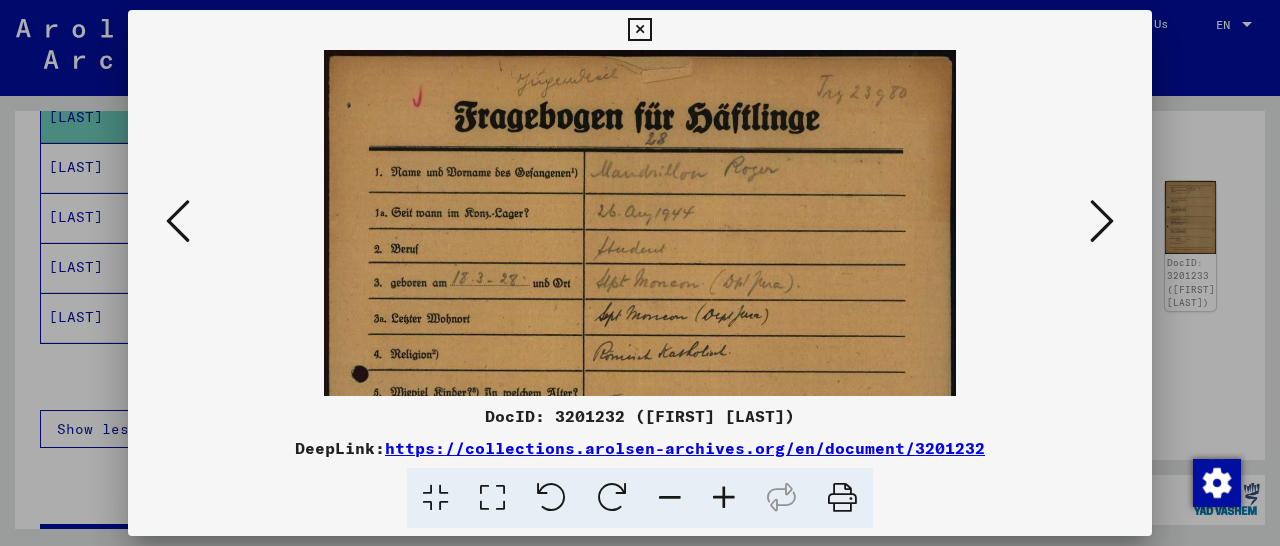click at bounding box center (724, 498) 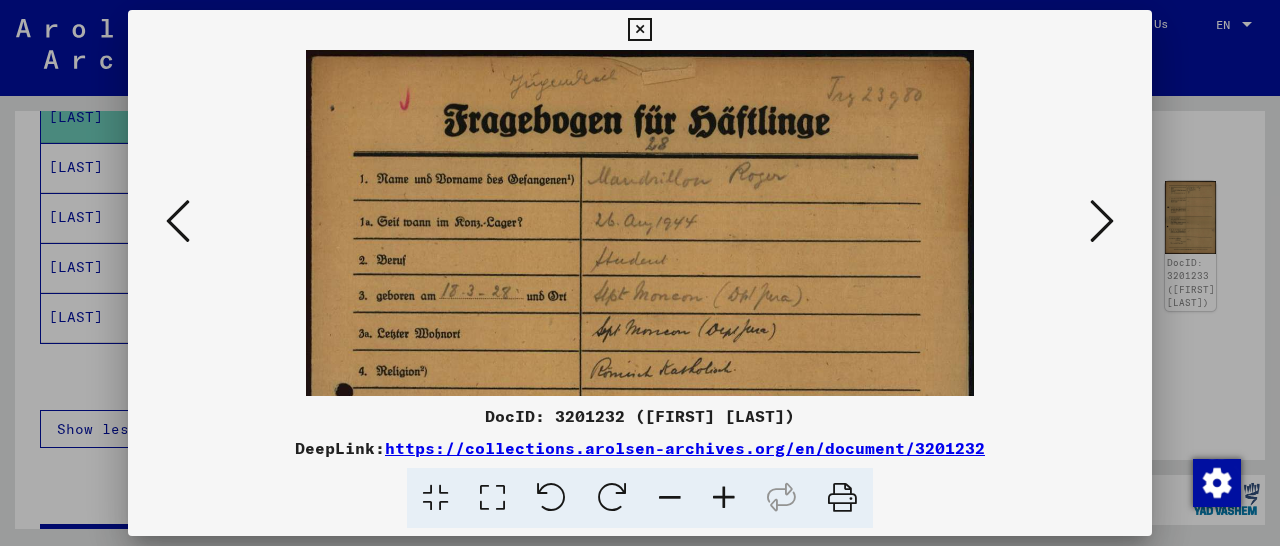 click at bounding box center [724, 498] 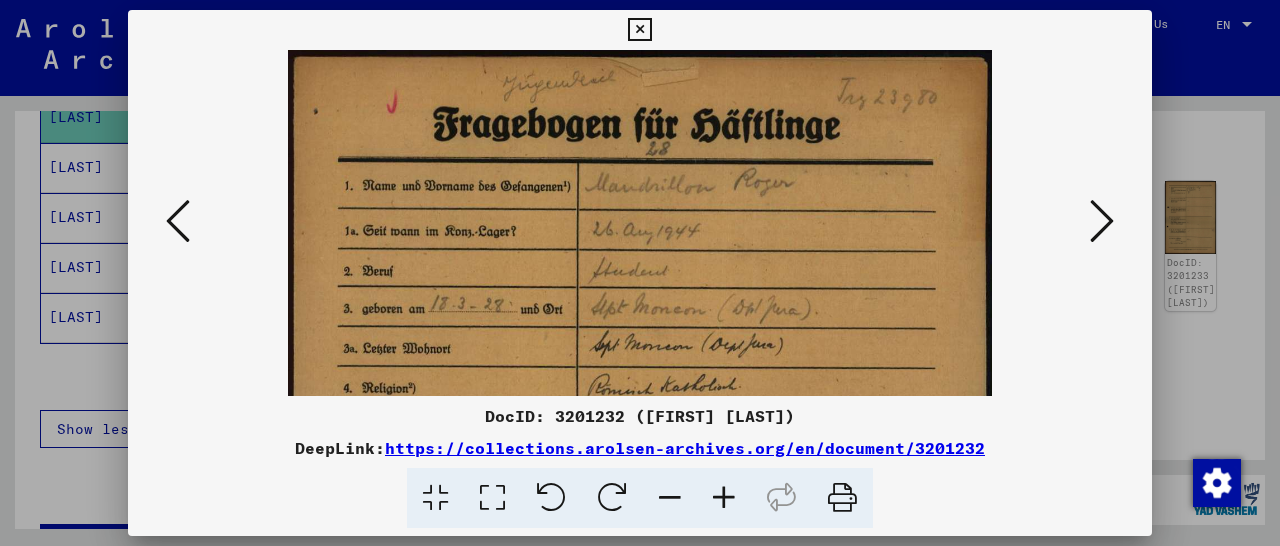 click at bounding box center [724, 498] 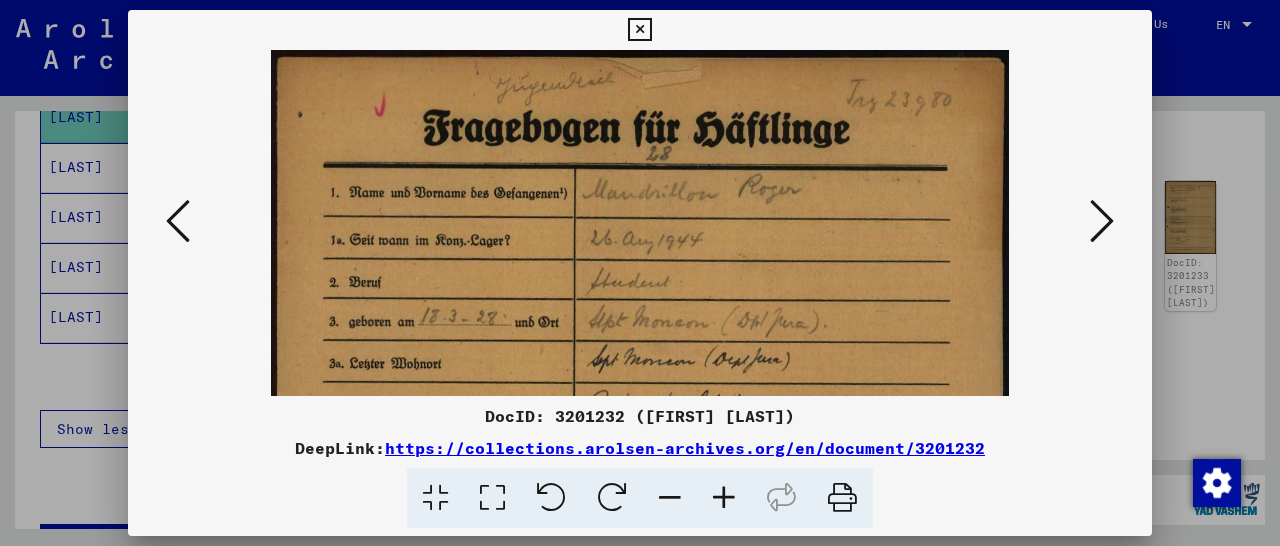 click at bounding box center (724, 498) 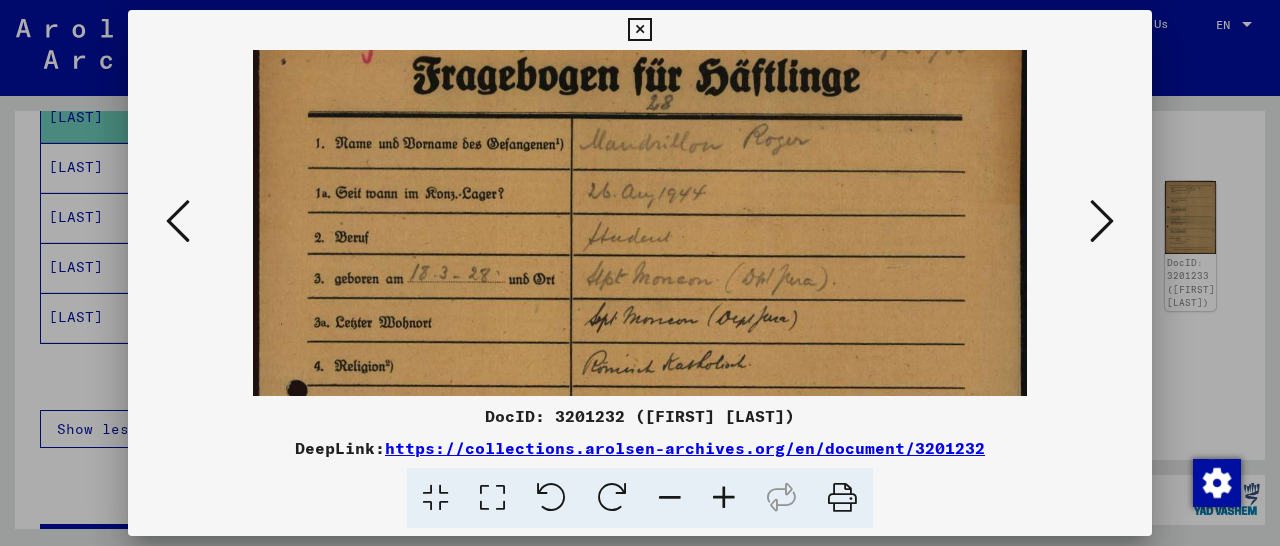 scroll, scrollTop: 72, scrollLeft: 0, axis: vertical 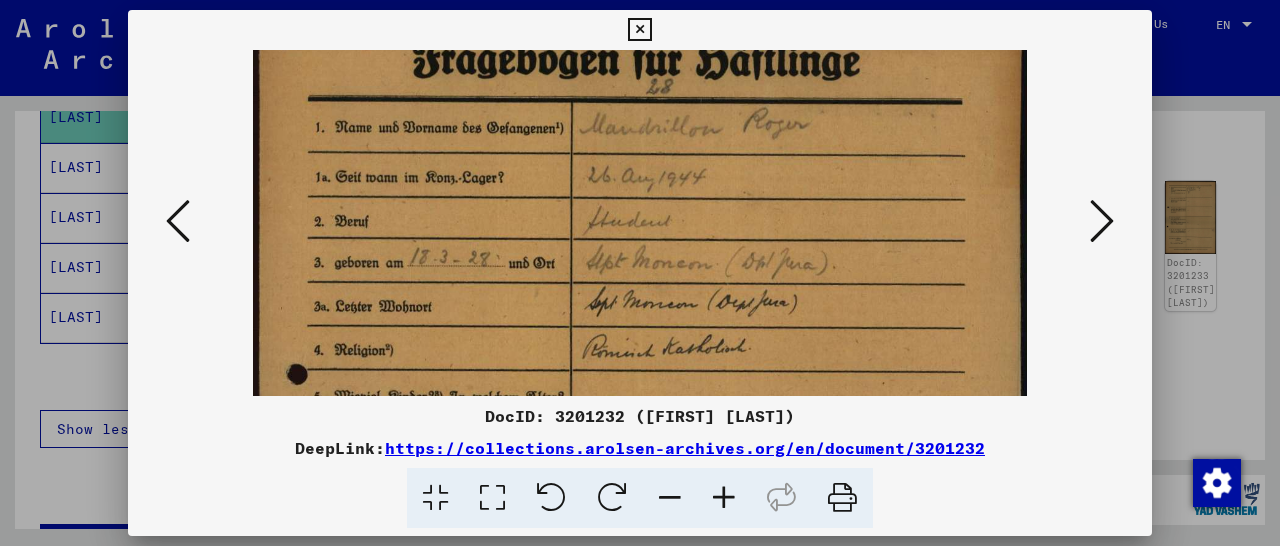 drag, startPoint x: 736, startPoint y: 361, endPoint x: 757, endPoint y: 289, distance: 75 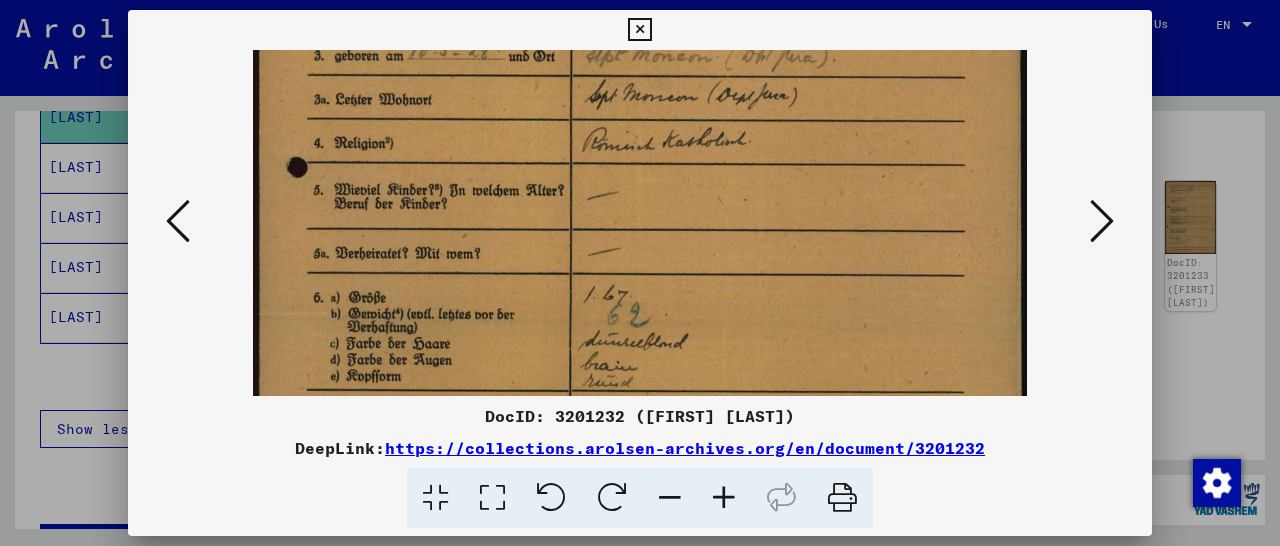 scroll, scrollTop: 284, scrollLeft: 0, axis: vertical 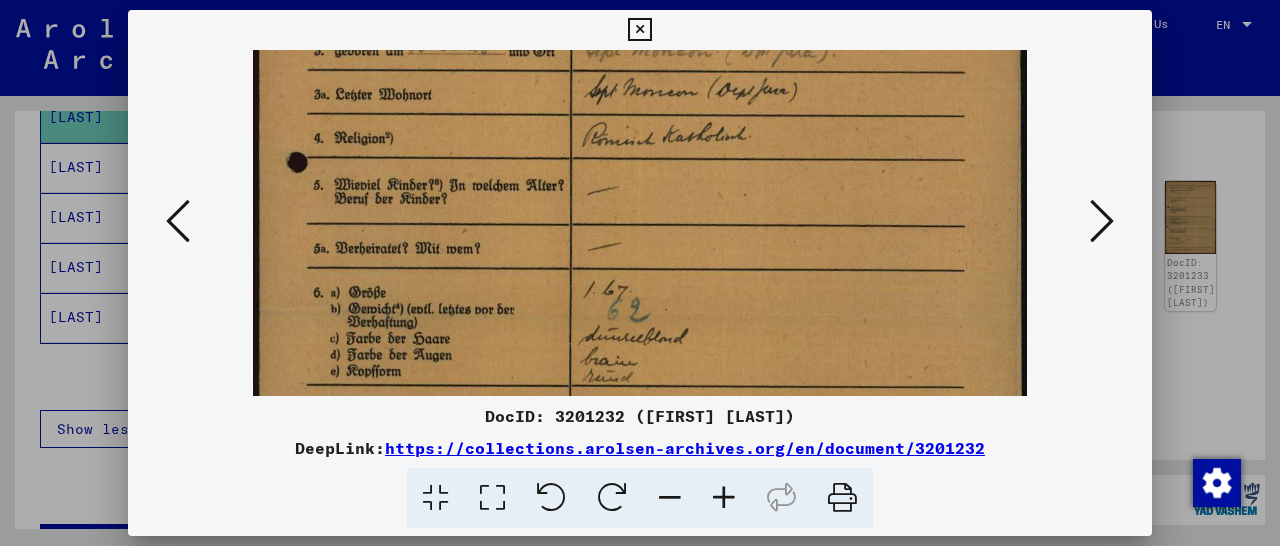 drag, startPoint x: 603, startPoint y: 331, endPoint x: 647, endPoint y: 119, distance: 216.5179 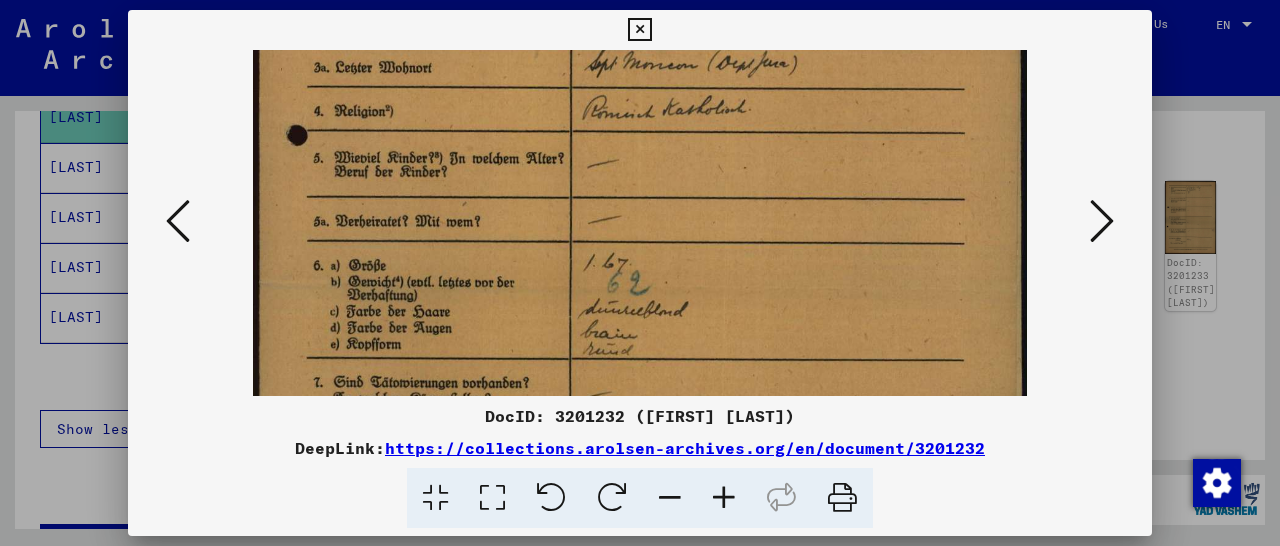 click at bounding box center [639, 30] 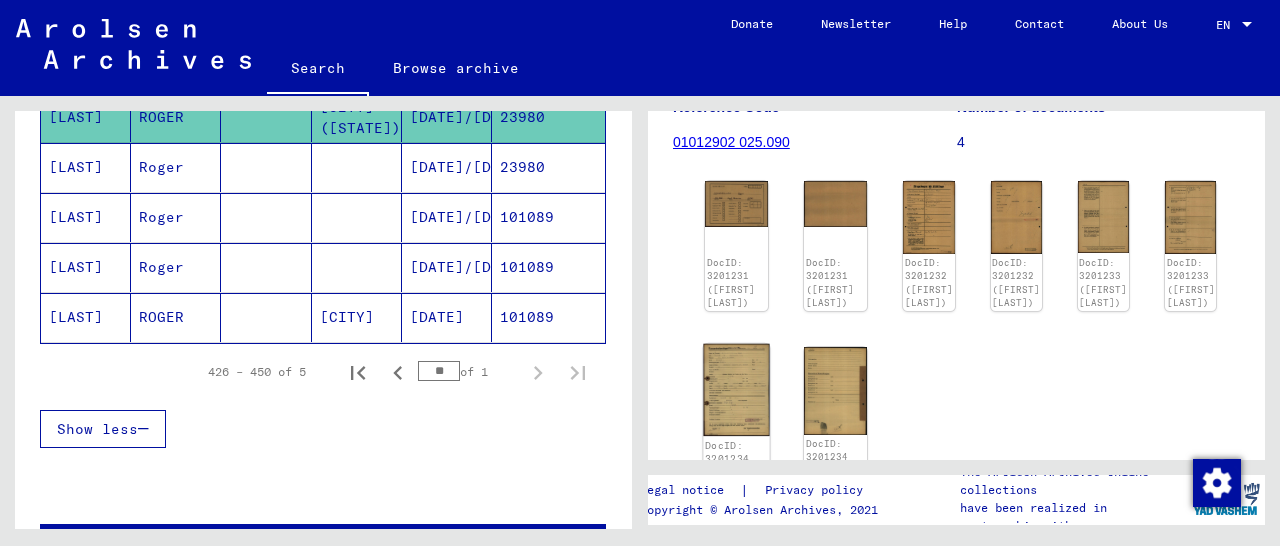 scroll, scrollTop: 416, scrollLeft: 0, axis: vertical 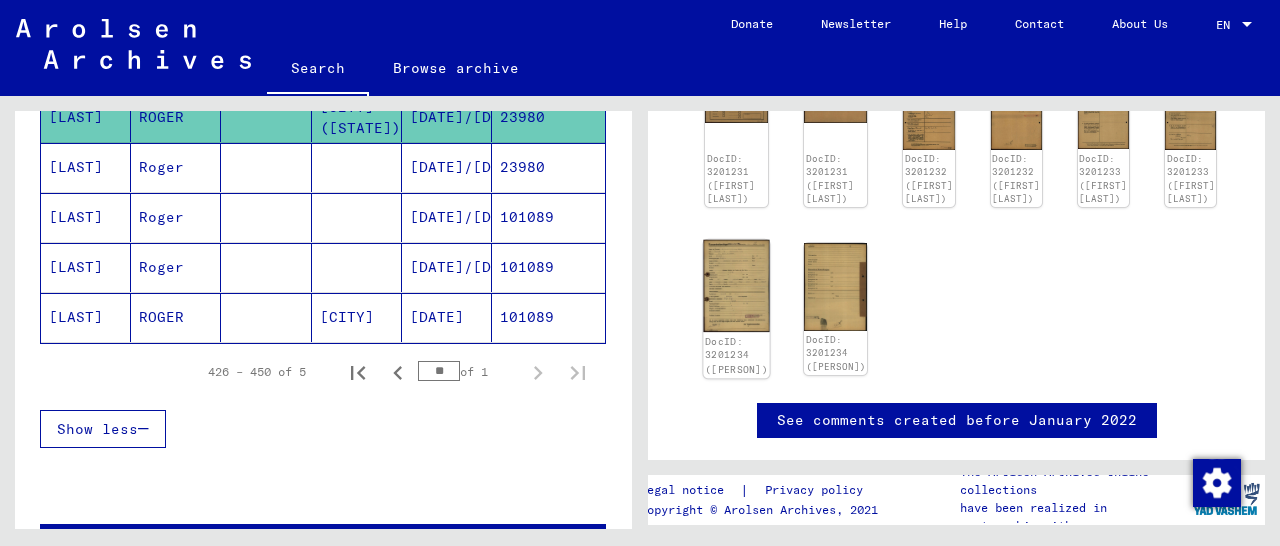 click 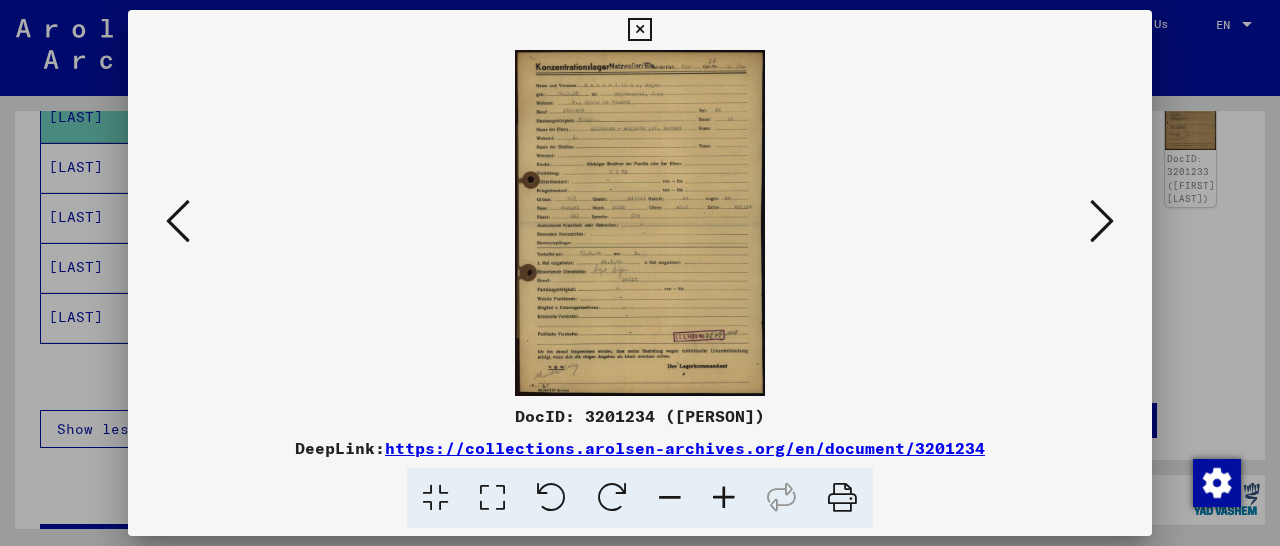 click at bounding box center [724, 498] 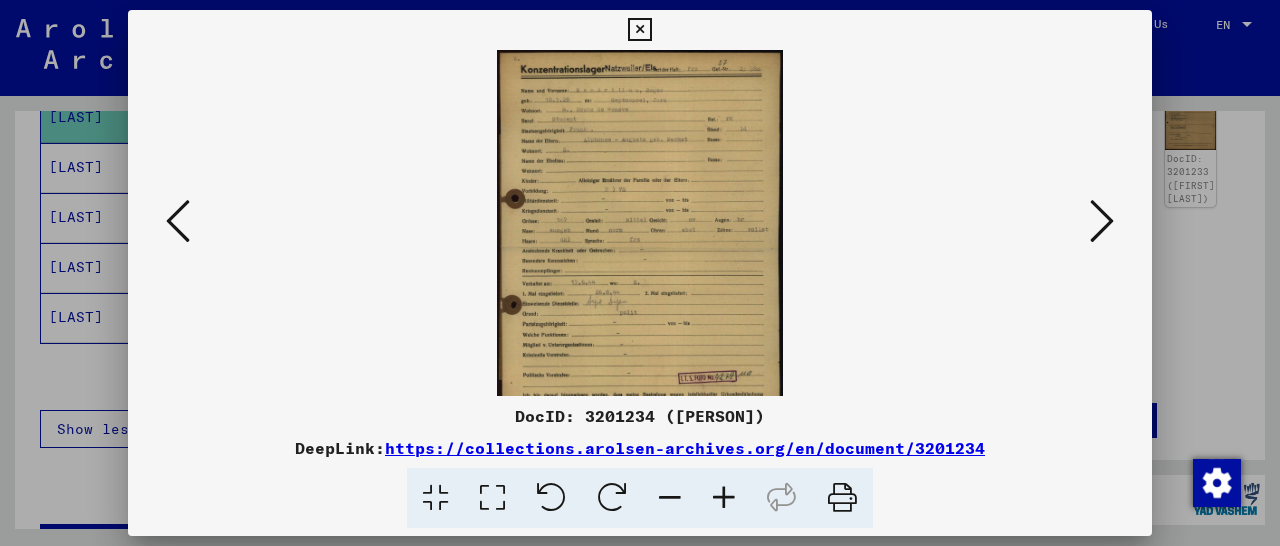 click at bounding box center [724, 498] 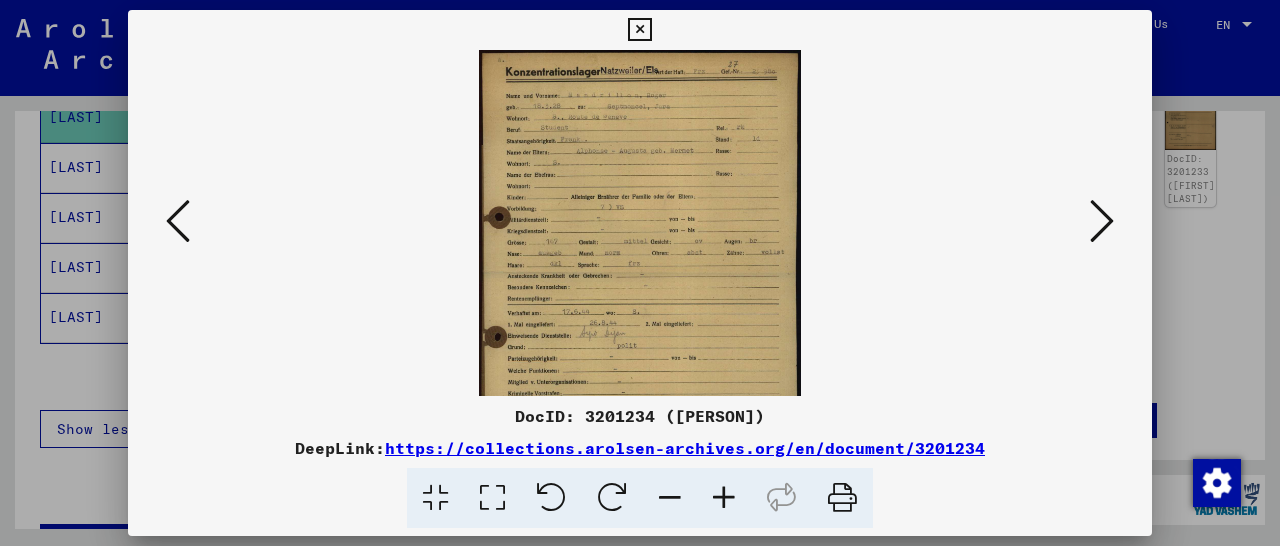 click at bounding box center (724, 498) 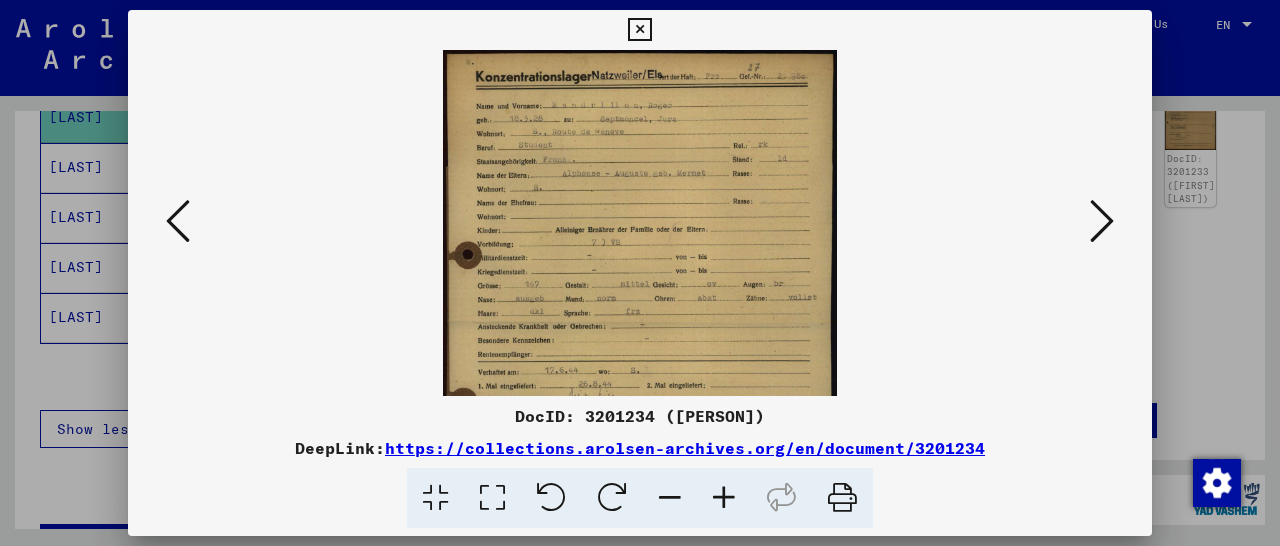 click at bounding box center [724, 498] 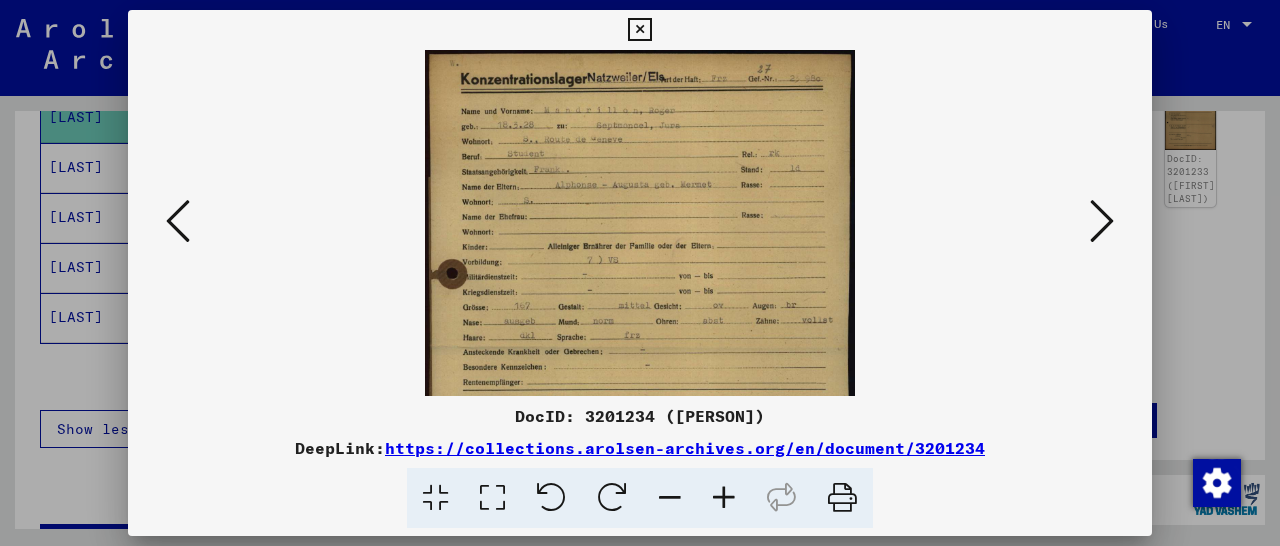 click at bounding box center (724, 498) 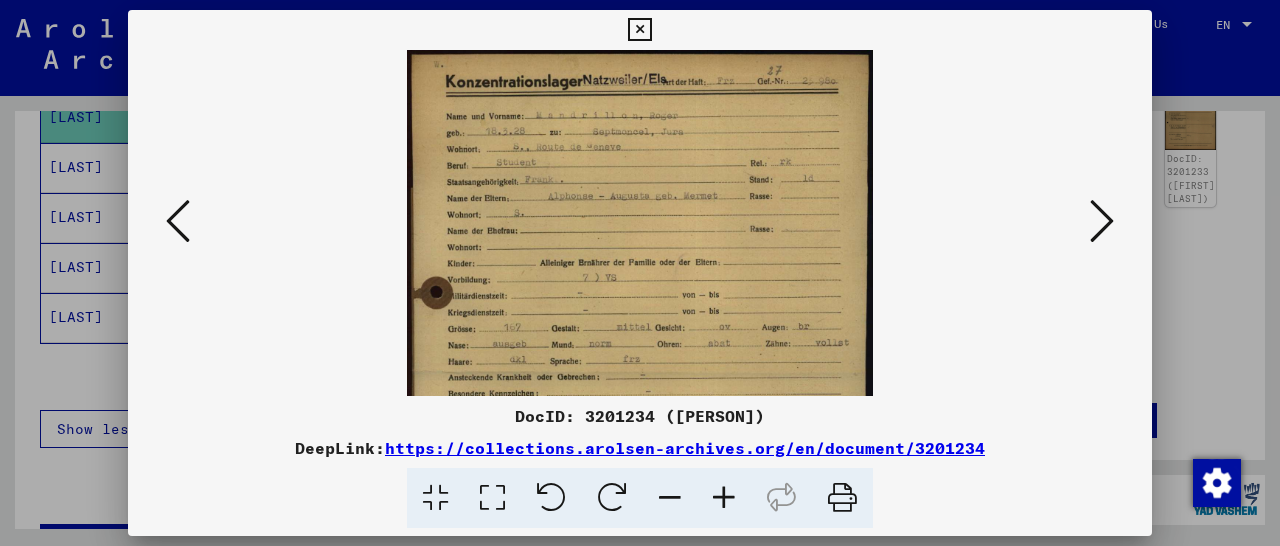 click at bounding box center [724, 498] 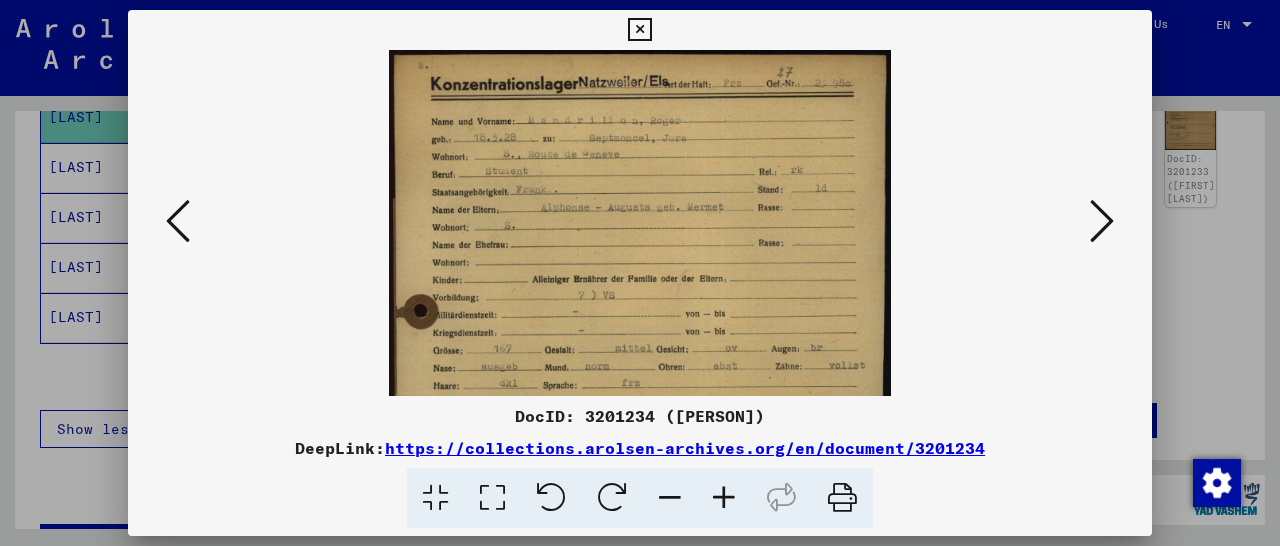 click at bounding box center (724, 498) 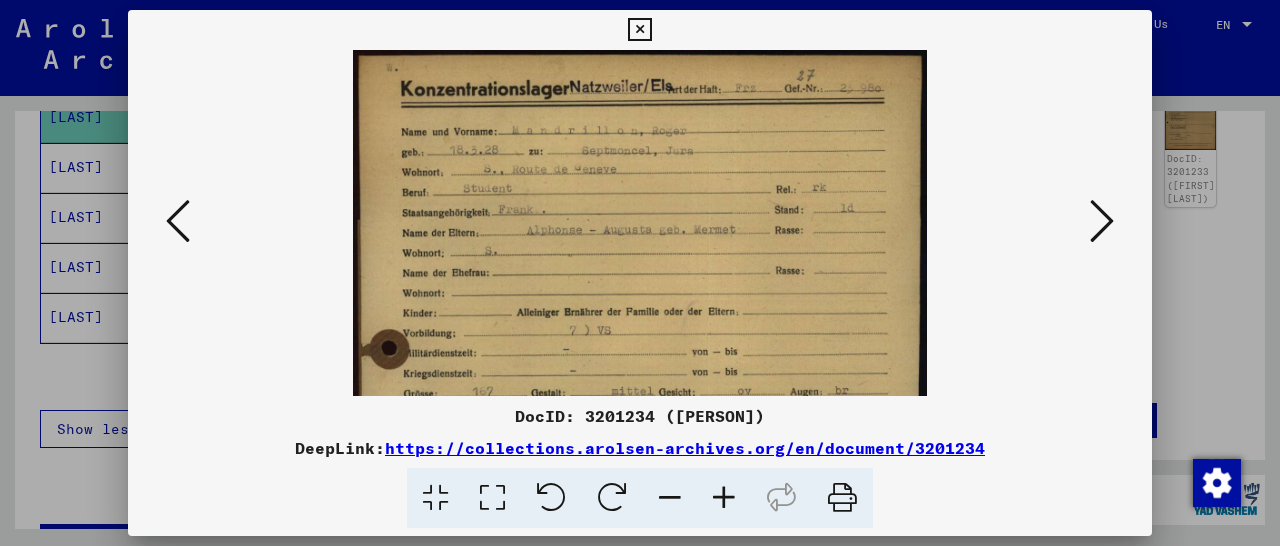 click at bounding box center (724, 498) 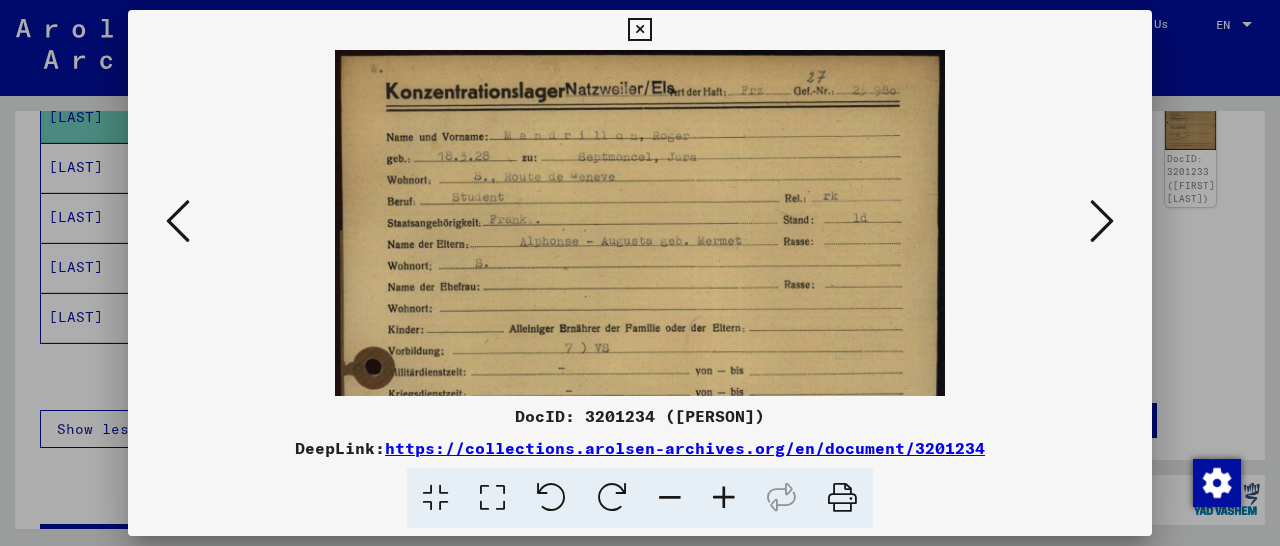 click at bounding box center [724, 498] 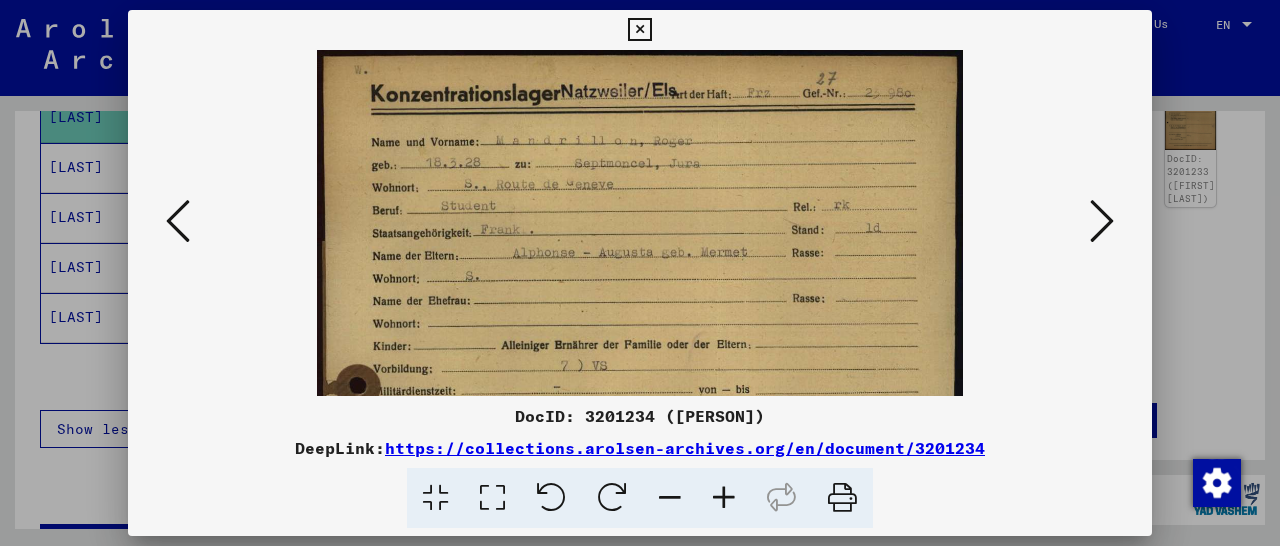 click at bounding box center [724, 498] 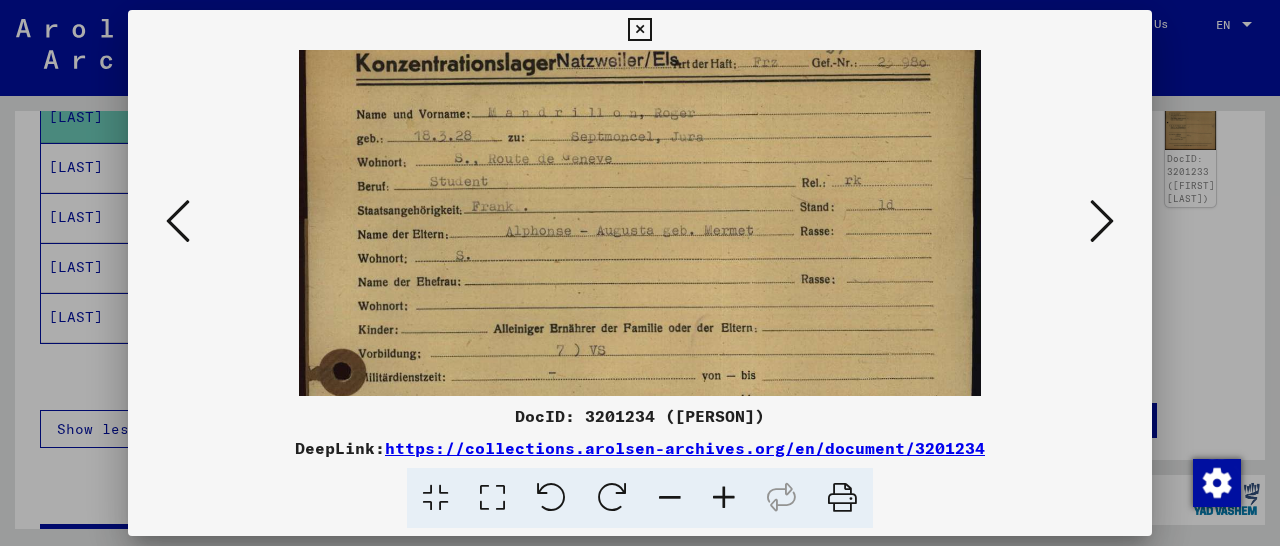 scroll, scrollTop: 32, scrollLeft: 0, axis: vertical 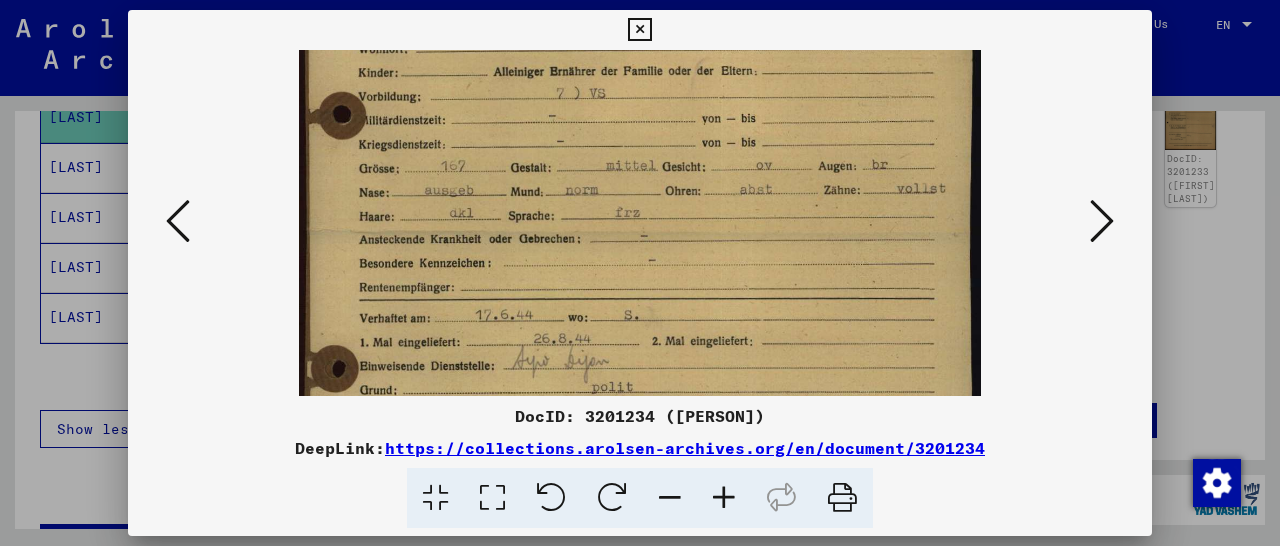 drag, startPoint x: 667, startPoint y: 320, endPoint x: 757, endPoint y: 47, distance: 287.4526 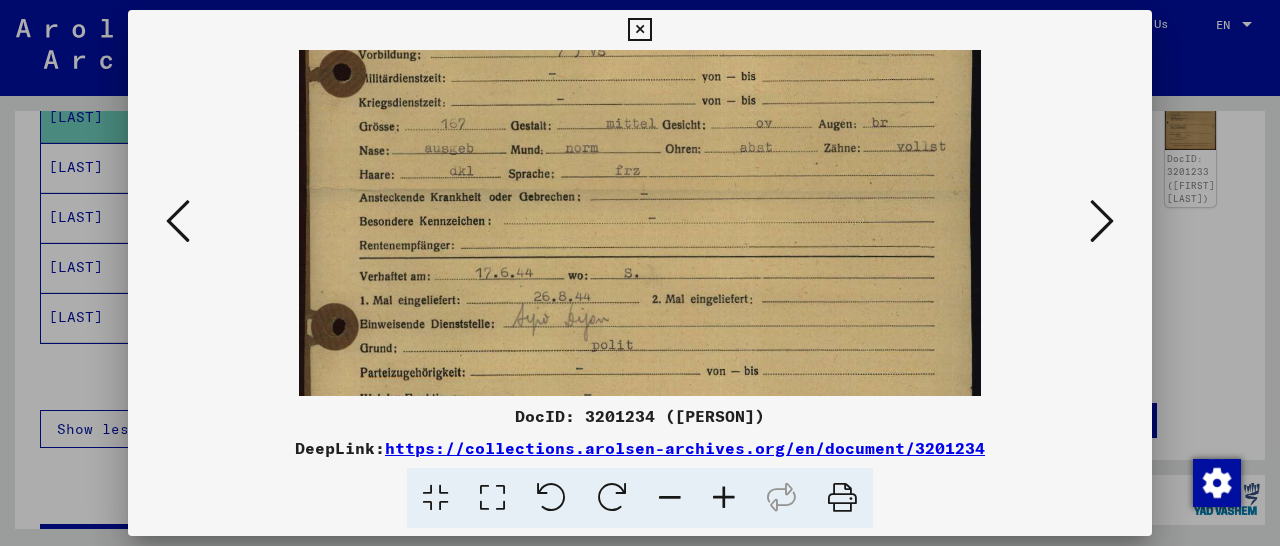 scroll, scrollTop: 341, scrollLeft: 0, axis: vertical 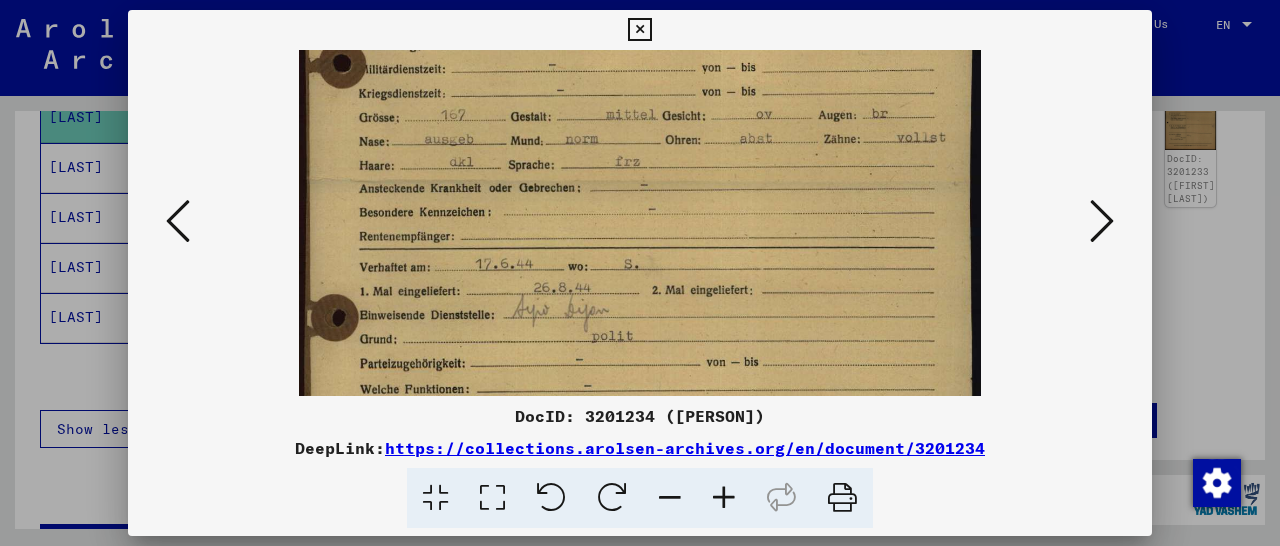 drag, startPoint x: 701, startPoint y: 237, endPoint x: 713, endPoint y: 186, distance: 52.392746 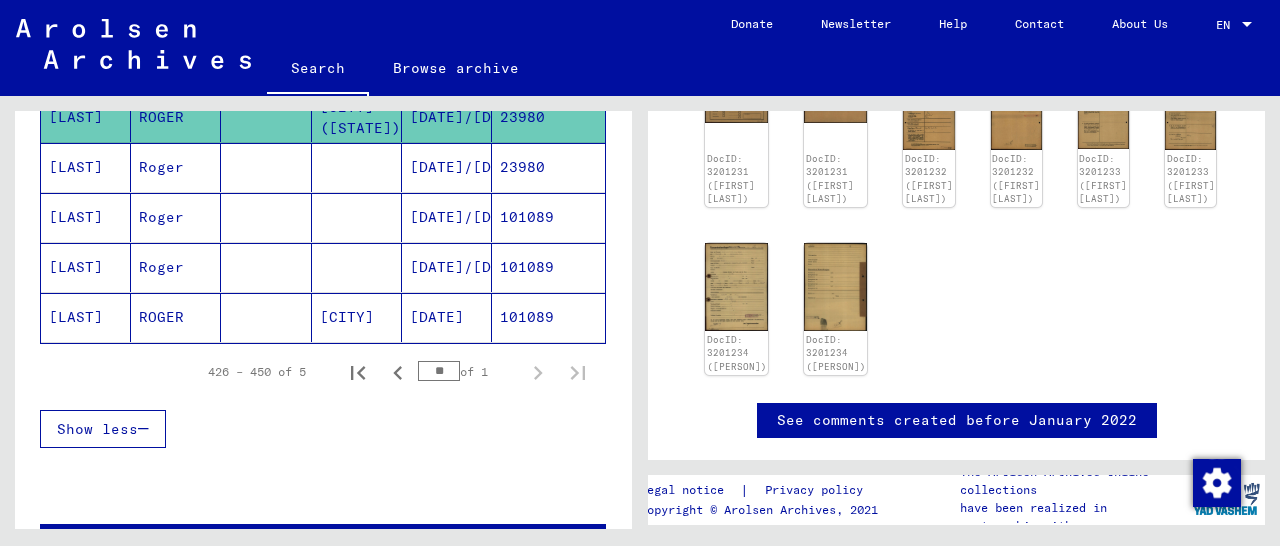 click on "101089" at bounding box center [548, 267] 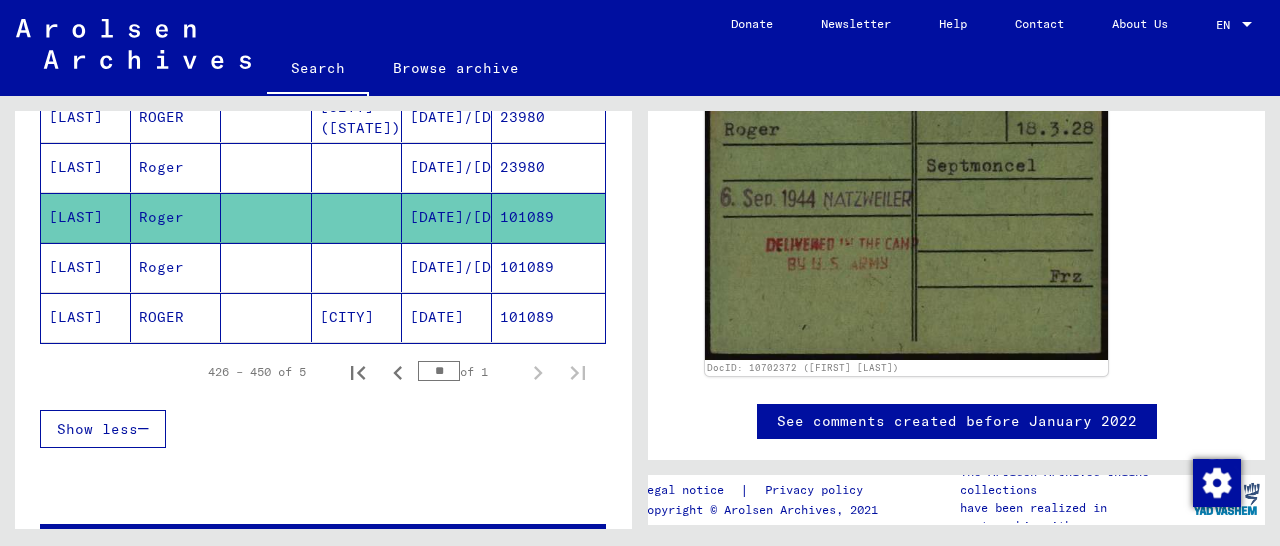 scroll, scrollTop: 312, scrollLeft: 0, axis: vertical 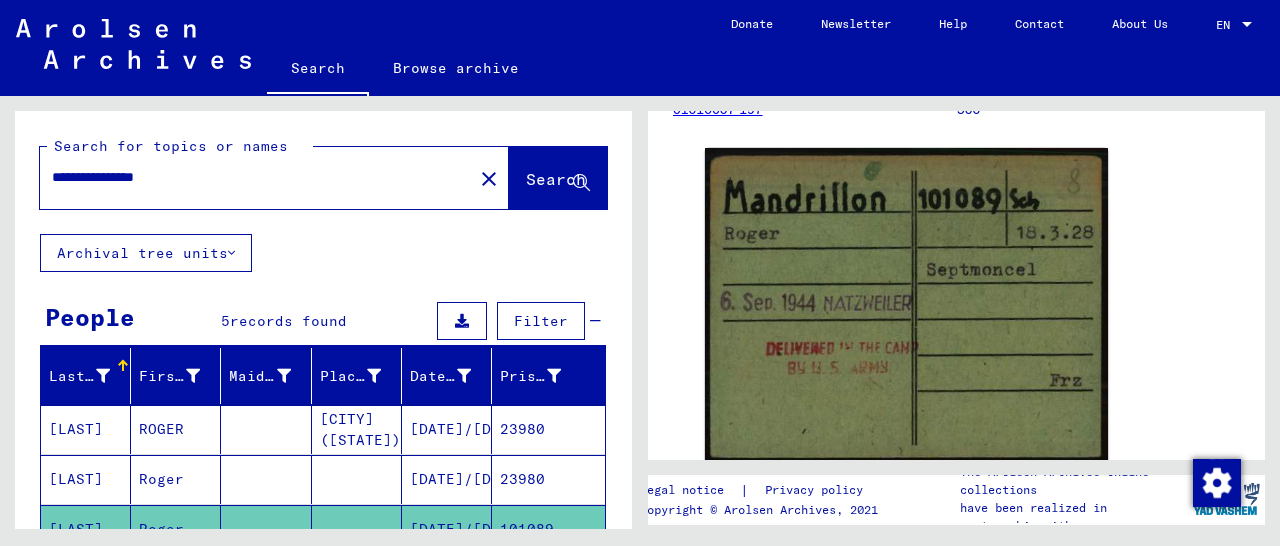 drag, startPoint x: 194, startPoint y: 171, endPoint x: 33, endPoint y: 190, distance: 162.11725 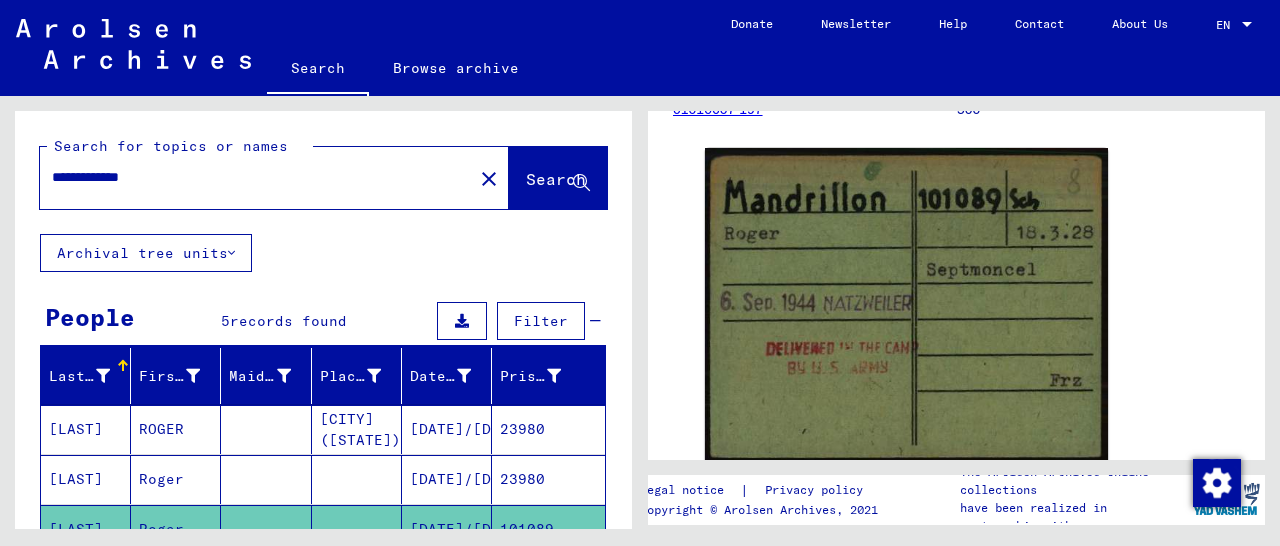 click on "Search" 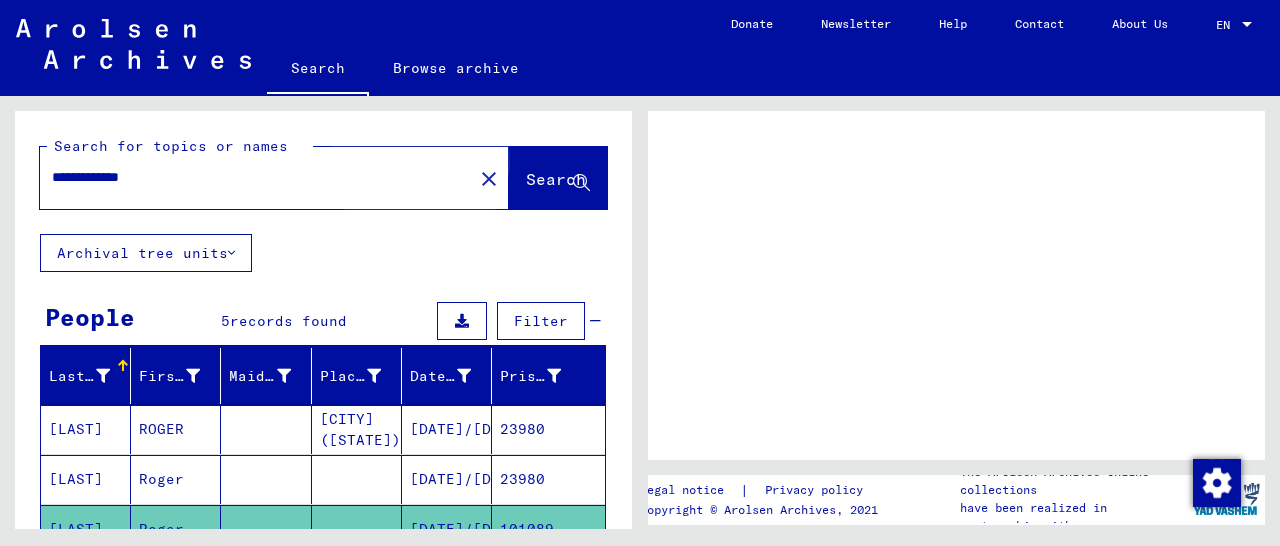 scroll, scrollTop: 0, scrollLeft: 0, axis: both 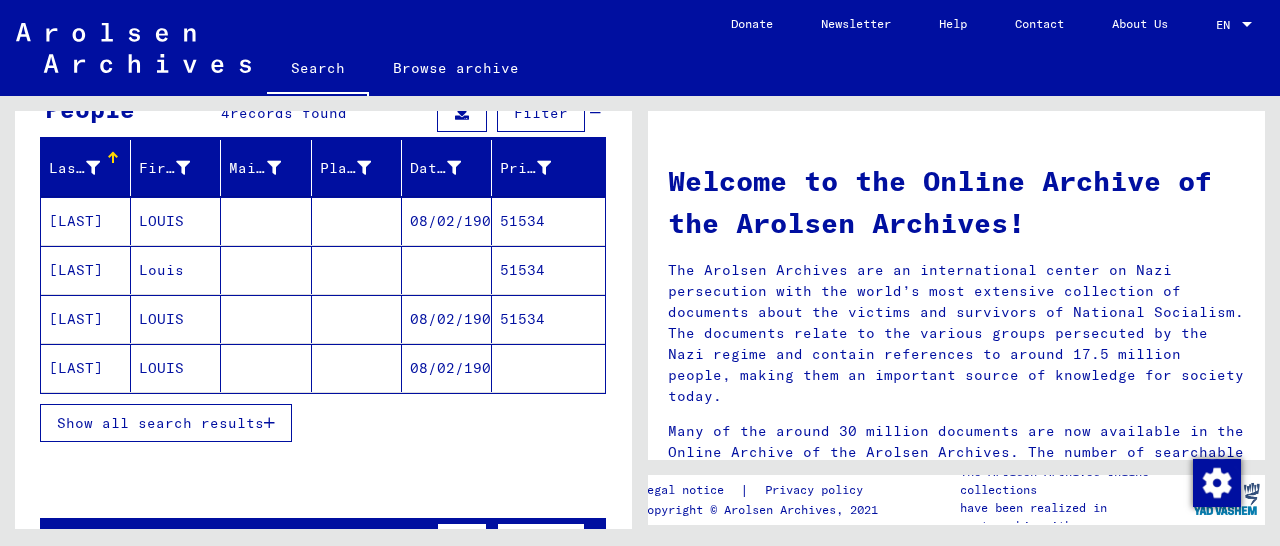 click on "51534" at bounding box center [548, 368] 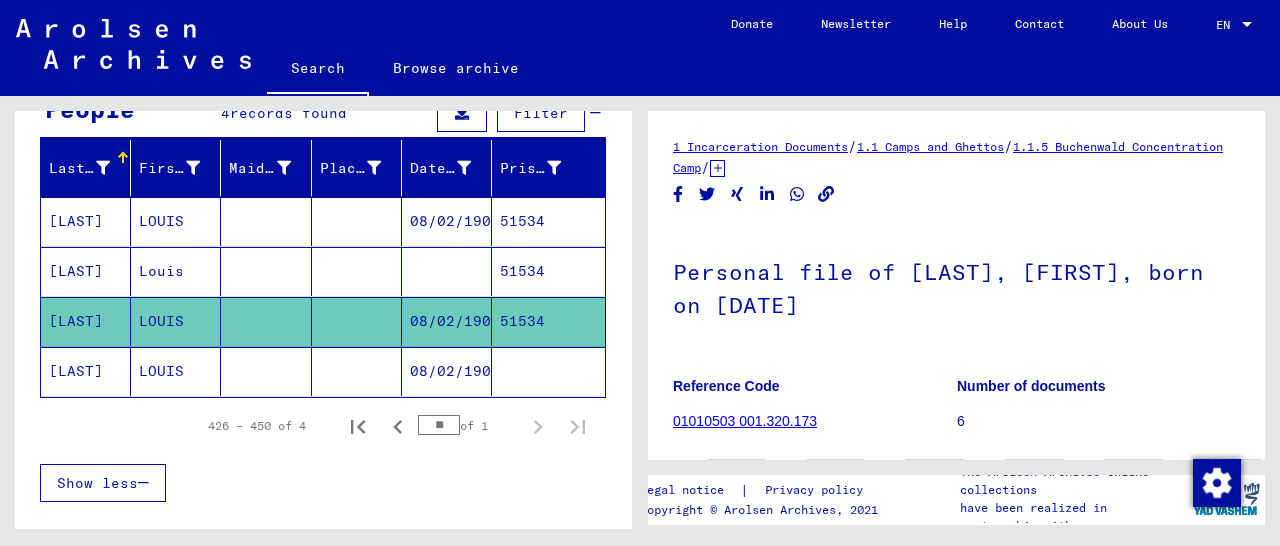scroll, scrollTop: 312, scrollLeft: 0, axis: vertical 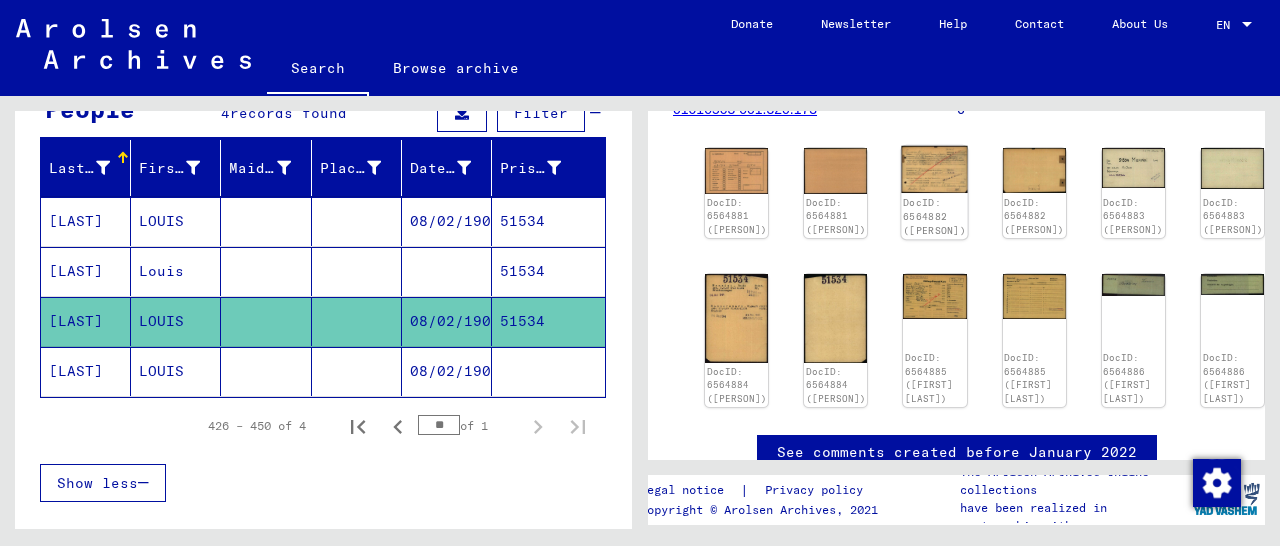click 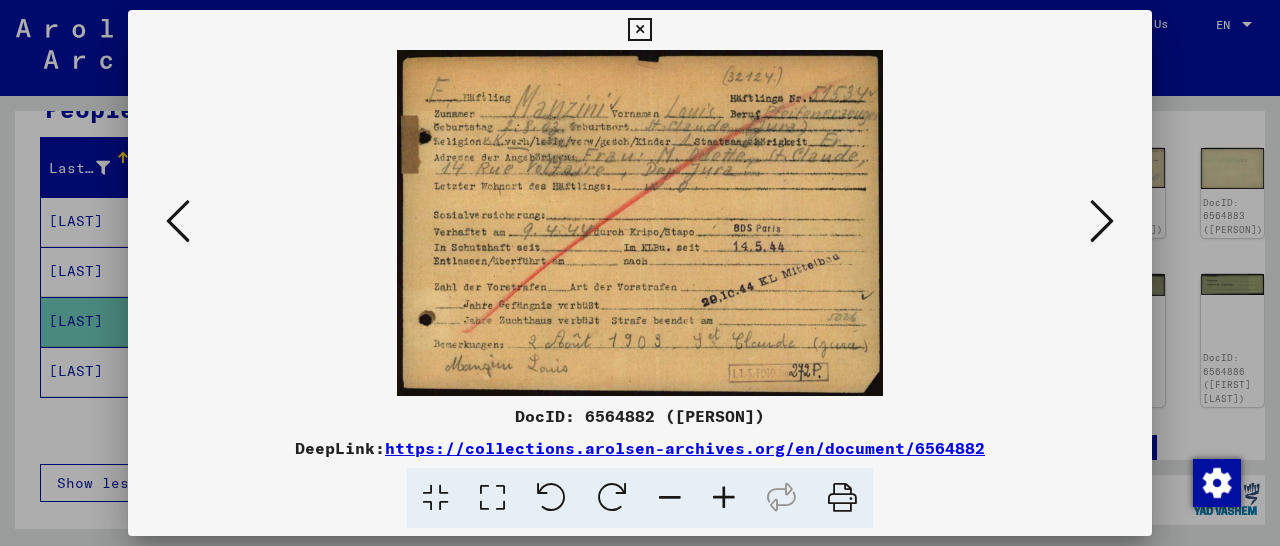 click at bounding box center (724, 498) 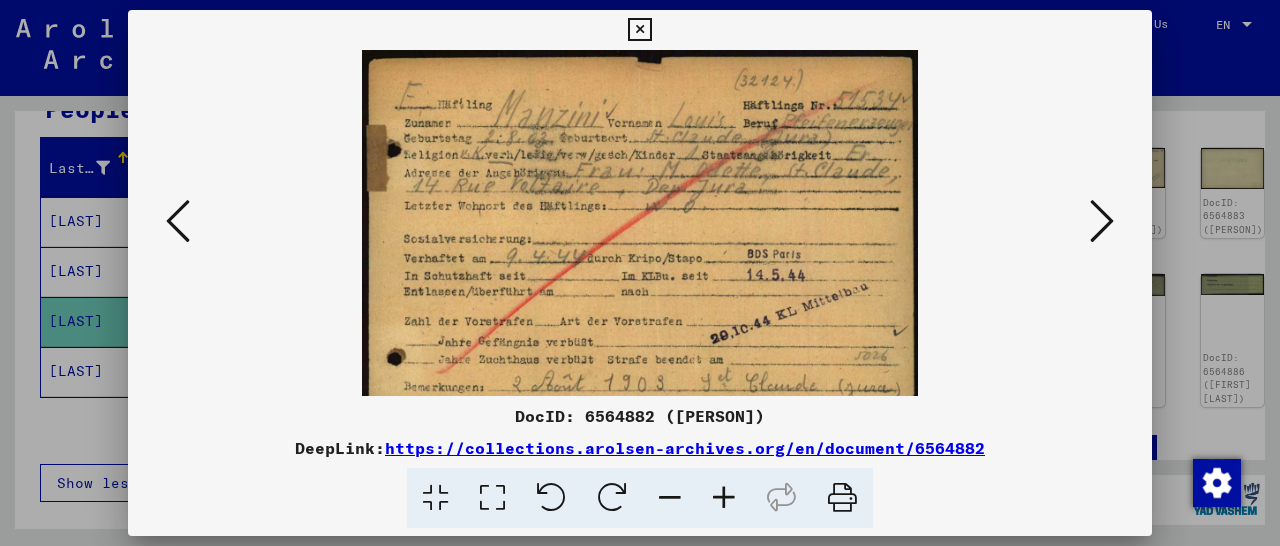click at bounding box center (724, 498) 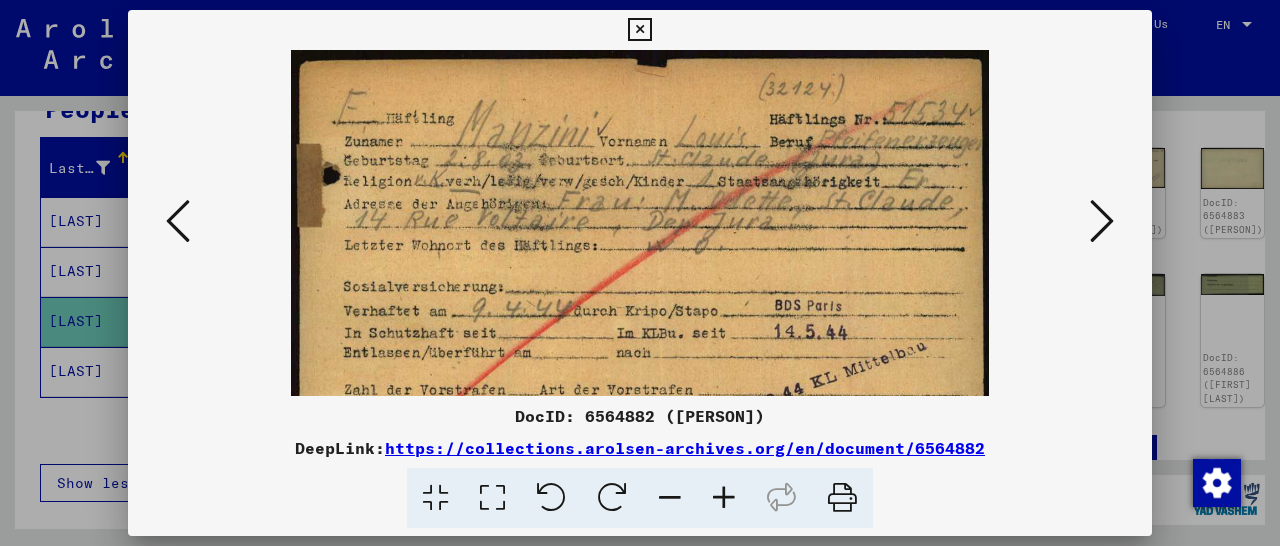 click at bounding box center (724, 498) 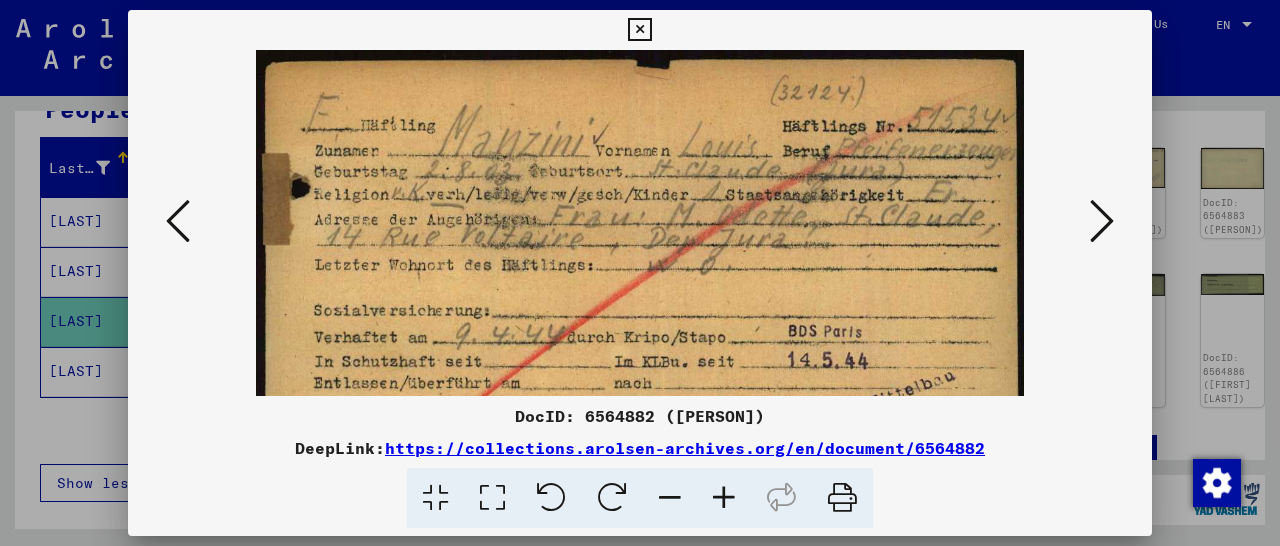 click at bounding box center (724, 498) 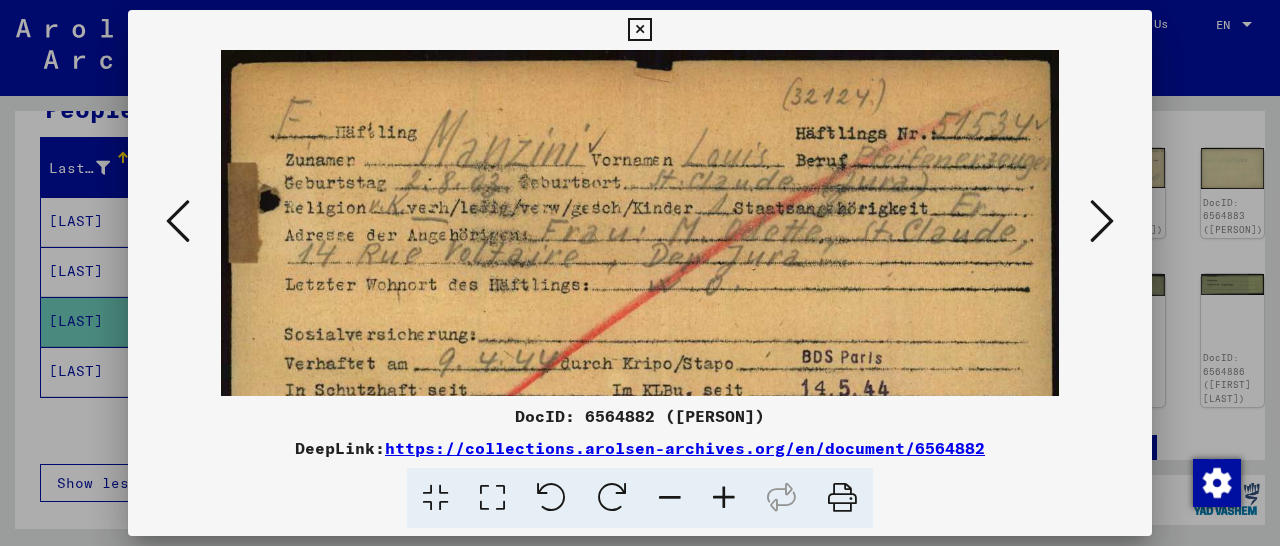 click at bounding box center [724, 498] 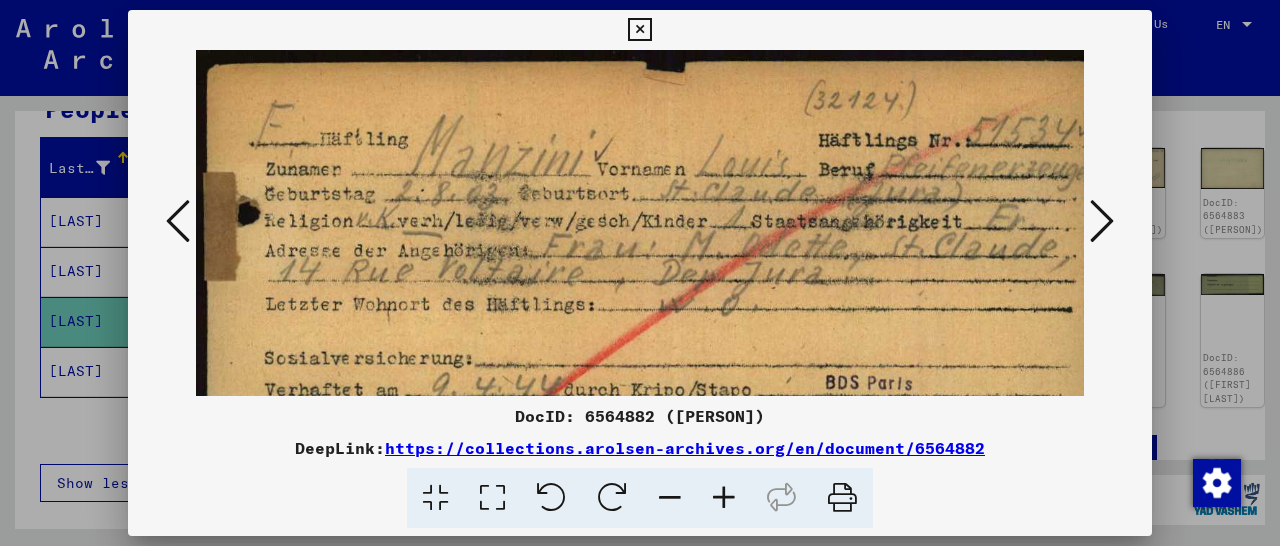 click at bounding box center (724, 498) 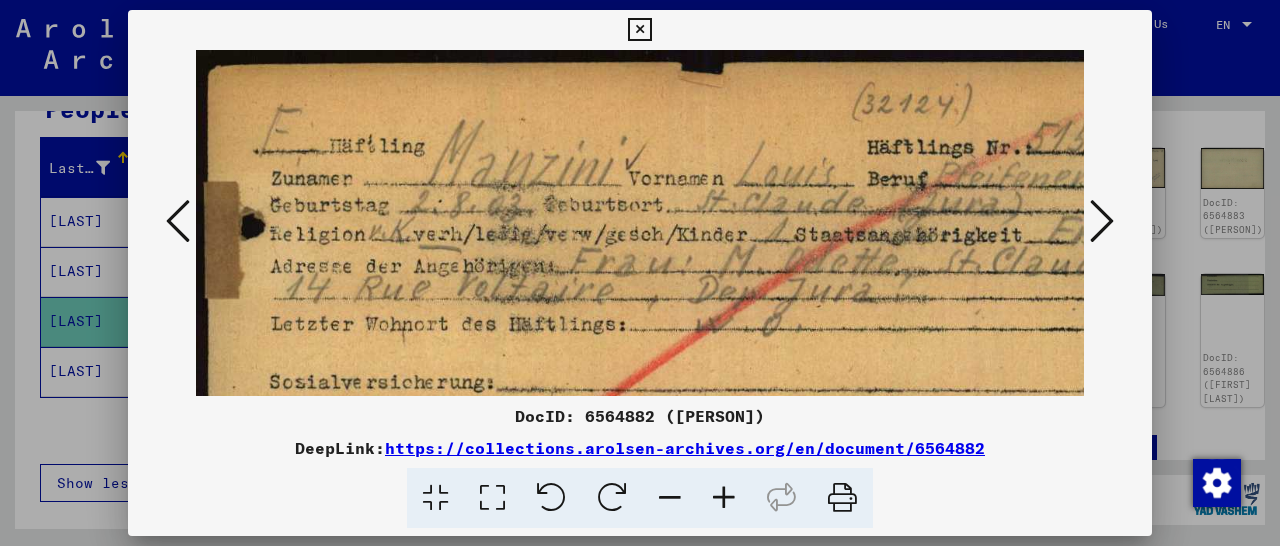 click at bounding box center (724, 498) 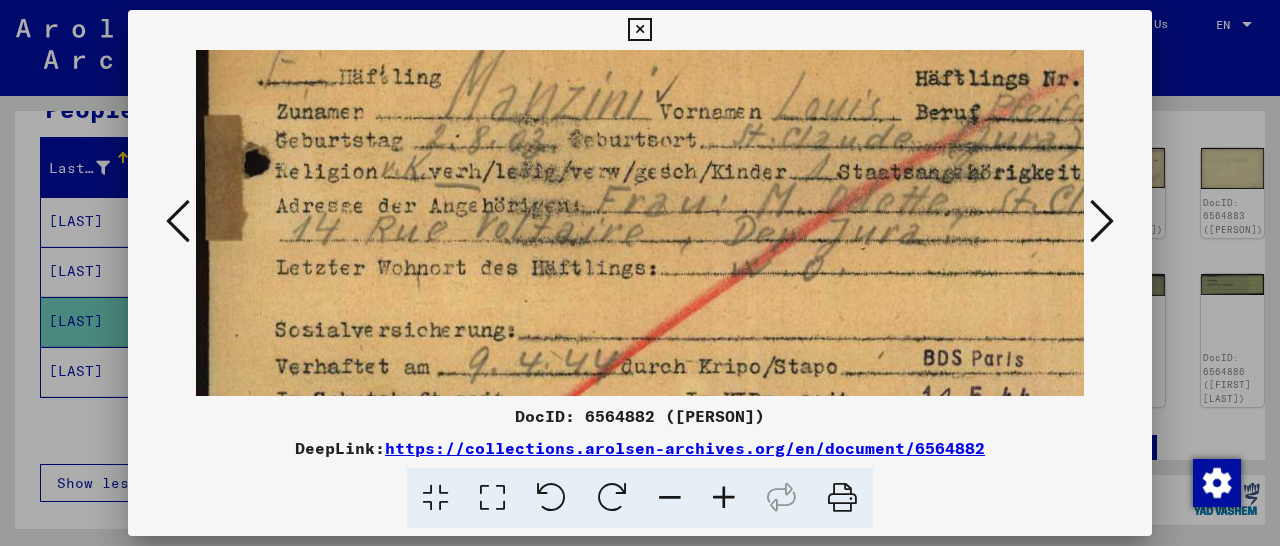 drag, startPoint x: 619, startPoint y: 319, endPoint x: 643, endPoint y: 266, distance: 58.18075 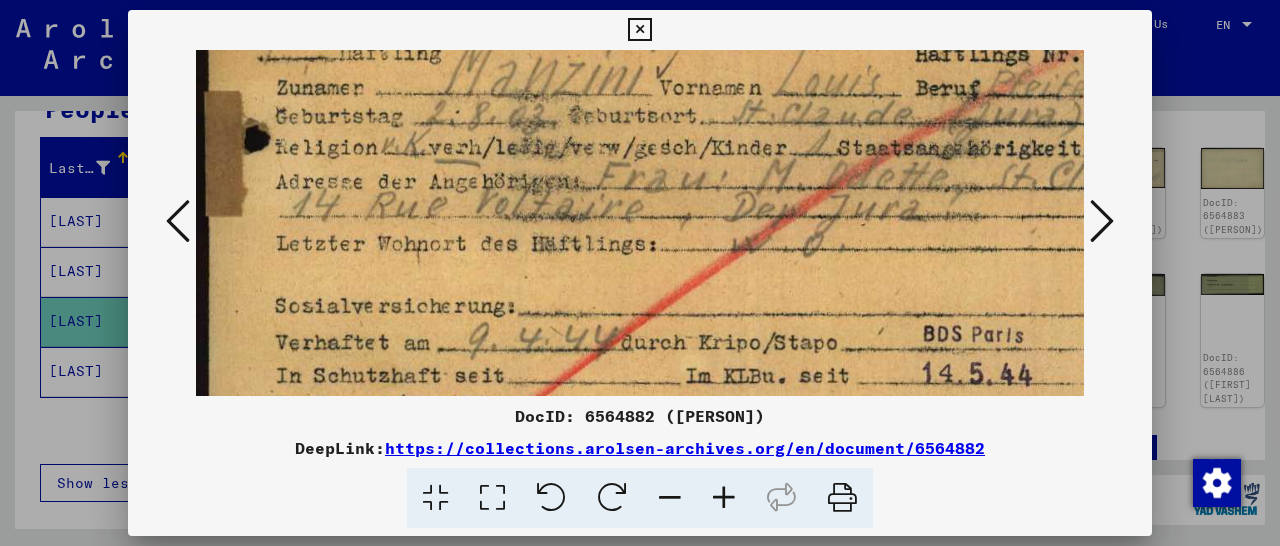 click at bounding box center [639, 30] 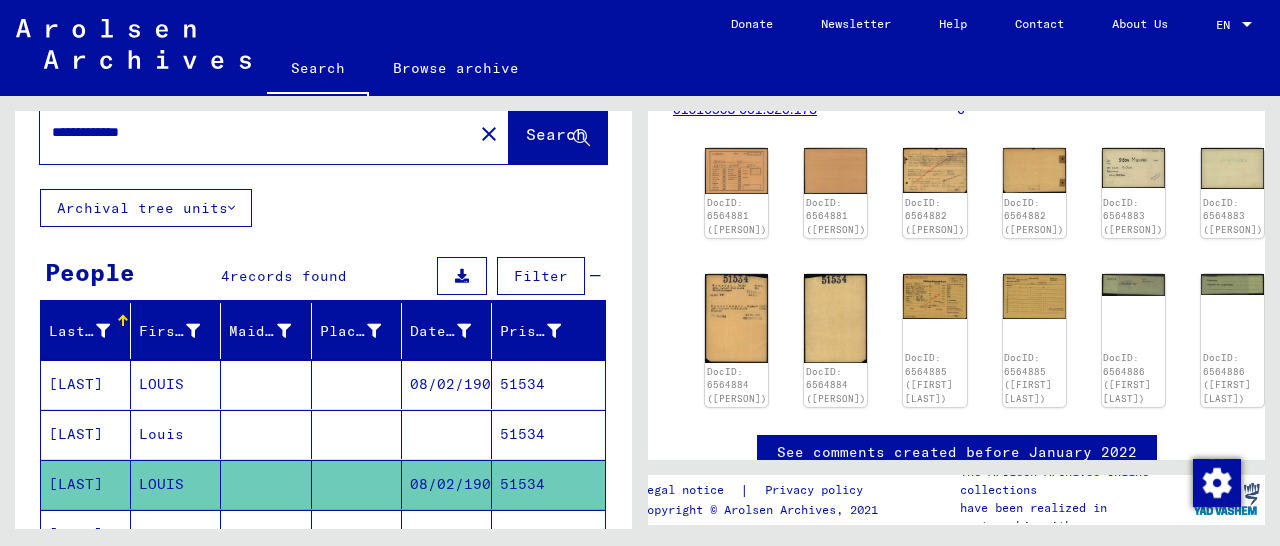 scroll, scrollTop: 0, scrollLeft: 0, axis: both 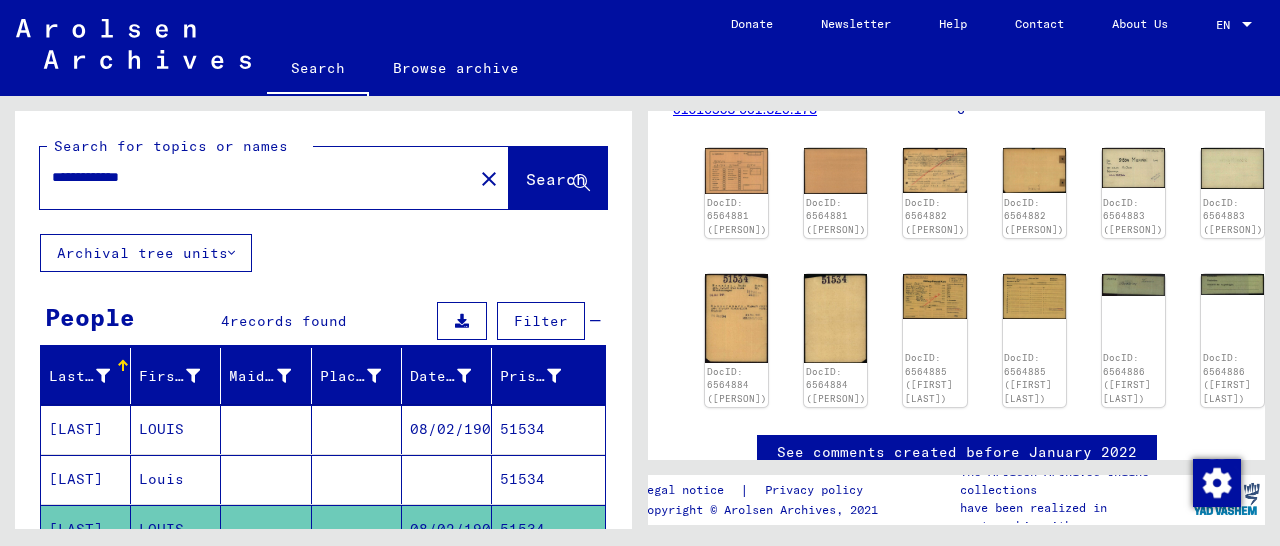 drag, startPoint x: 185, startPoint y: 179, endPoint x: 1, endPoint y: 184, distance: 184.06792 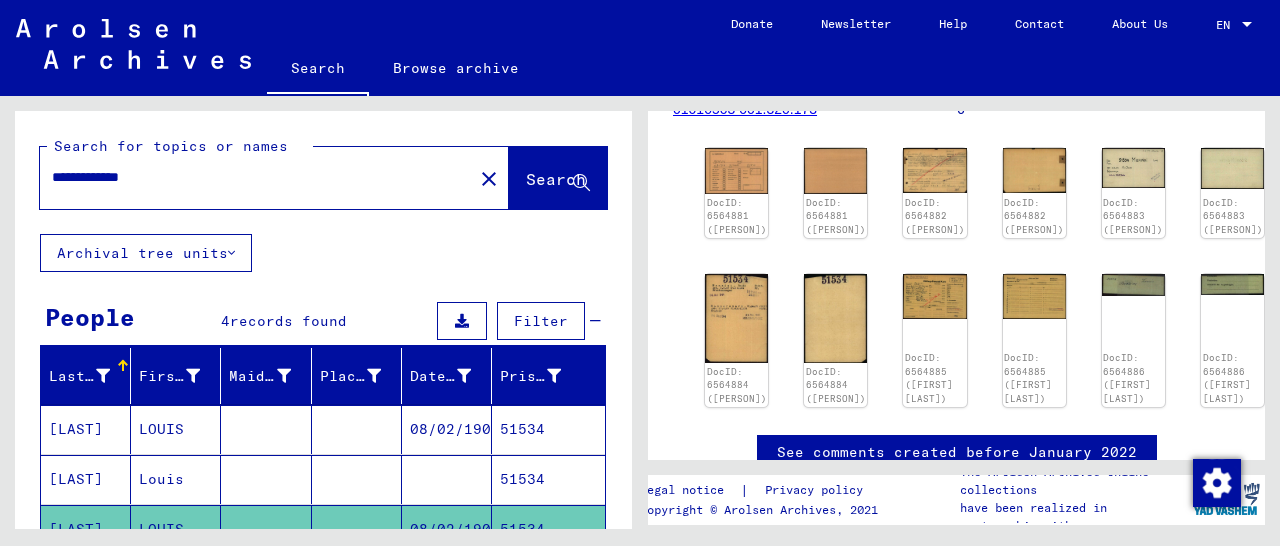 paste 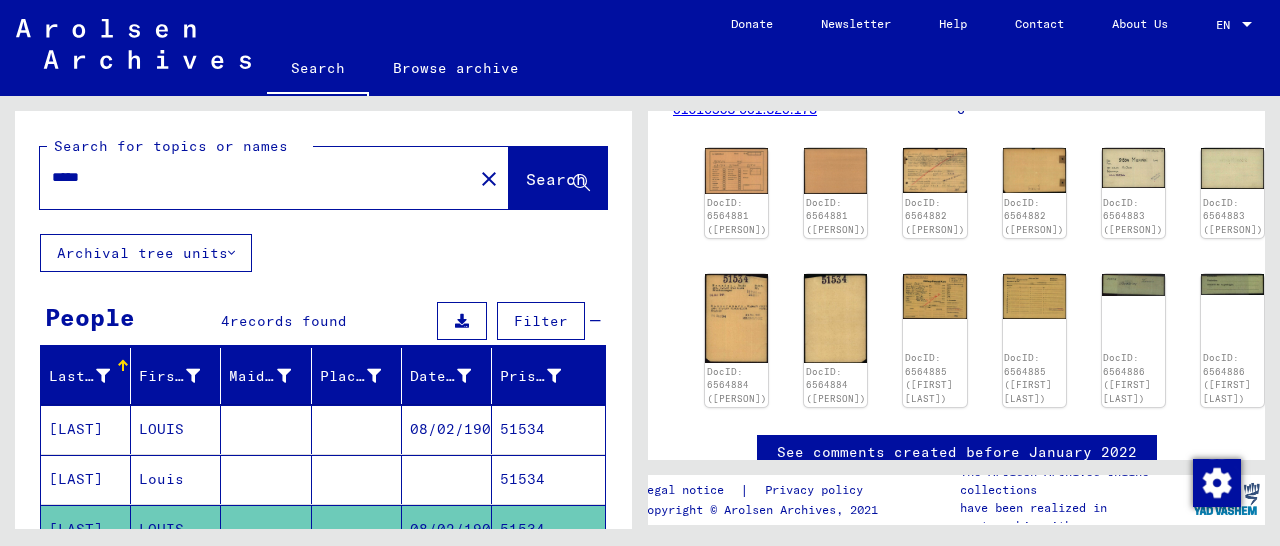 click on "Search" 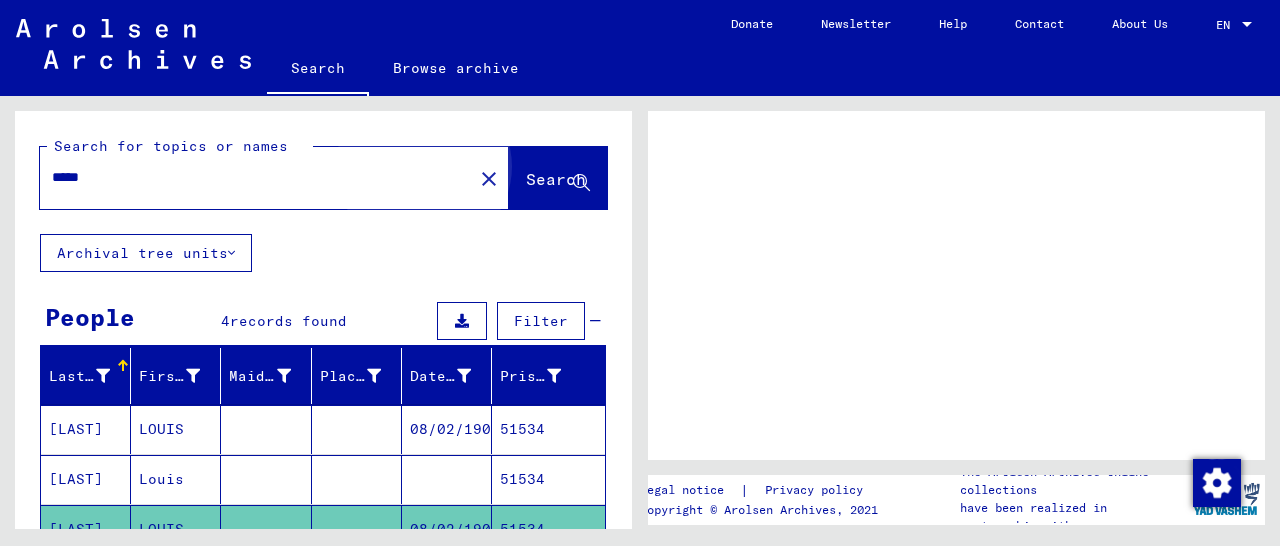 scroll, scrollTop: 0, scrollLeft: 0, axis: both 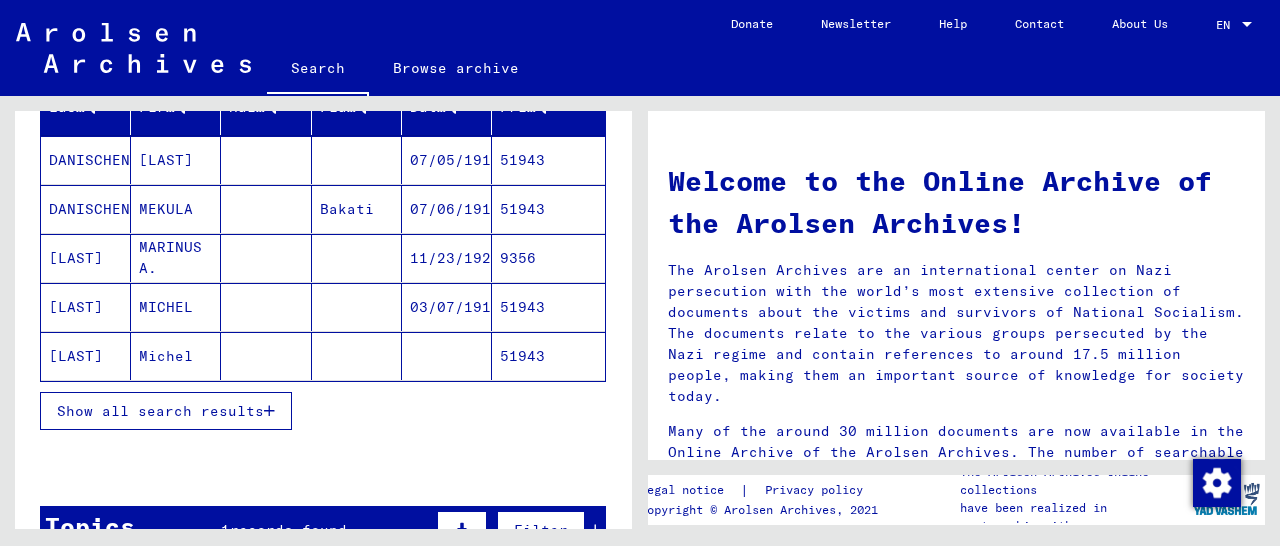 click on "51943" at bounding box center [548, 356] 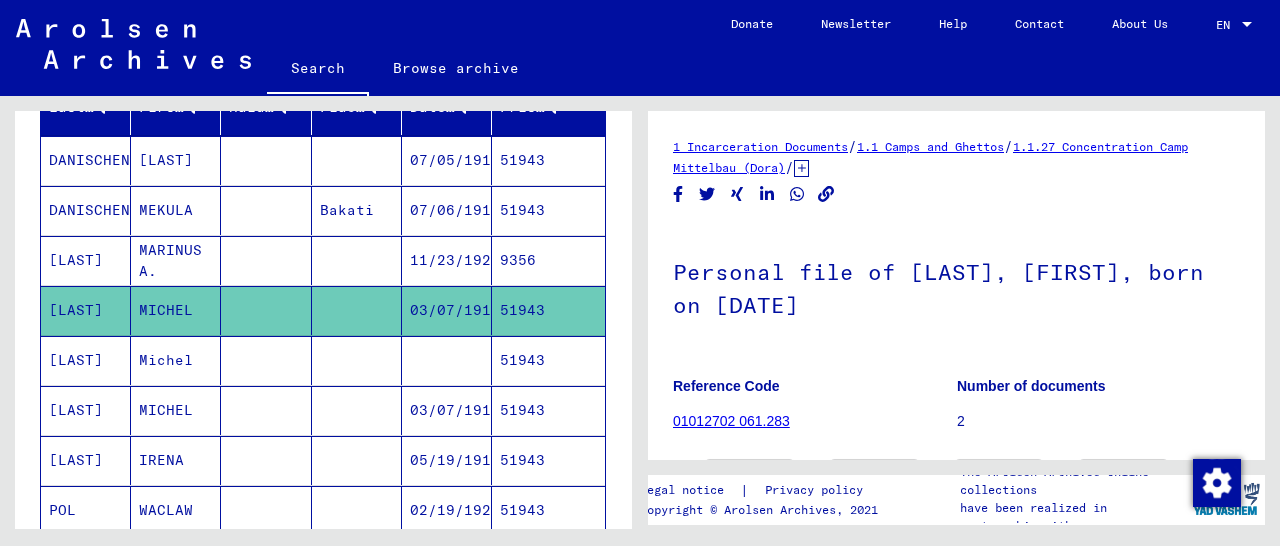 scroll, scrollTop: 102, scrollLeft: 0, axis: vertical 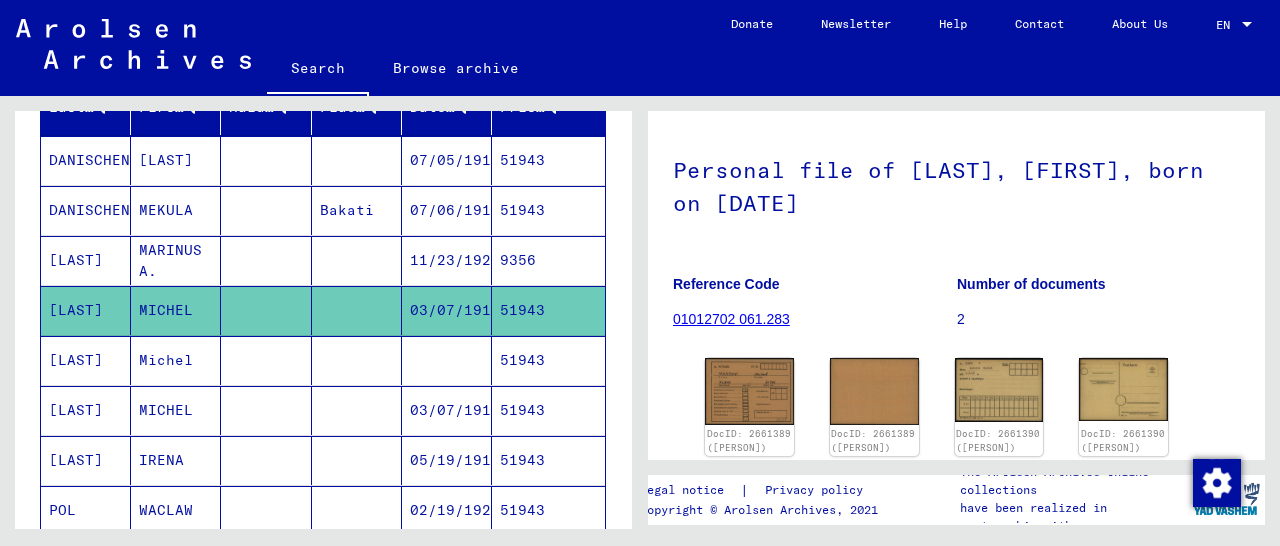 click on "51943" at bounding box center (548, 460) 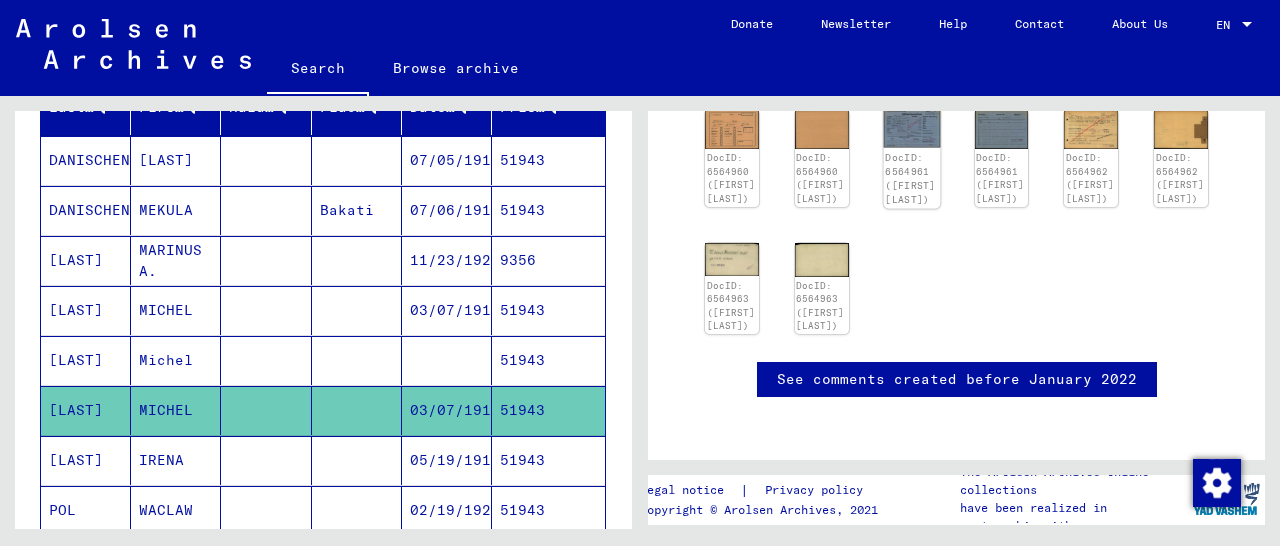 scroll, scrollTop: 246, scrollLeft: 0, axis: vertical 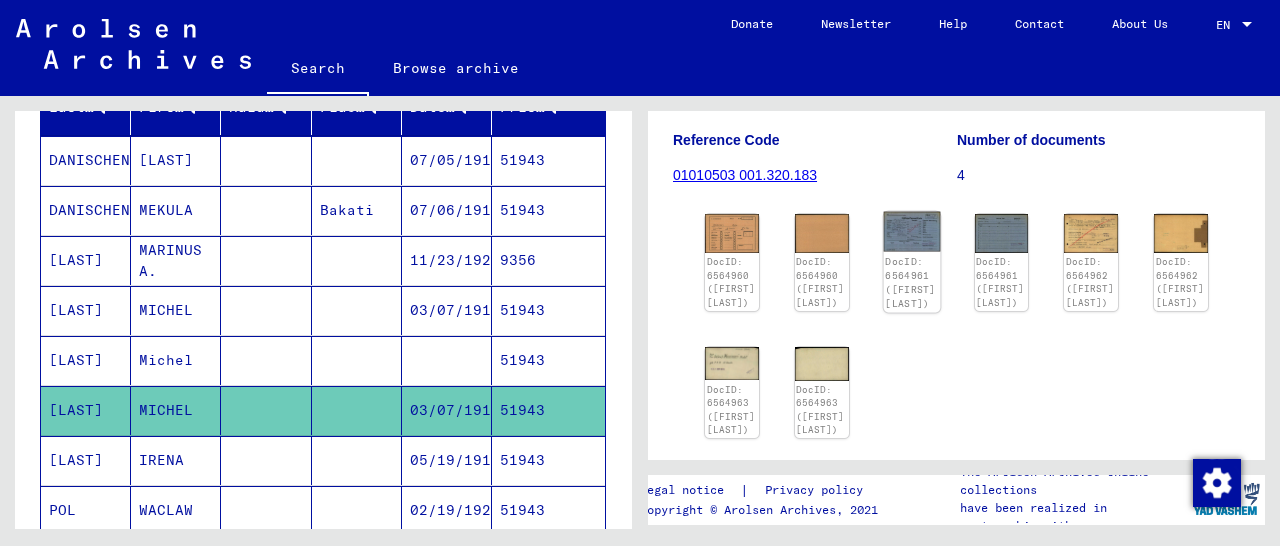 click 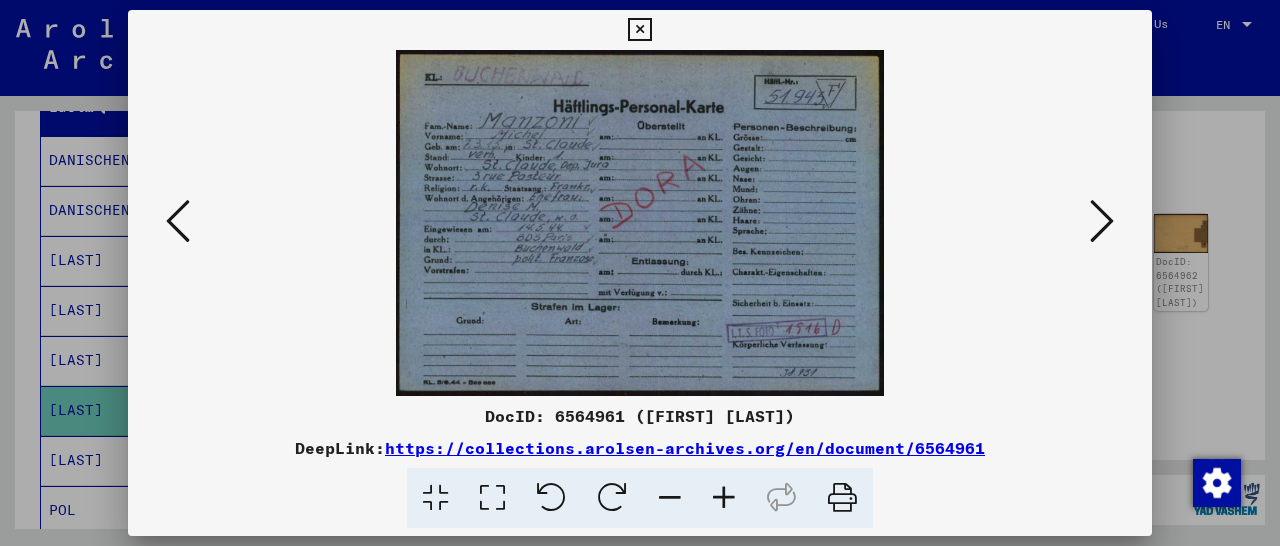 click at bounding box center (724, 498) 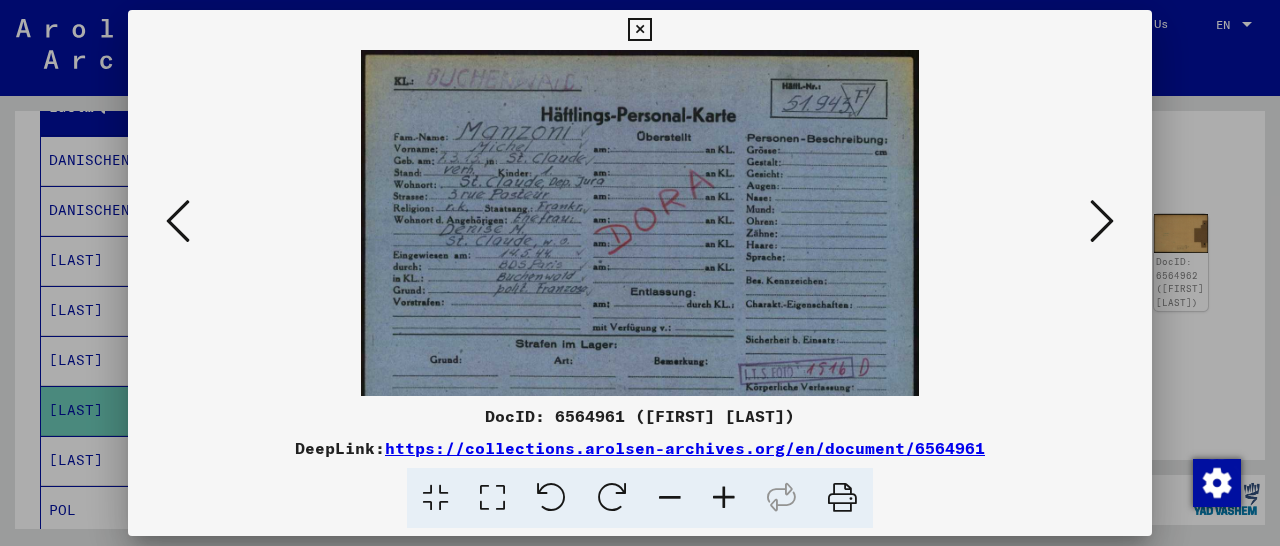 click at bounding box center [724, 498] 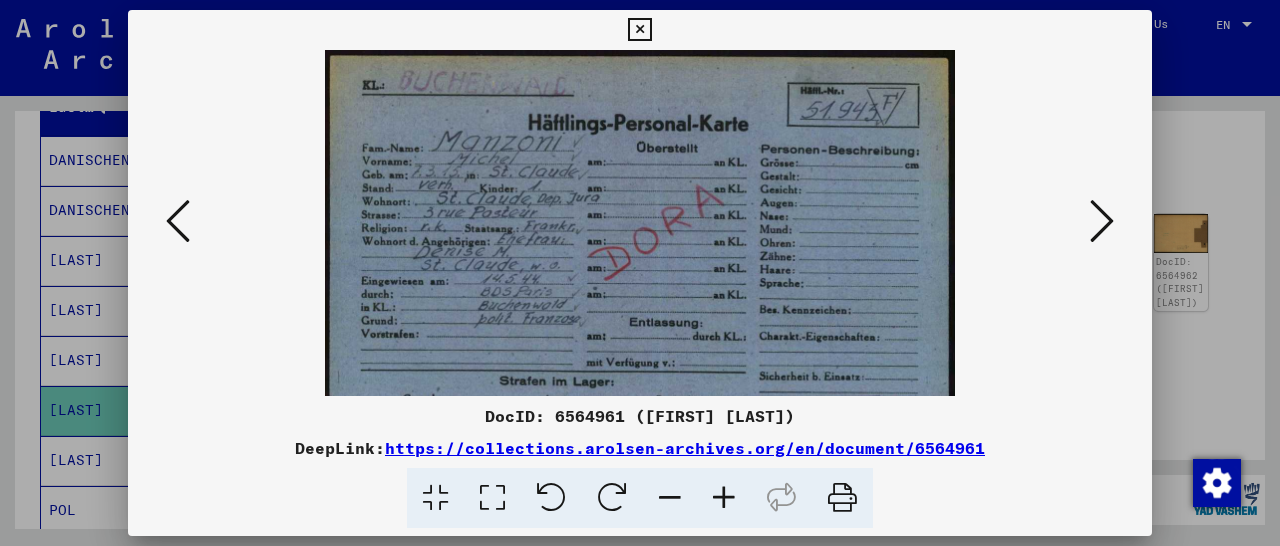 click at bounding box center [639, 30] 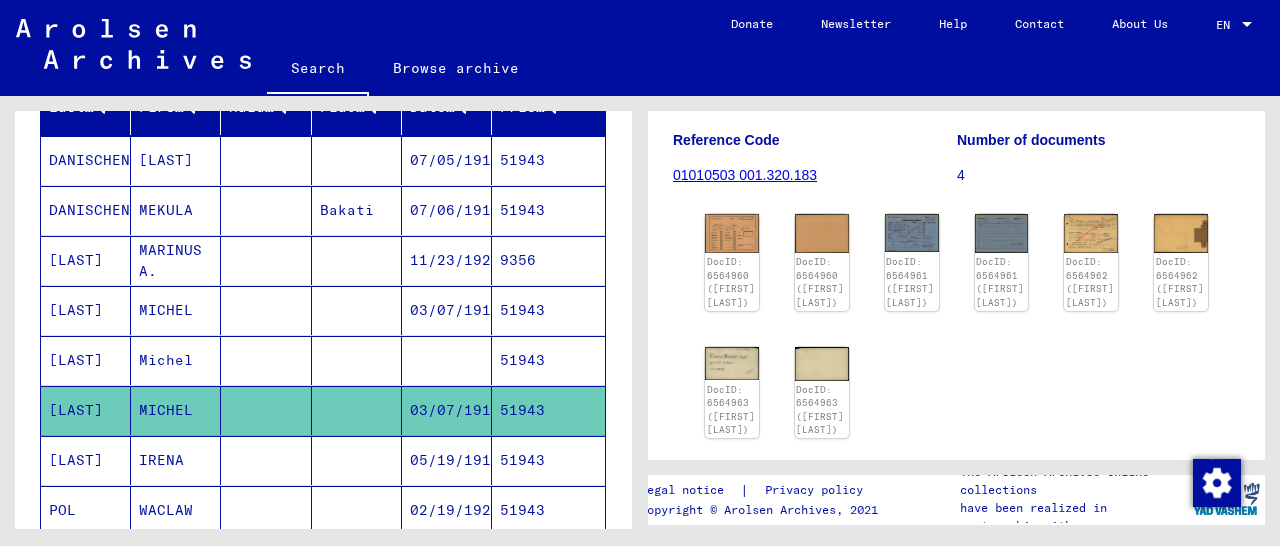 scroll, scrollTop: 0, scrollLeft: 0, axis: both 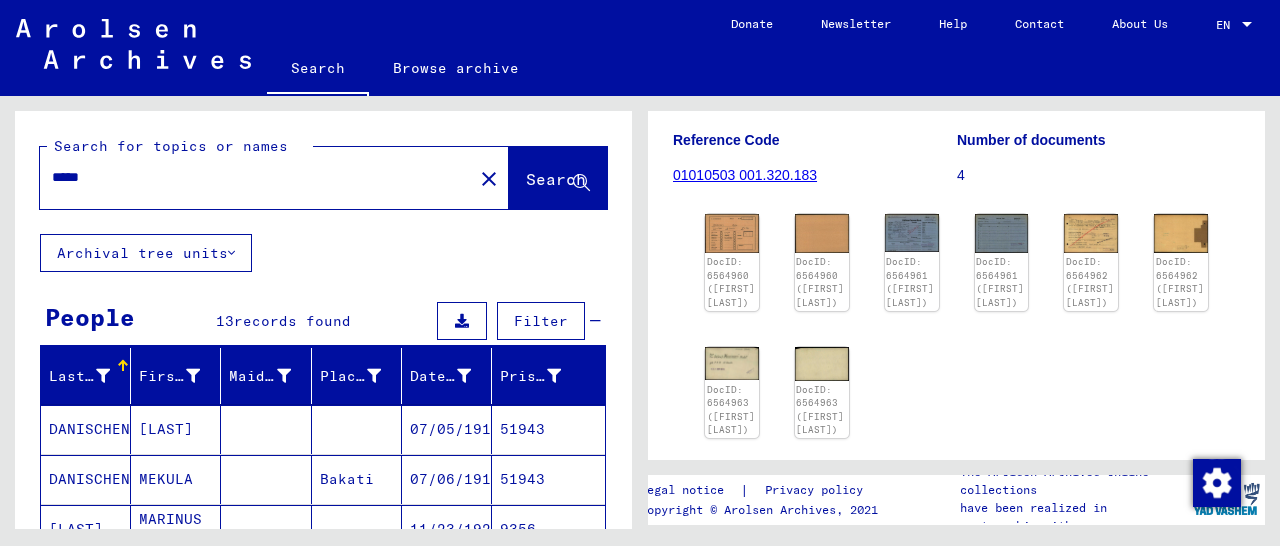 drag, startPoint x: 146, startPoint y: 179, endPoint x: 22, endPoint y: 184, distance: 124.10077 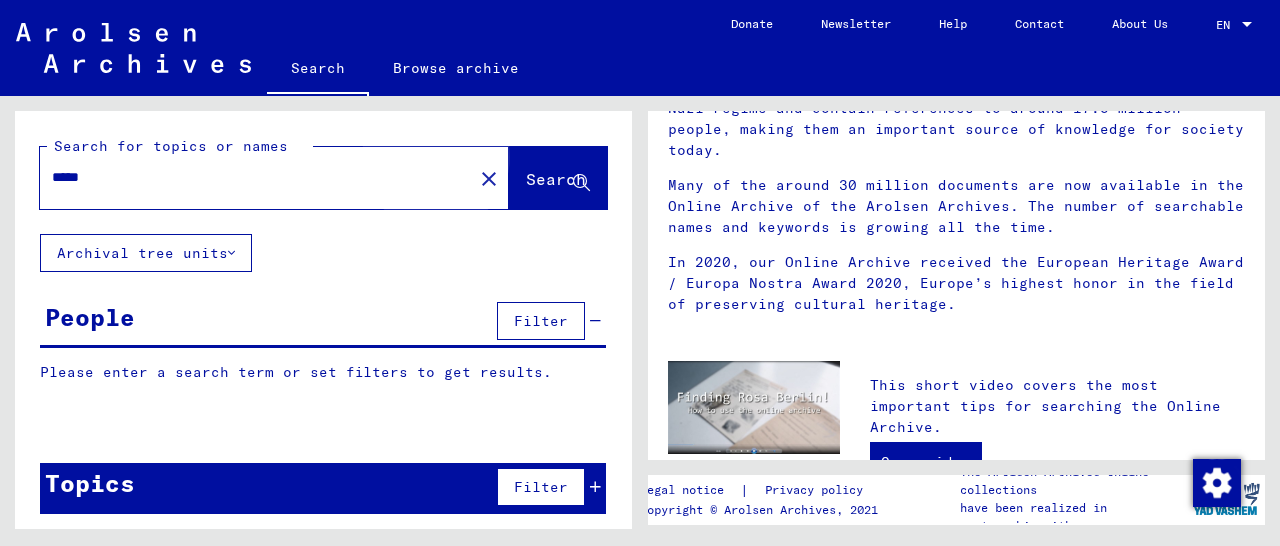 scroll, scrollTop: 0, scrollLeft: 0, axis: both 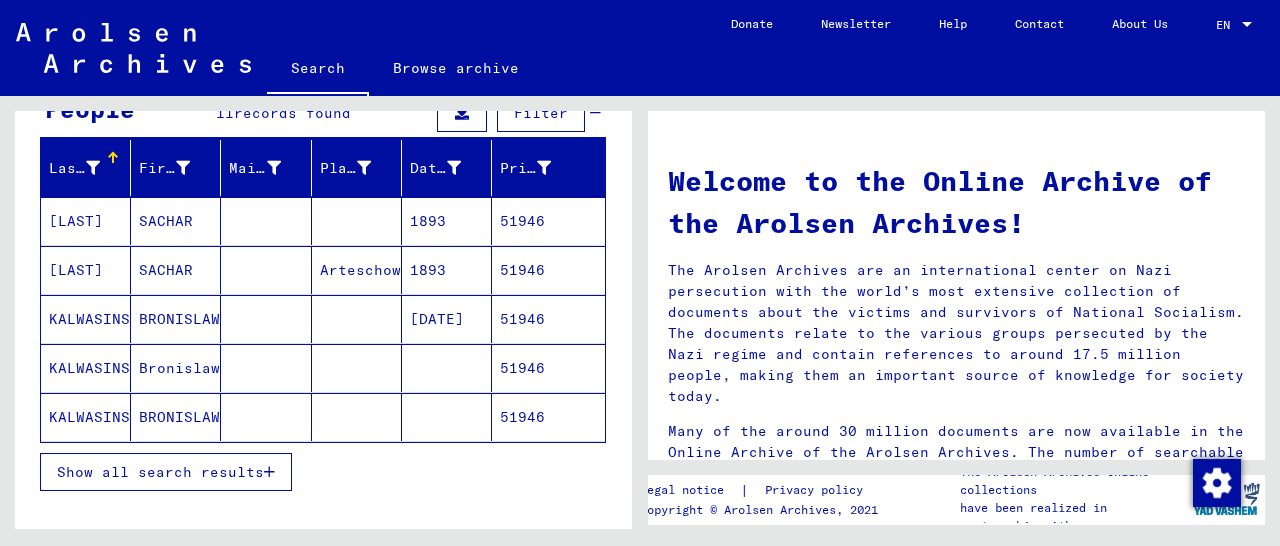 click on "Show all search results" at bounding box center (166, 472) 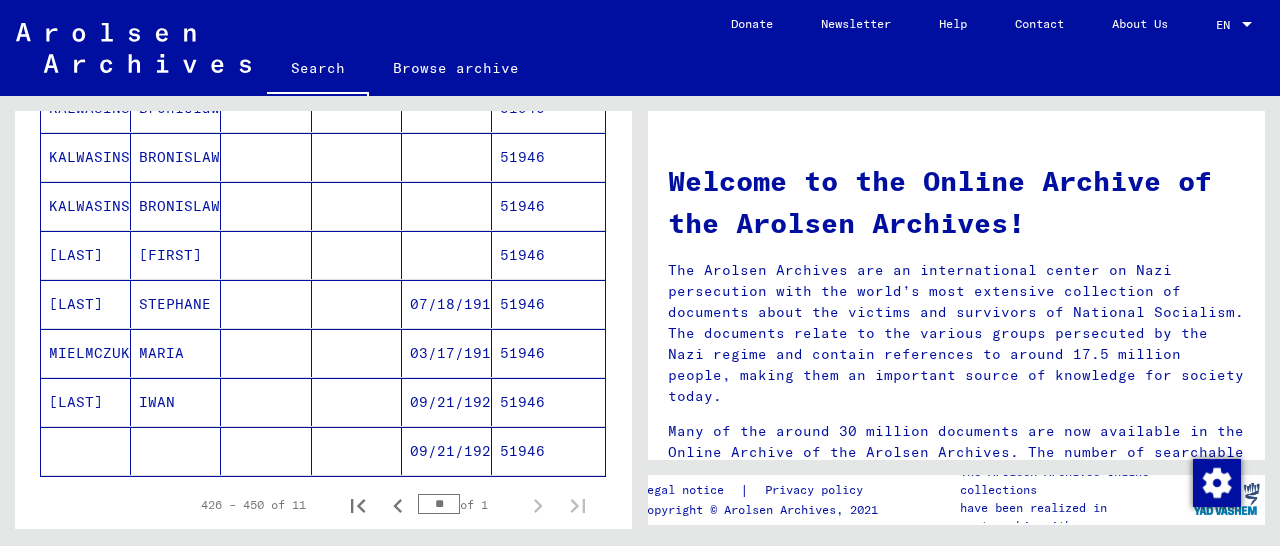 scroll, scrollTop: 520, scrollLeft: 0, axis: vertical 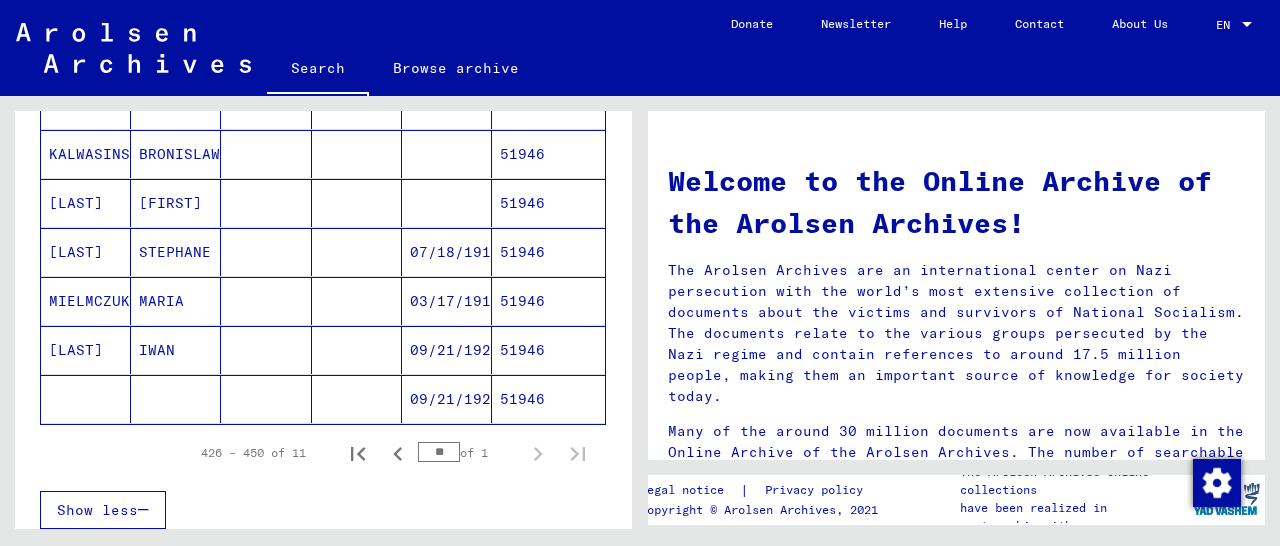 click on "51946" at bounding box center (548, 301) 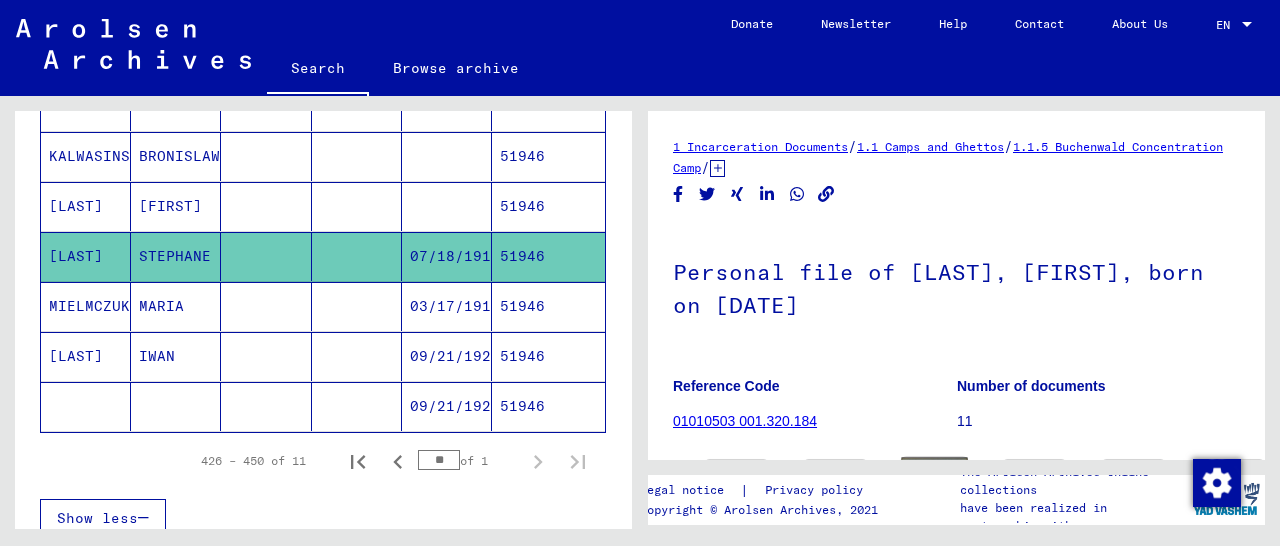 scroll, scrollTop: 312, scrollLeft: 0, axis: vertical 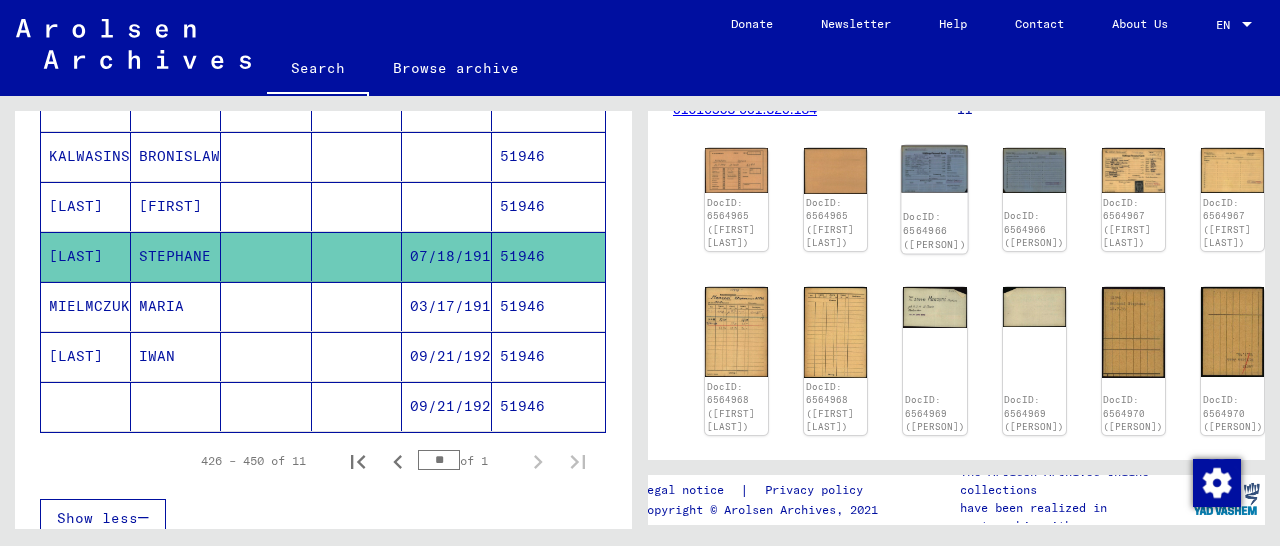 click 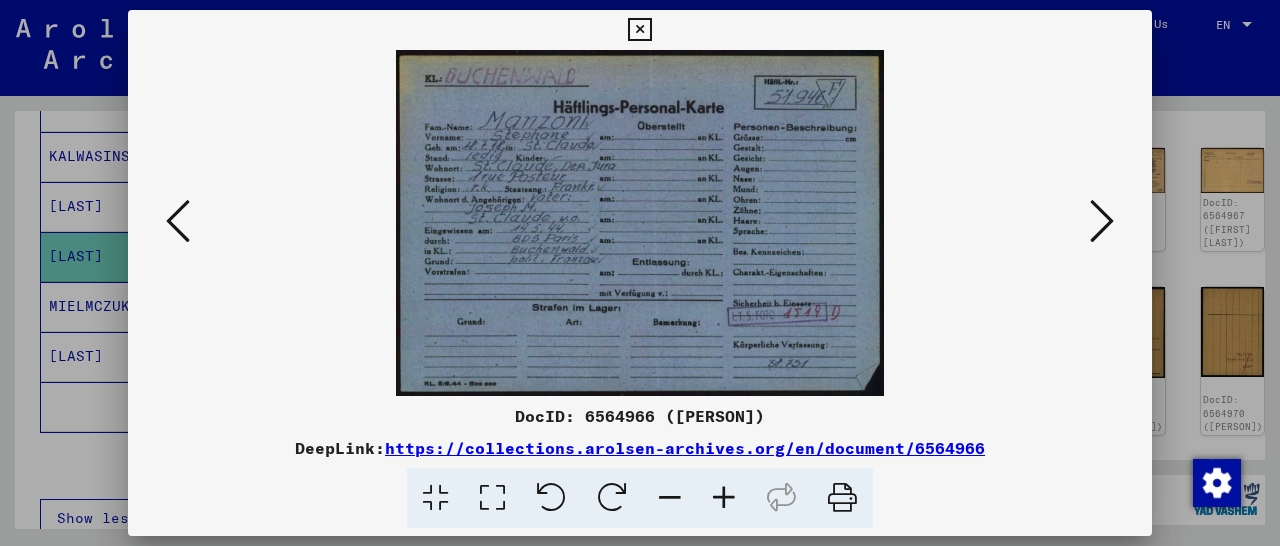 click at bounding box center [639, 30] 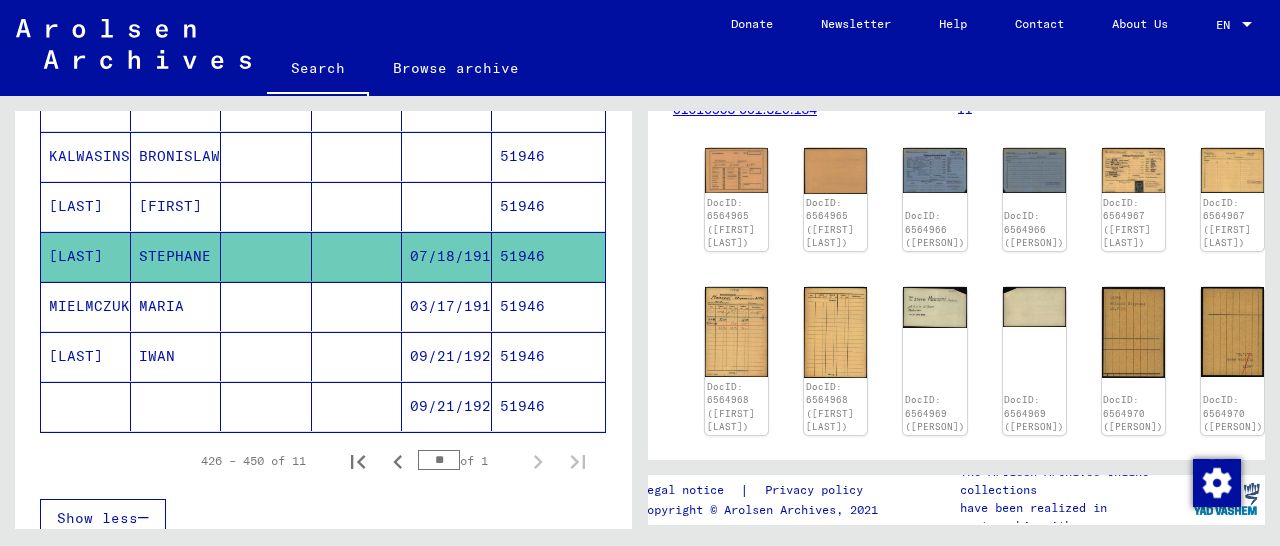 scroll, scrollTop: 520, scrollLeft: 0, axis: vertical 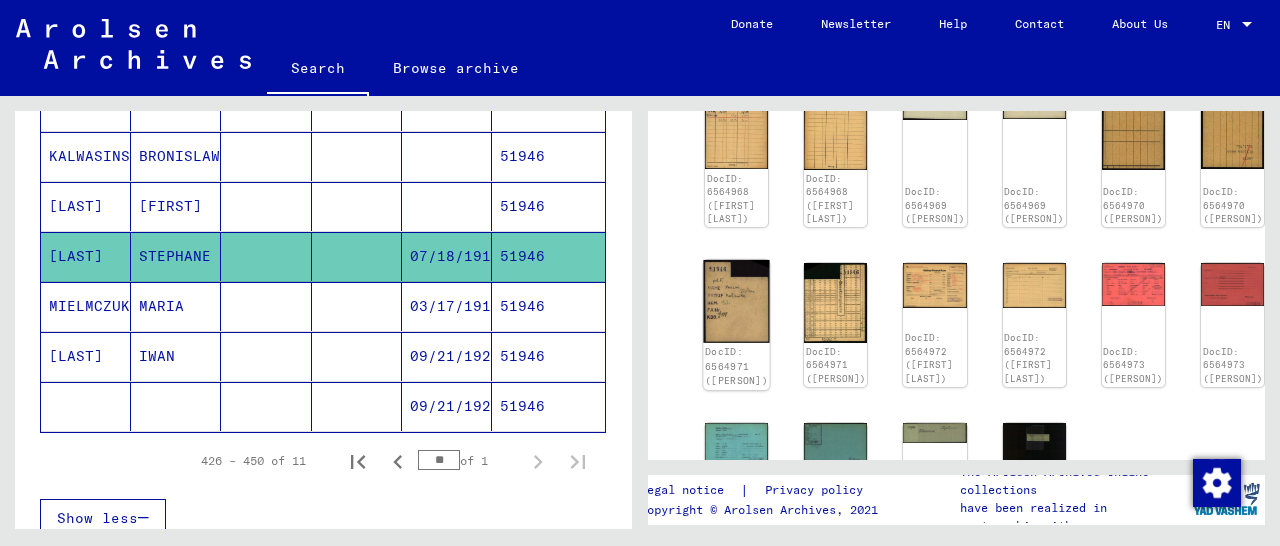 click 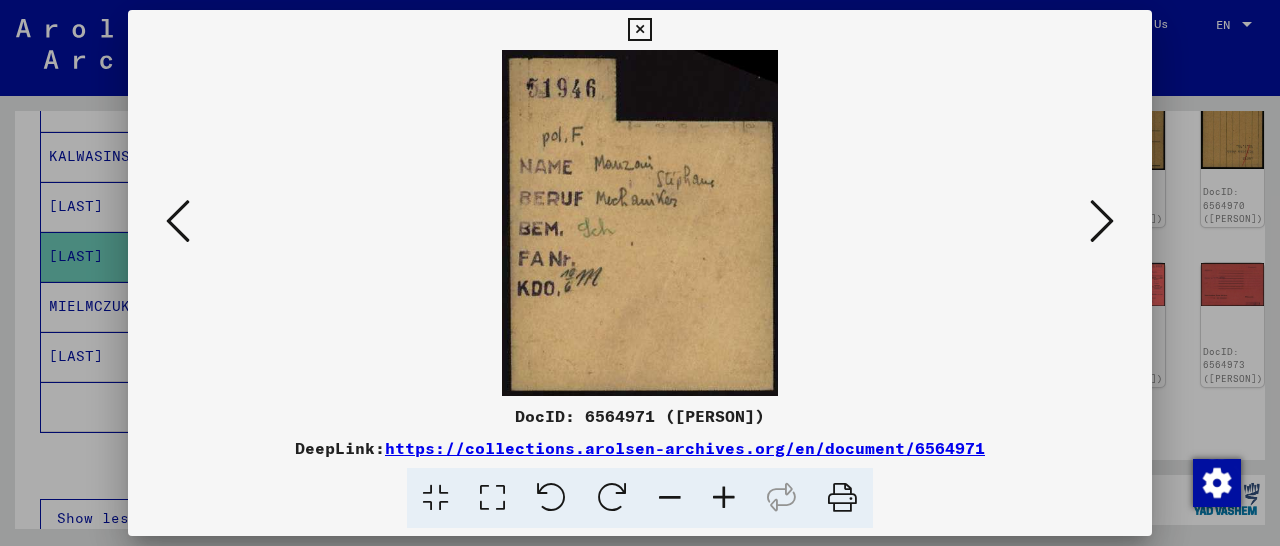 click at bounding box center [639, 30] 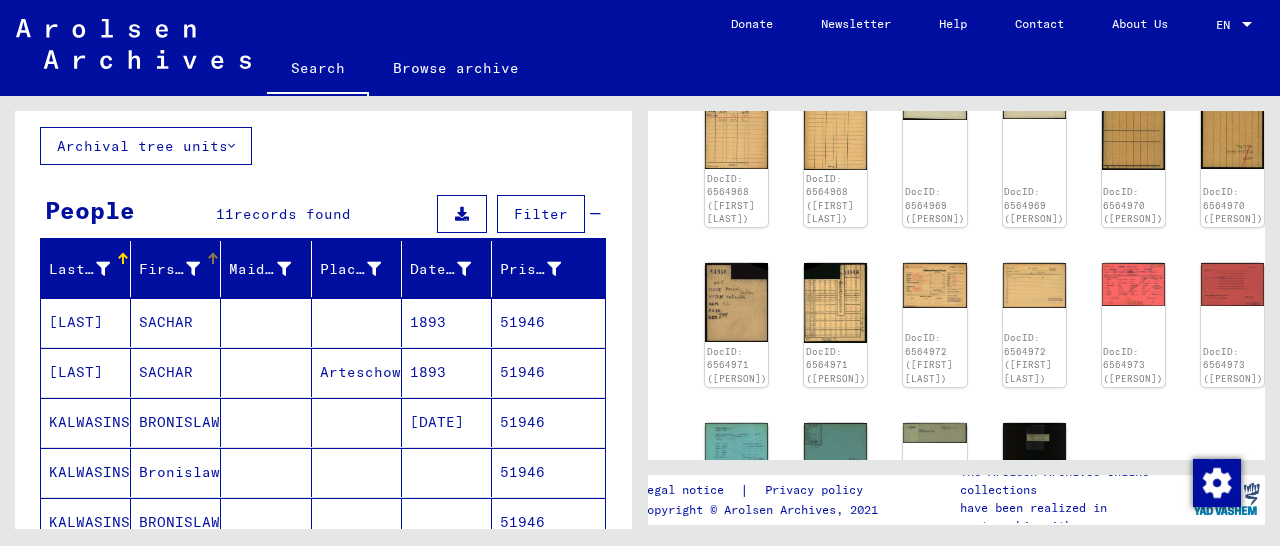 scroll, scrollTop: 0, scrollLeft: 0, axis: both 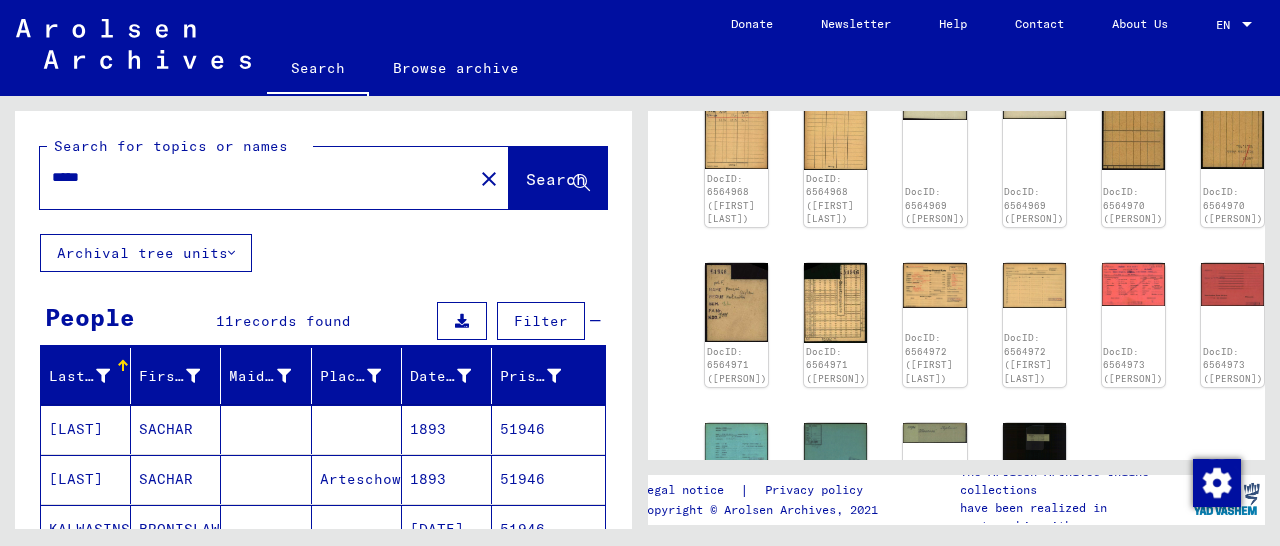 drag, startPoint x: 147, startPoint y: 181, endPoint x: 43, endPoint y: 183, distance: 104.019226 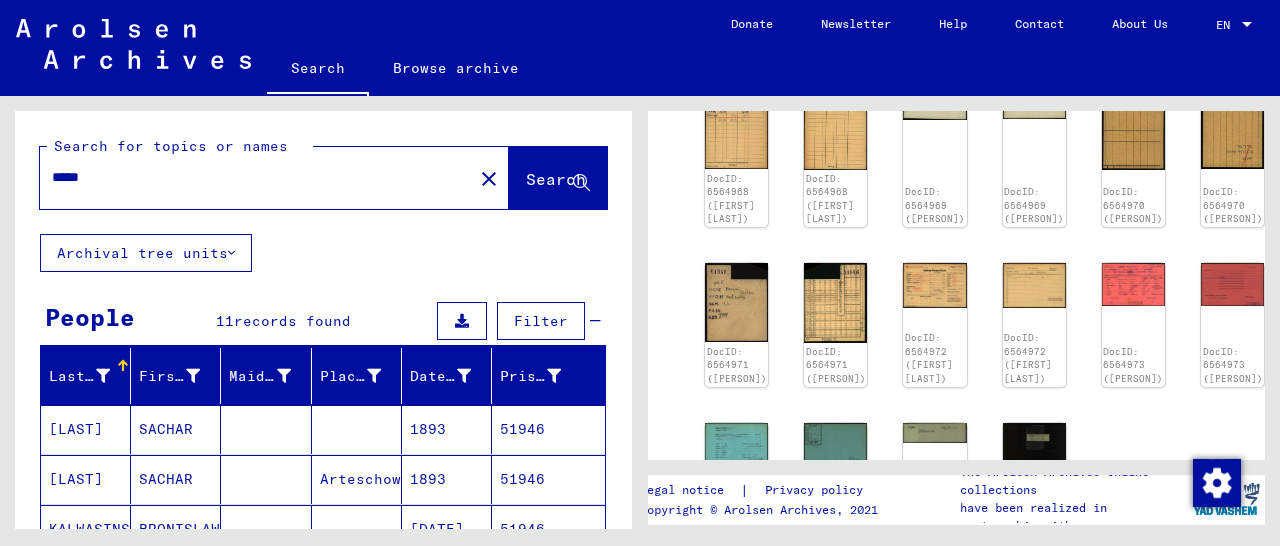 paste 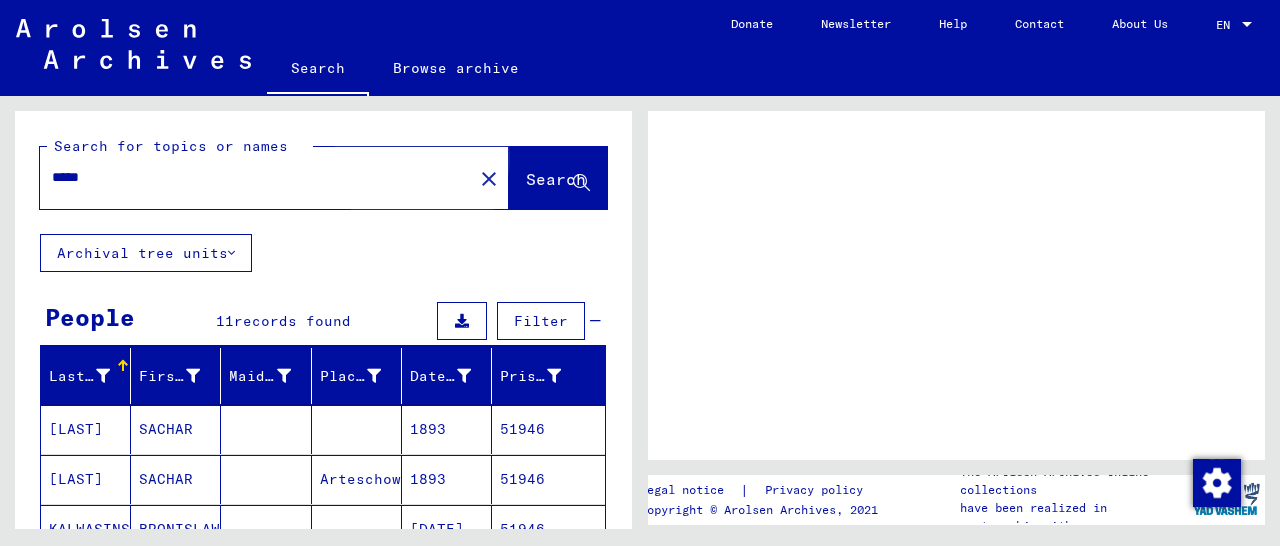 scroll, scrollTop: 0, scrollLeft: 0, axis: both 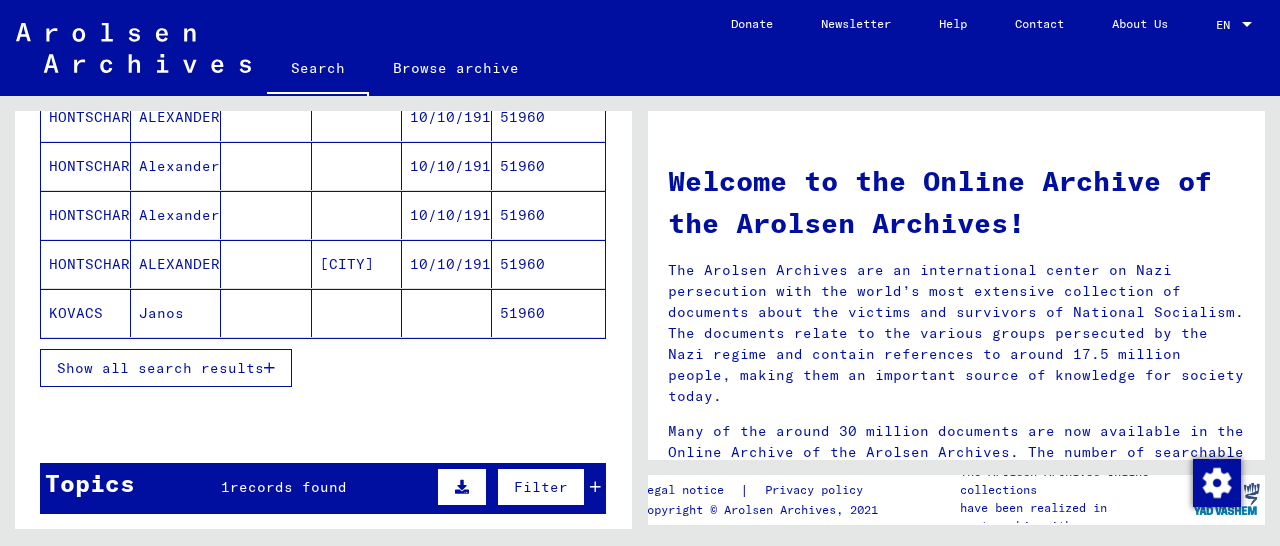click at bounding box center [269, 368] 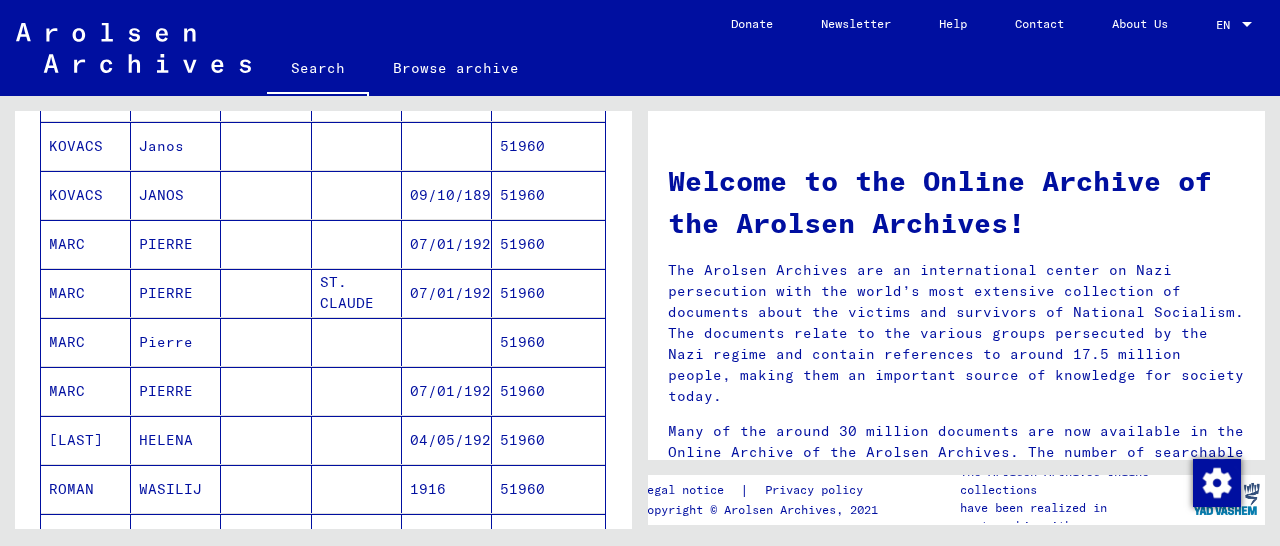 scroll, scrollTop: 520, scrollLeft: 0, axis: vertical 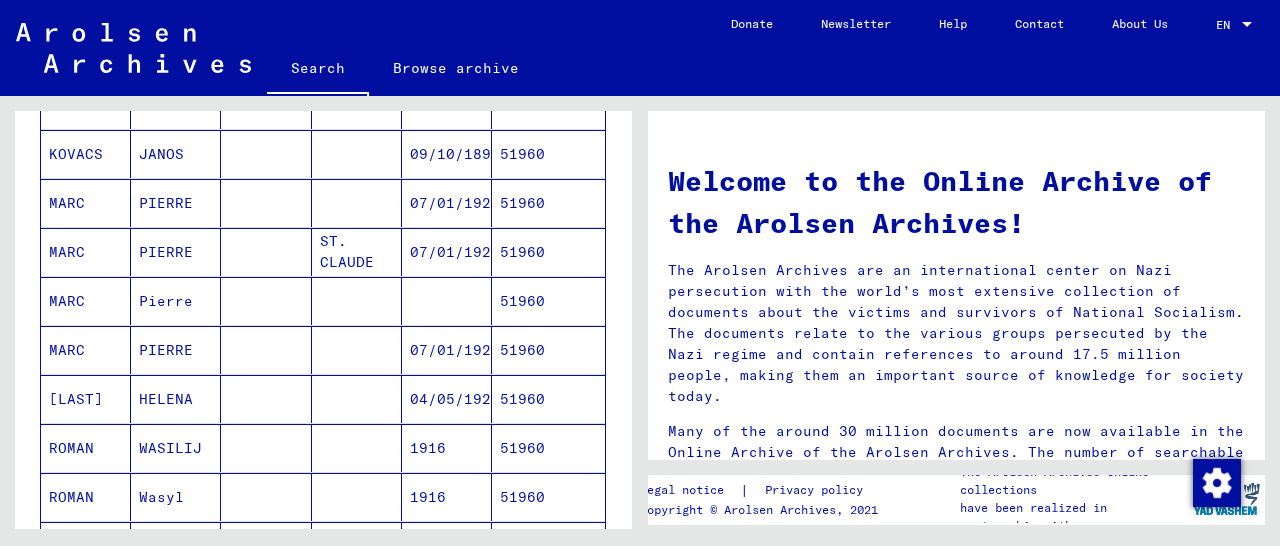 click on "51960" at bounding box center (548, 399) 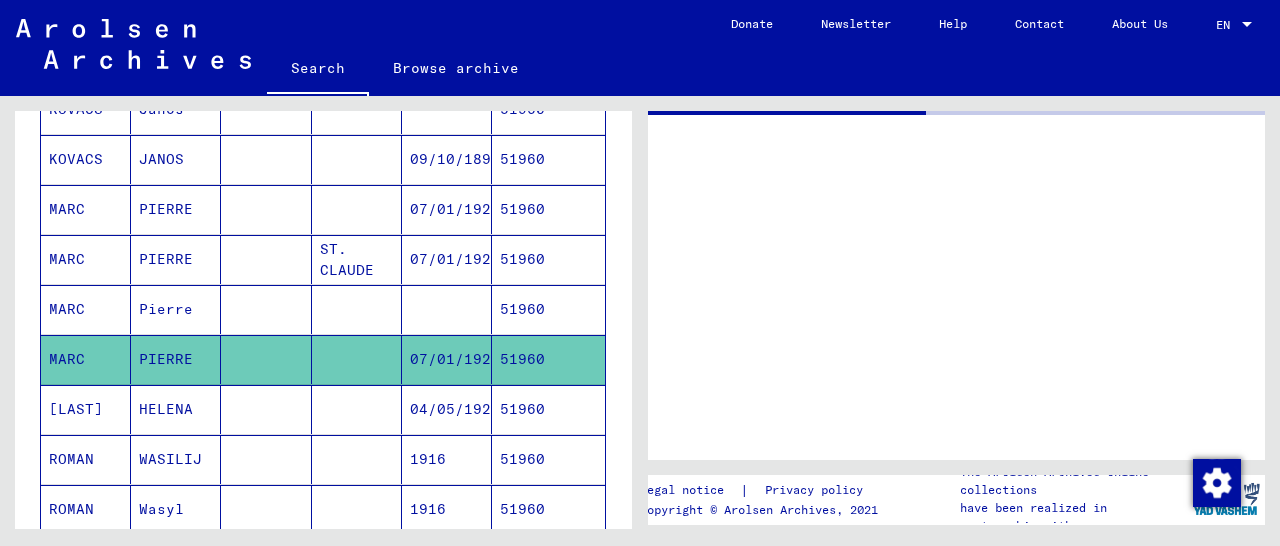 scroll, scrollTop: 523, scrollLeft: 0, axis: vertical 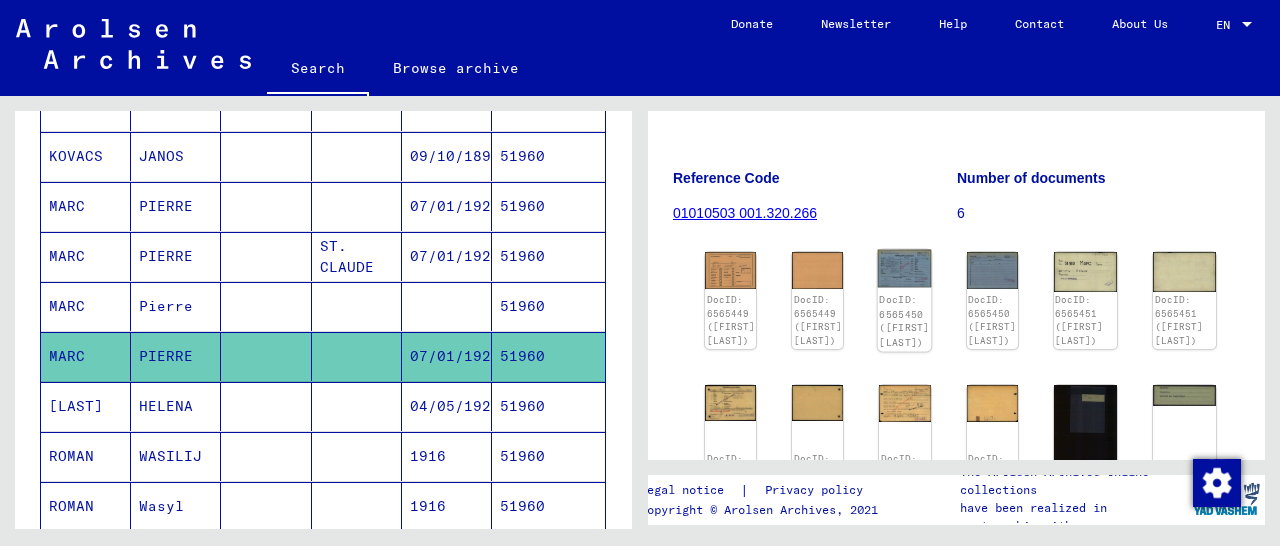 click 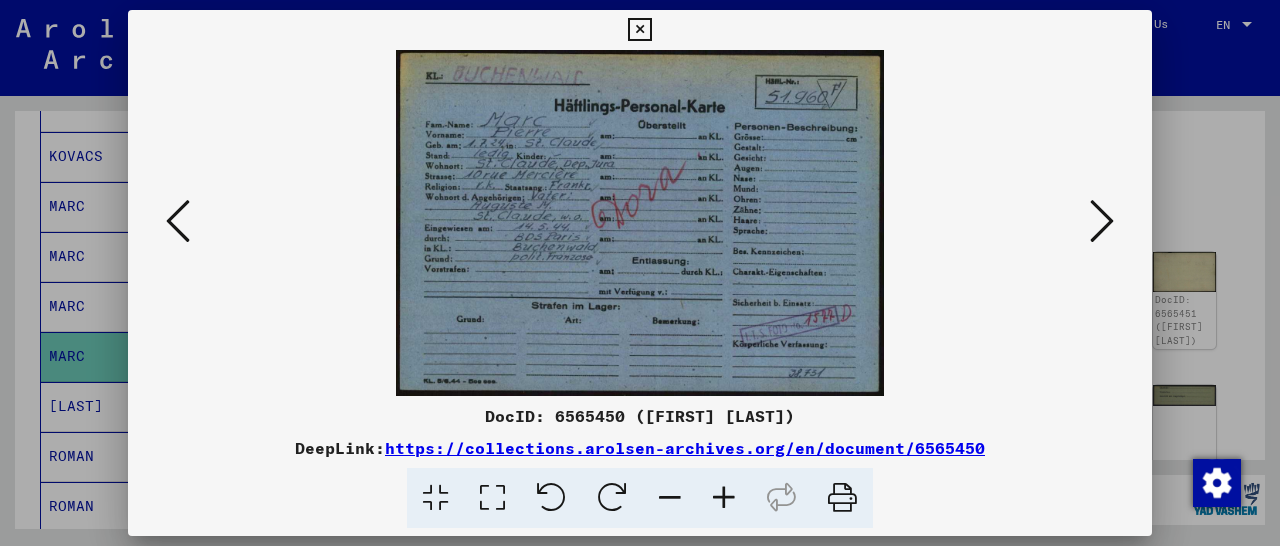 click at bounding box center [639, 30] 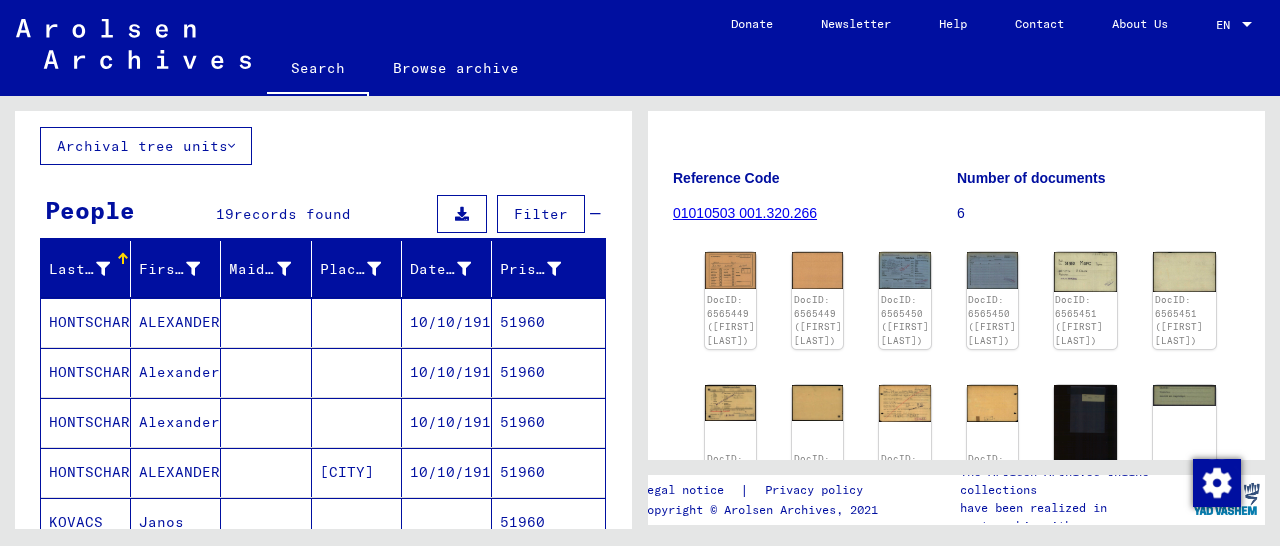 scroll, scrollTop: 0, scrollLeft: 0, axis: both 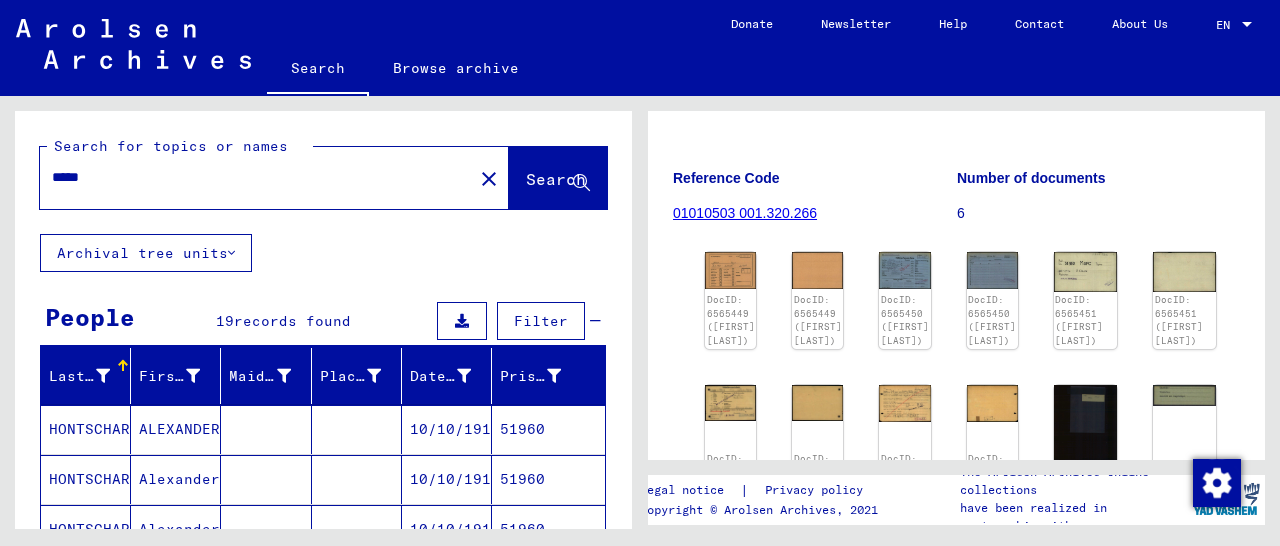 drag, startPoint x: 155, startPoint y: 179, endPoint x: 44, endPoint y: 182, distance: 111.040535 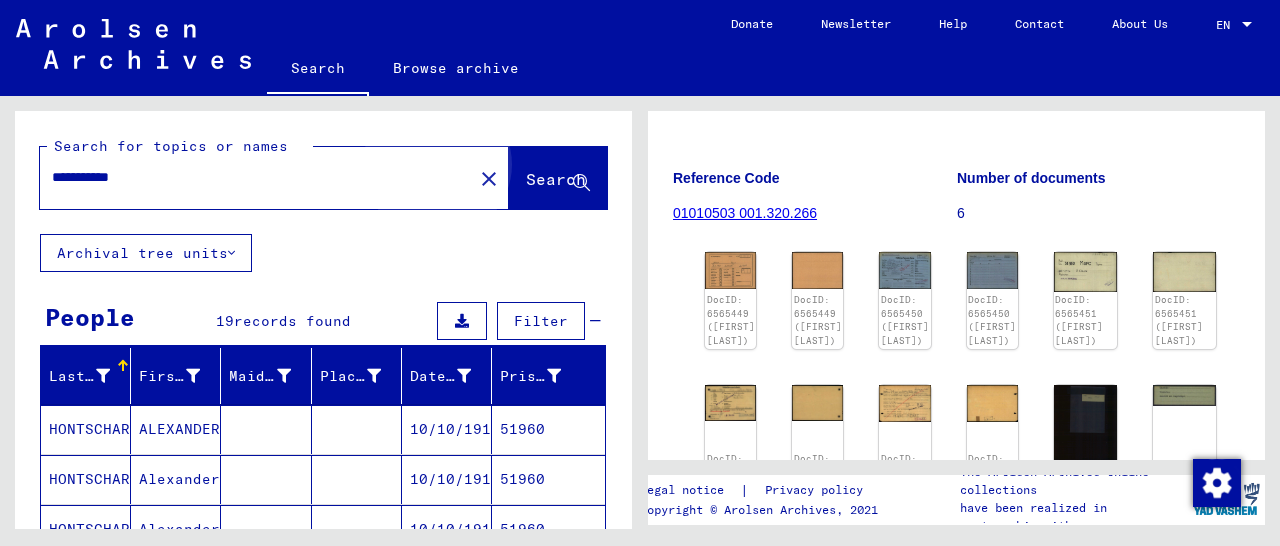 click on "Search" 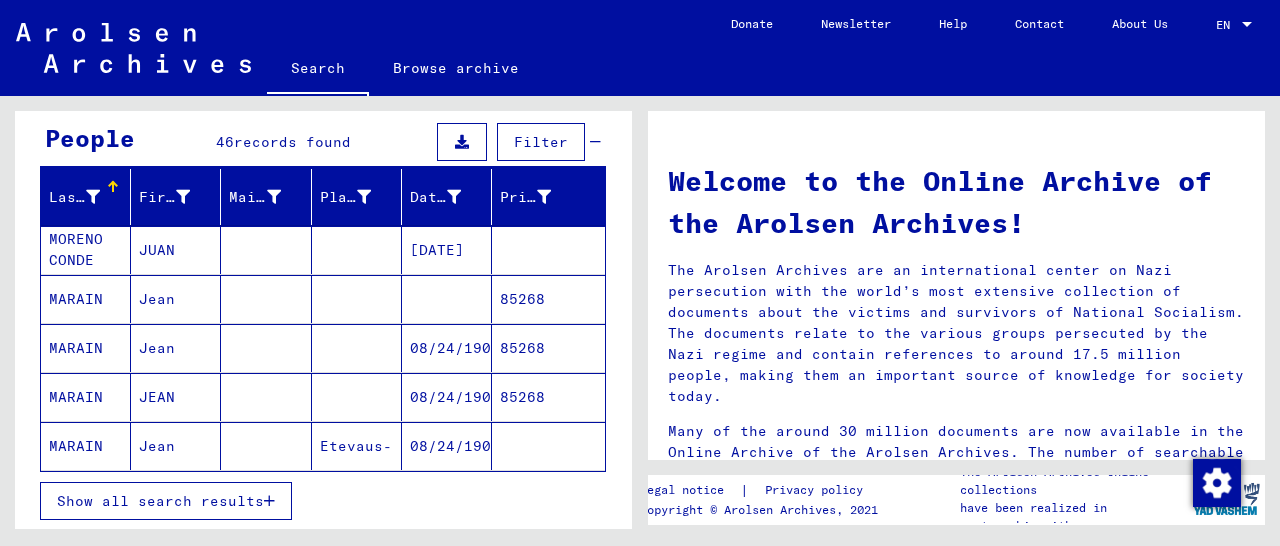 scroll, scrollTop: 208, scrollLeft: 0, axis: vertical 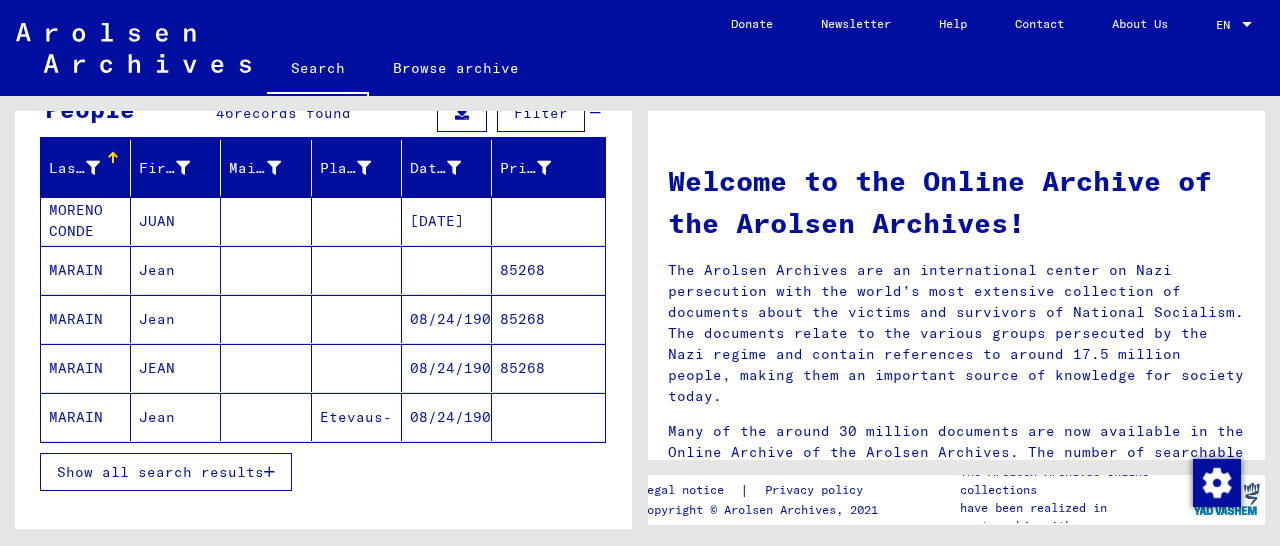 click on "85268" at bounding box center [548, 417] 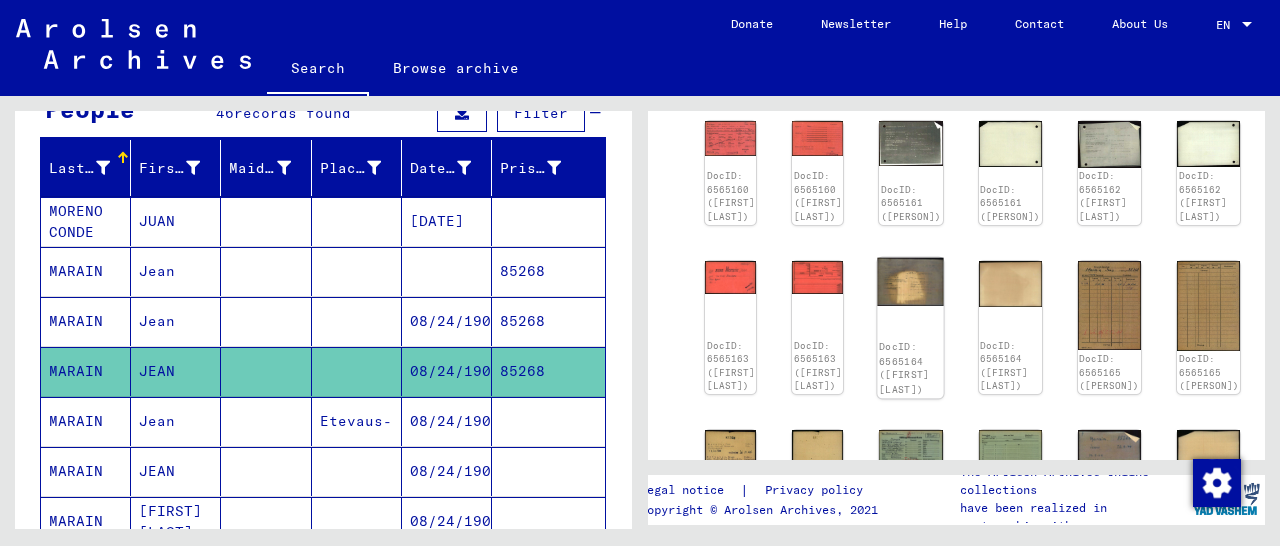 scroll, scrollTop: 624, scrollLeft: 0, axis: vertical 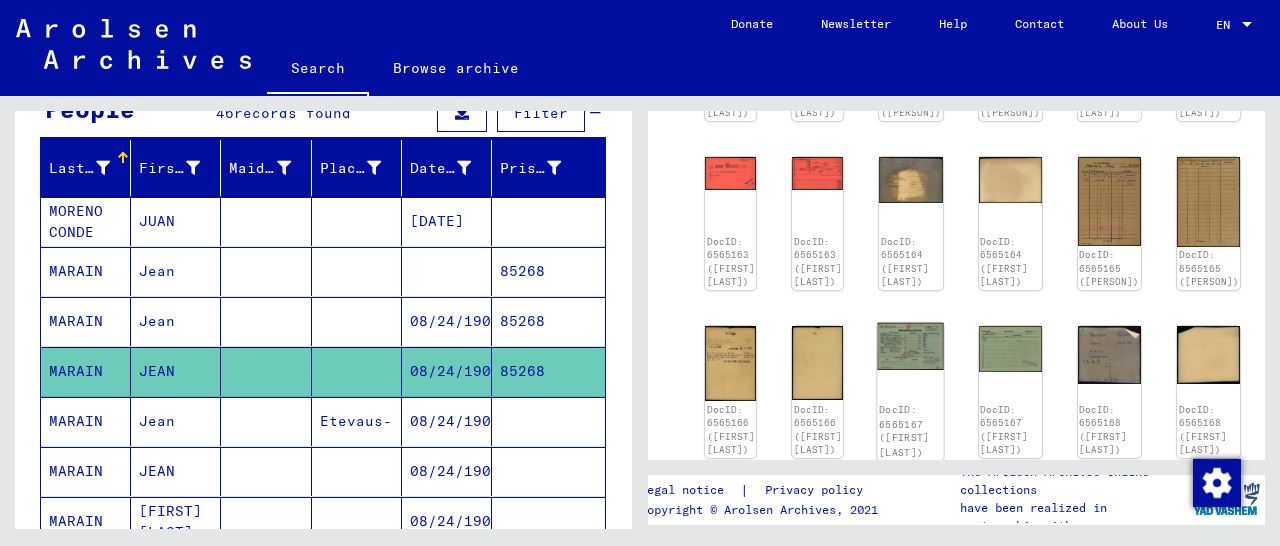 click 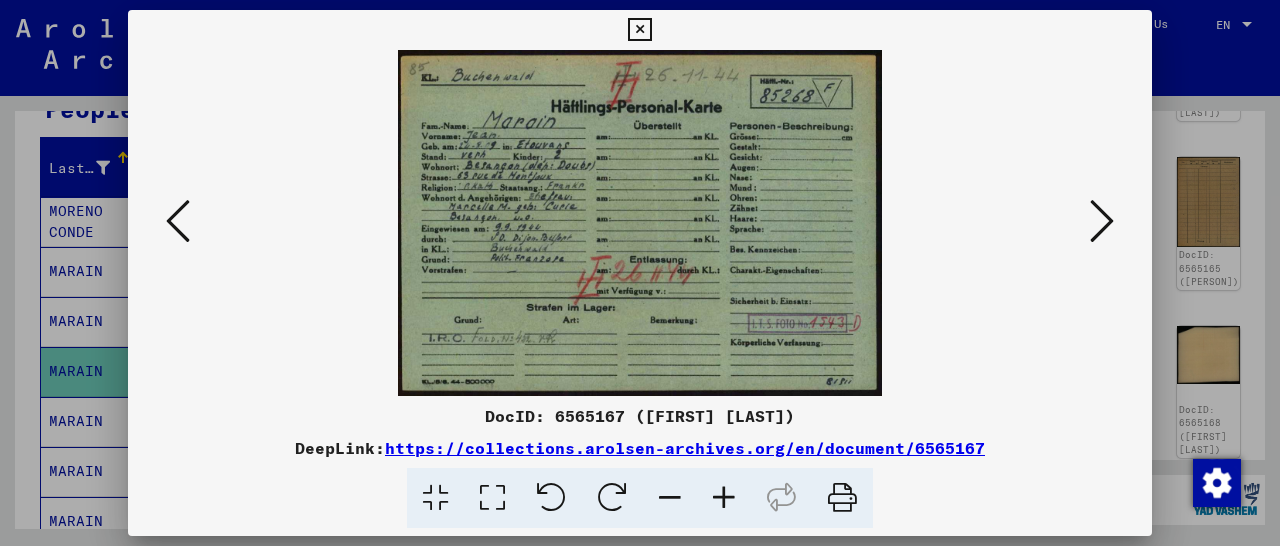 scroll, scrollTop: 624, scrollLeft: 0, axis: vertical 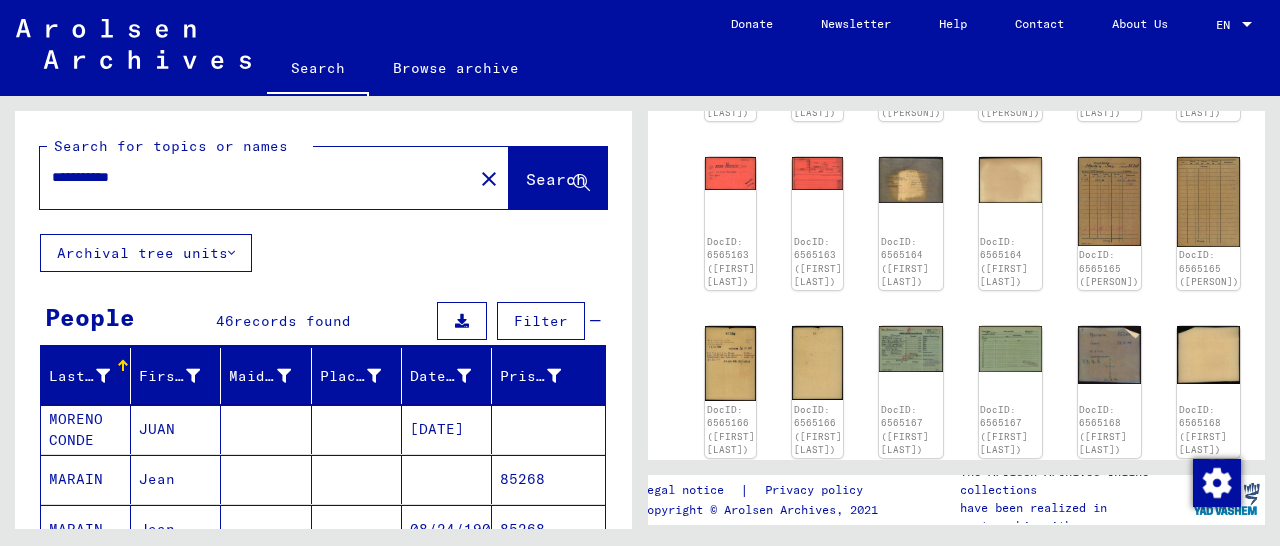 drag, startPoint x: 152, startPoint y: 176, endPoint x: 48, endPoint y: 181, distance: 104.120125 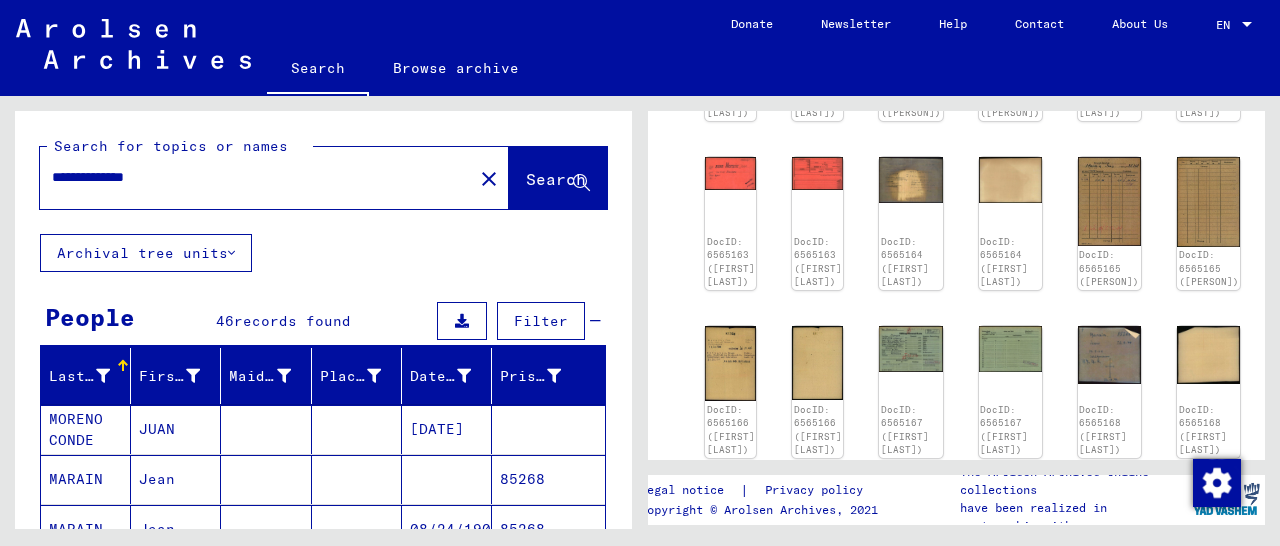 type on "**********" 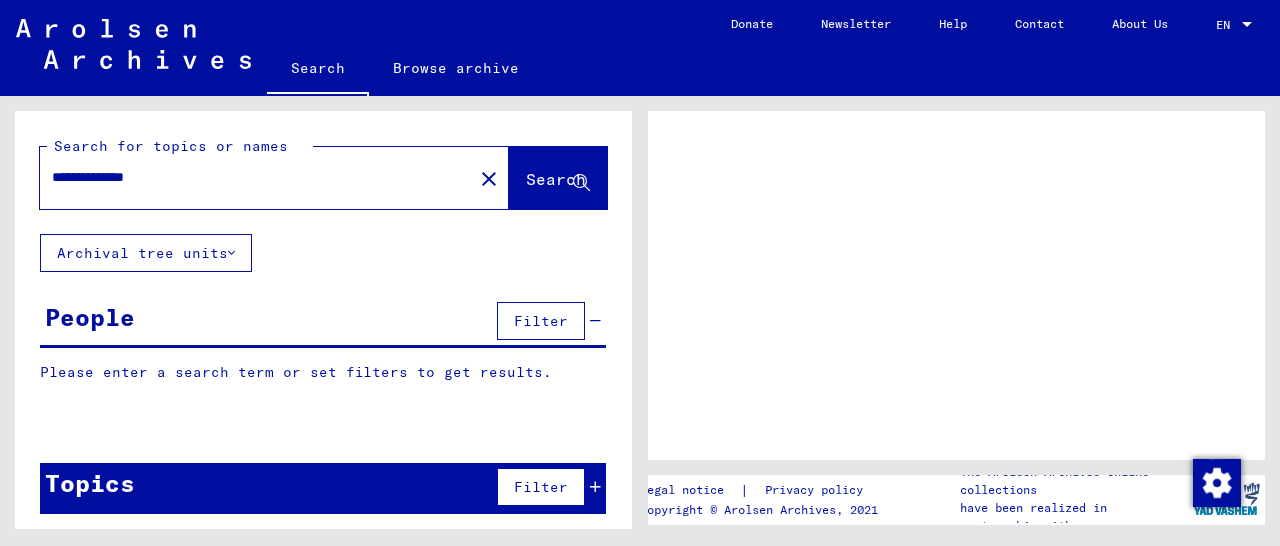 scroll, scrollTop: 0, scrollLeft: 0, axis: both 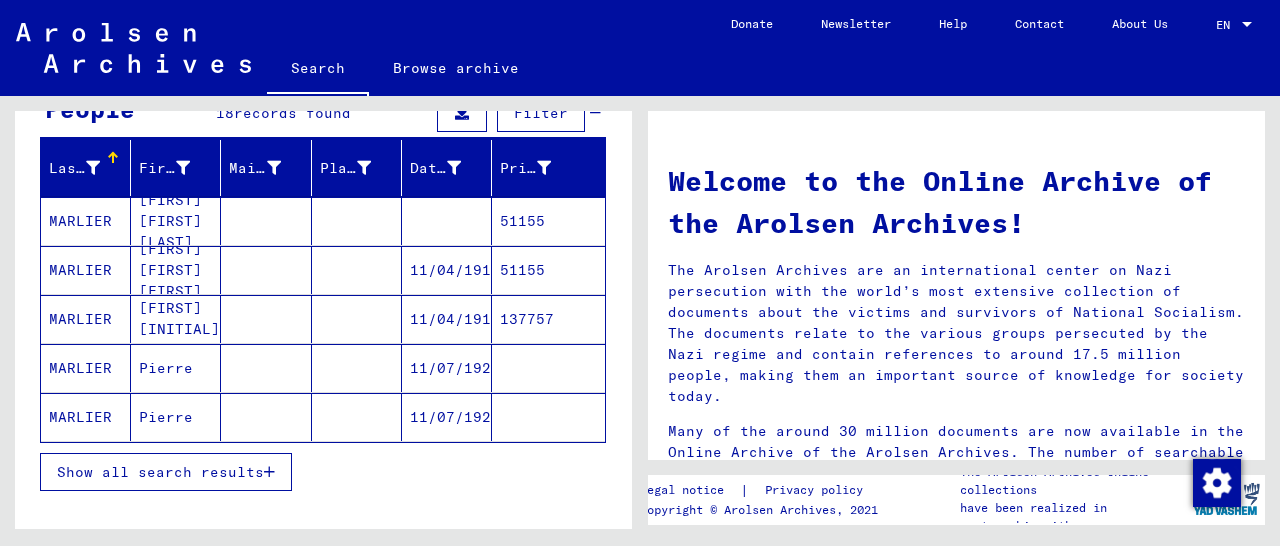click on "137757" at bounding box center (548, 368) 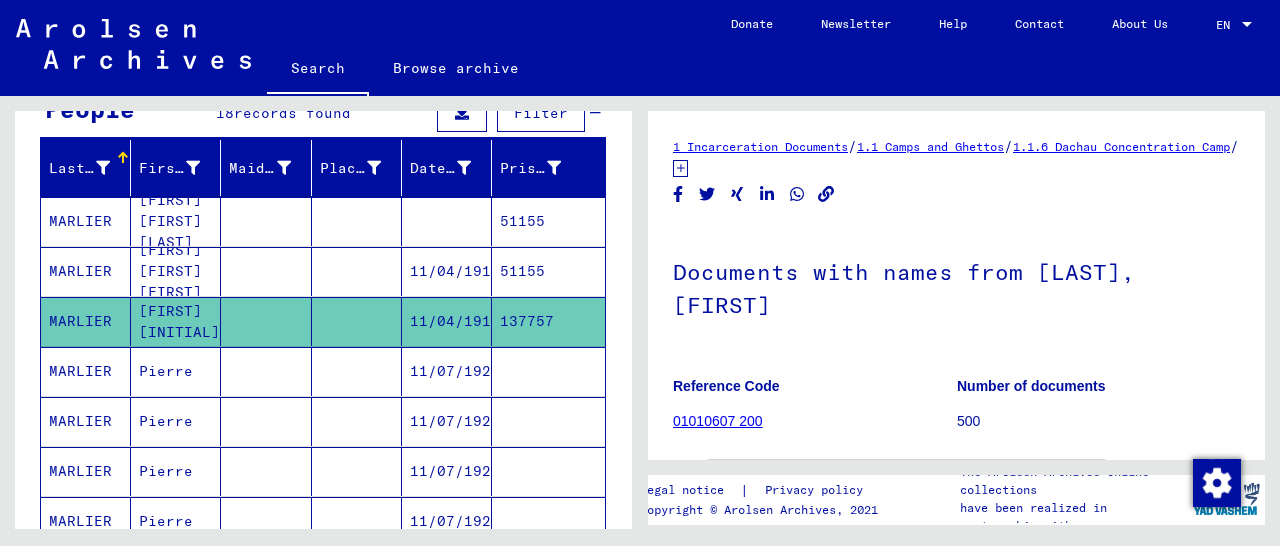 scroll, scrollTop: 312, scrollLeft: 0, axis: vertical 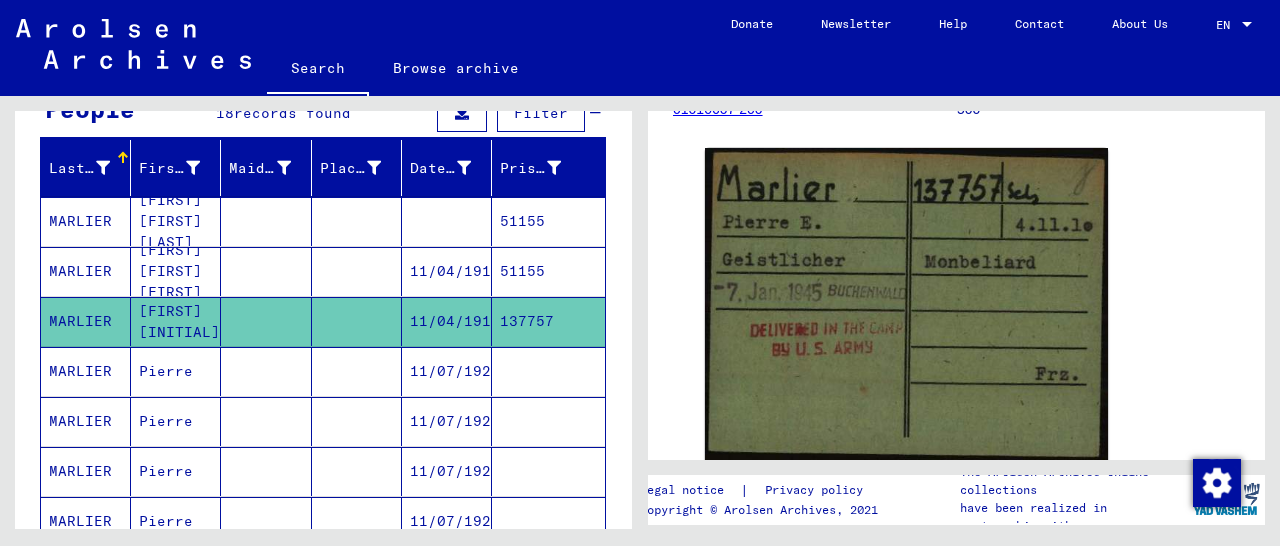 click on "51155" at bounding box center [548, 321] 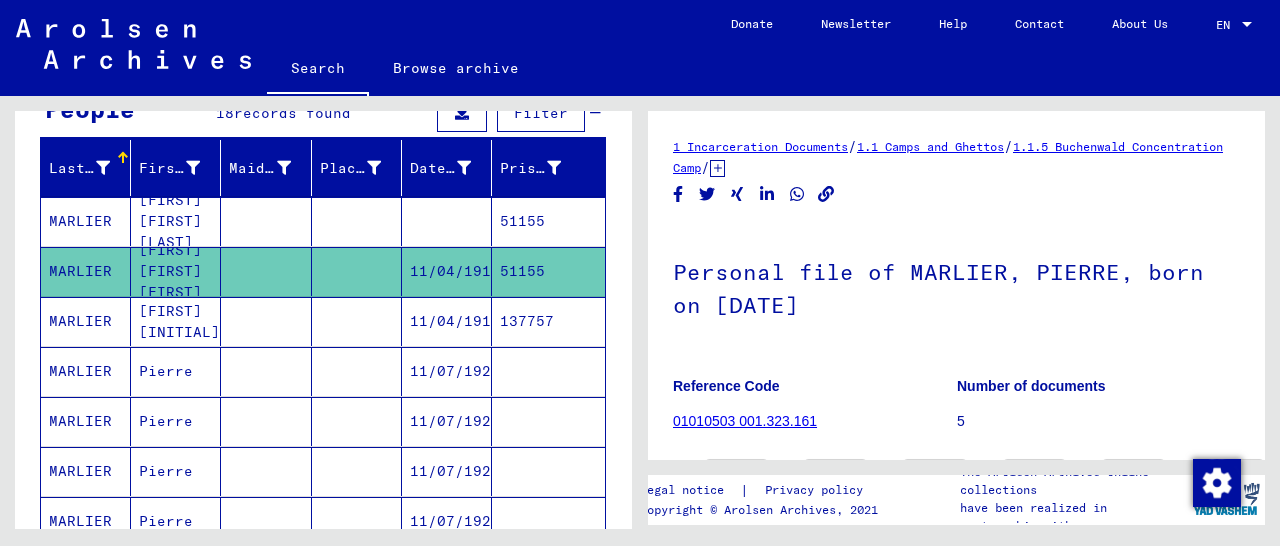scroll, scrollTop: 312, scrollLeft: 0, axis: vertical 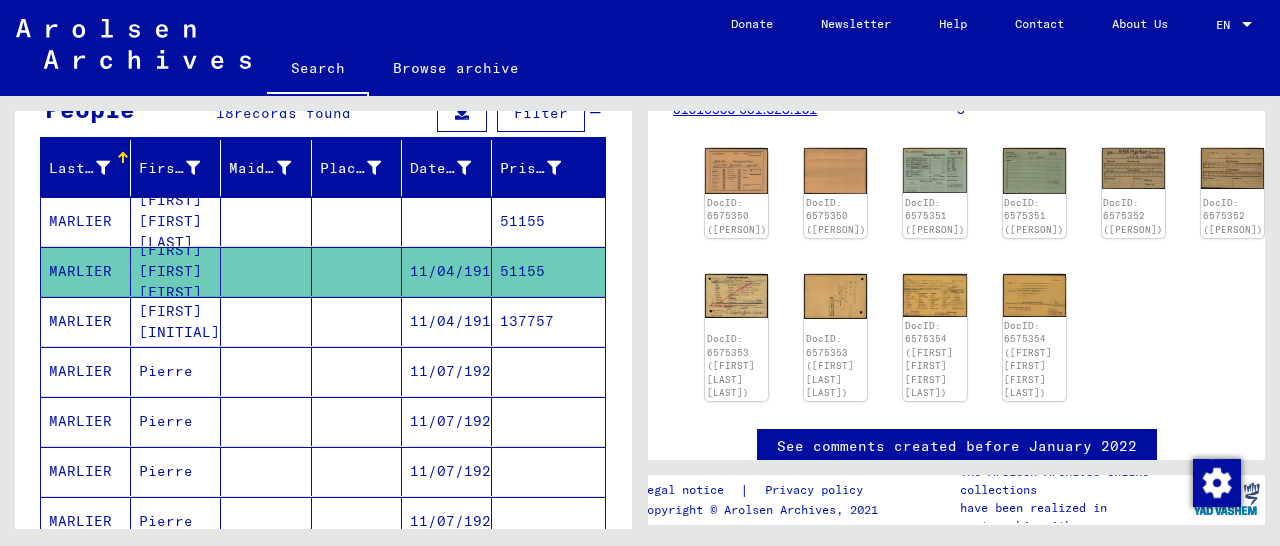 click on "137757" at bounding box center (548, 371) 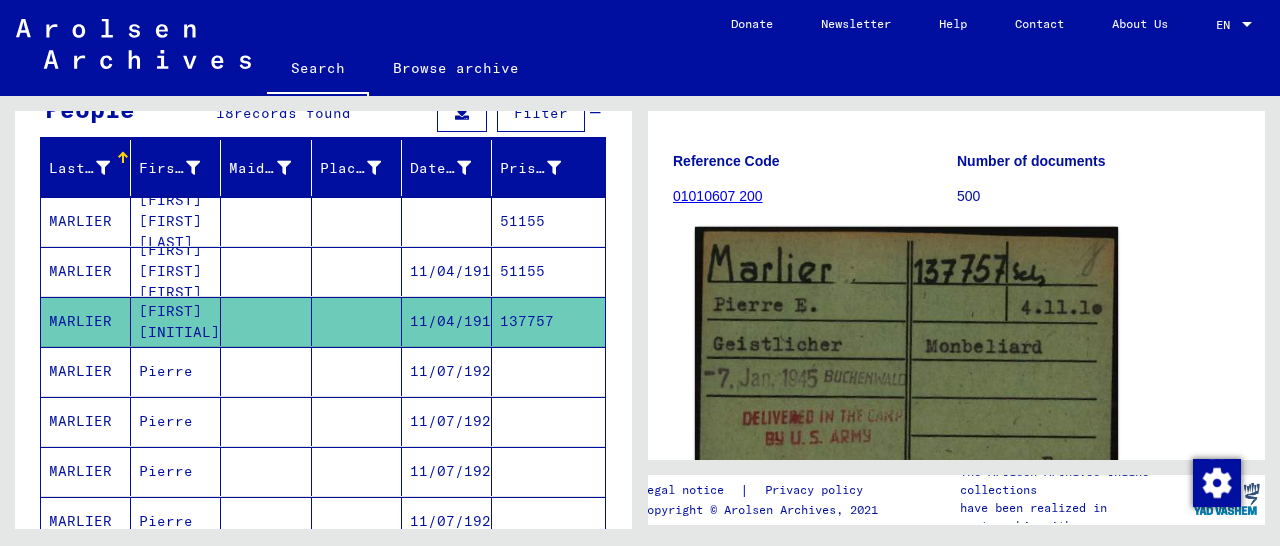 scroll, scrollTop: 312, scrollLeft: 0, axis: vertical 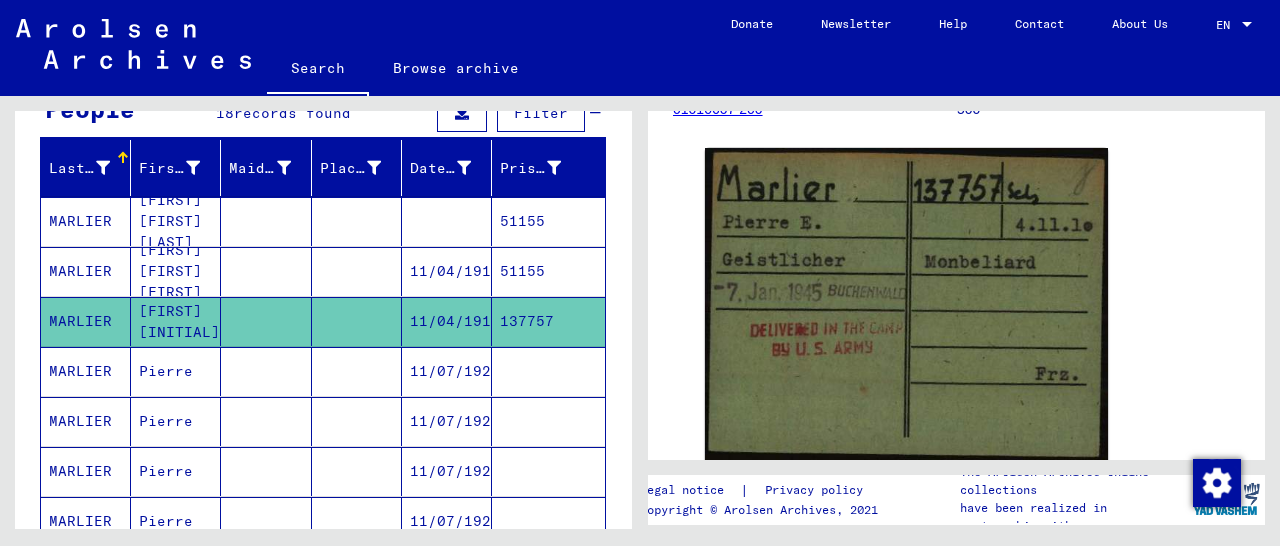 click on "51155" at bounding box center (548, 321) 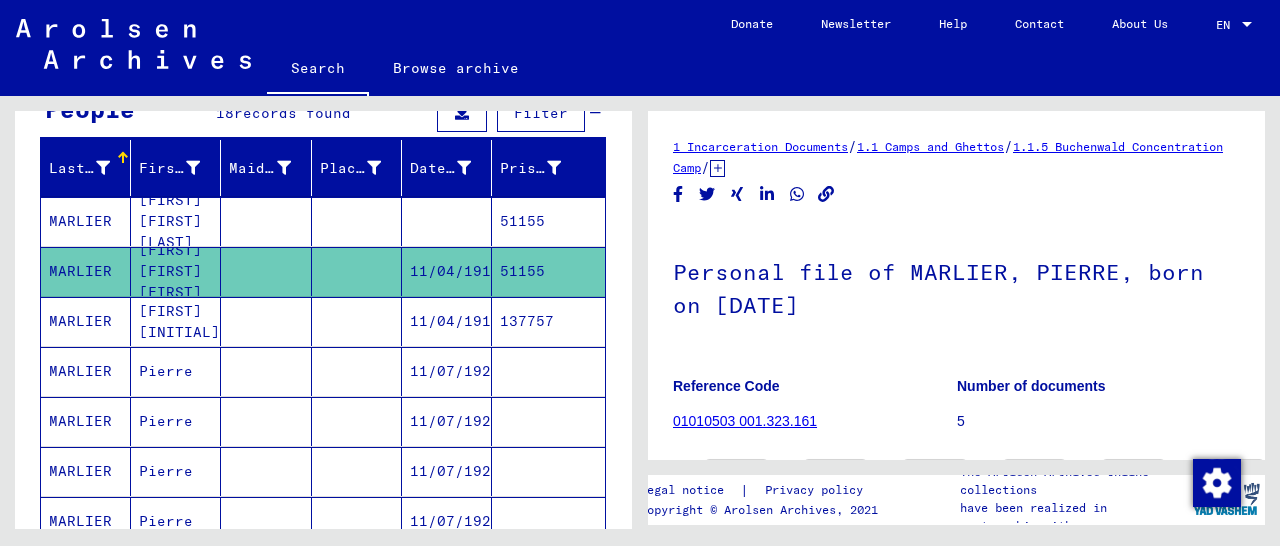 scroll, scrollTop: 312, scrollLeft: 0, axis: vertical 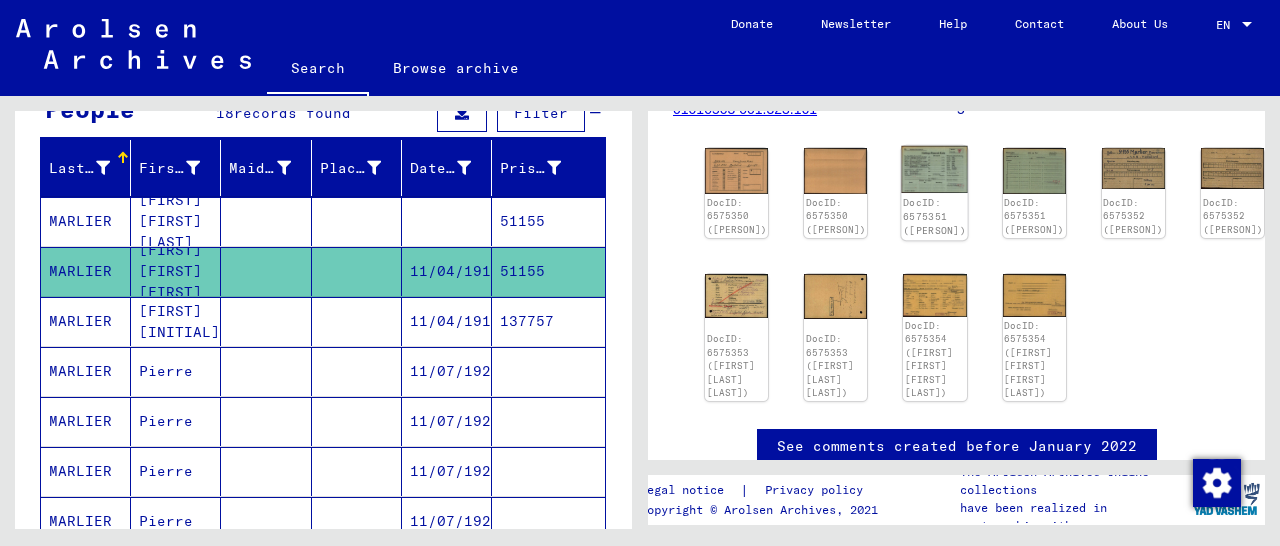 click 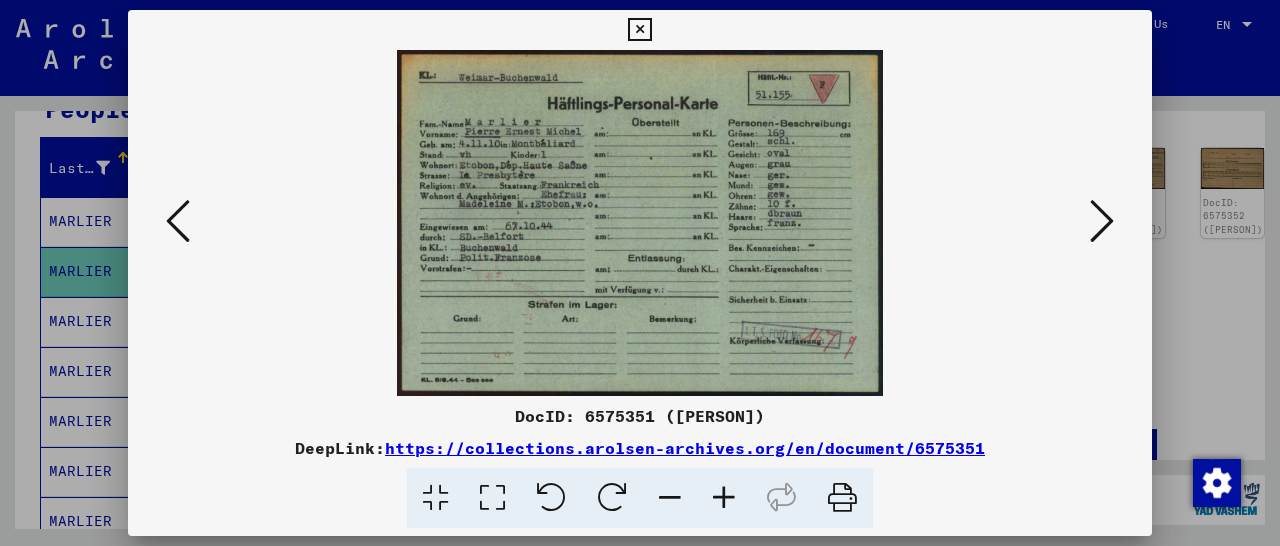 click at bounding box center (639, 30) 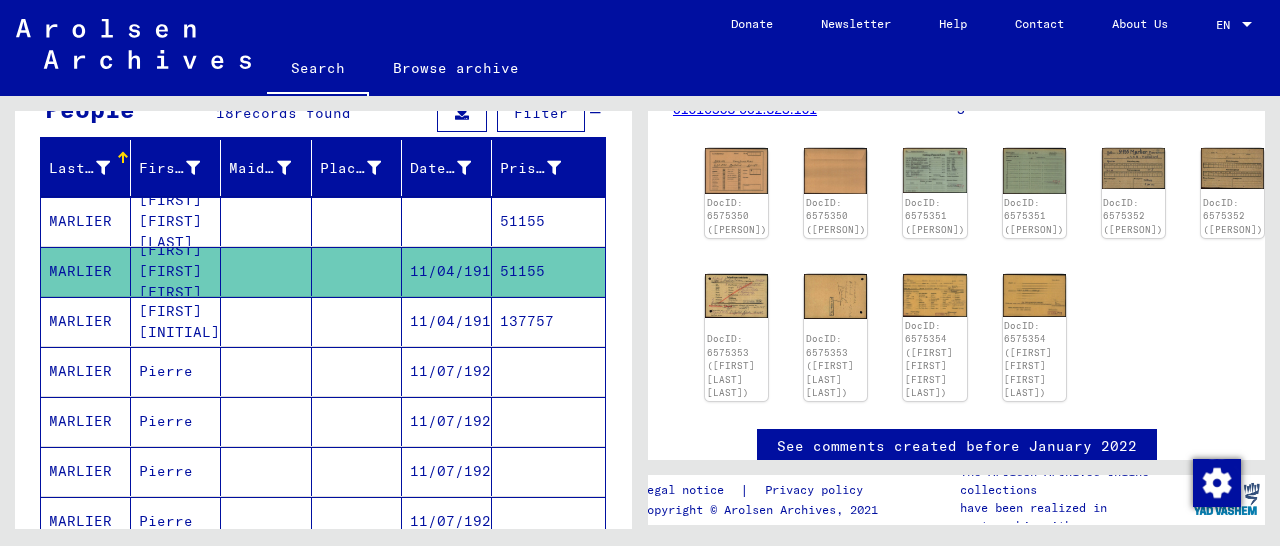 scroll, scrollTop: 0, scrollLeft: 0, axis: both 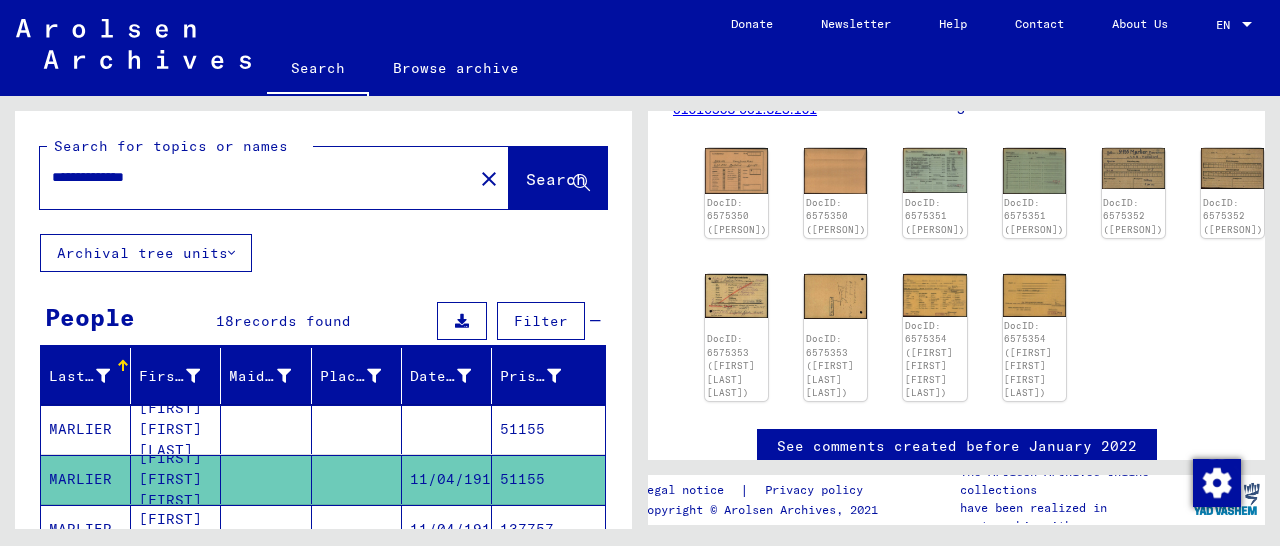 drag, startPoint x: 187, startPoint y: 178, endPoint x: 13, endPoint y: 191, distance: 174.48495 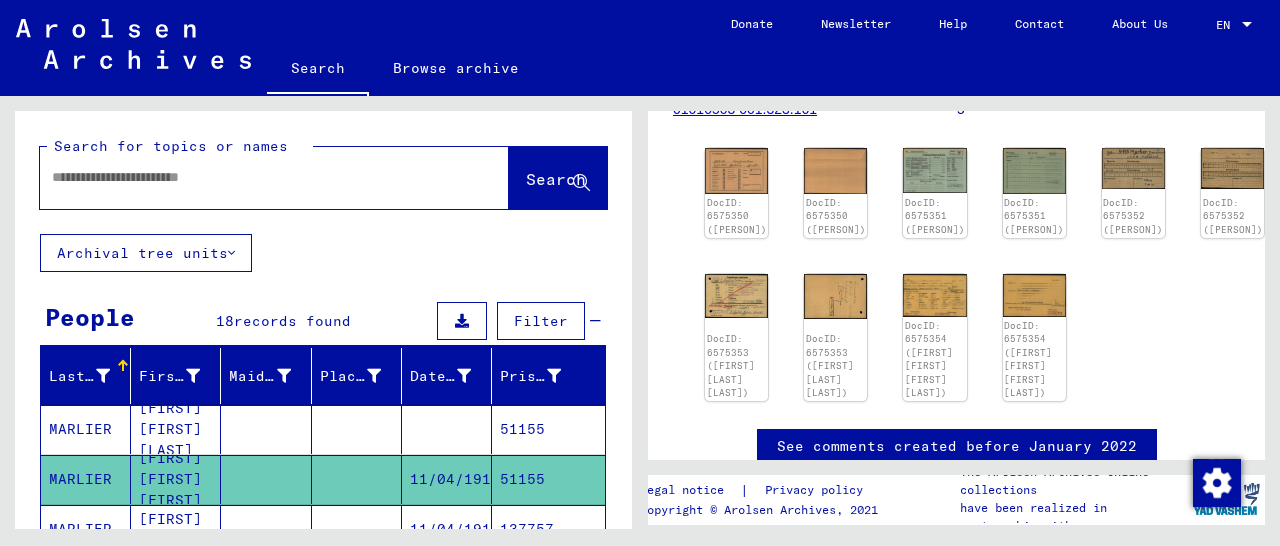 paste on "**********" 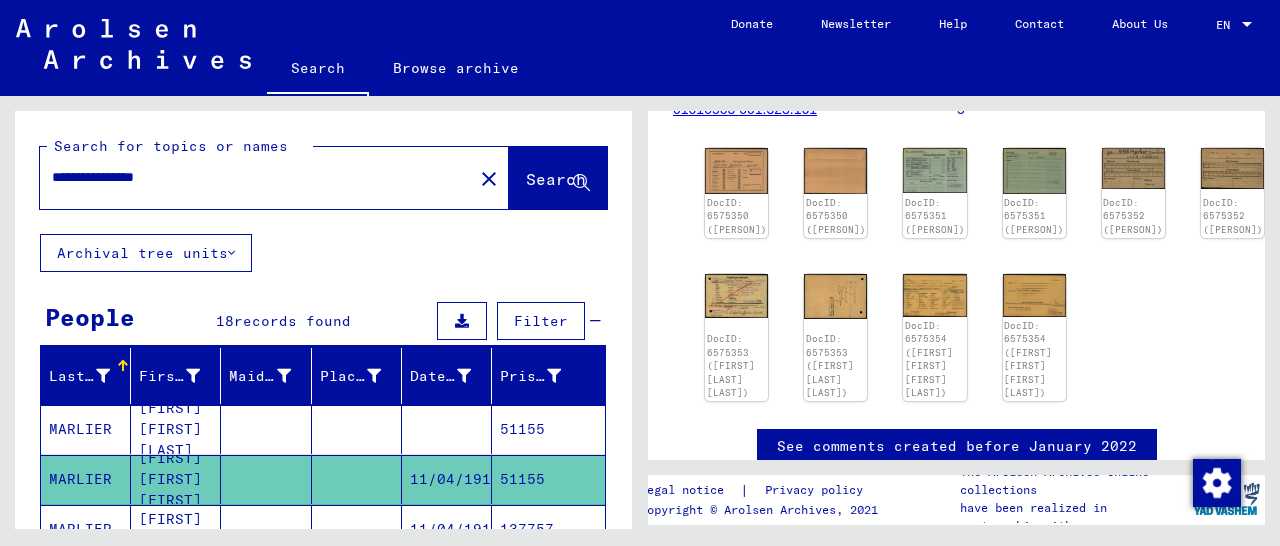 type on "**********" 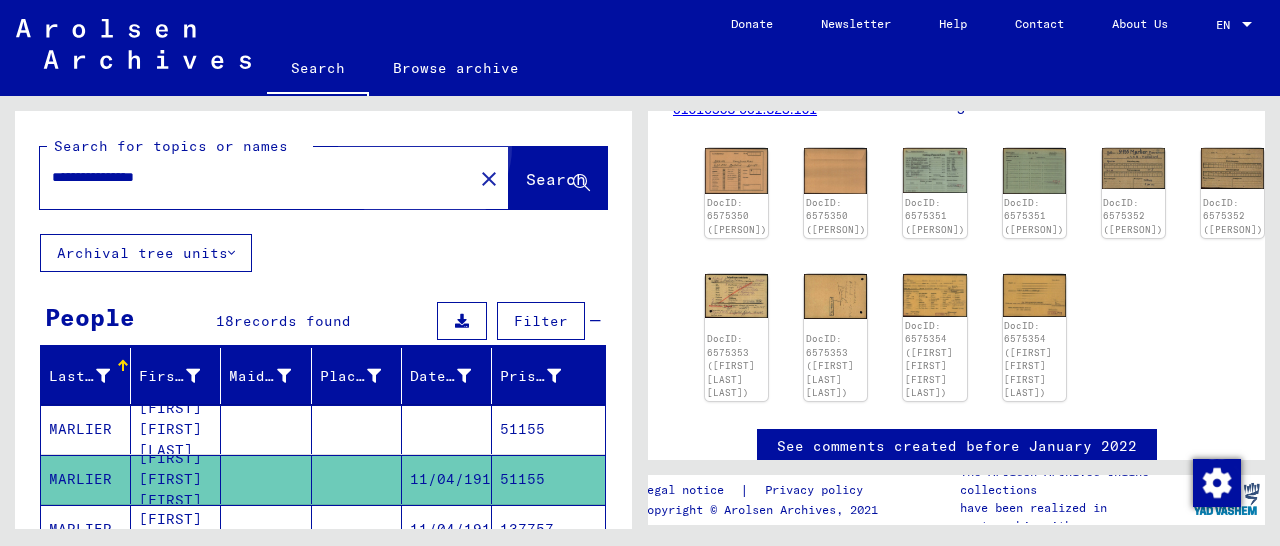 click on "Search" 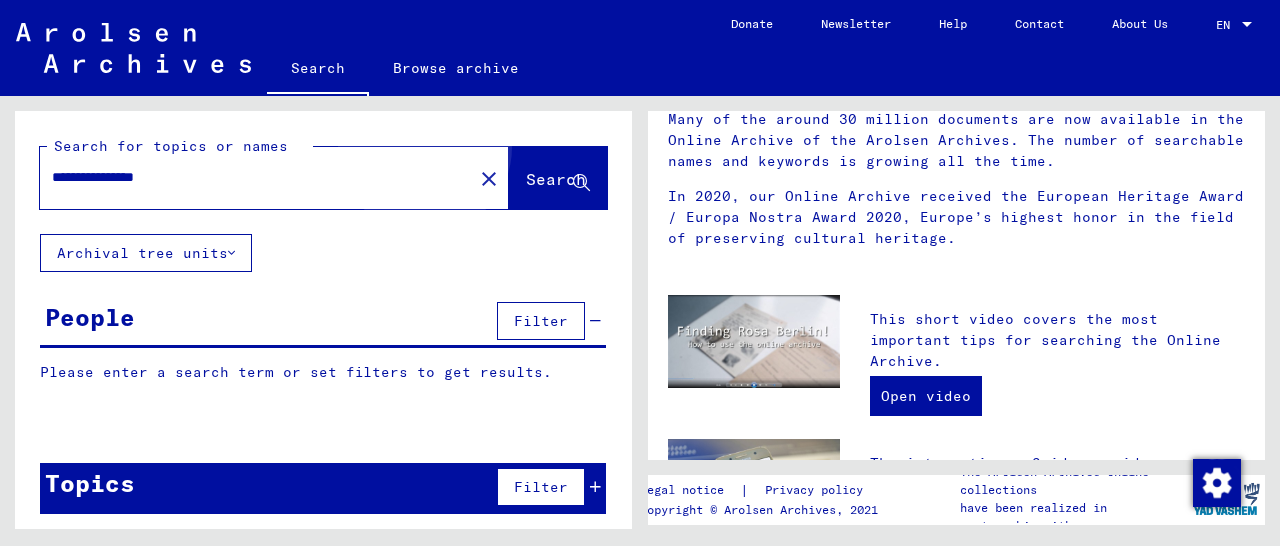 scroll, scrollTop: 0, scrollLeft: 0, axis: both 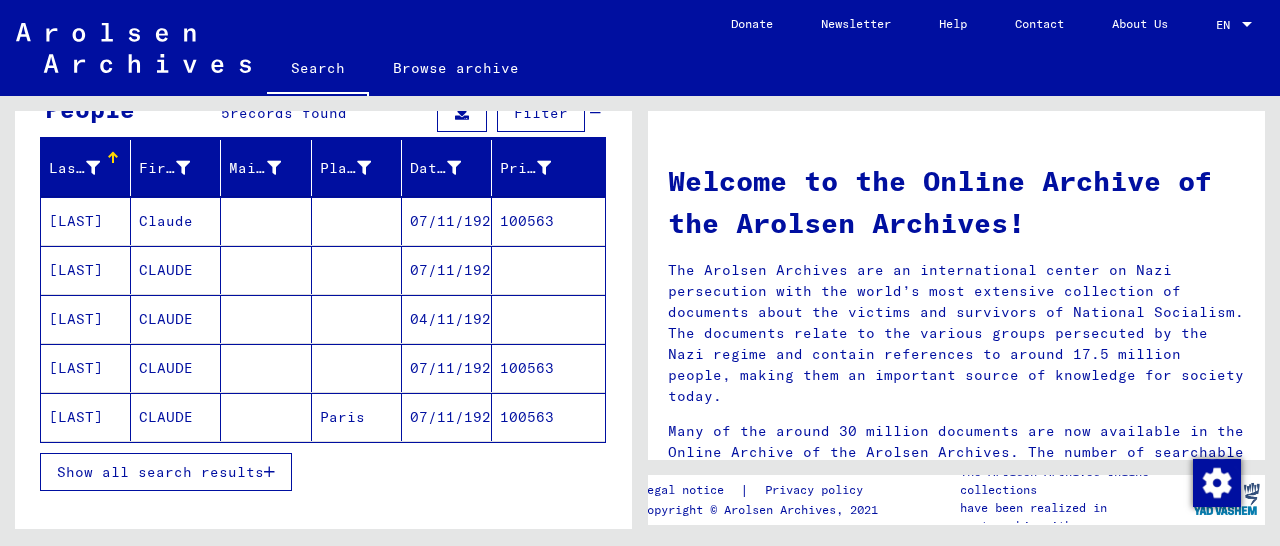 click on "100563" at bounding box center (548, 270) 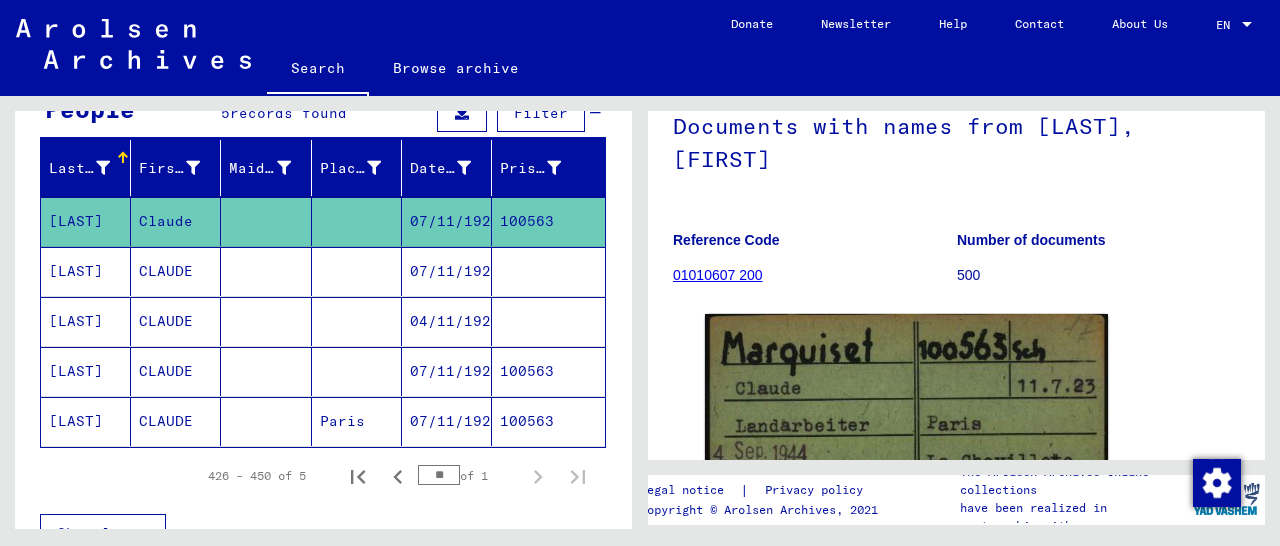 scroll, scrollTop: 354, scrollLeft: 0, axis: vertical 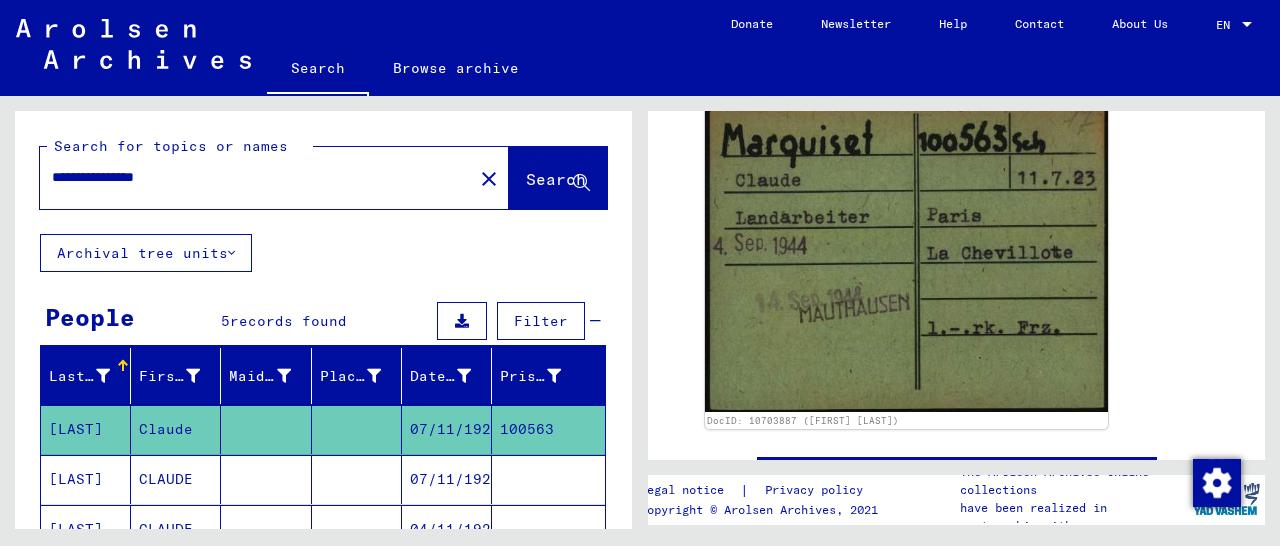 drag, startPoint x: 203, startPoint y: 181, endPoint x: 7, endPoint y: 176, distance: 196.06377 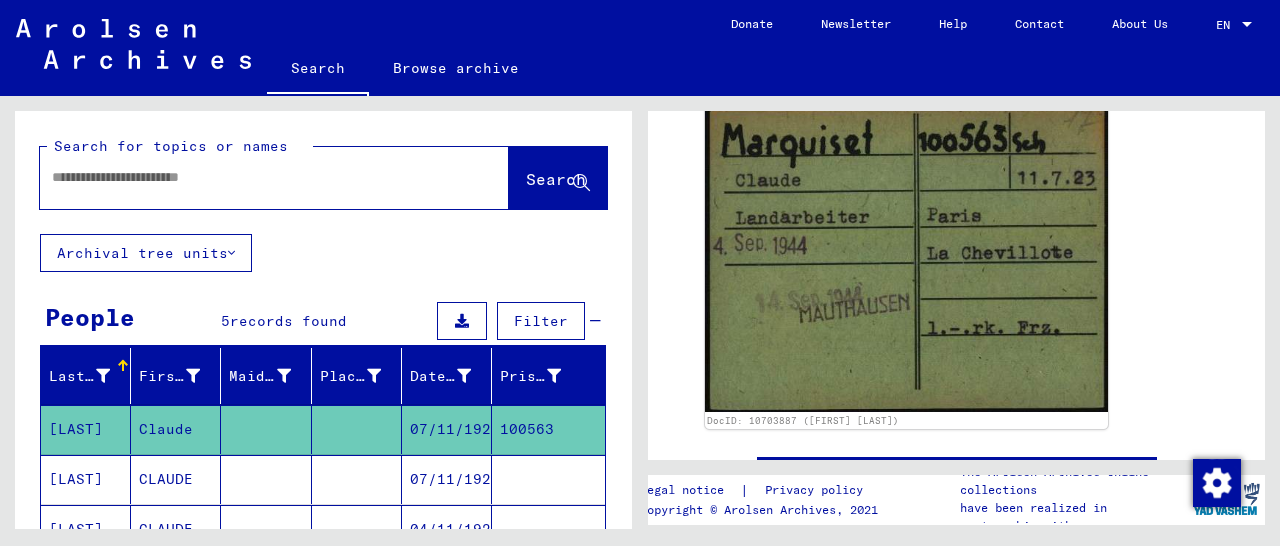paste on "**********" 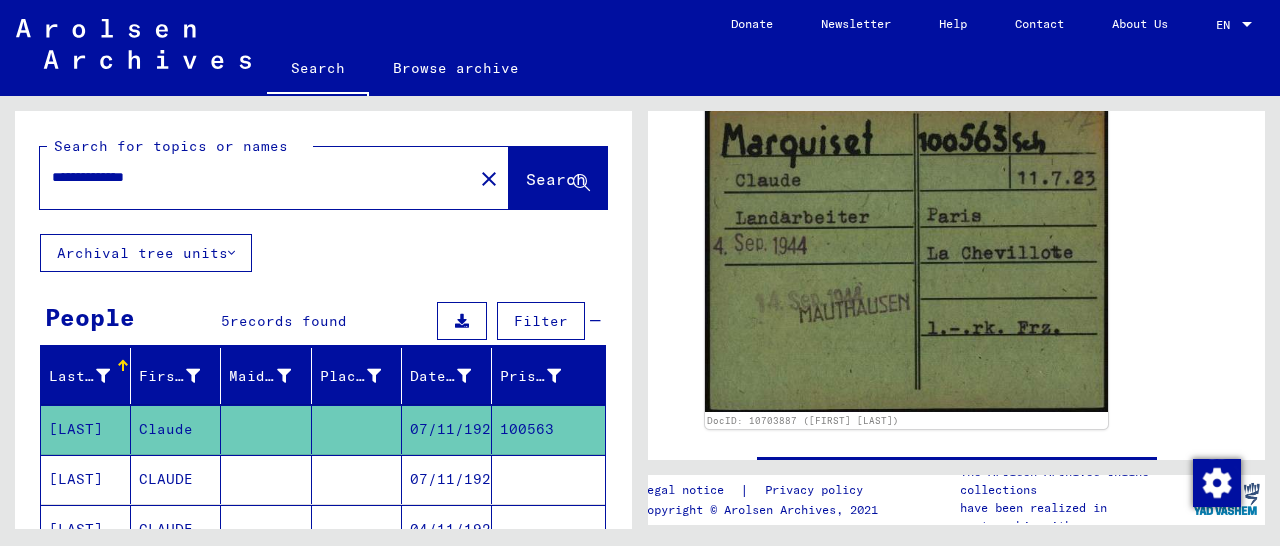 type on "**********" 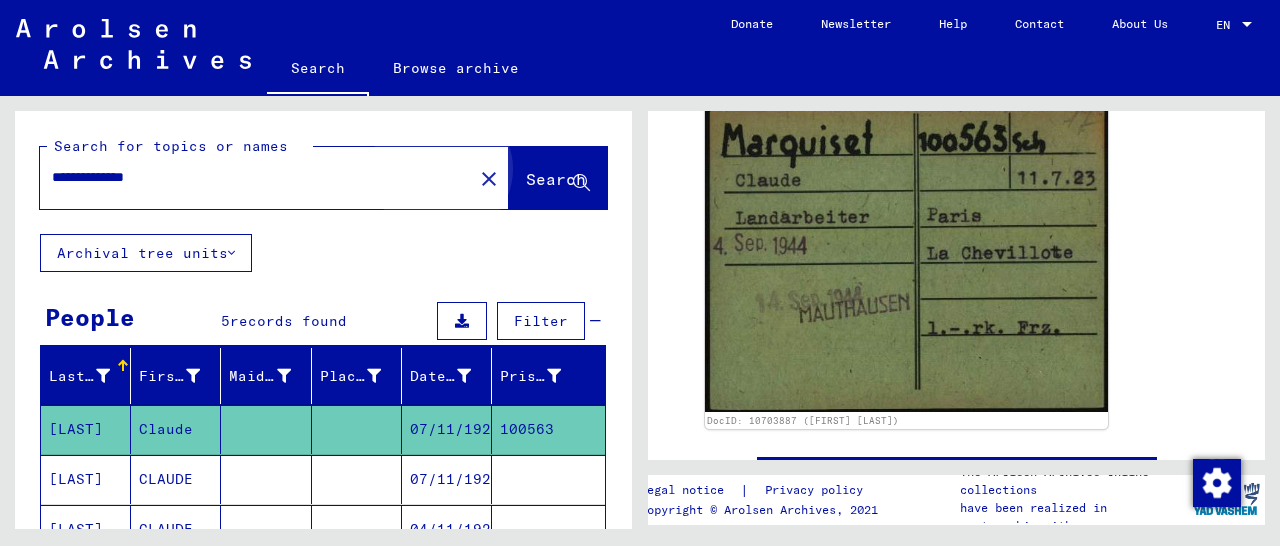 click on "Search" 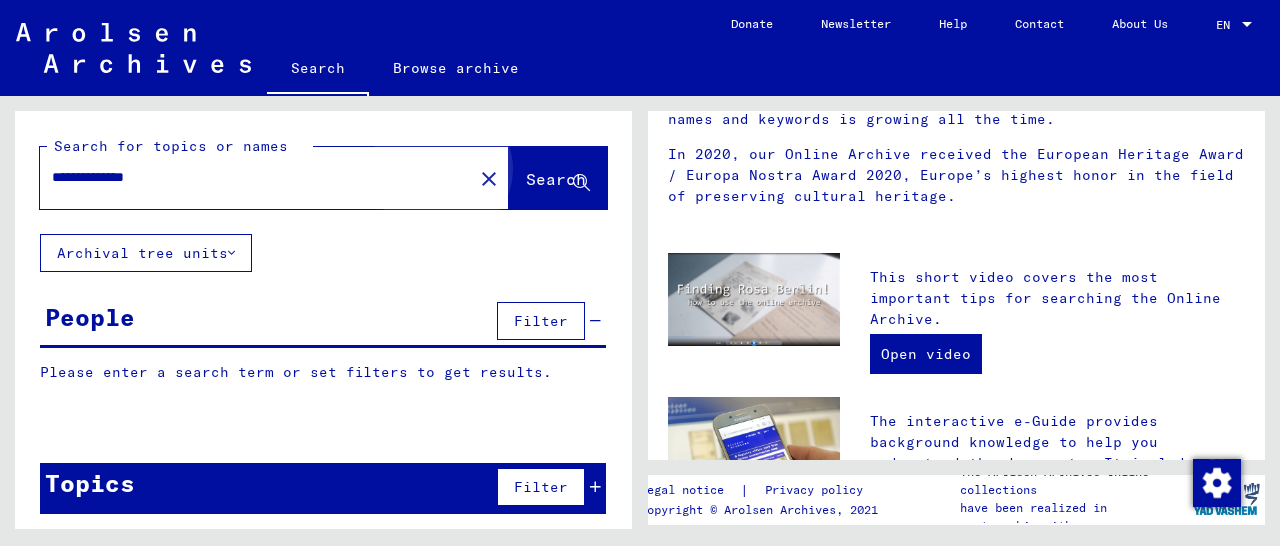 scroll, scrollTop: 0, scrollLeft: 0, axis: both 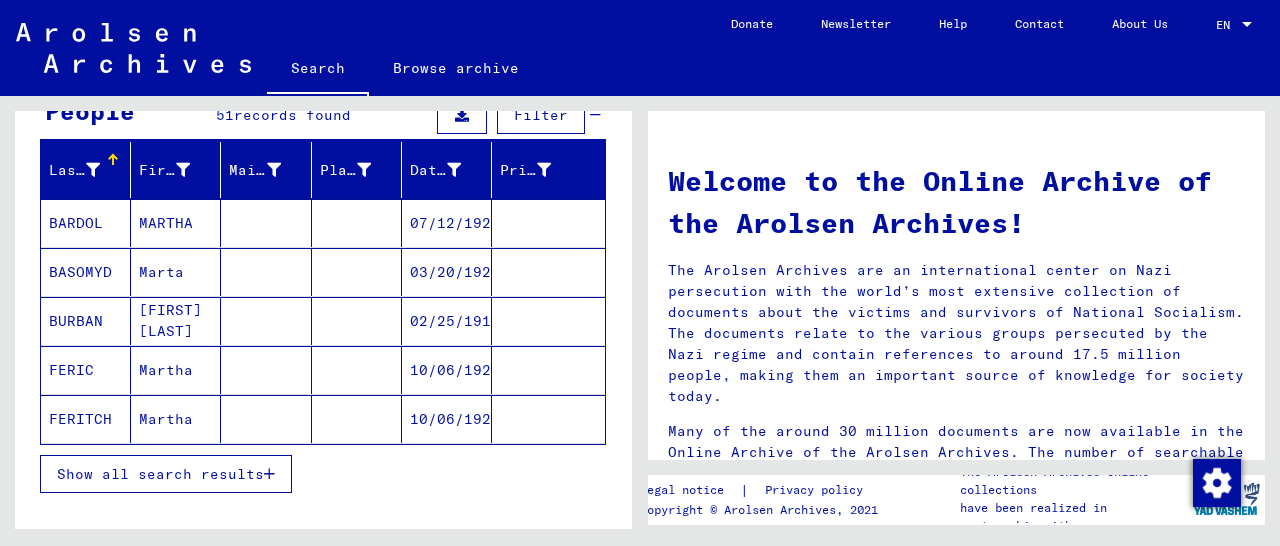 click at bounding box center (269, 474) 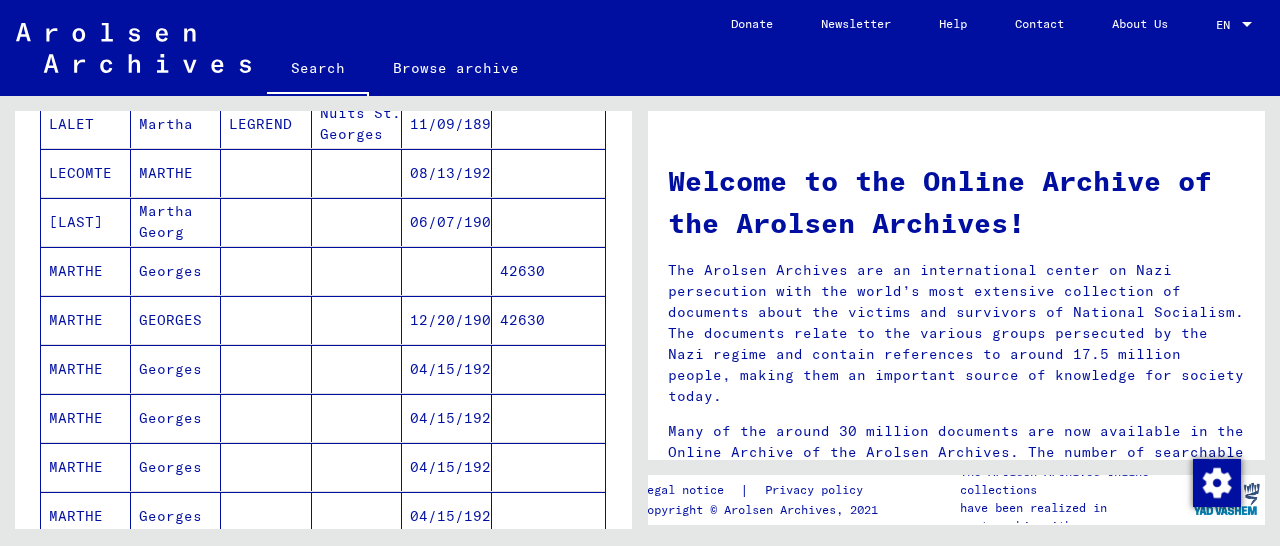 scroll, scrollTop: 1038, scrollLeft: 0, axis: vertical 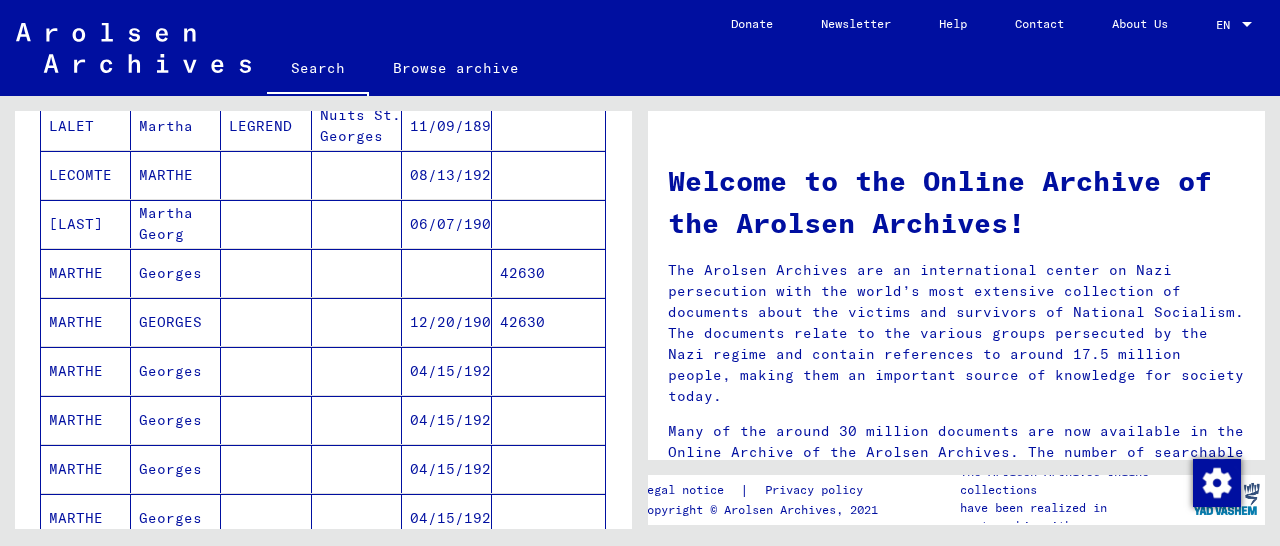 click on "42630" at bounding box center [548, 371] 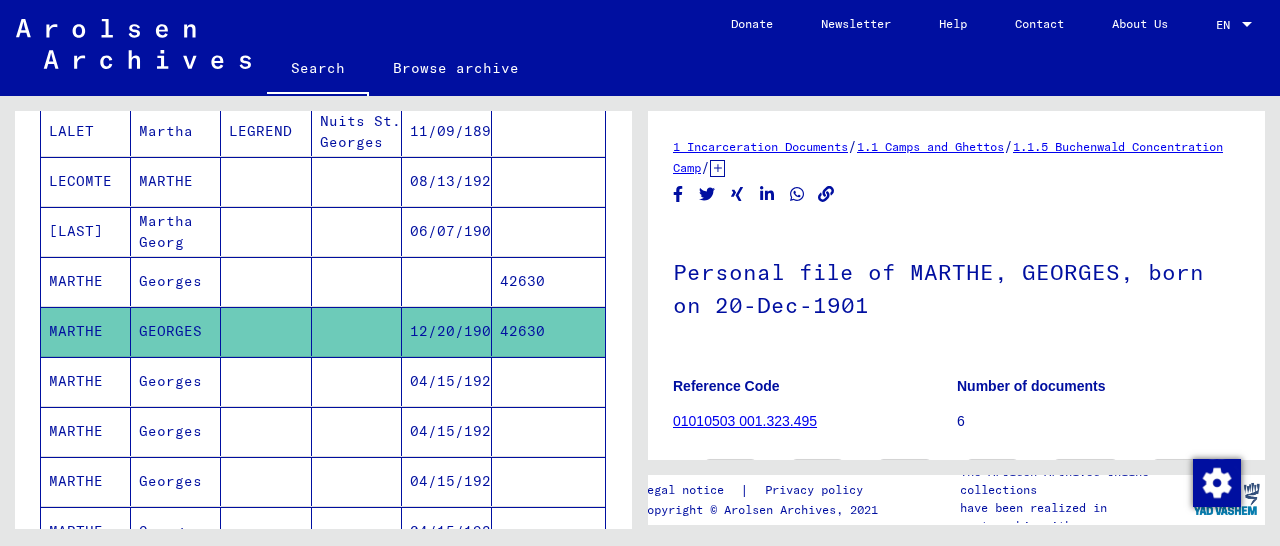 scroll, scrollTop: 312, scrollLeft: 0, axis: vertical 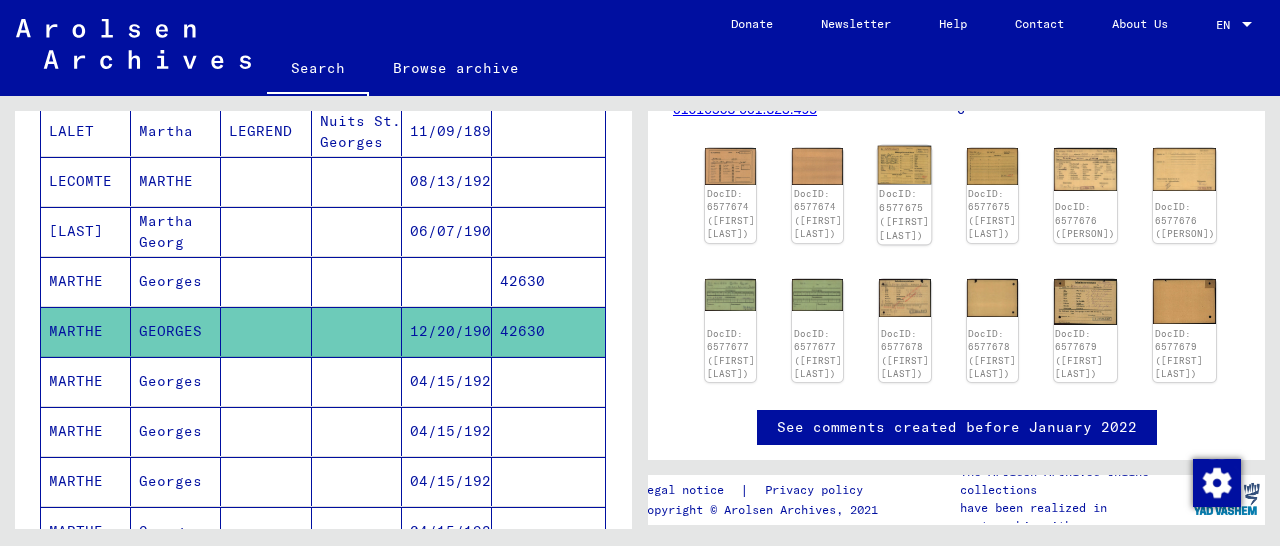 click 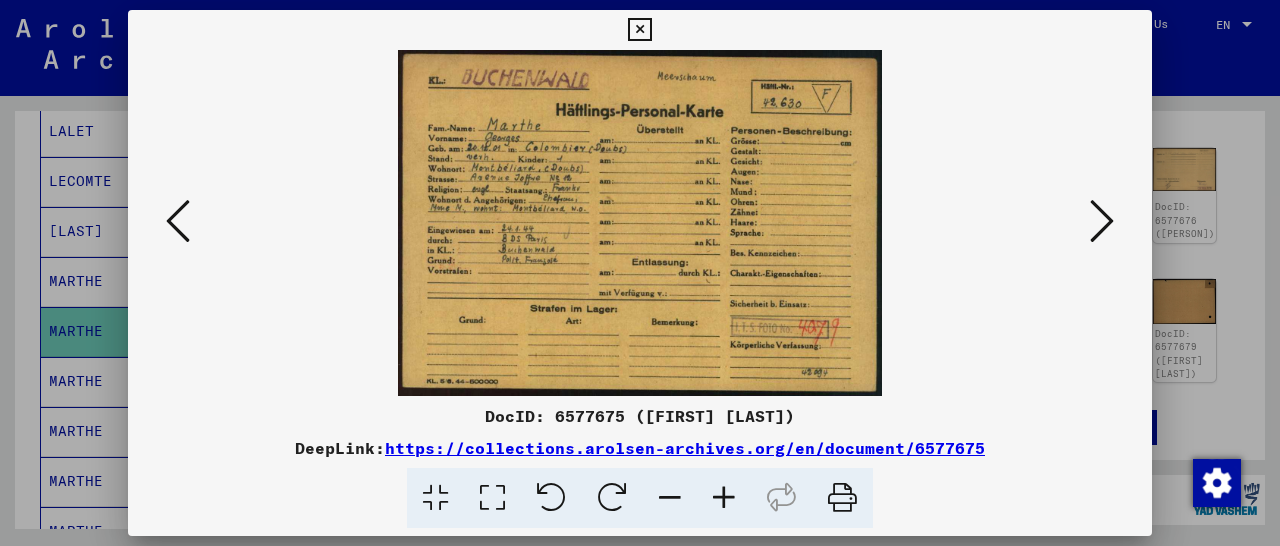 click at bounding box center [724, 498] 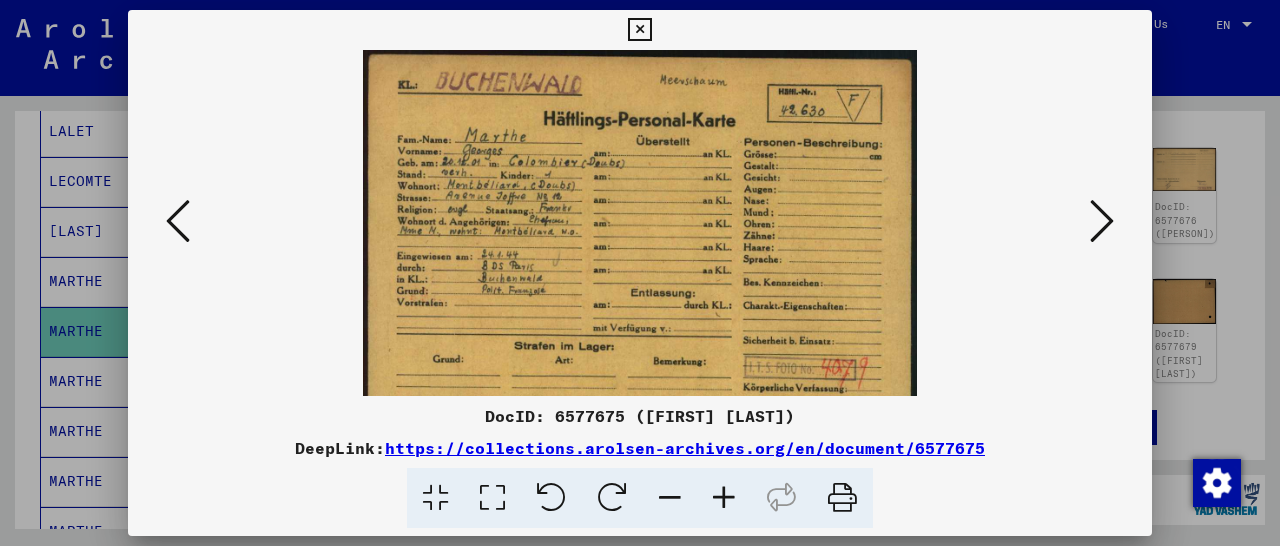 click at bounding box center (724, 498) 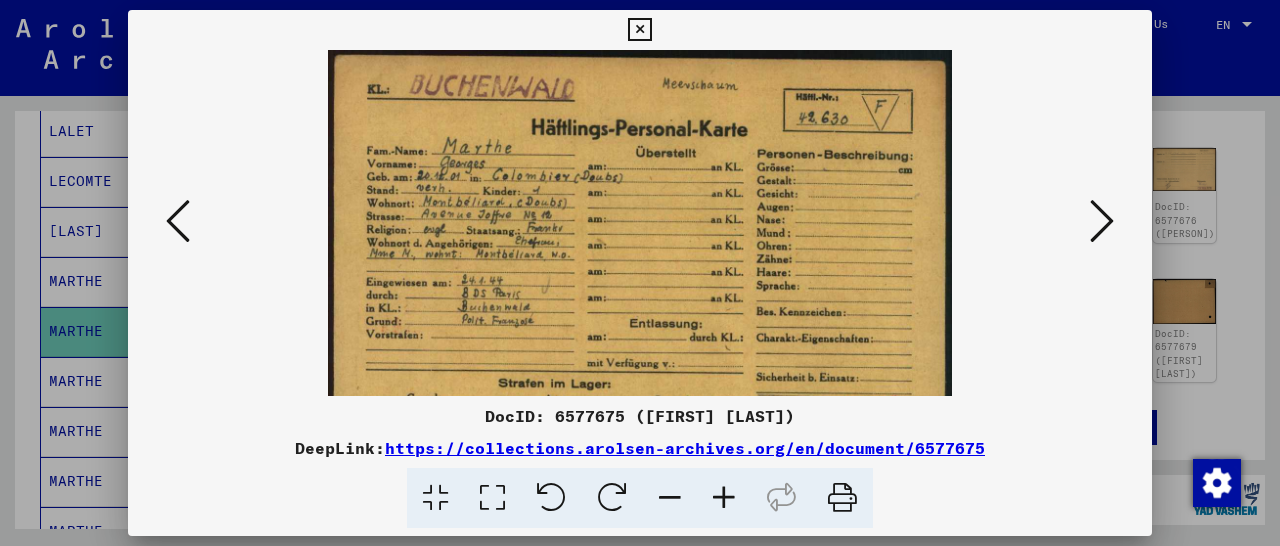 click at bounding box center (724, 498) 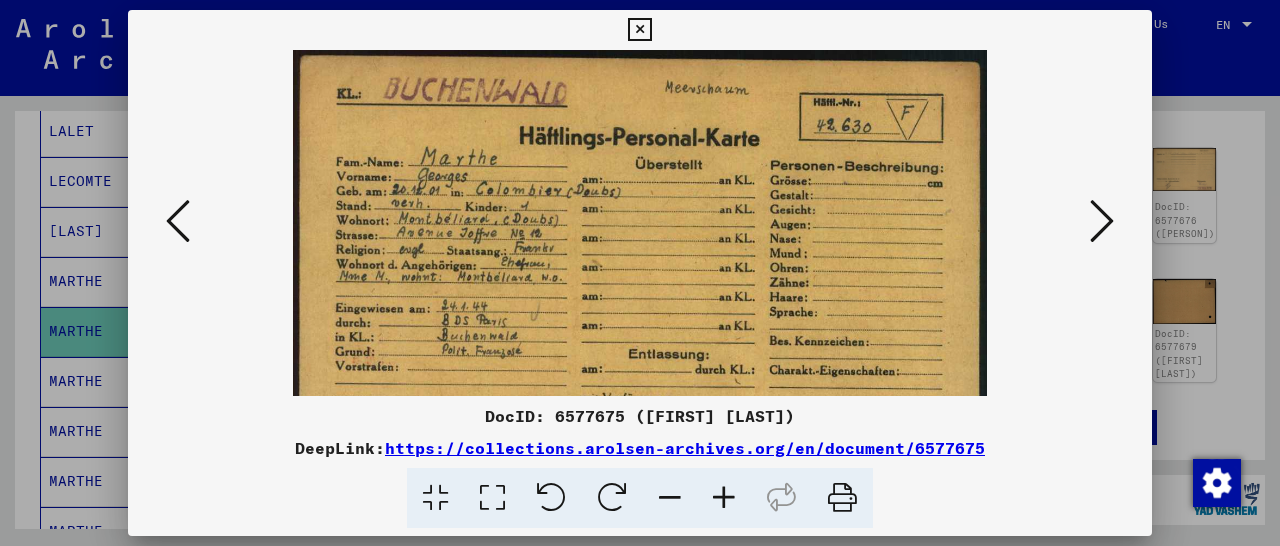 click at bounding box center (724, 498) 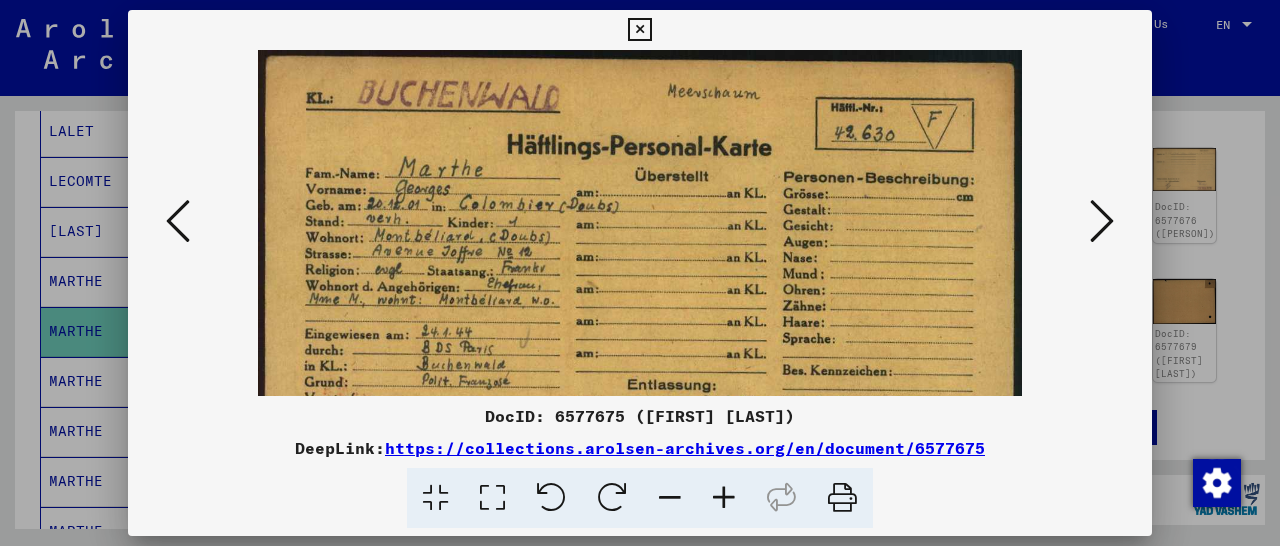 click at bounding box center (724, 498) 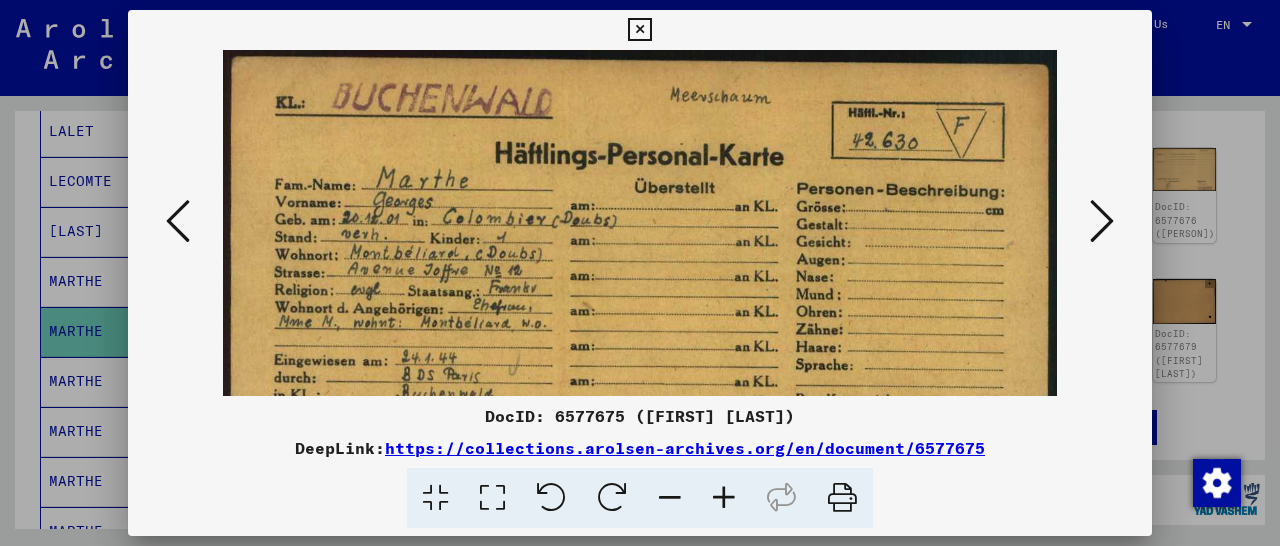 click at bounding box center [724, 498] 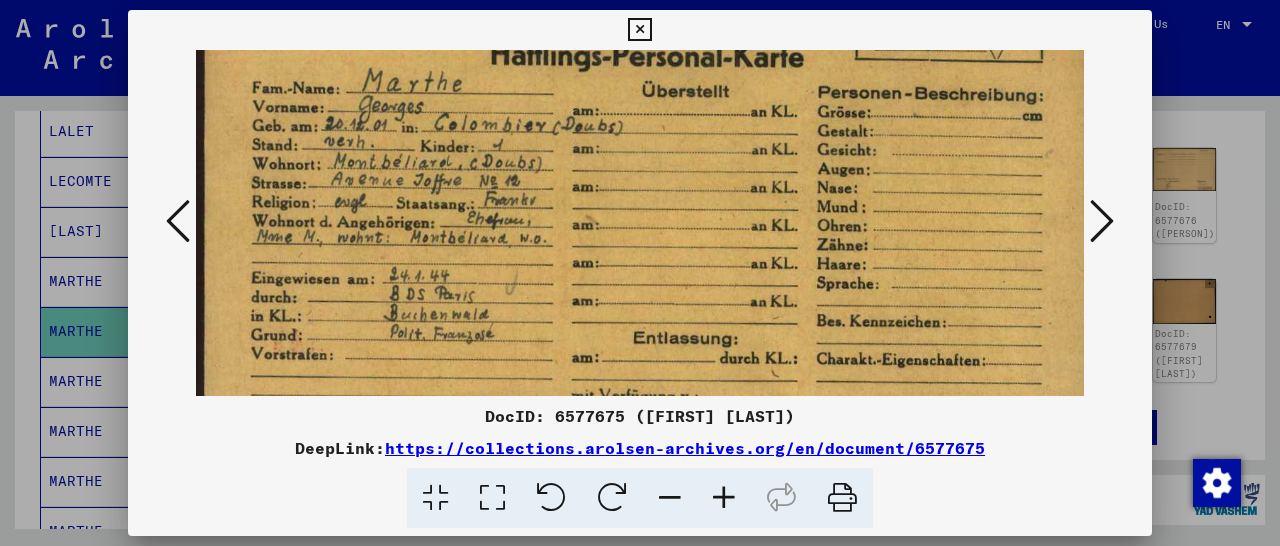 scroll, scrollTop: 138, scrollLeft: 0, axis: vertical 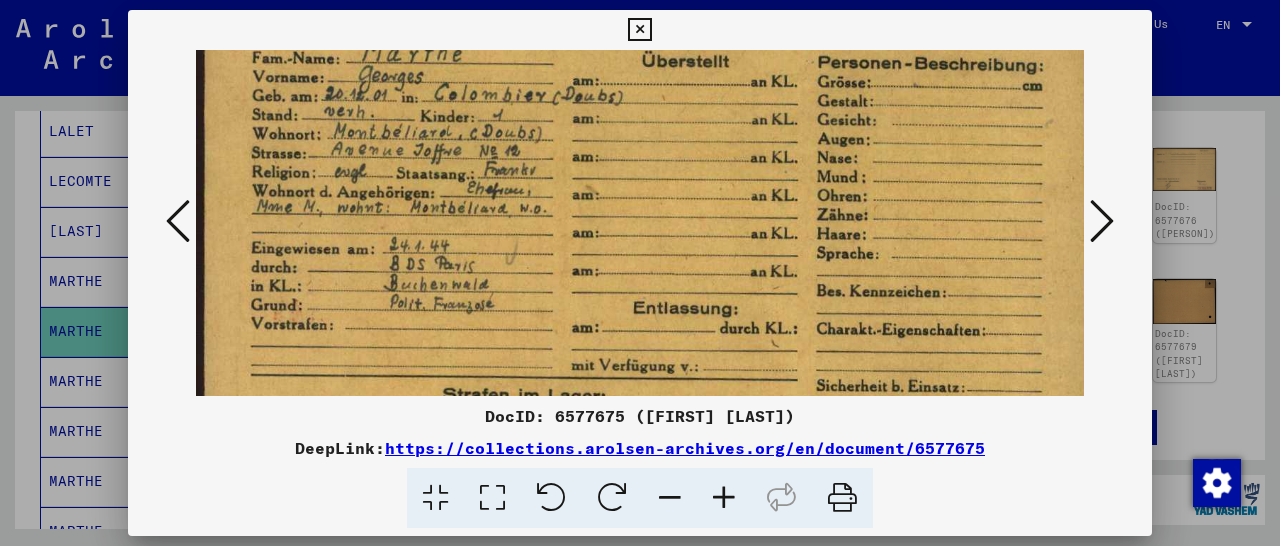 drag, startPoint x: 571, startPoint y: 317, endPoint x: 599, endPoint y: 203, distance: 117.388245 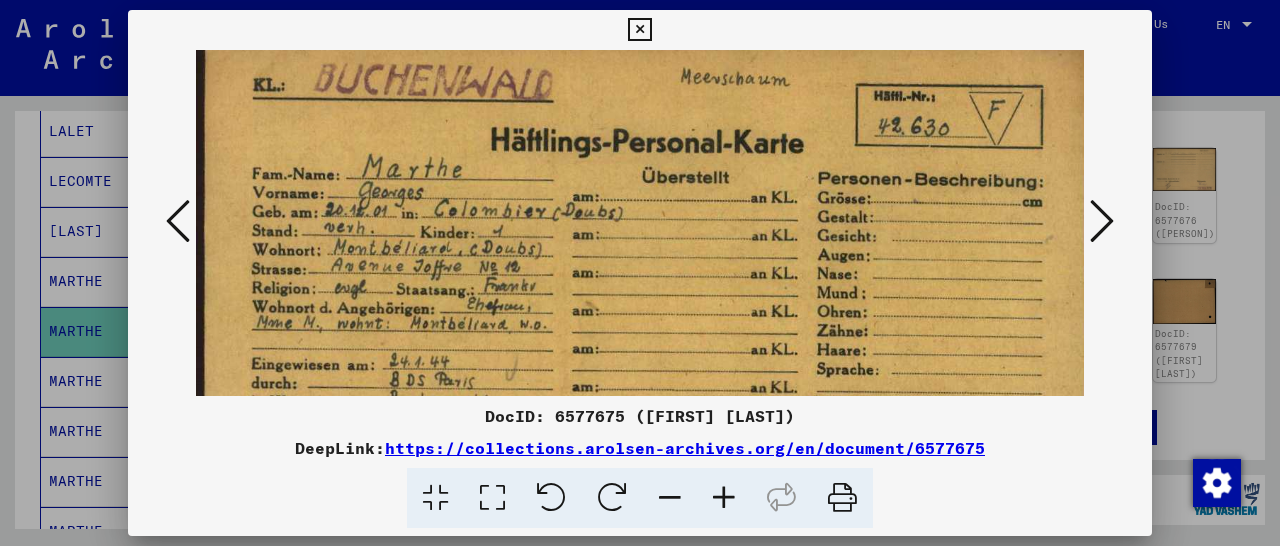 scroll, scrollTop: 5, scrollLeft: 0, axis: vertical 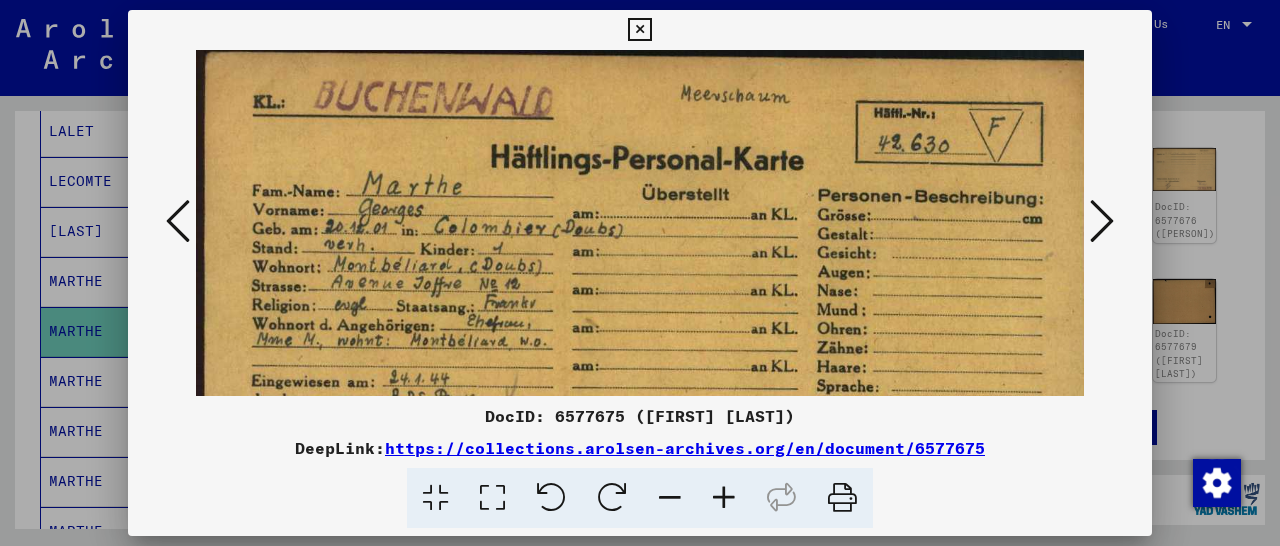 drag, startPoint x: 922, startPoint y: 293, endPoint x: 925, endPoint y: 419, distance: 126.035706 